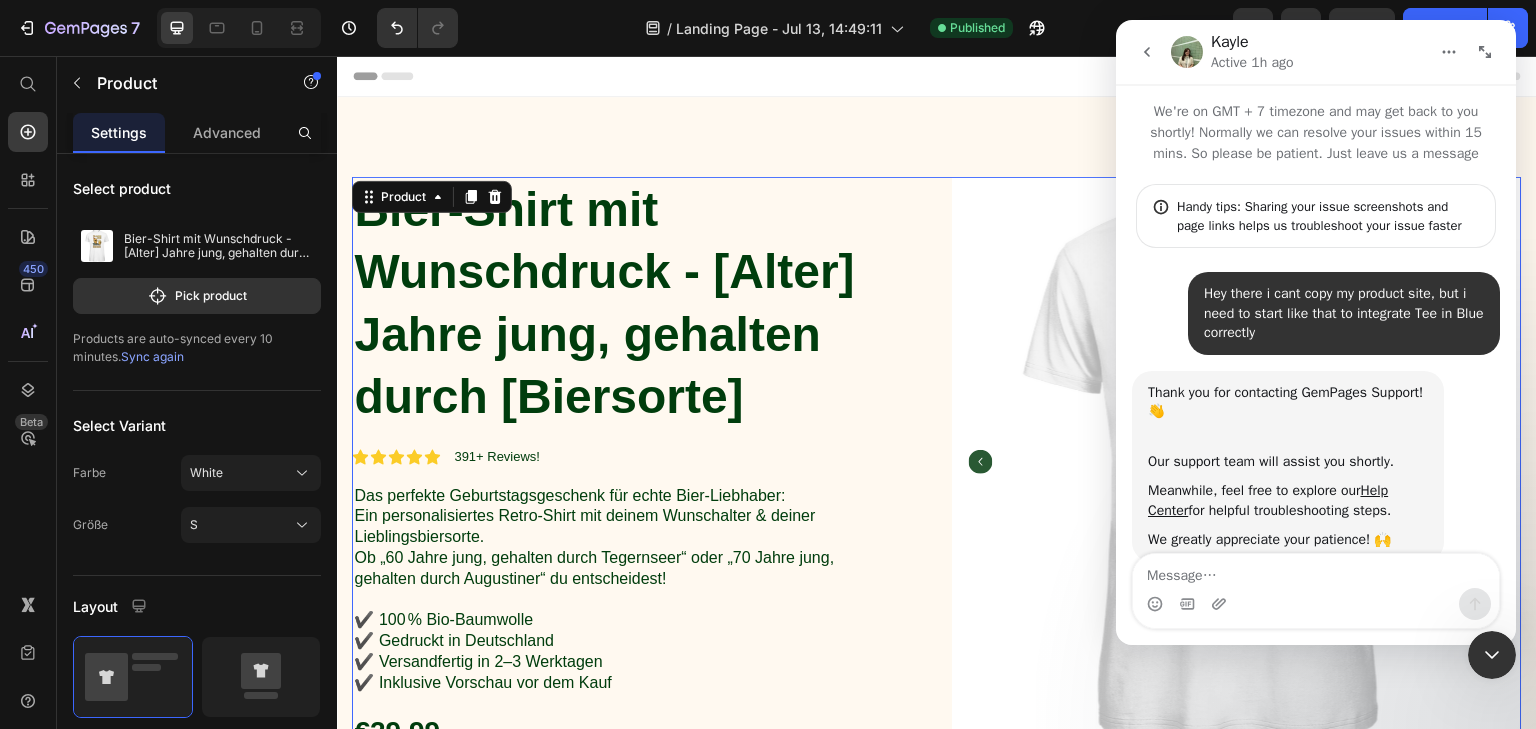 scroll, scrollTop: 0, scrollLeft: 0, axis: both 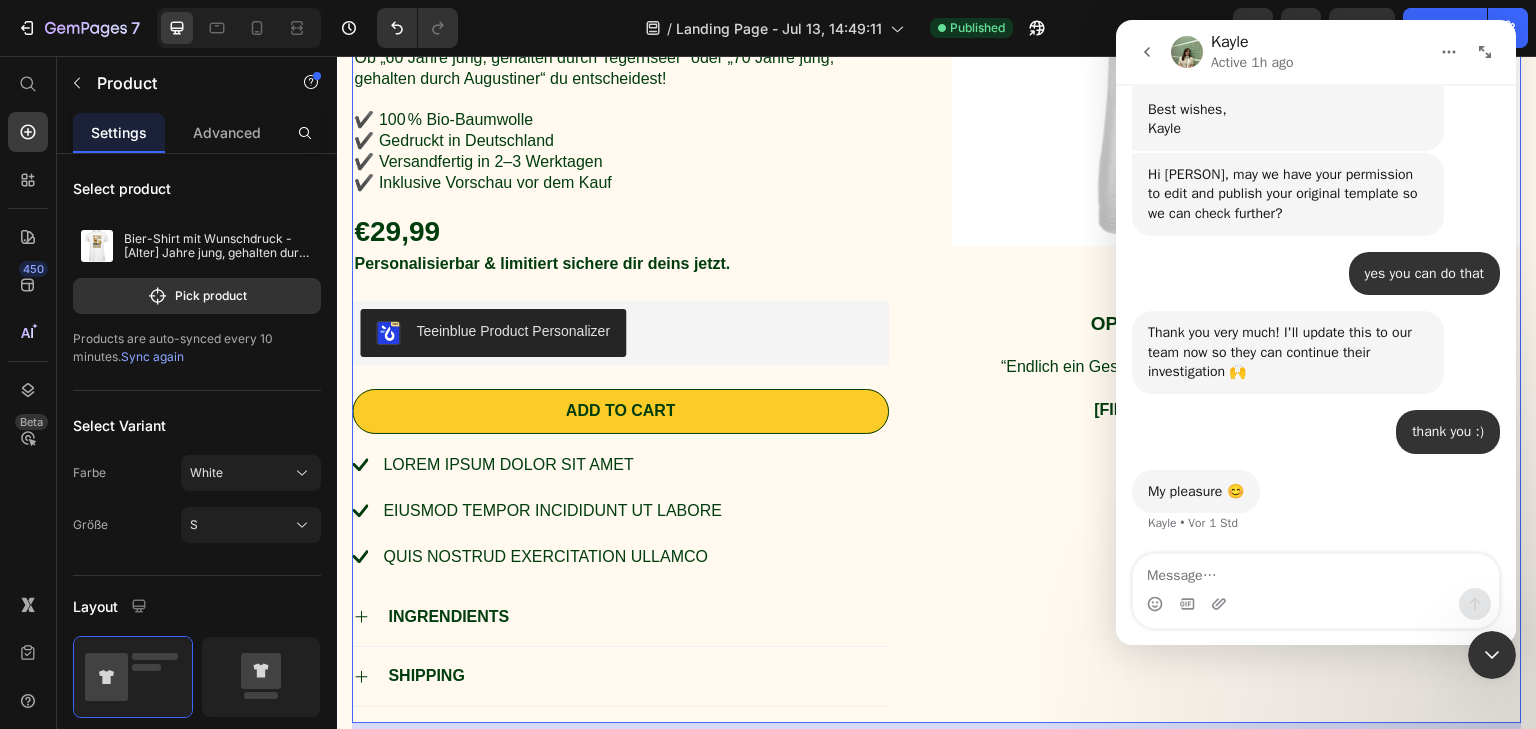click 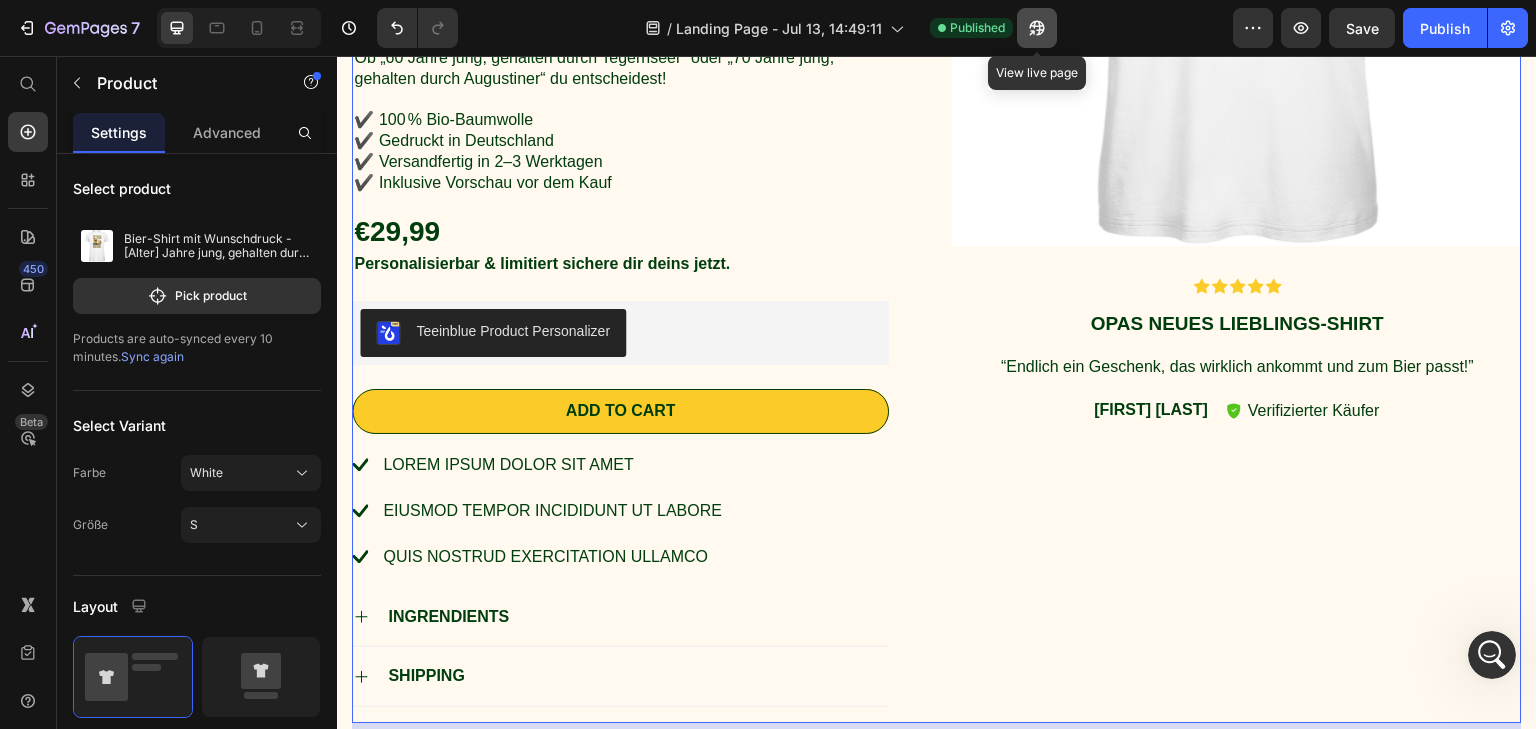 click 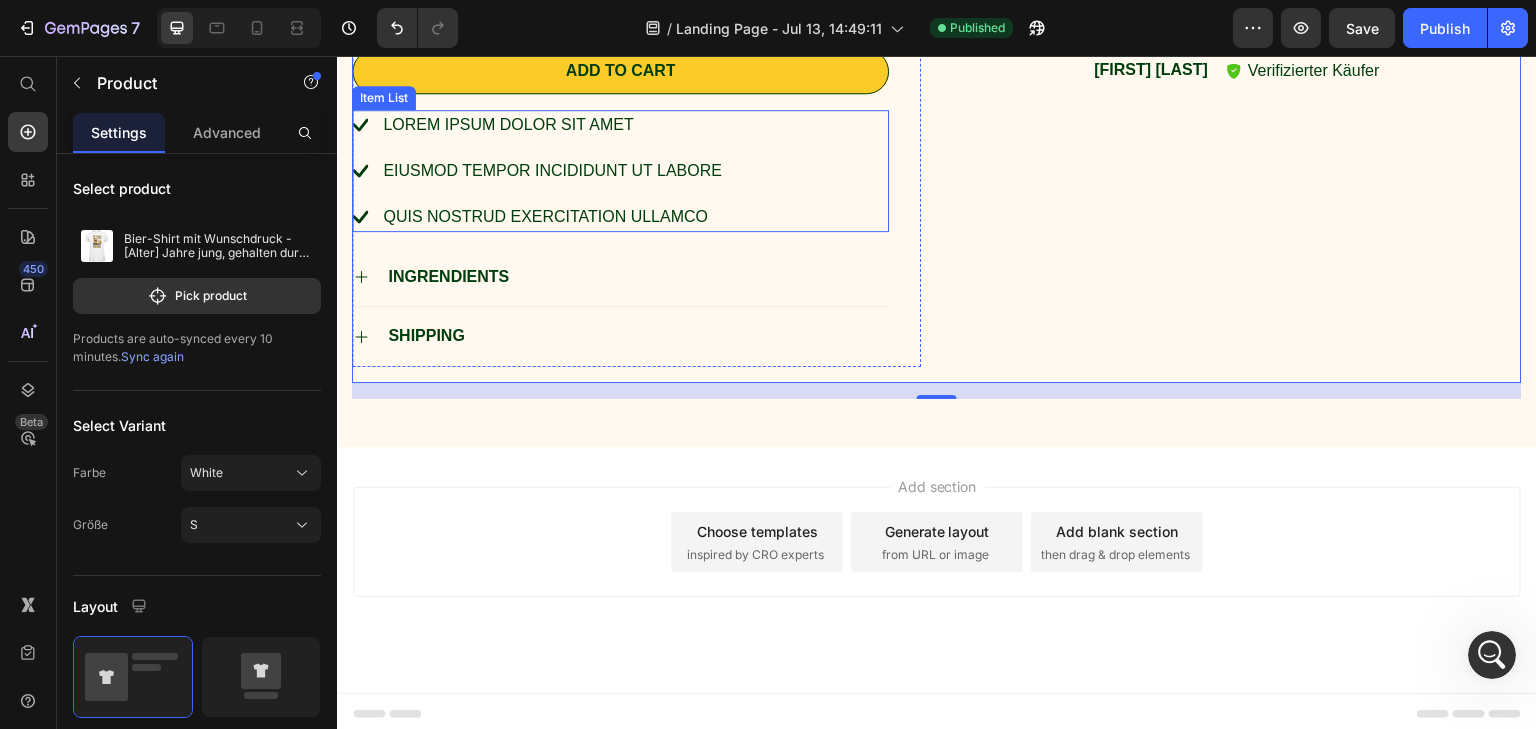 scroll, scrollTop: 842, scrollLeft: 0, axis: vertical 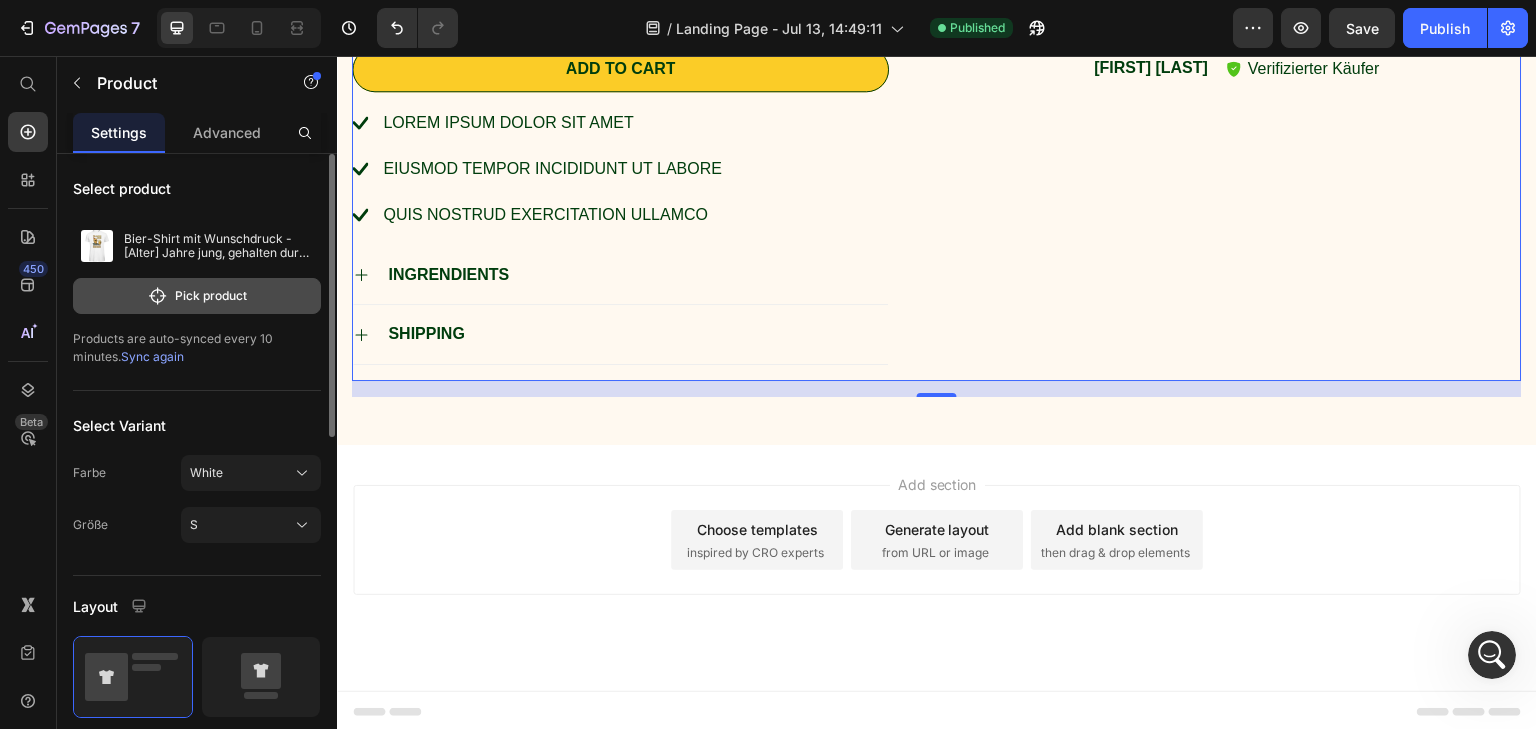 click on "Pick product" at bounding box center (197, 296) 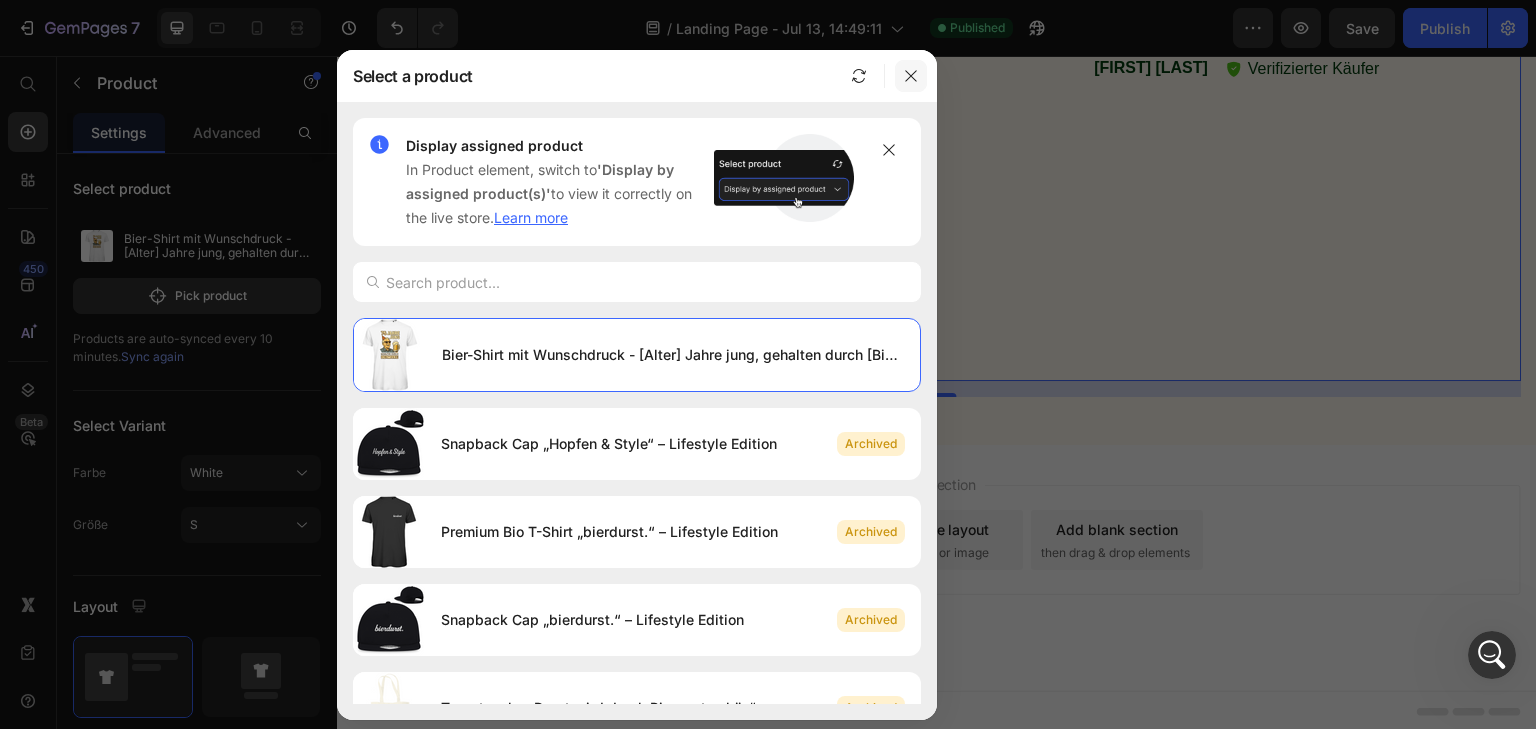 click 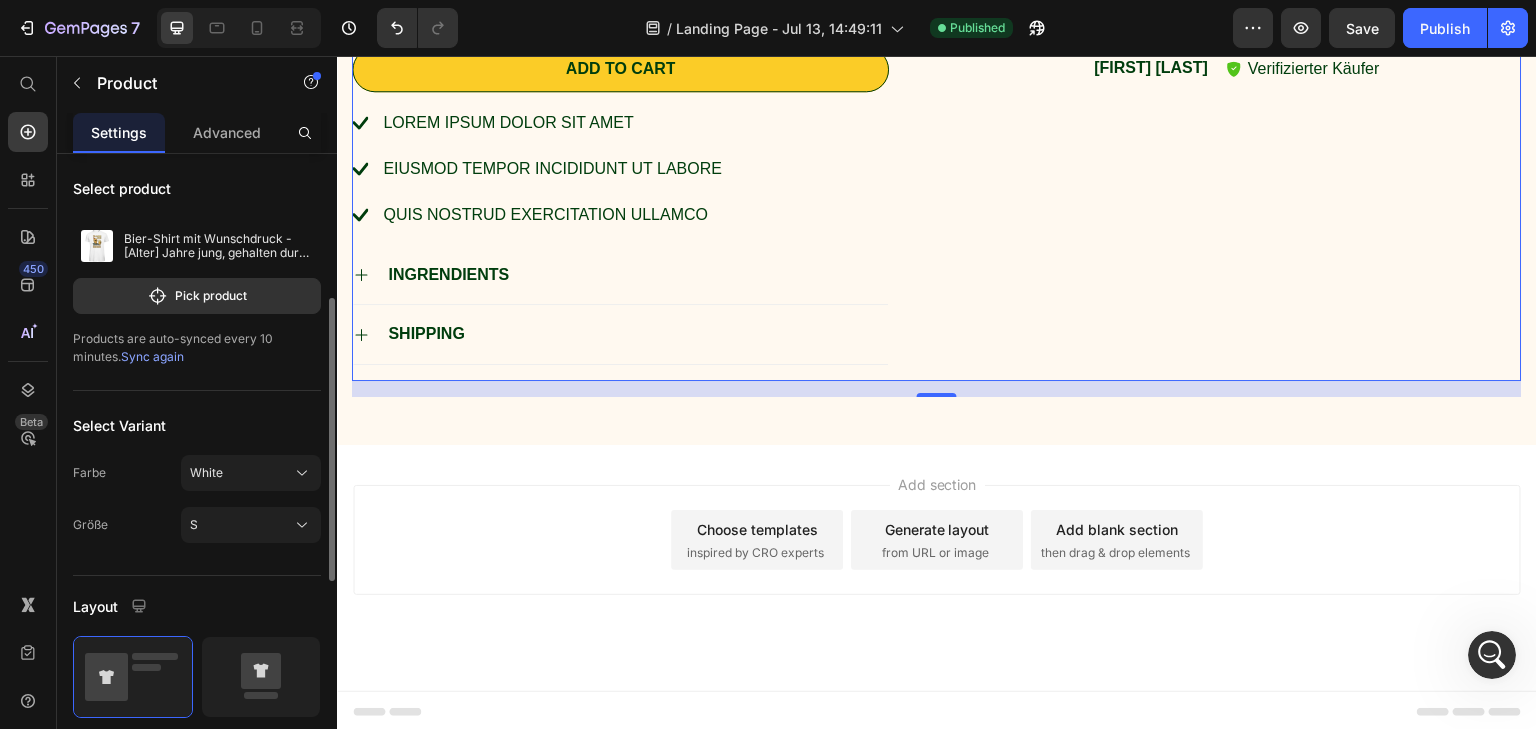 scroll, scrollTop: 200, scrollLeft: 0, axis: vertical 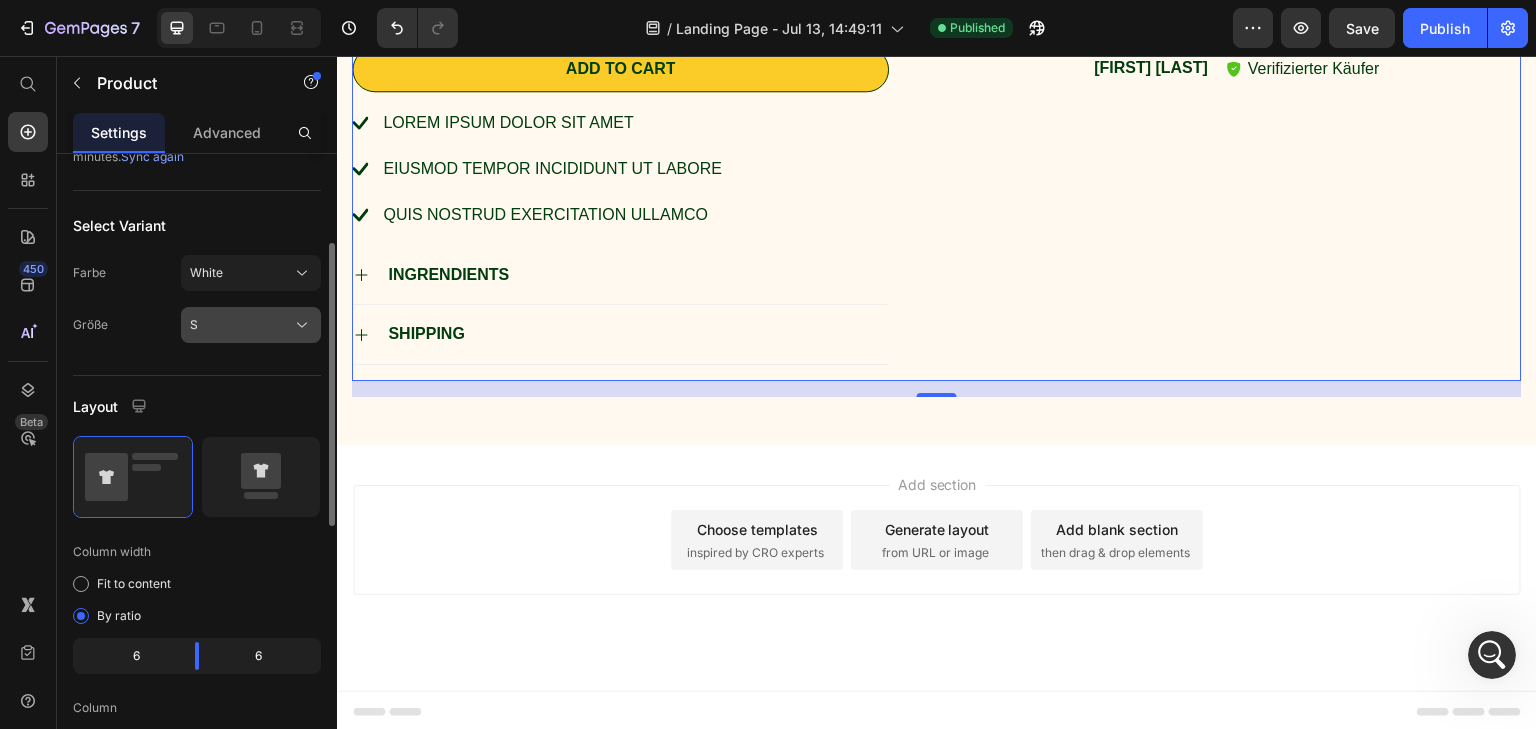 click on "S" at bounding box center [251, 325] 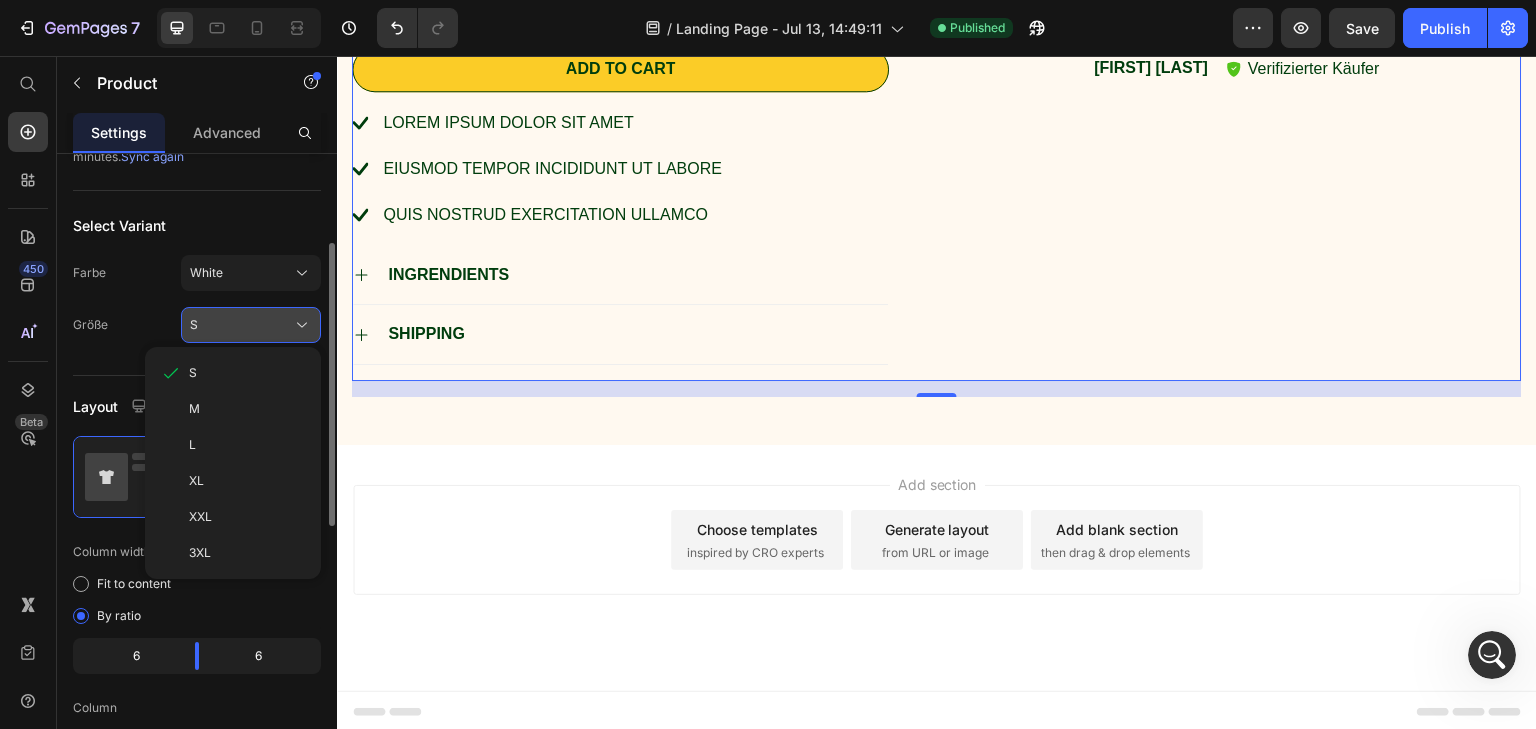 click on "S" at bounding box center [251, 325] 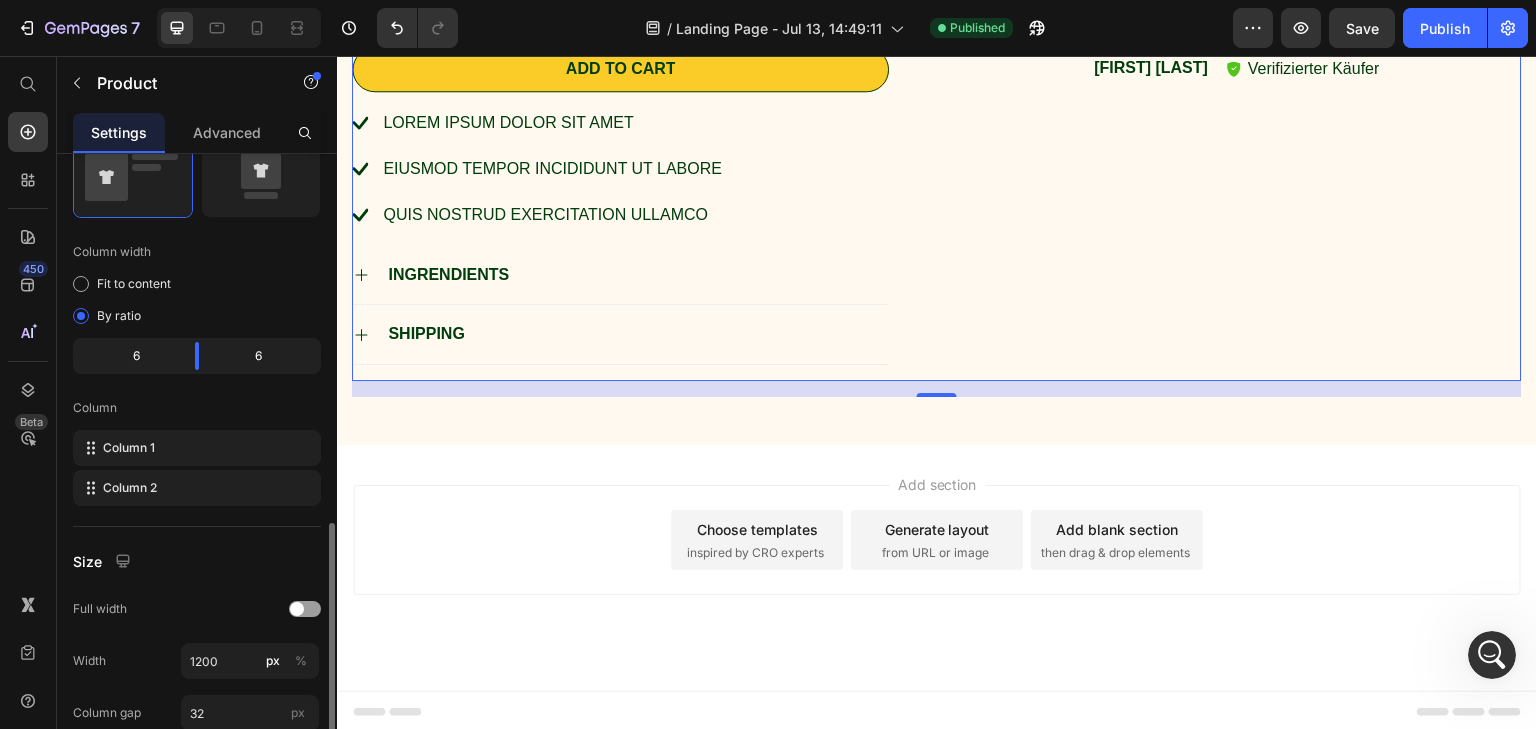 scroll, scrollTop: 600, scrollLeft: 0, axis: vertical 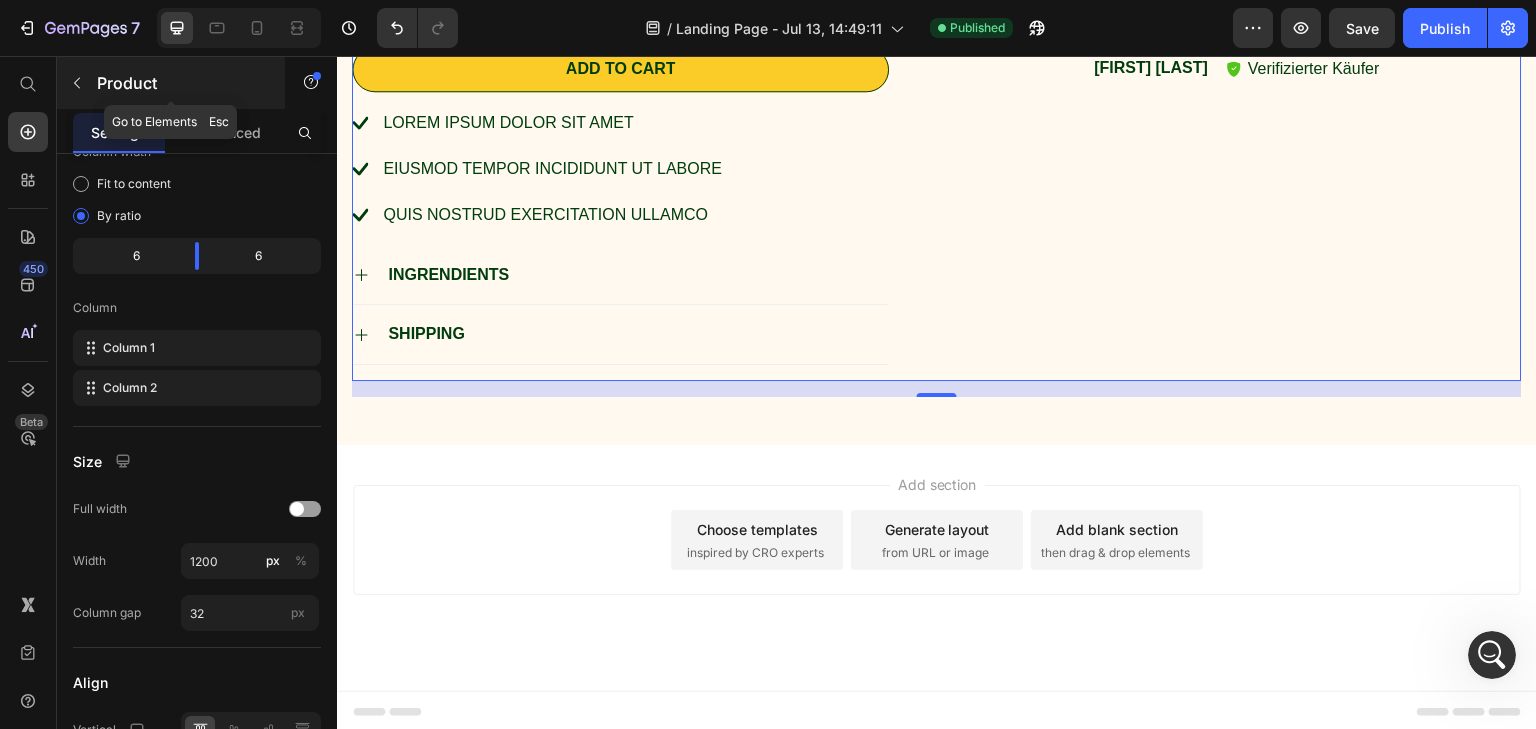 click 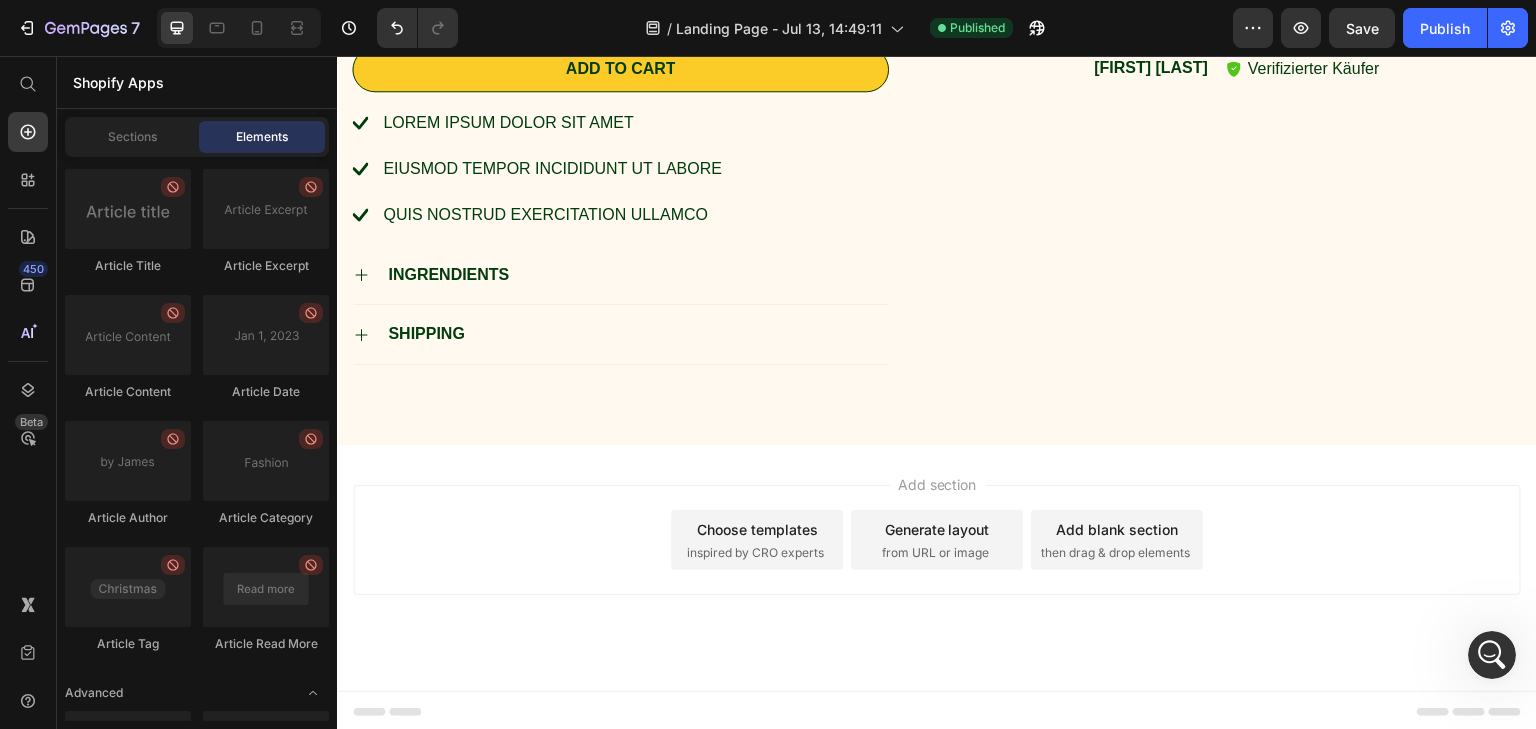 scroll, scrollTop: 5614, scrollLeft: 0, axis: vertical 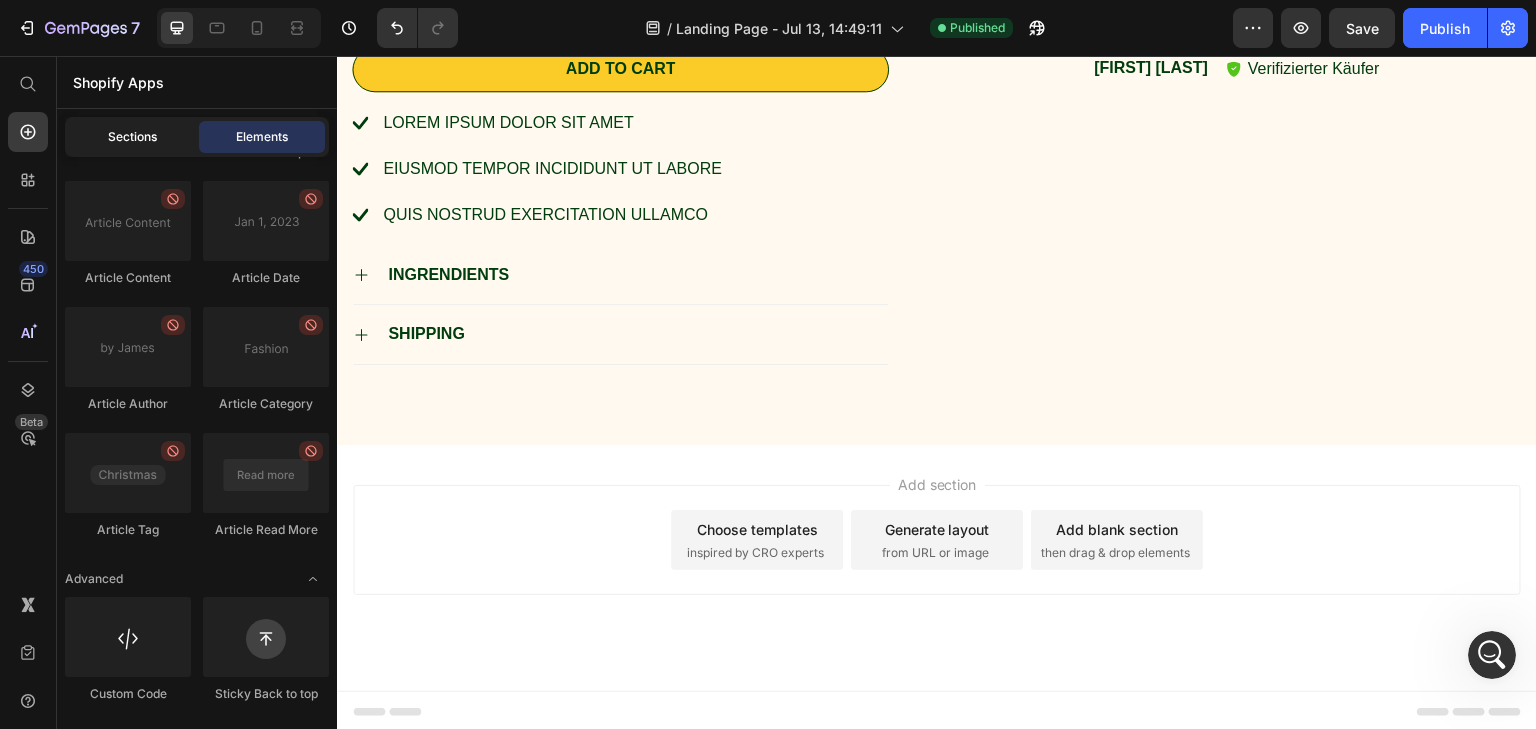 click on "Sections" at bounding box center (132, 137) 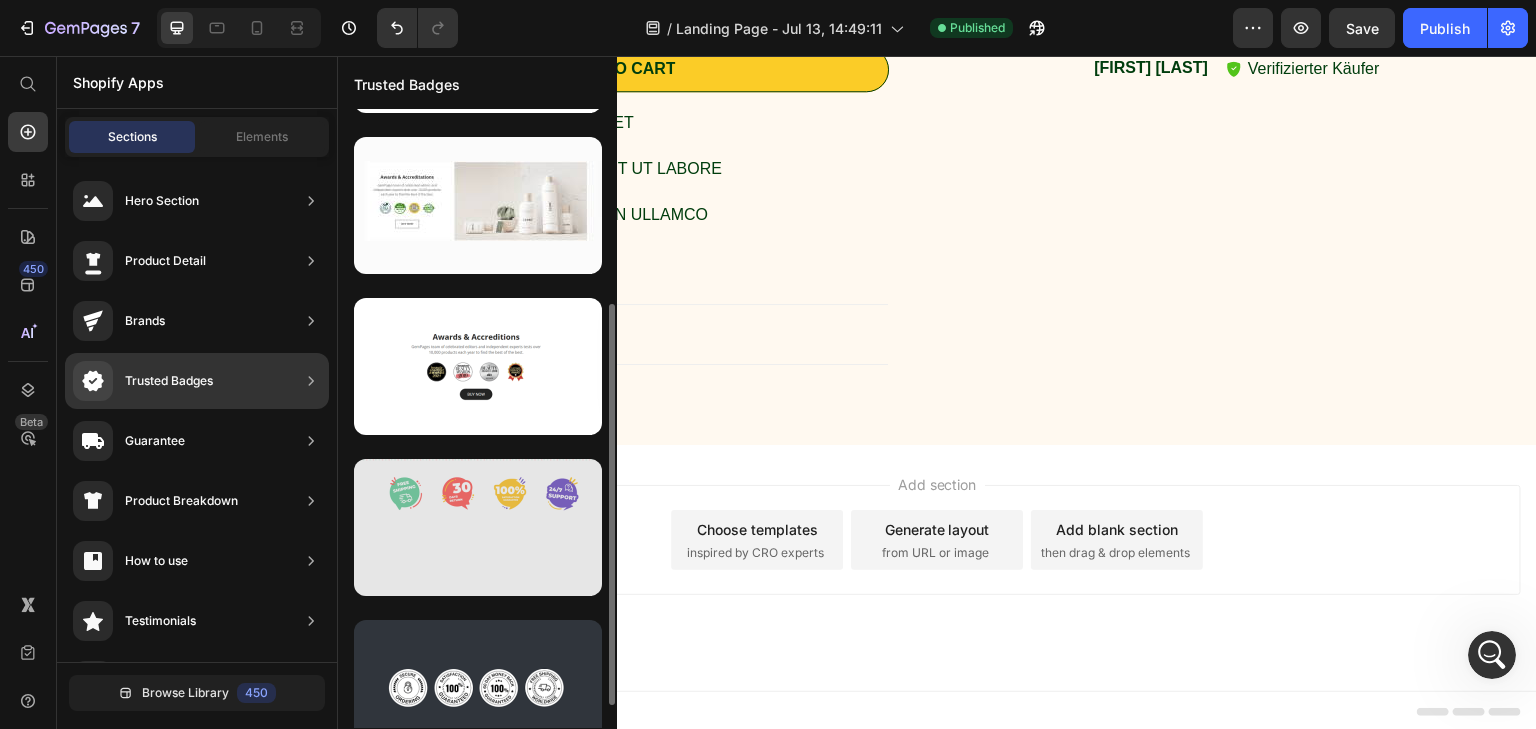 scroll, scrollTop: 334, scrollLeft: 0, axis: vertical 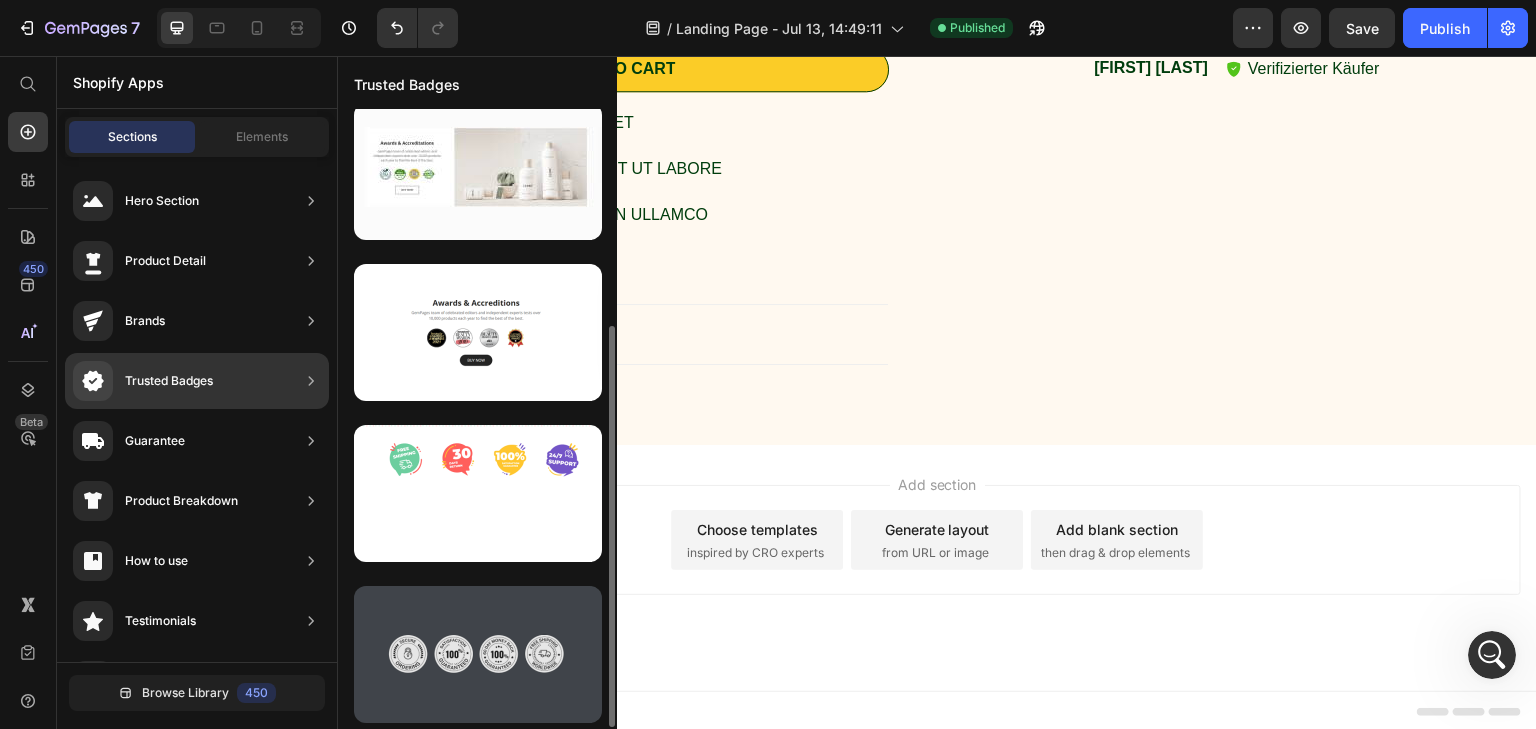 click at bounding box center (478, 654) 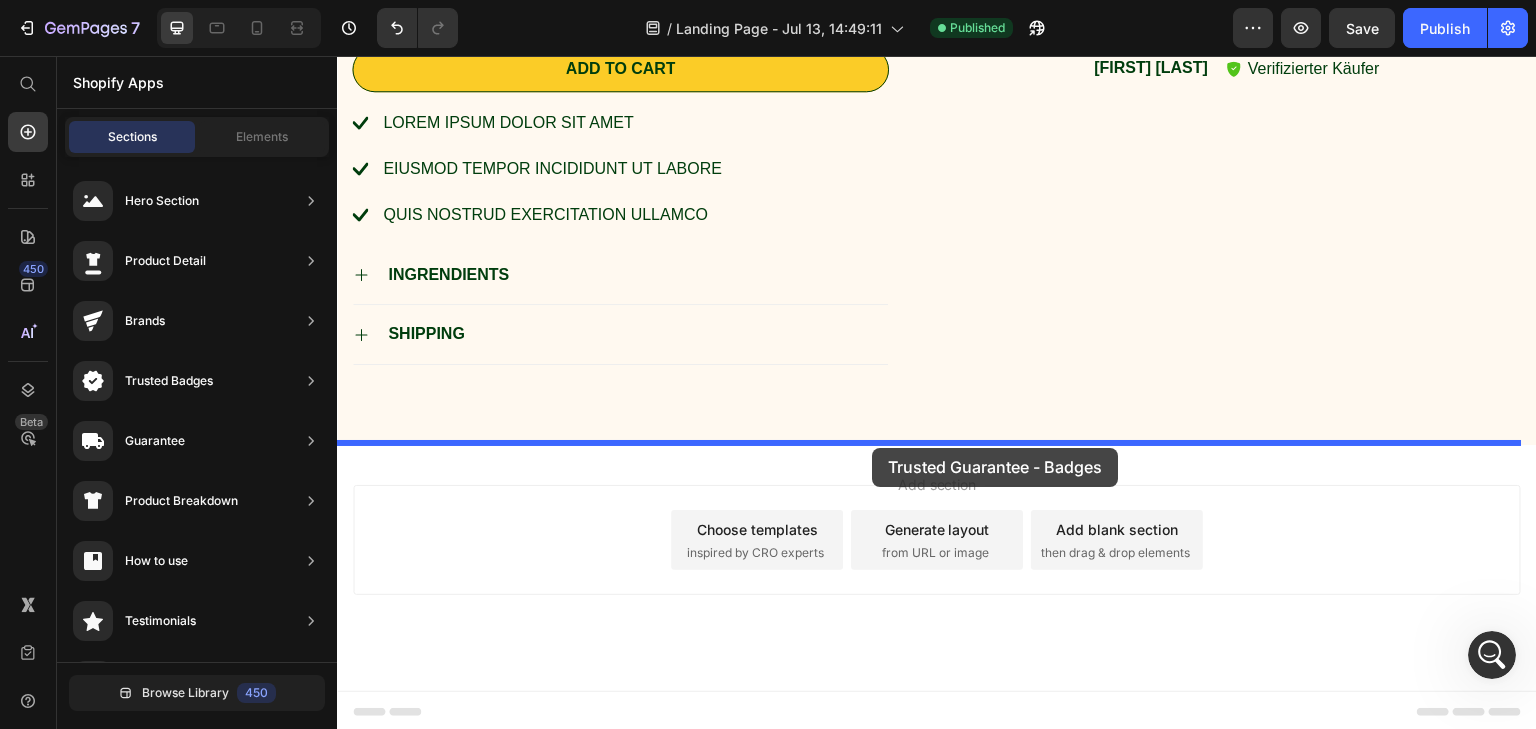 drag, startPoint x: 843, startPoint y: 729, endPoint x: 871, endPoint y: 450, distance: 280.4015 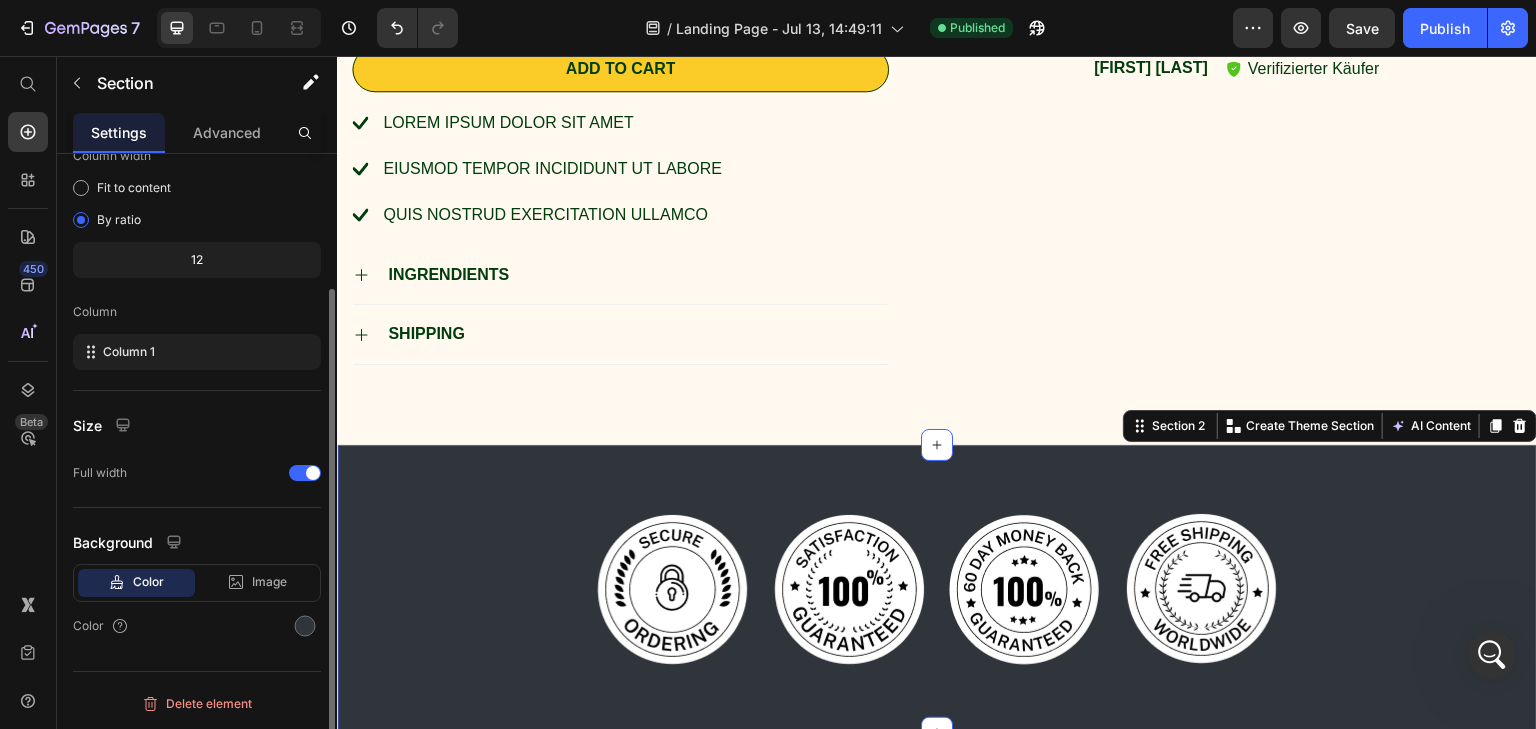 scroll, scrollTop: 0, scrollLeft: 0, axis: both 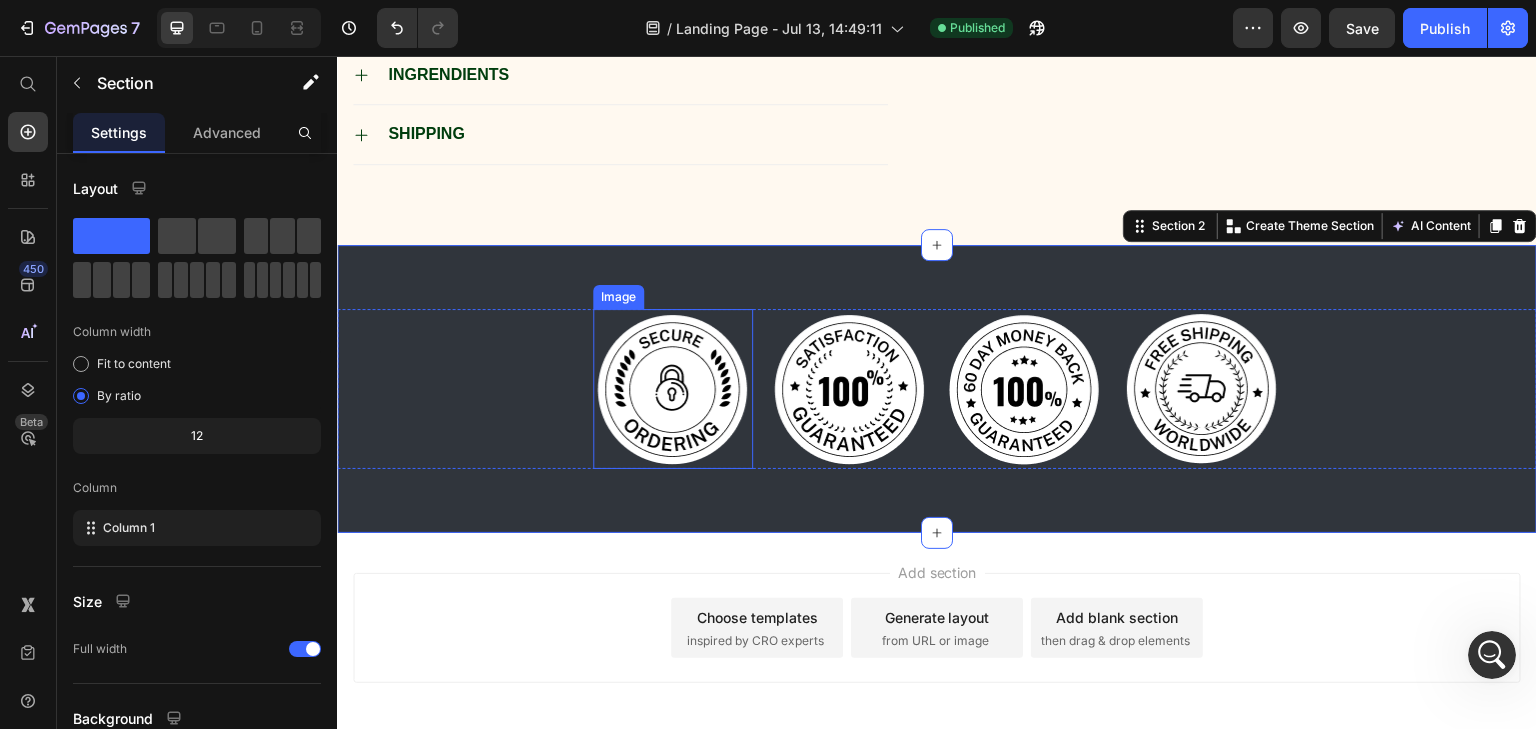 click at bounding box center (673, 389) 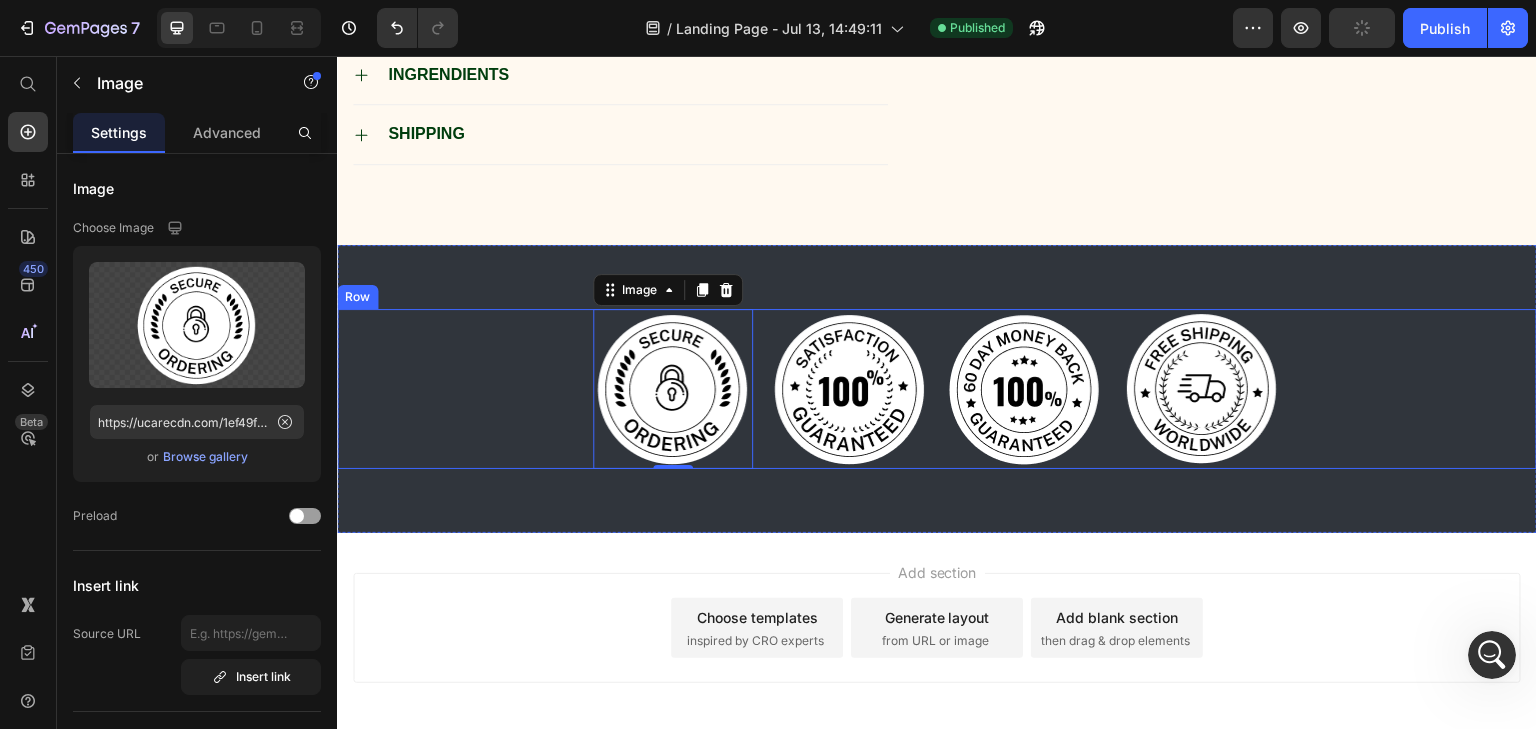 click on "Image   0 Image Image Image Row" at bounding box center (937, 389) 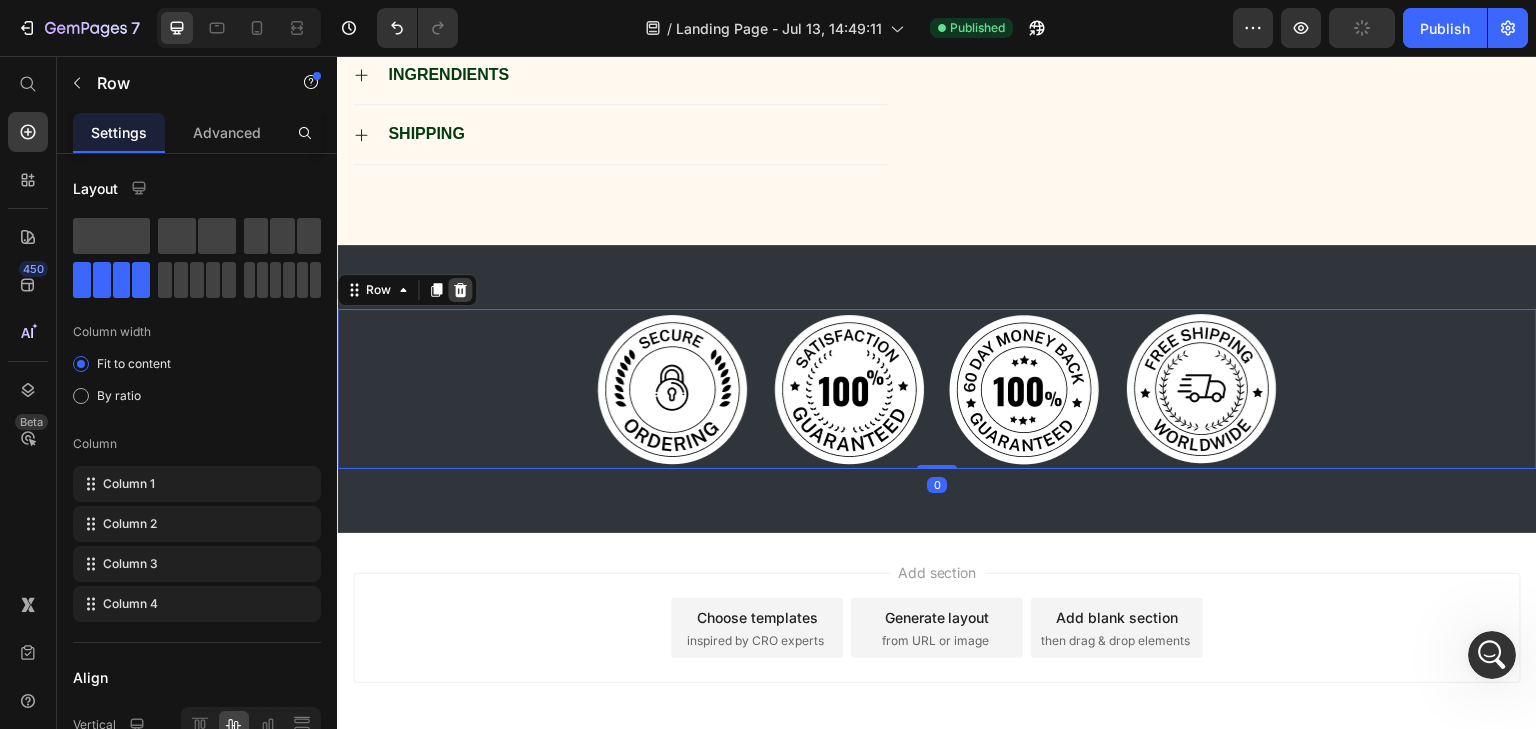 click 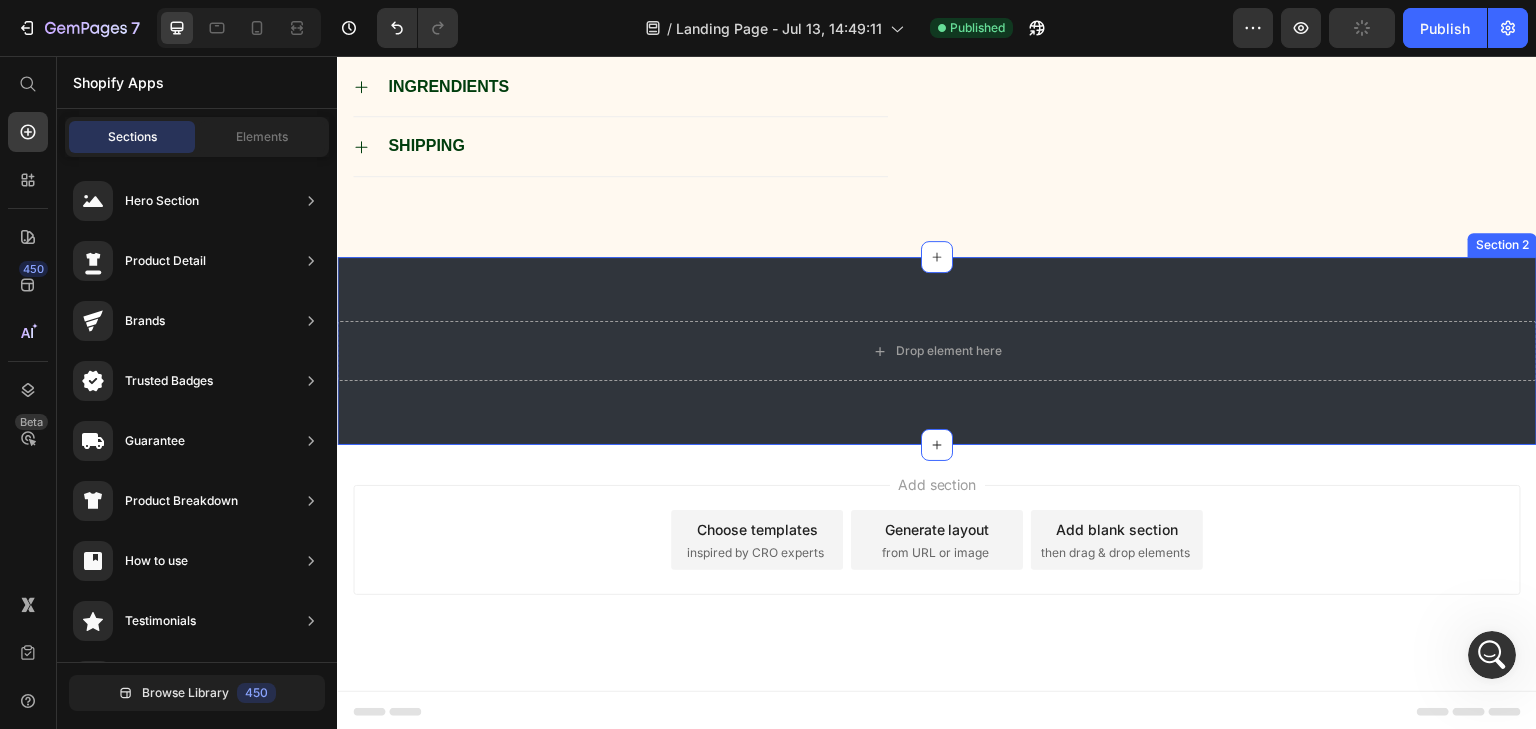 click on "Drop element here Section 2" at bounding box center (937, 351) 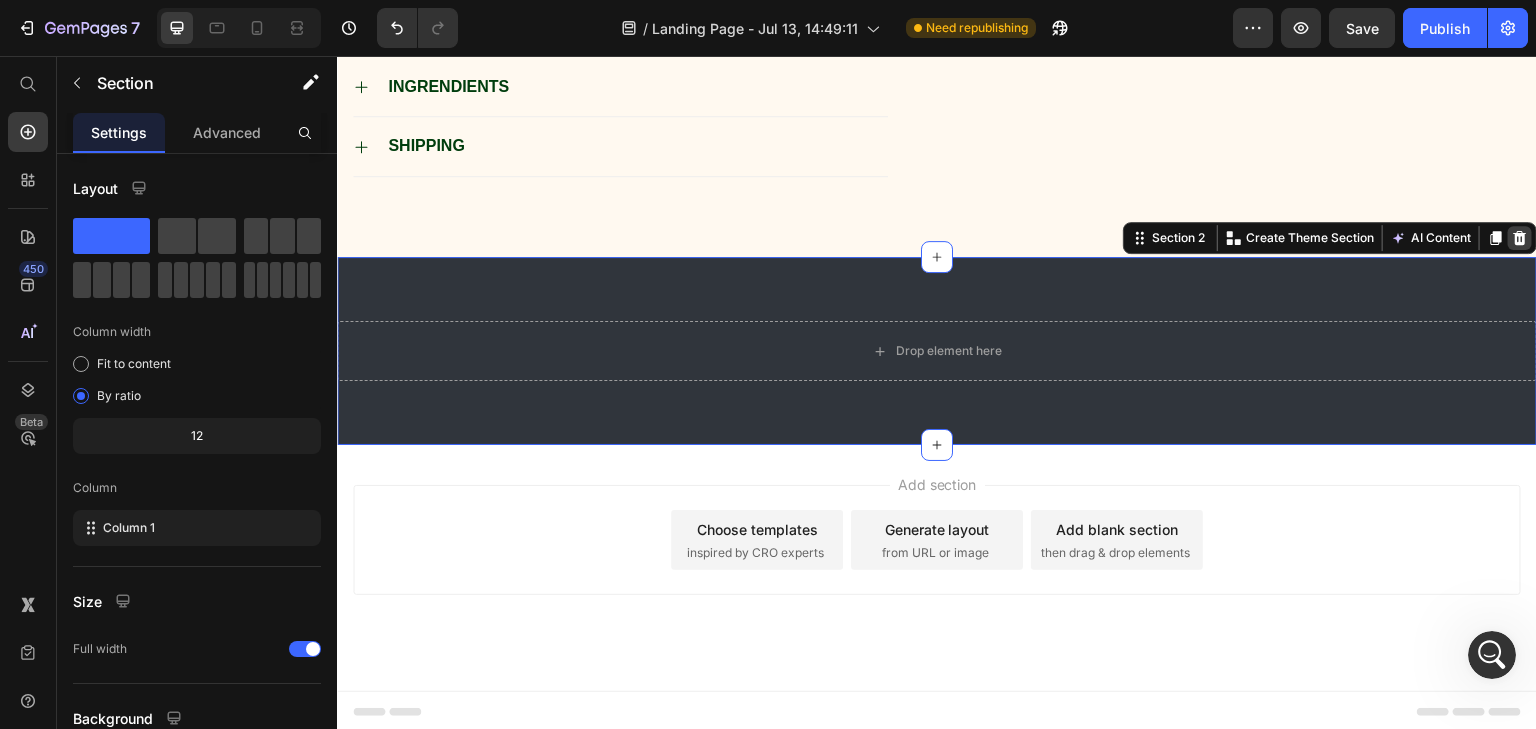 click 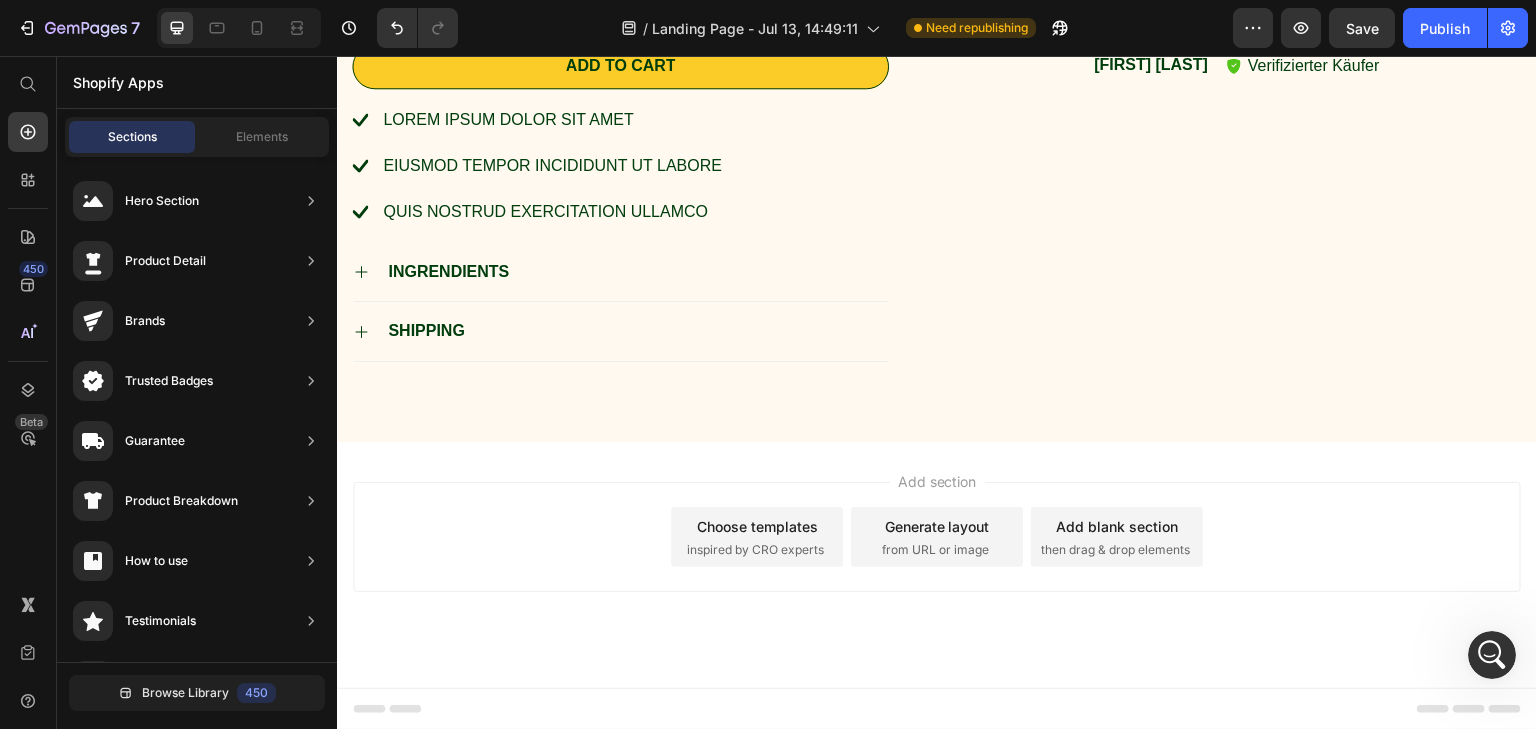 scroll, scrollTop: 842, scrollLeft: 0, axis: vertical 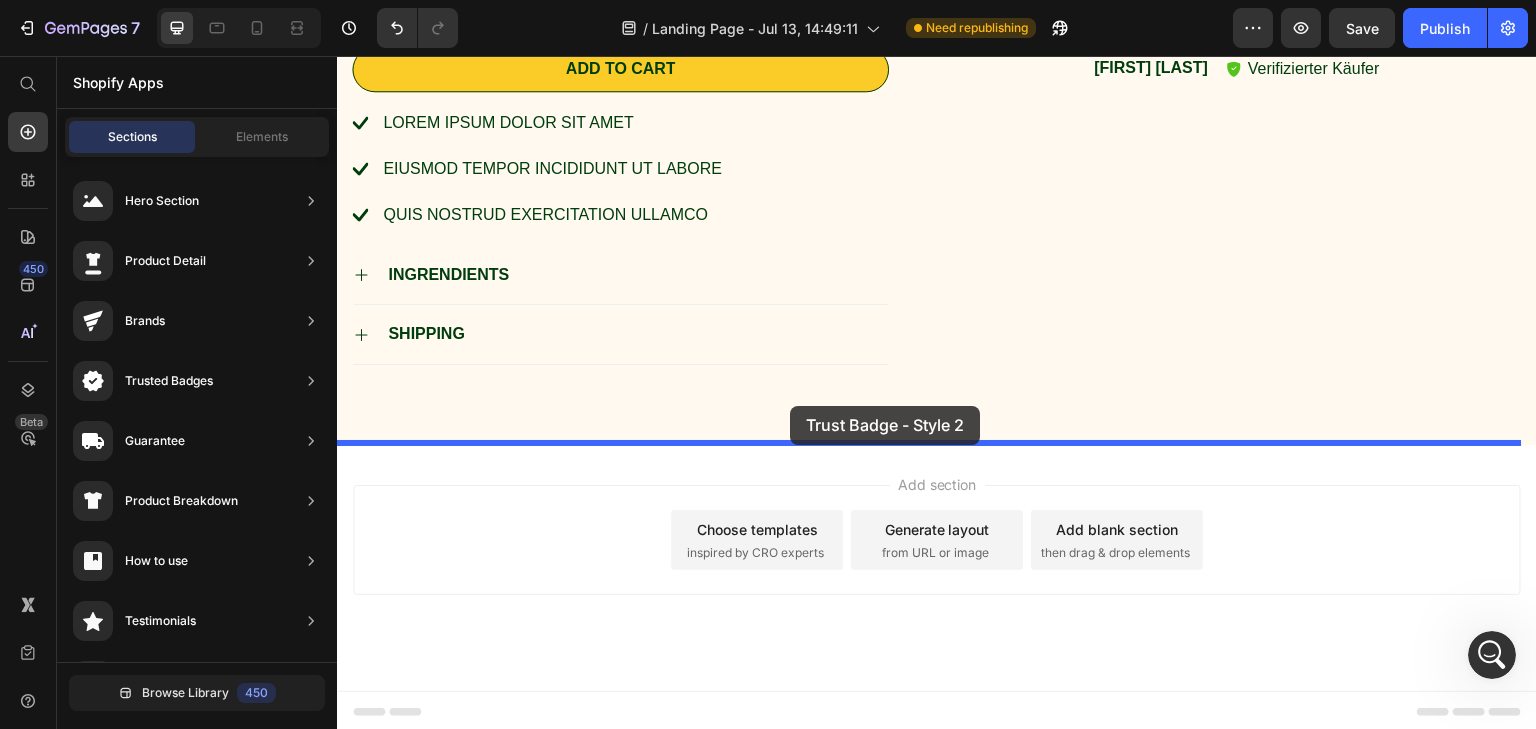 drag, startPoint x: 764, startPoint y: 433, endPoint x: 790, endPoint y: 406, distance: 37.48333 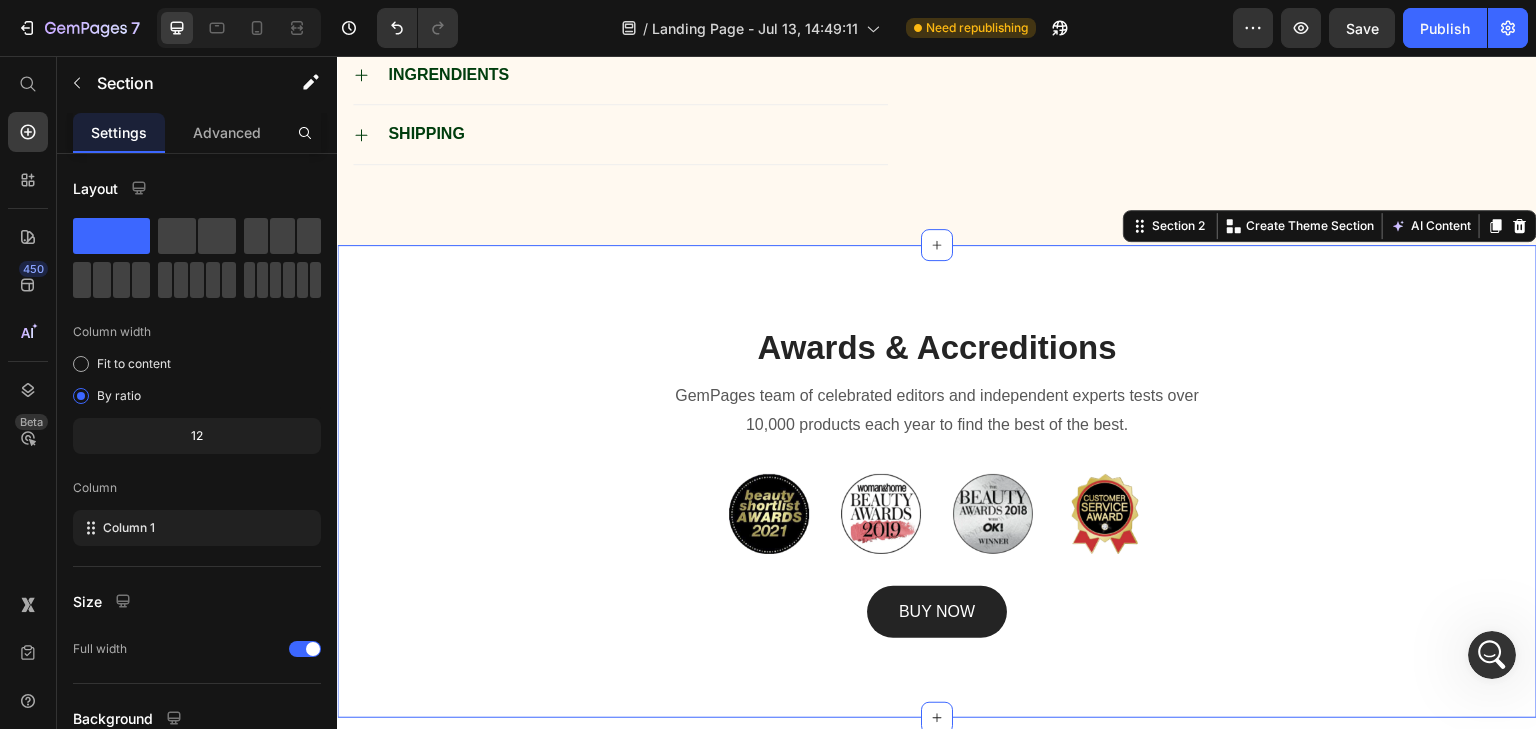 scroll, scrollTop: 1142, scrollLeft: 0, axis: vertical 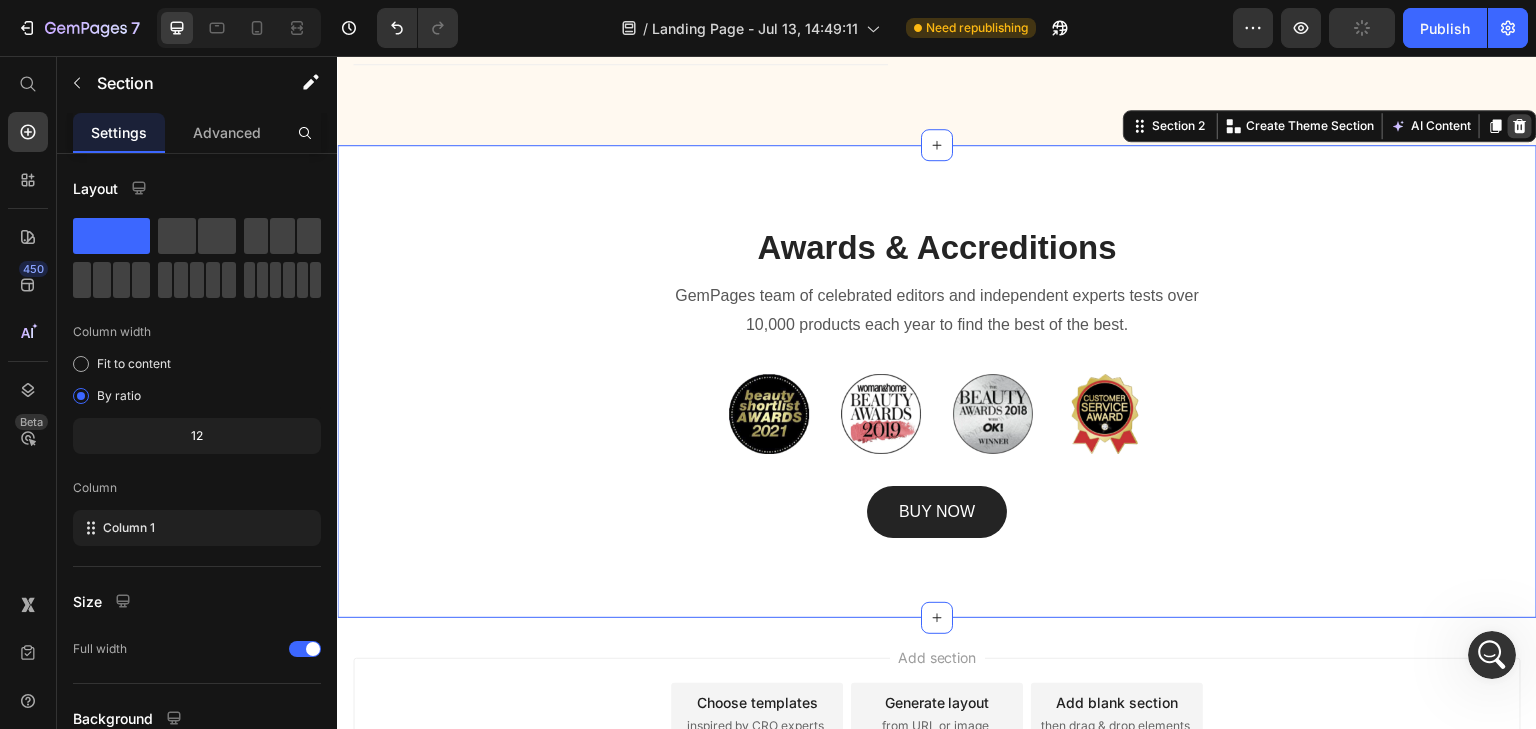 click 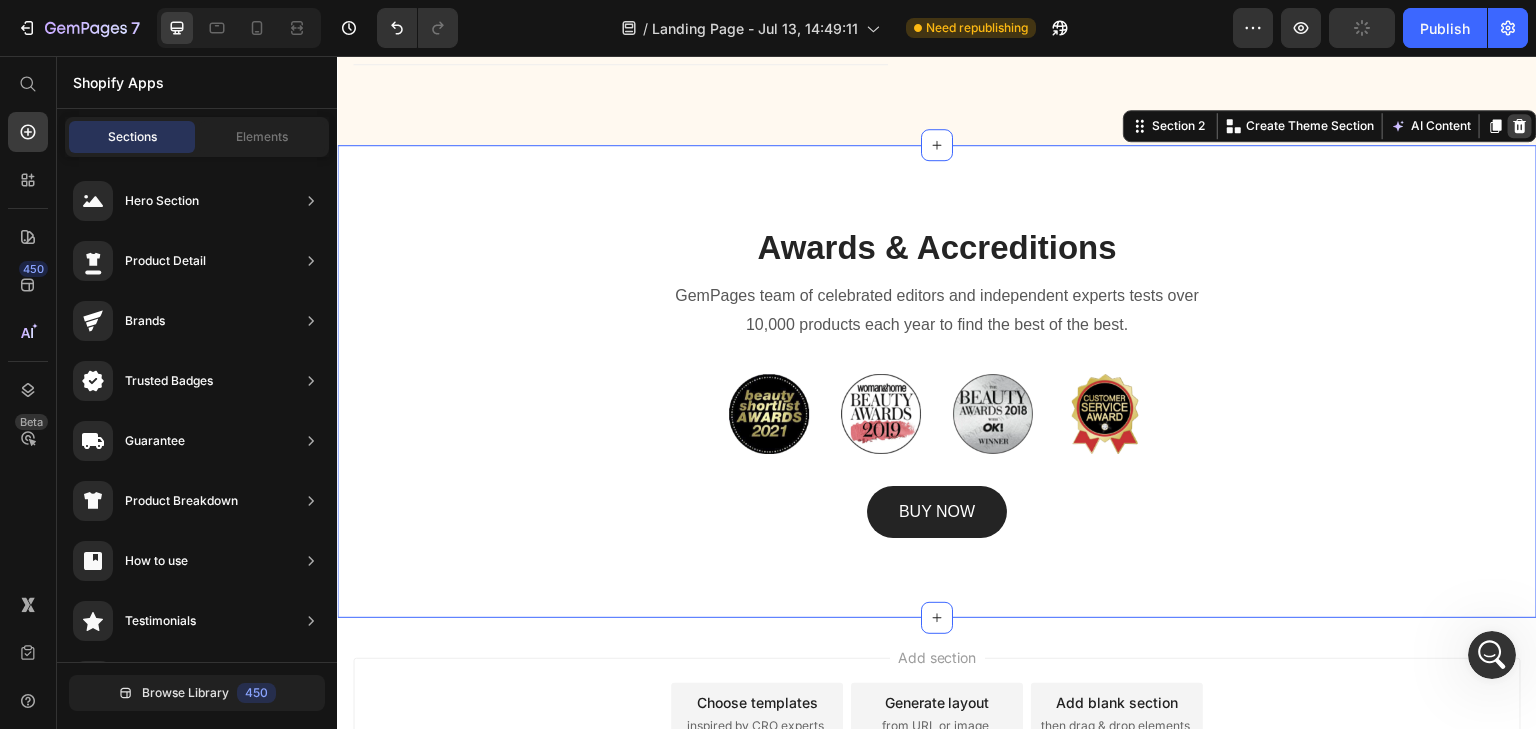 scroll, scrollTop: 842, scrollLeft: 0, axis: vertical 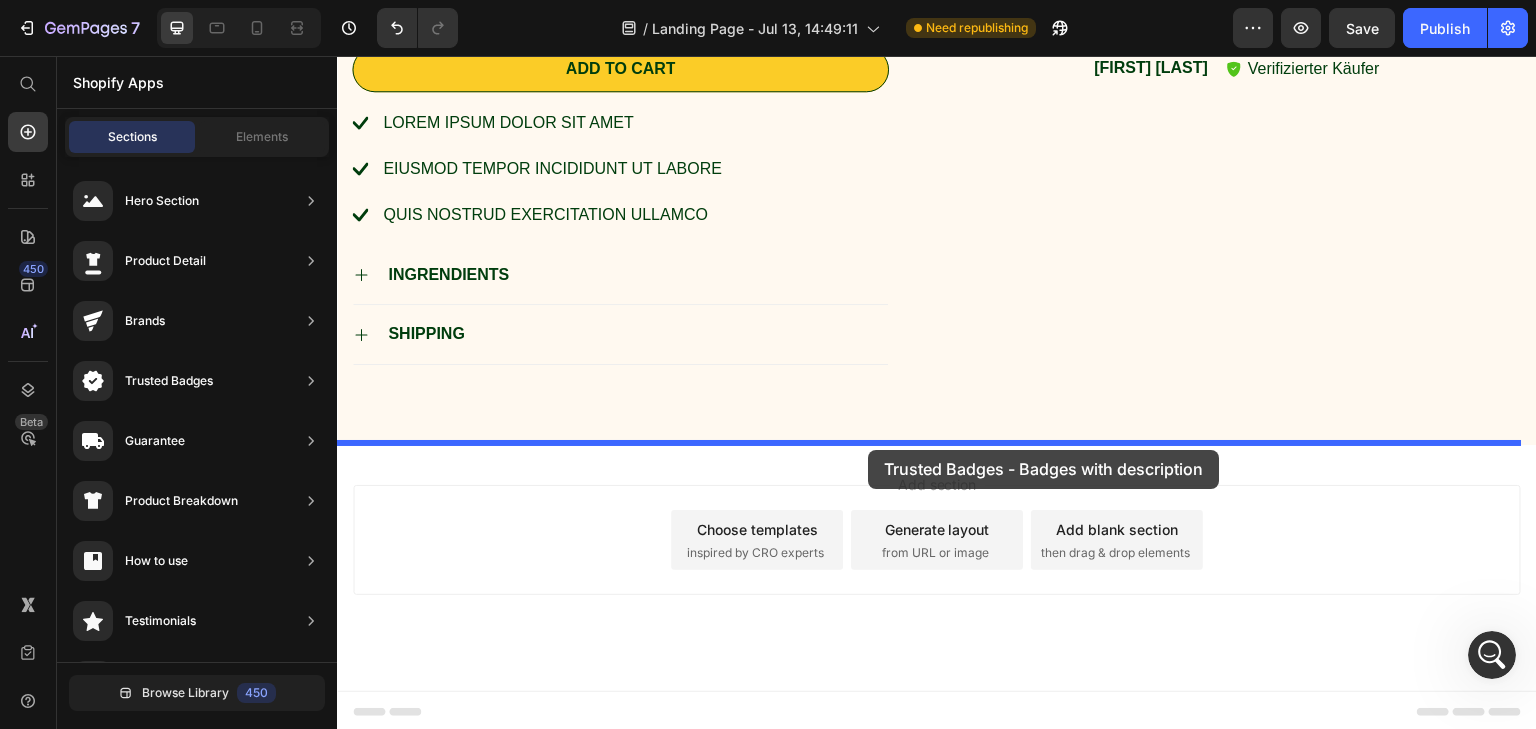 drag, startPoint x: 809, startPoint y: 385, endPoint x: 868, endPoint y: 450, distance: 87.78383 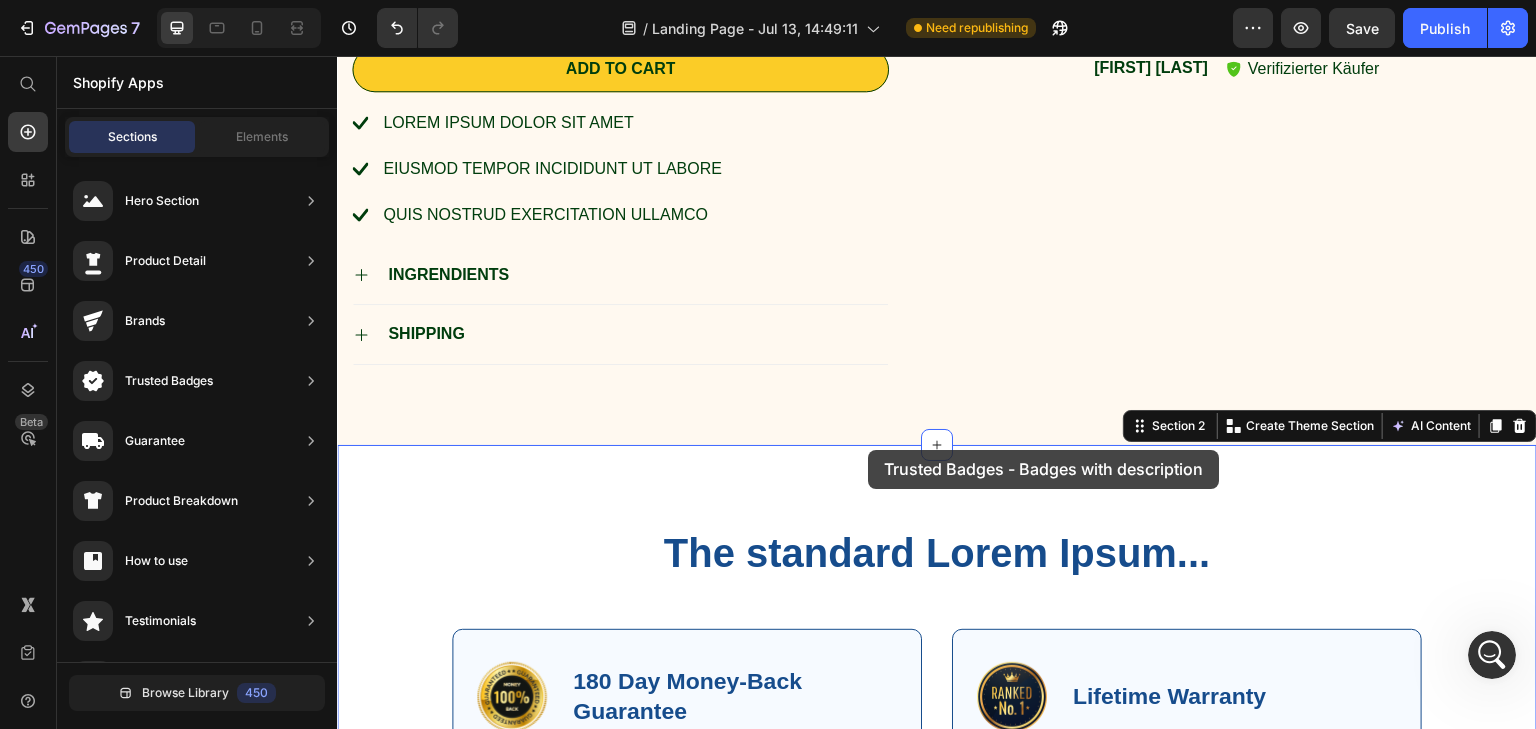 scroll, scrollTop: 1142, scrollLeft: 0, axis: vertical 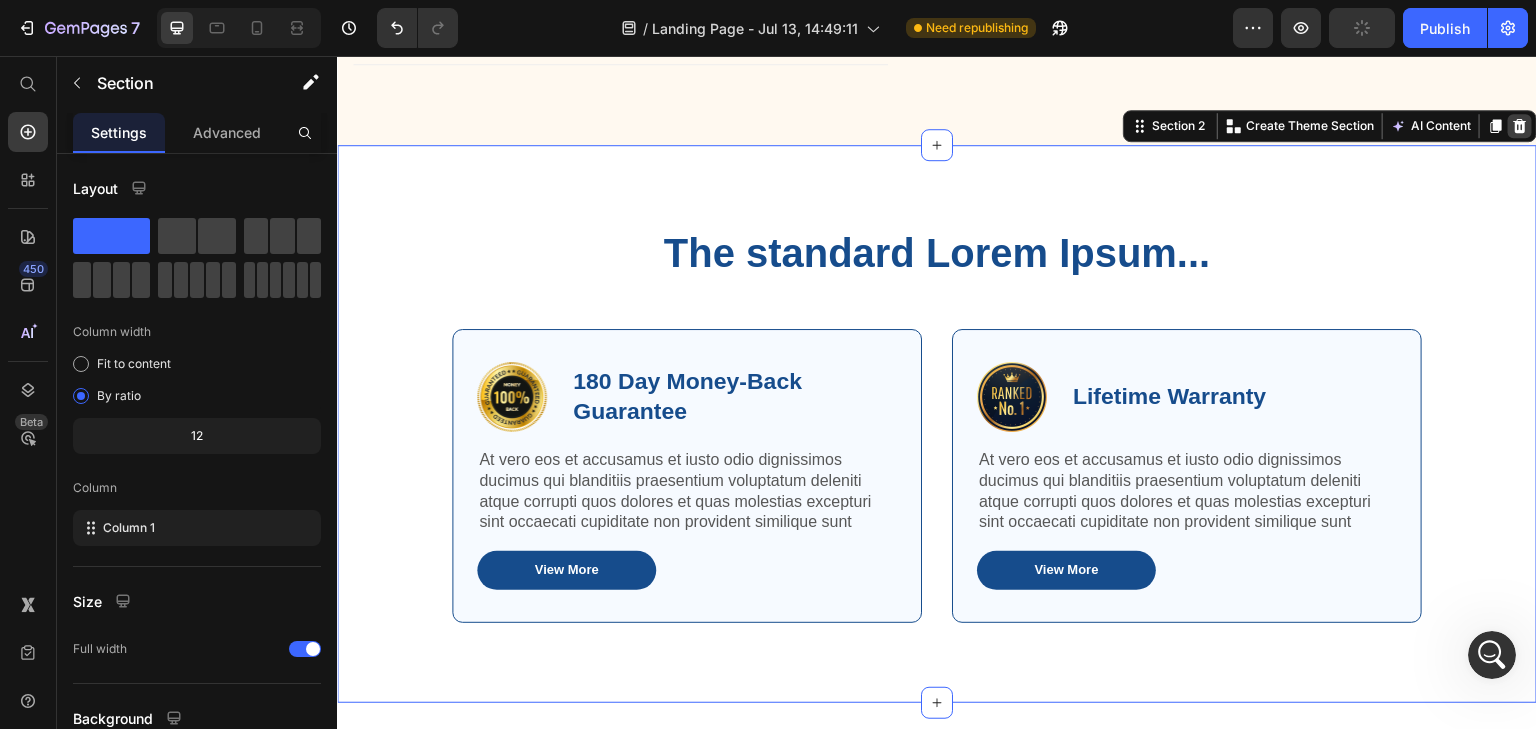 click at bounding box center [1520, 126] 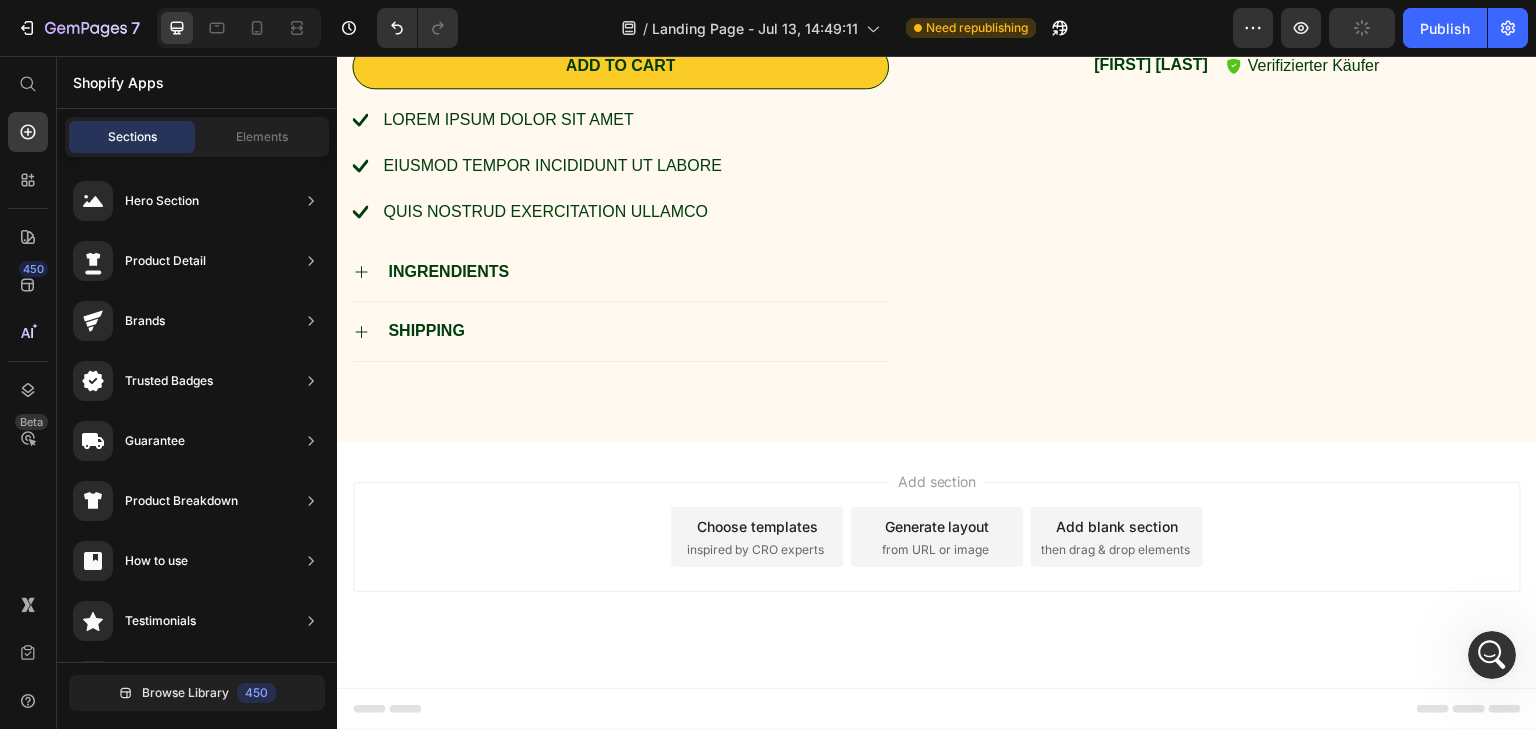 scroll, scrollTop: 842, scrollLeft: 0, axis: vertical 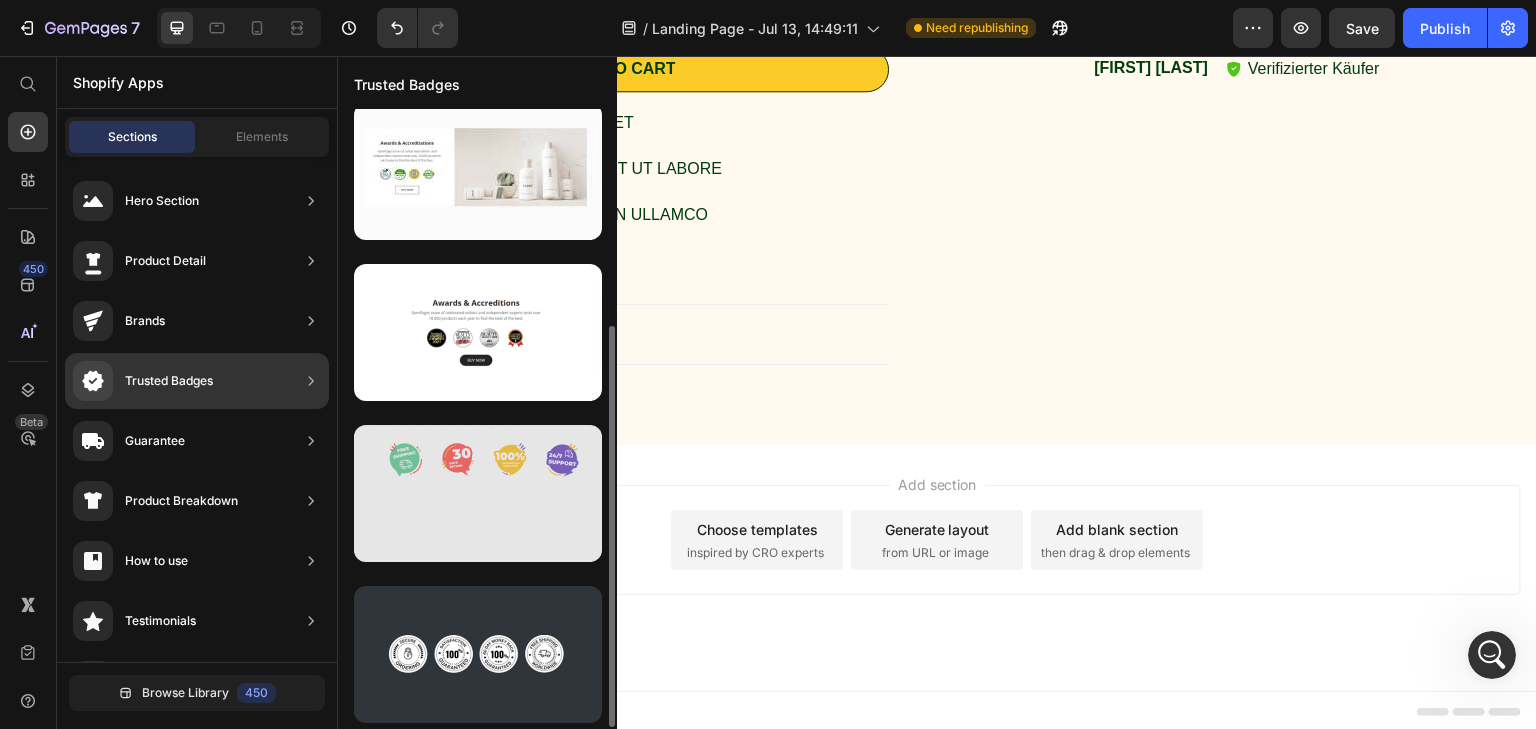 click at bounding box center (478, 493) 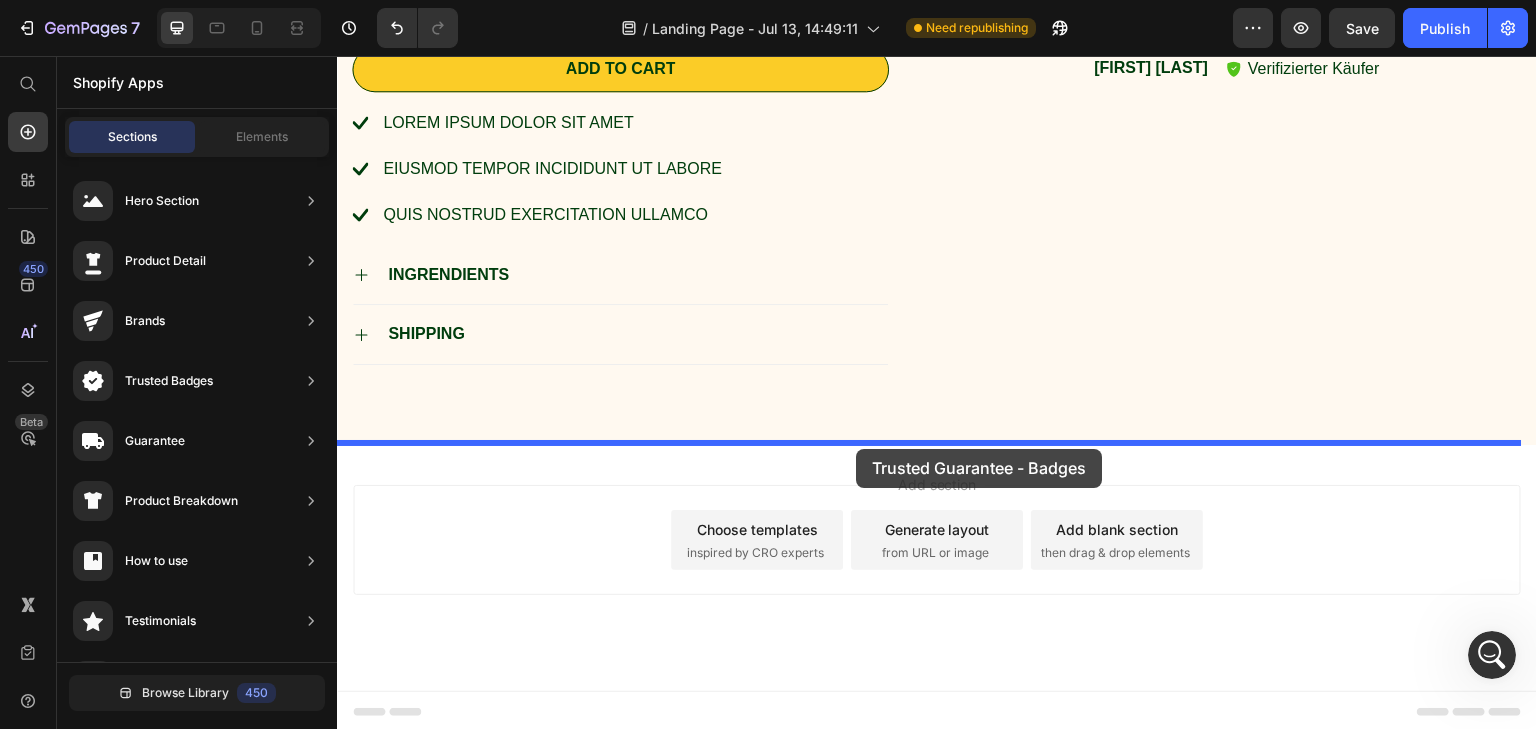 drag, startPoint x: 854, startPoint y: 569, endPoint x: 856, endPoint y: 449, distance: 120.01666 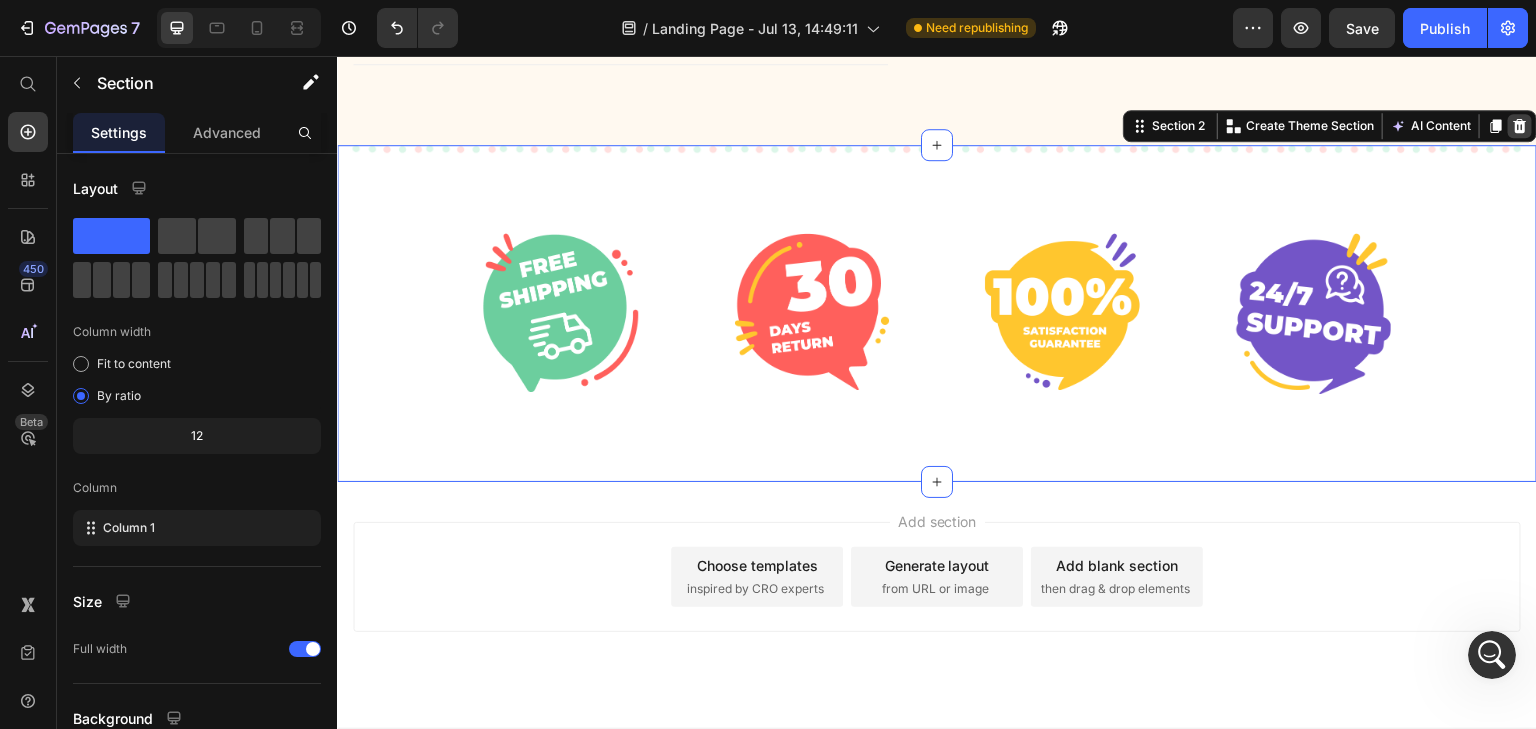 click 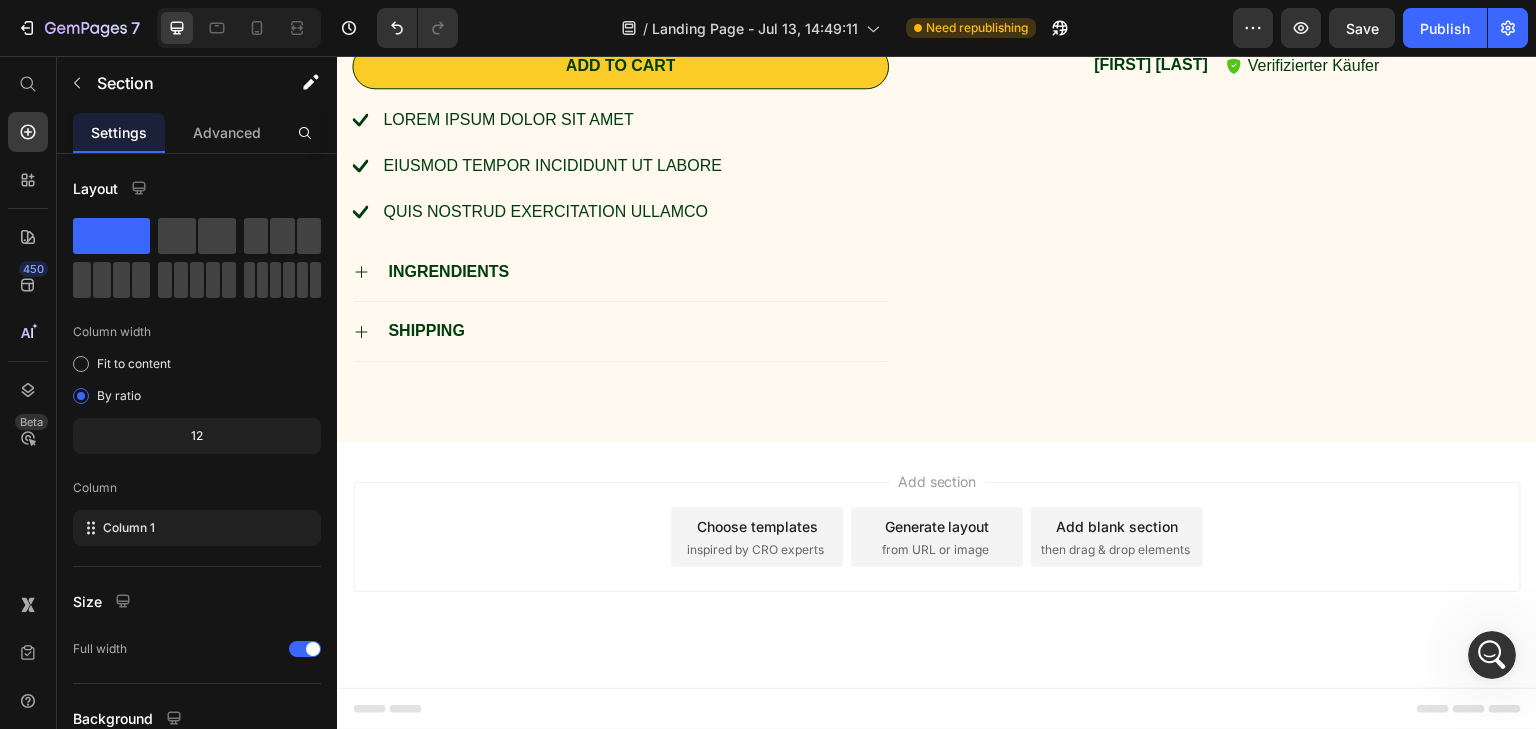 scroll, scrollTop: 842, scrollLeft: 0, axis: vertical 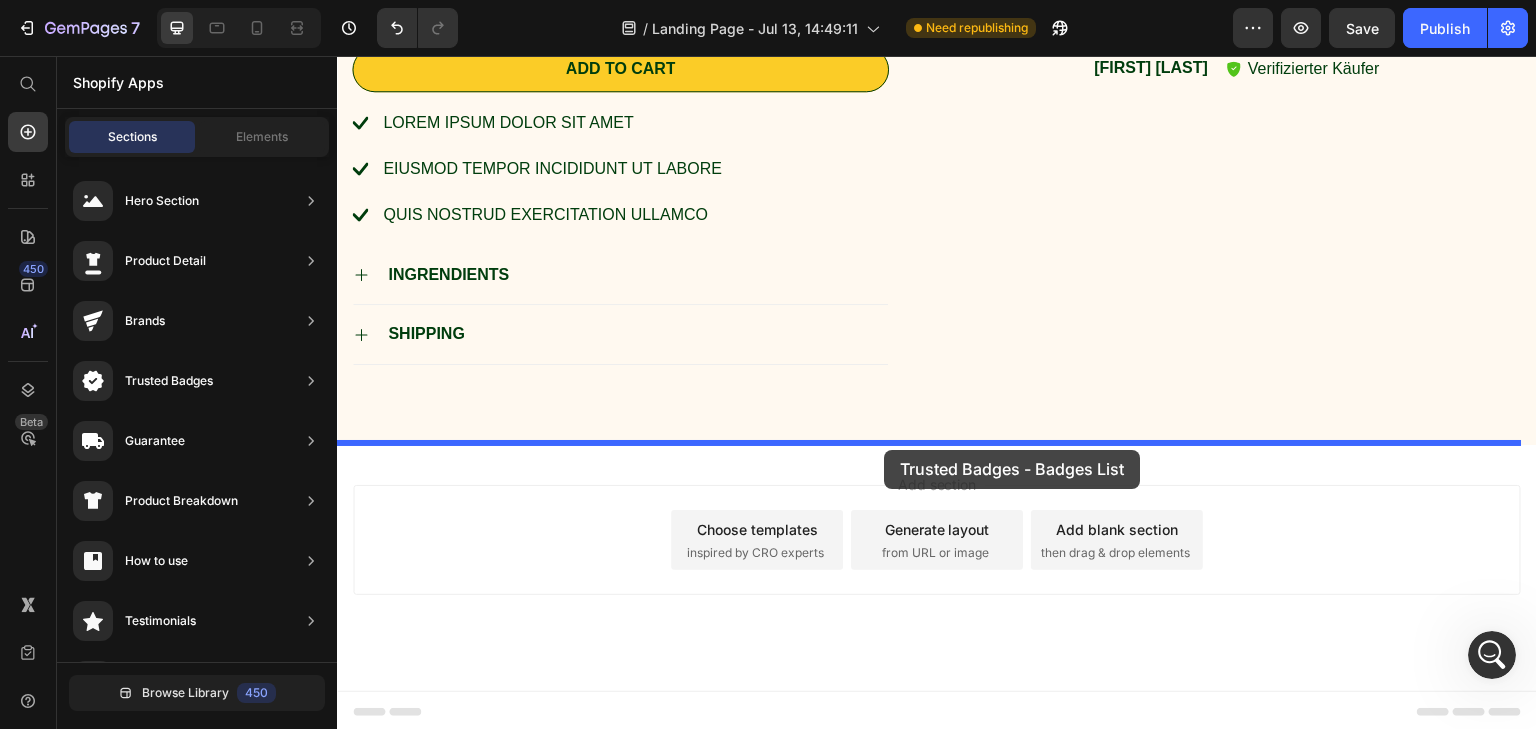 drag, startPoint x: 844, startPoint y: 267, endPoint x: 882, endPoint y: 443, distance: 180.05554 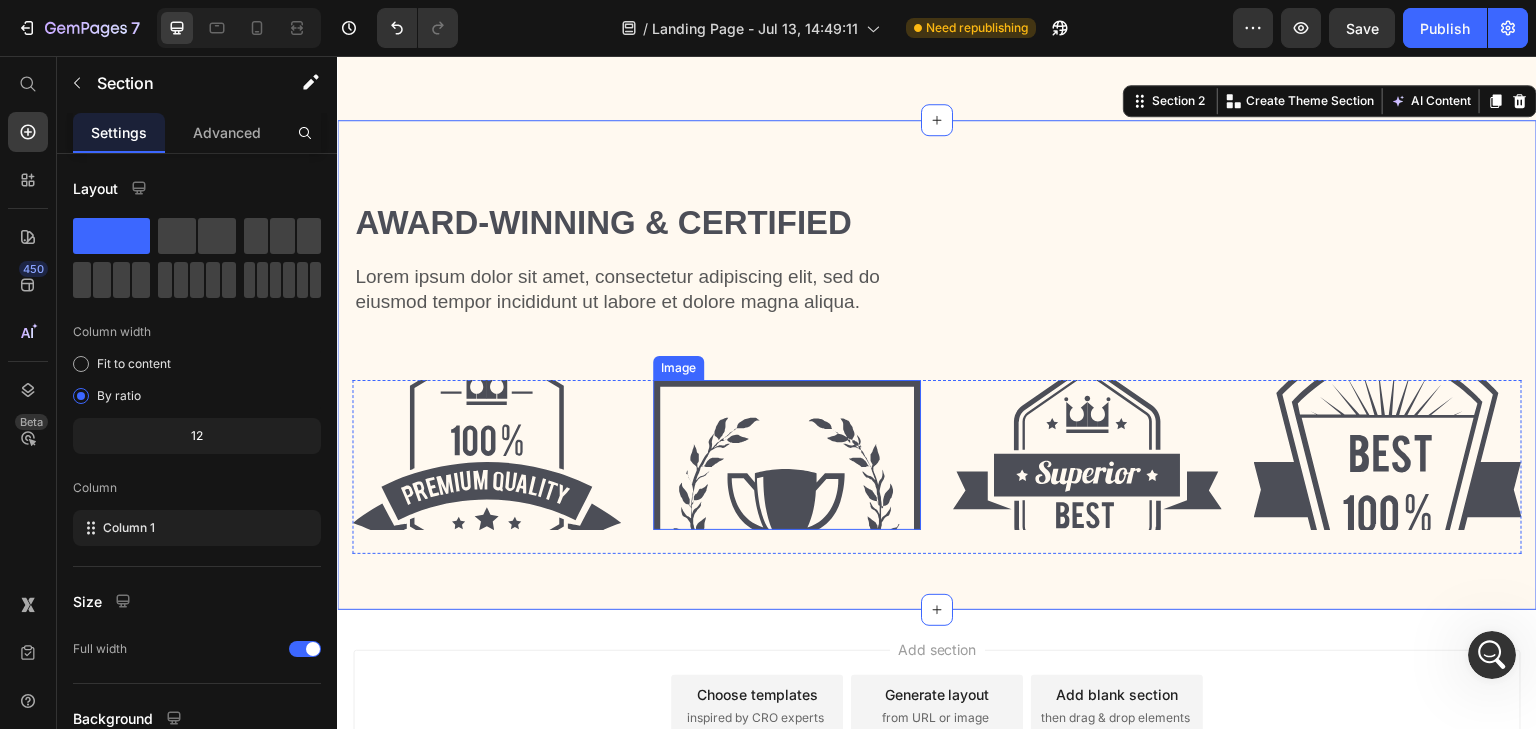 scroll, scrollTop: 1142, scrollLeft: 0, axis: vertical 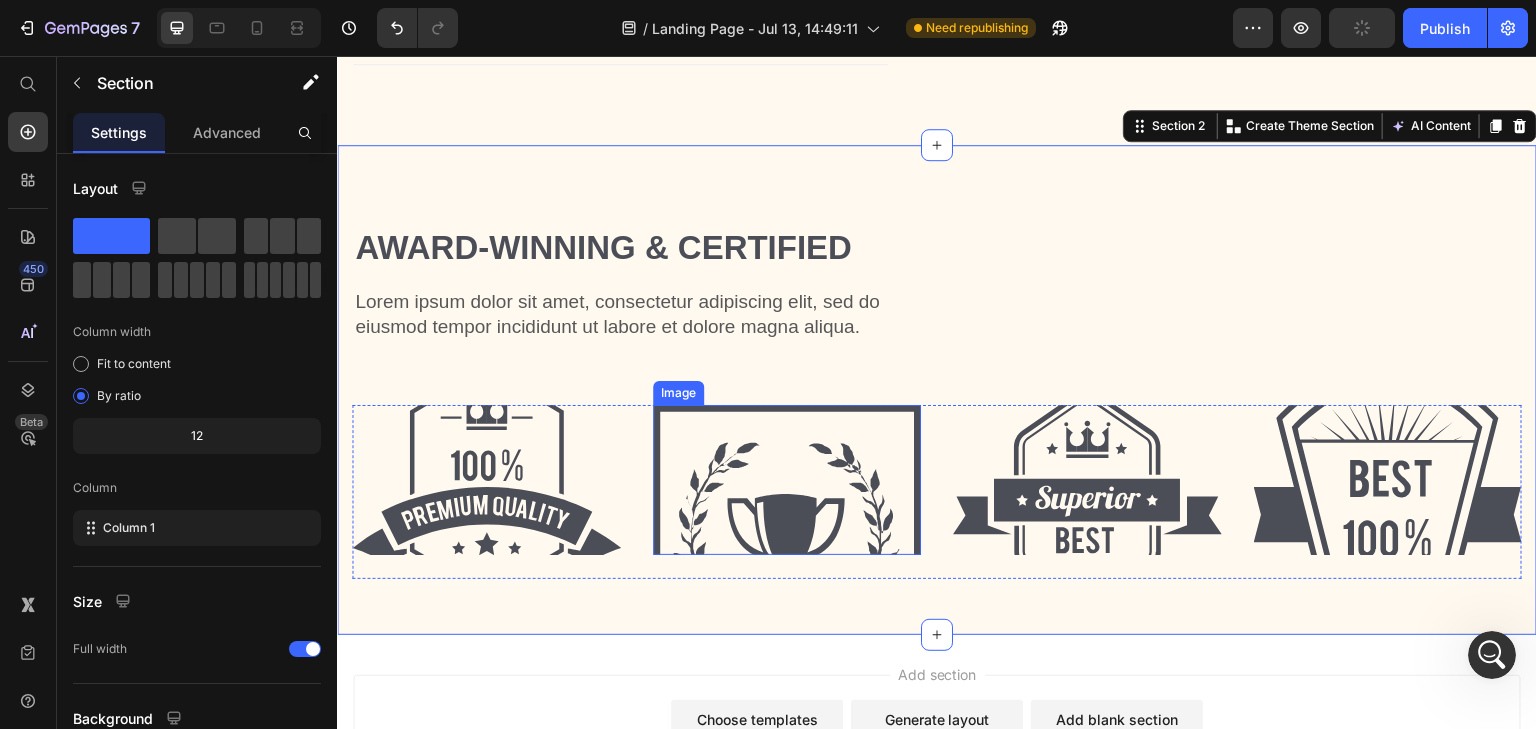 click at bounding box center [787, 480] 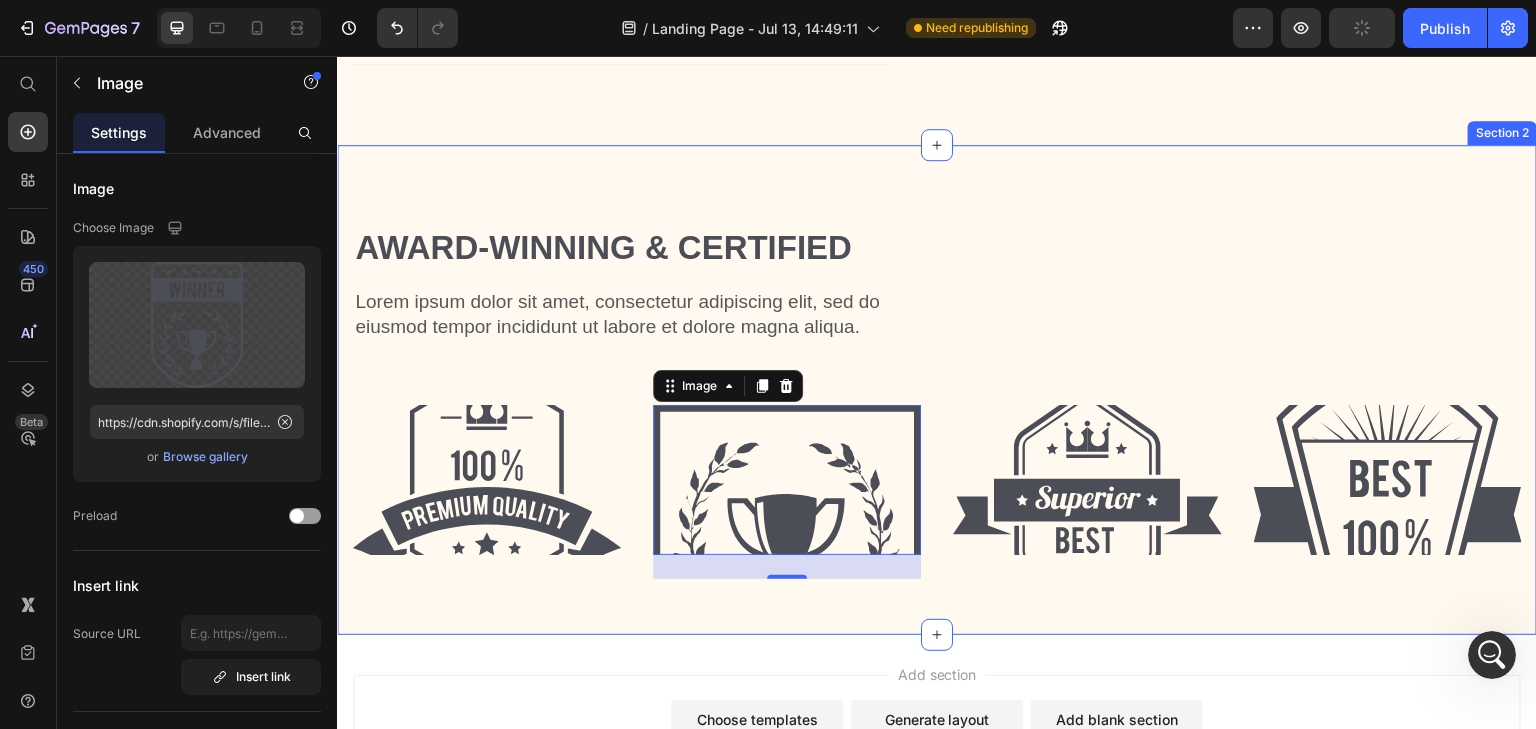 click on "Award-winning & Certified Heading Lorem ipsum dolor sit amet, consectetur adipiscing elit, sed do eiusmod tempor incididunt ut labore et dolore magna aliqua. Text Block Row Row Image Image 24 Image Image Row Section 2" at bounding box center (937, 390) 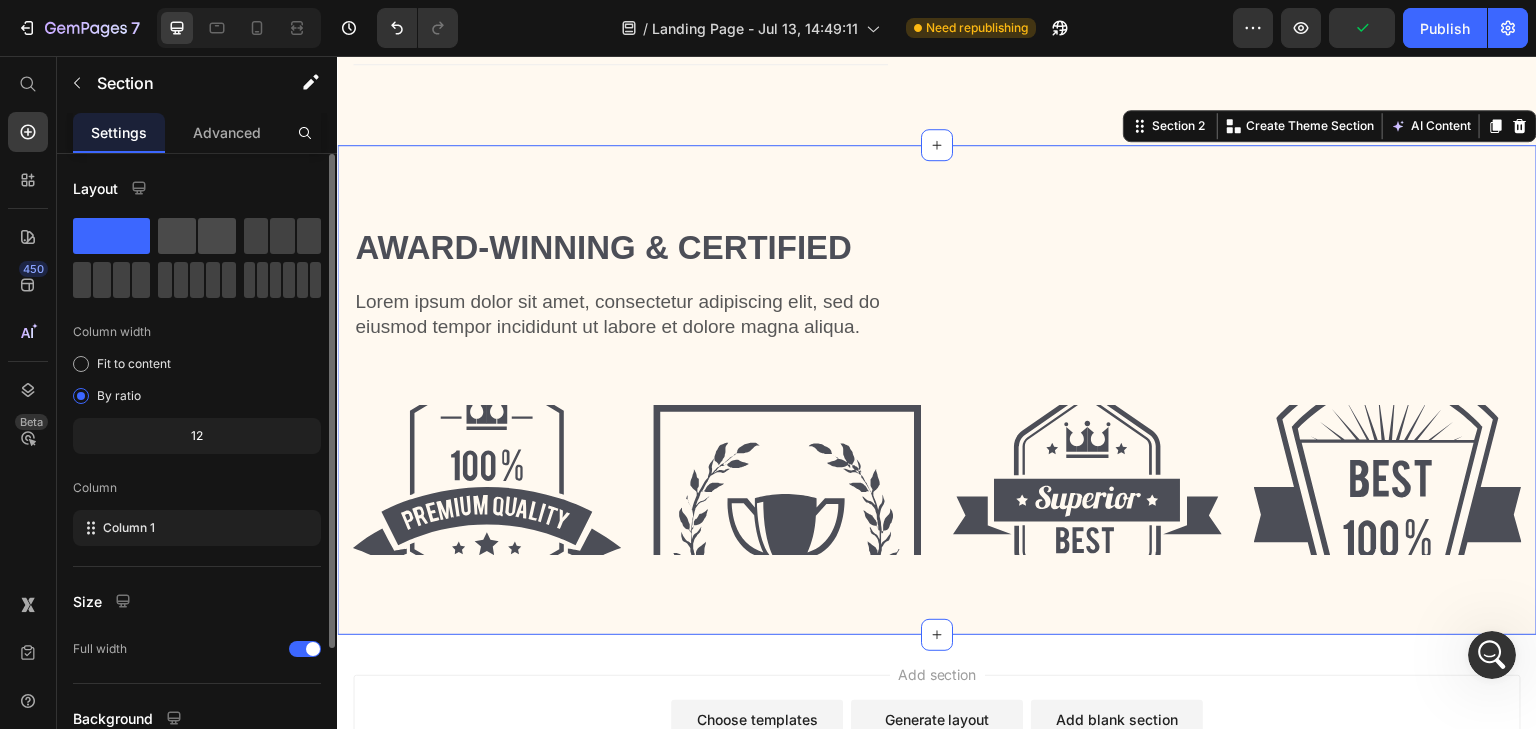 click 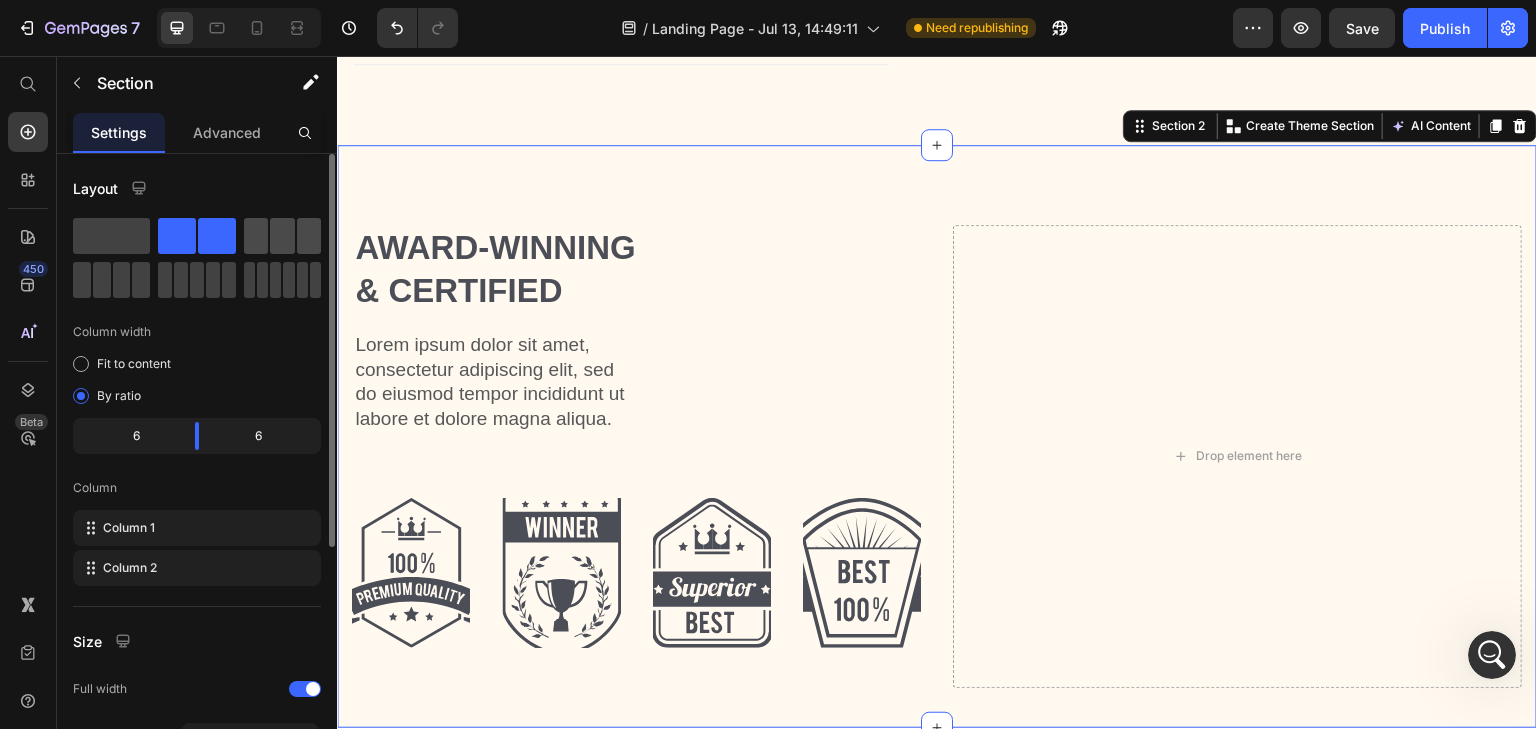 click 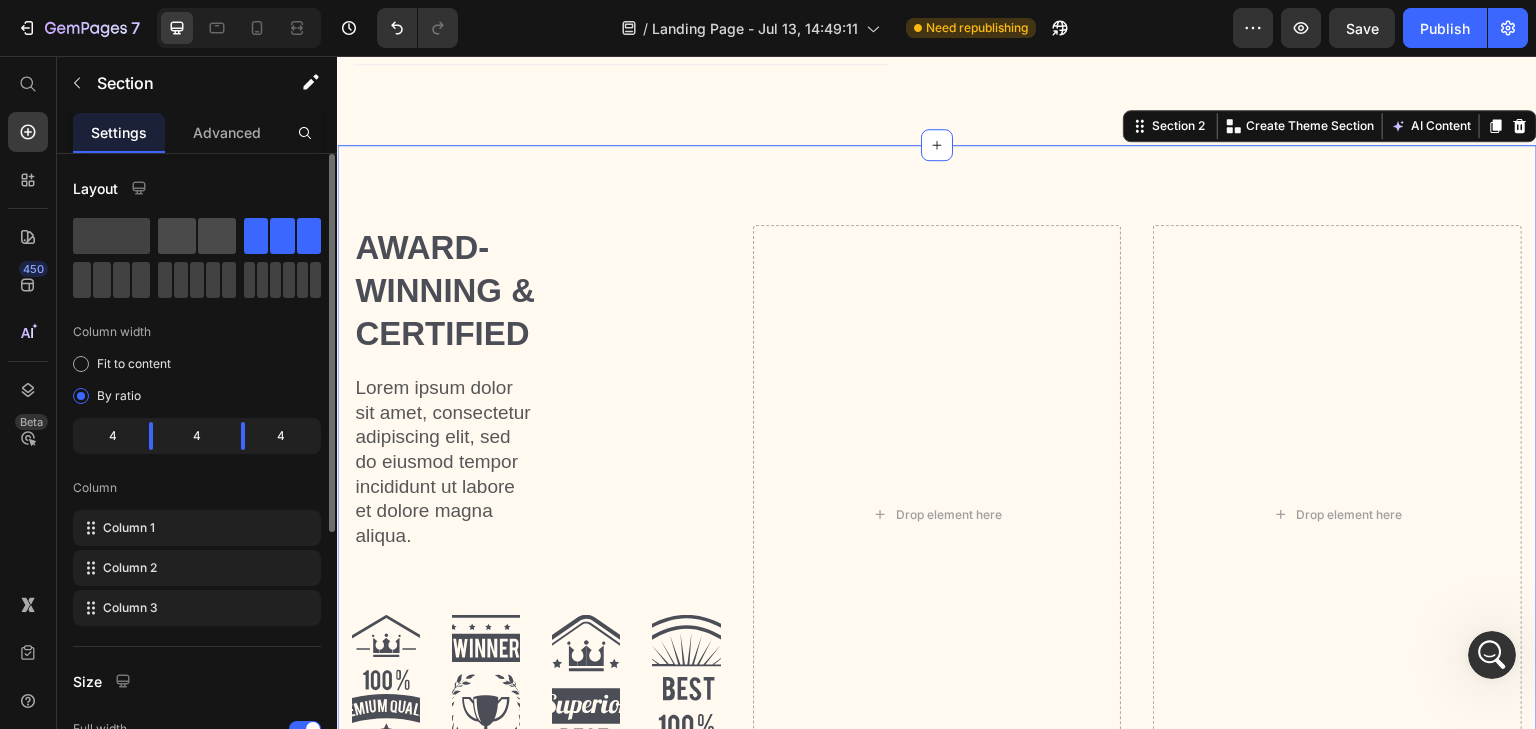 click 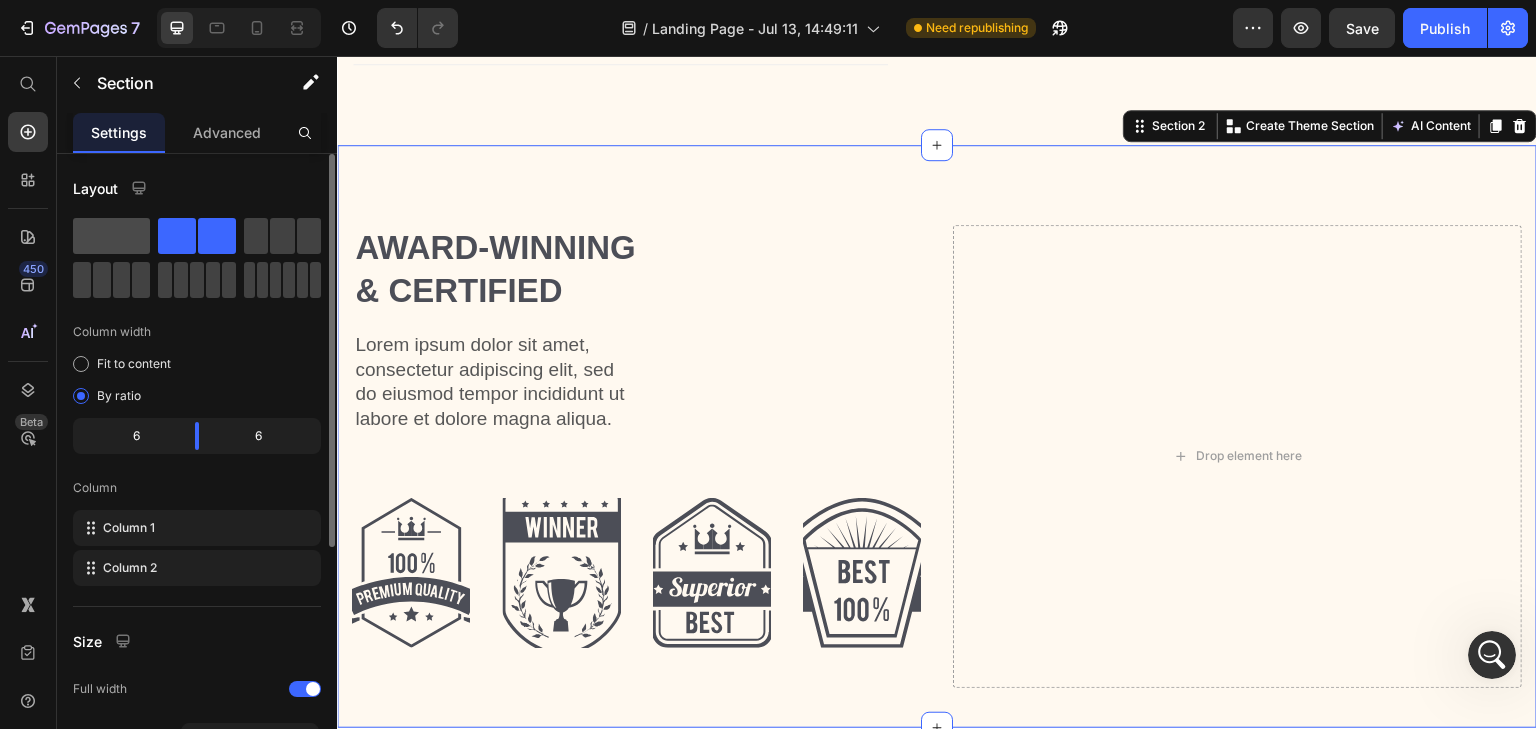 click 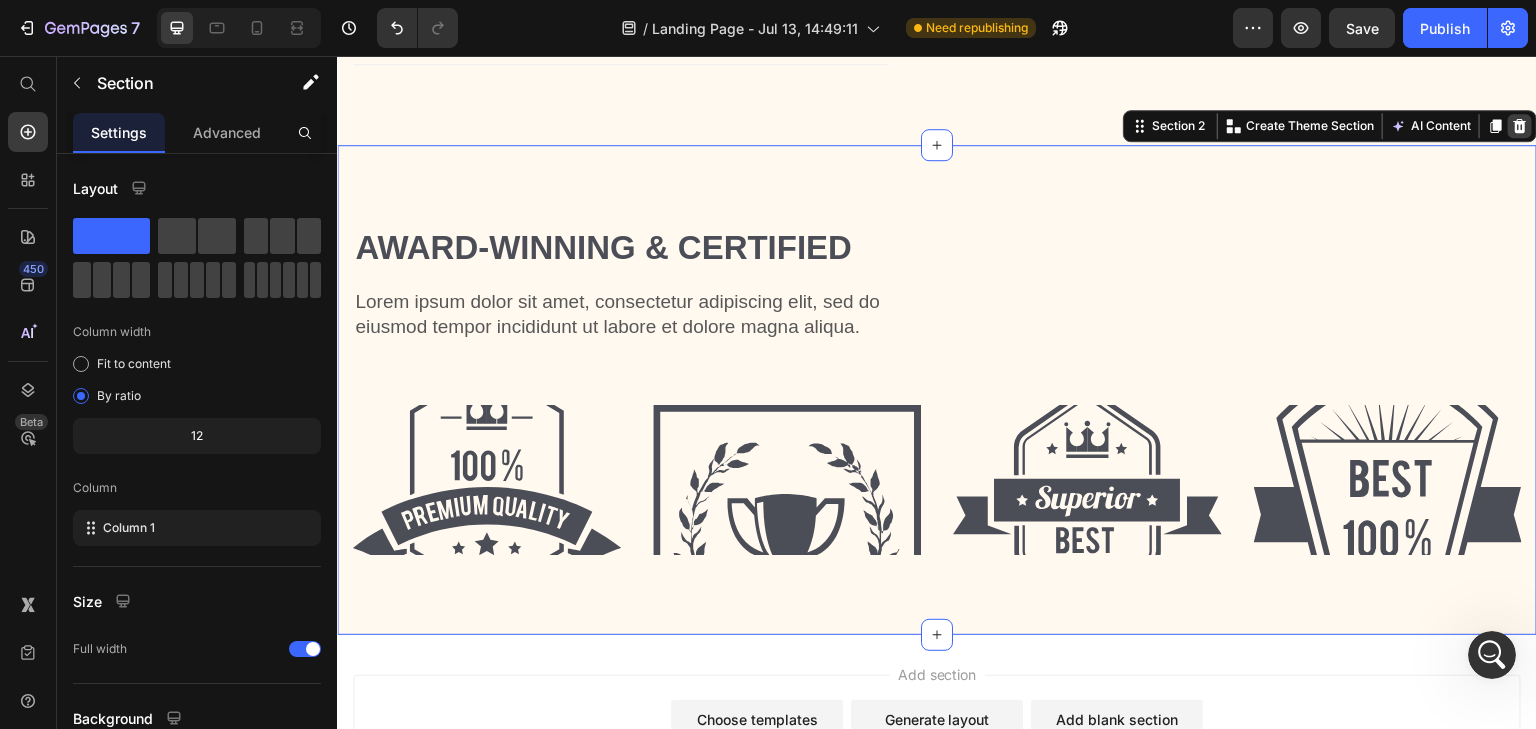 click 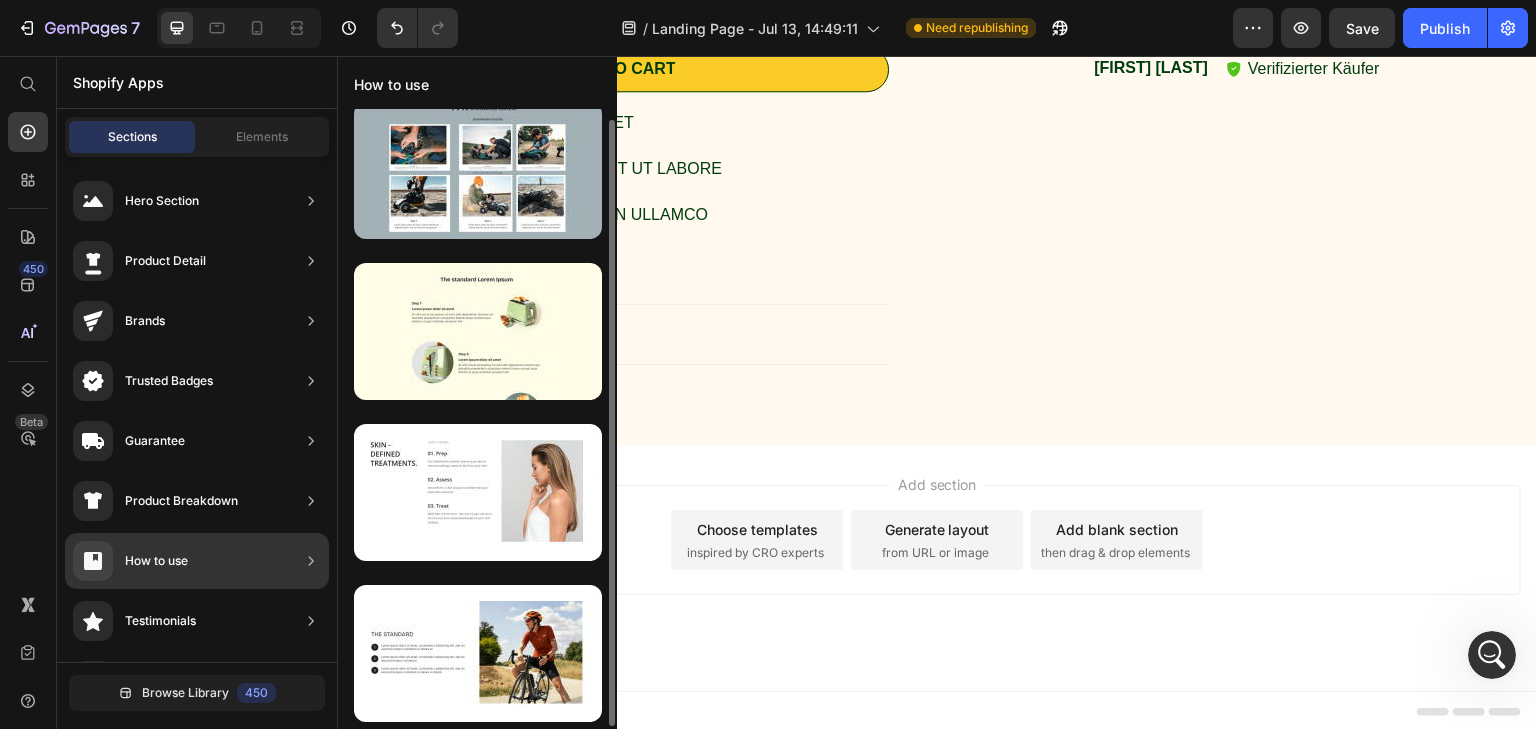 scroll, scrollTop: 12, scrollLeft: 0, axis: vertical 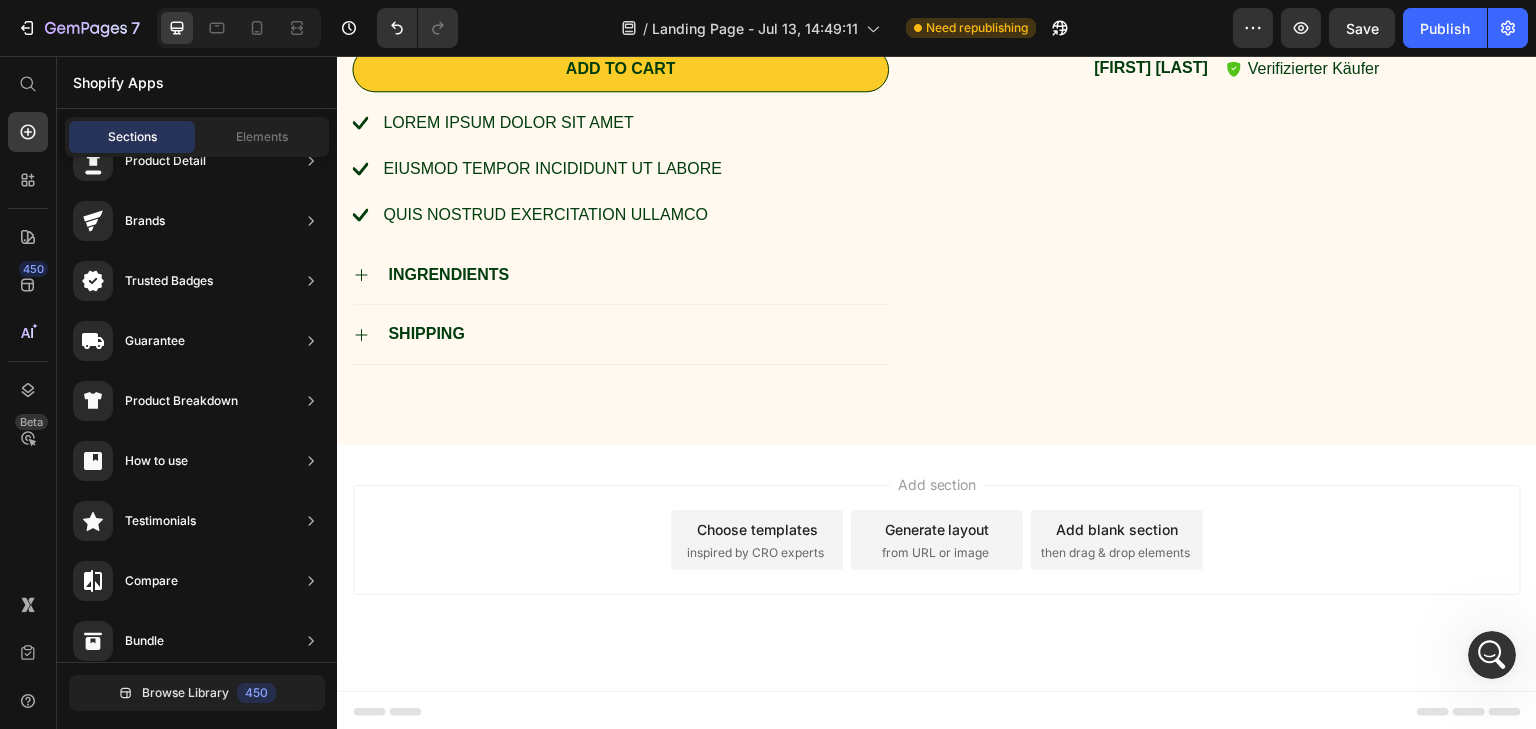 click at bounding box center [1492, 655] 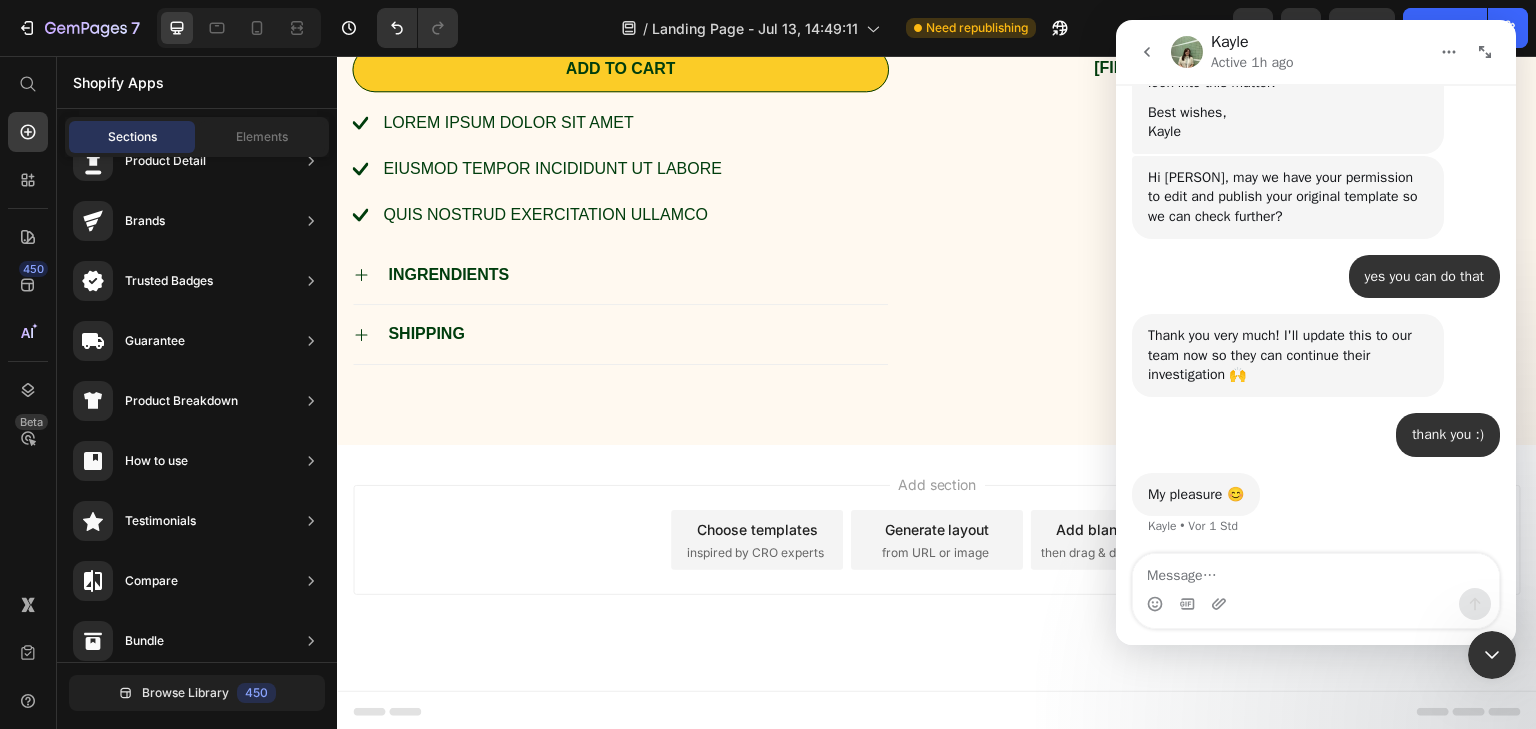 scroll, scrollTop: 3850, scrollLeft: 0, axis: vertical 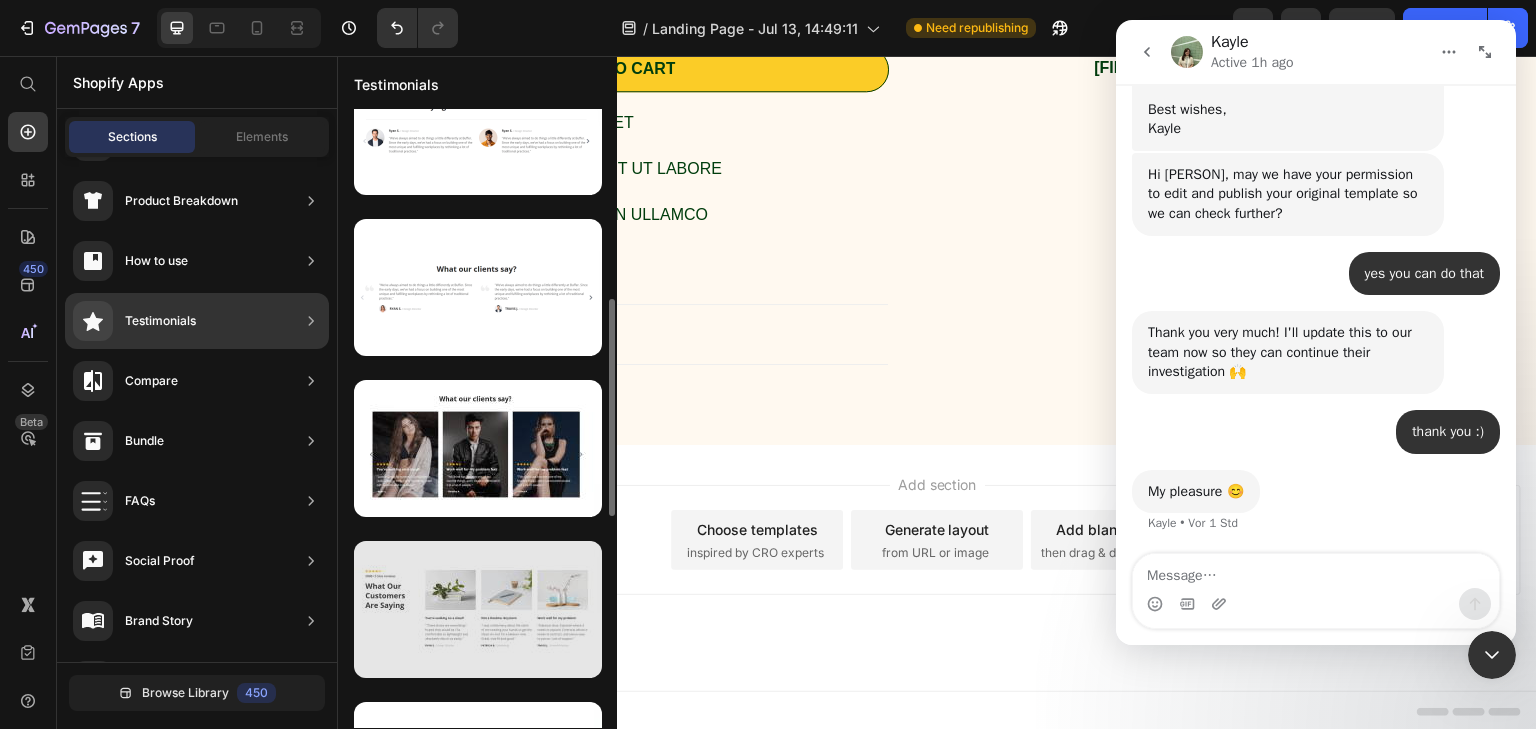 click at bounding box center [478, 609] 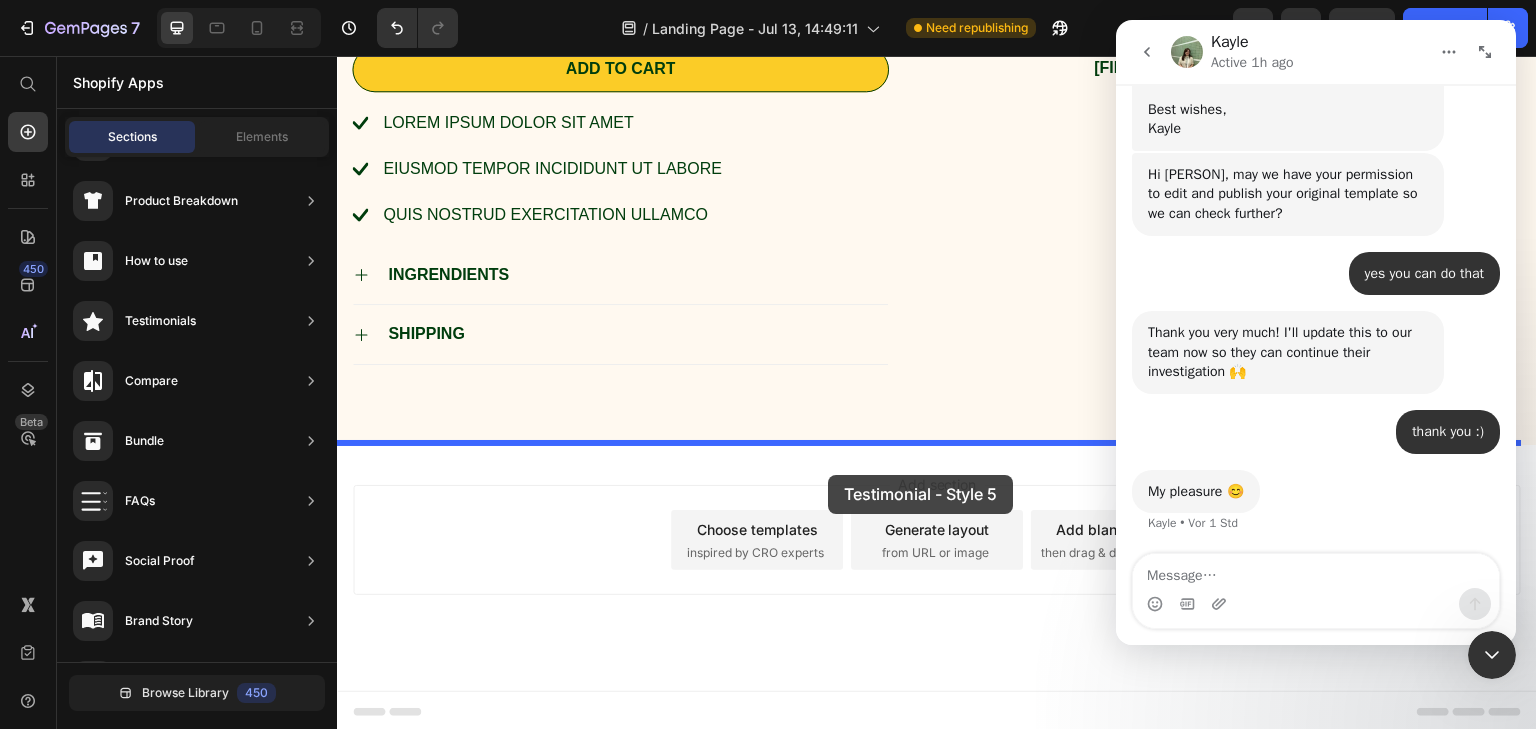 drag, startPoint x: 835, startPoint y: 639, endPoint x: 828, endPoint y: 475, distance: 164.14932 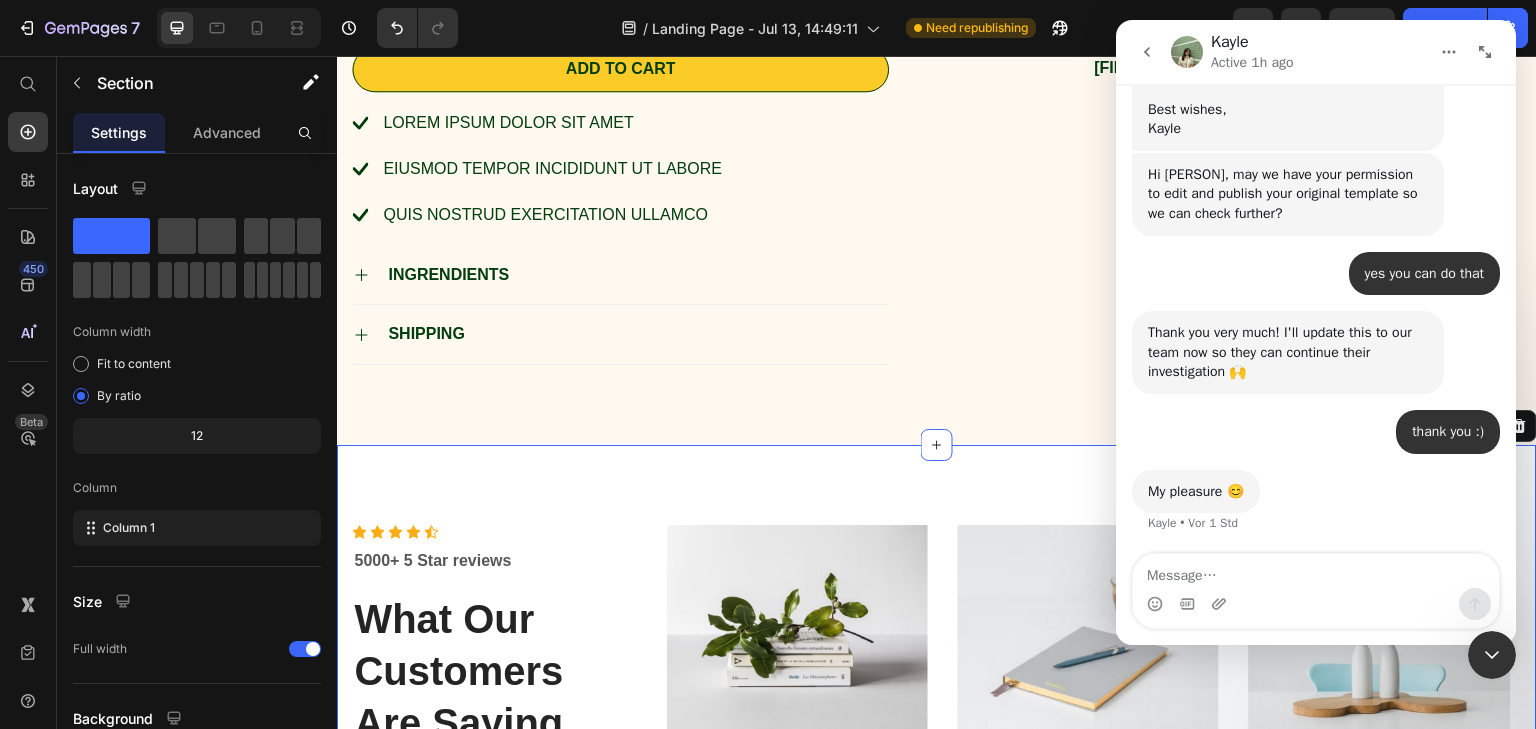 scroll, scrollTop: 1142, scrollLeft: 0, axis: vertical 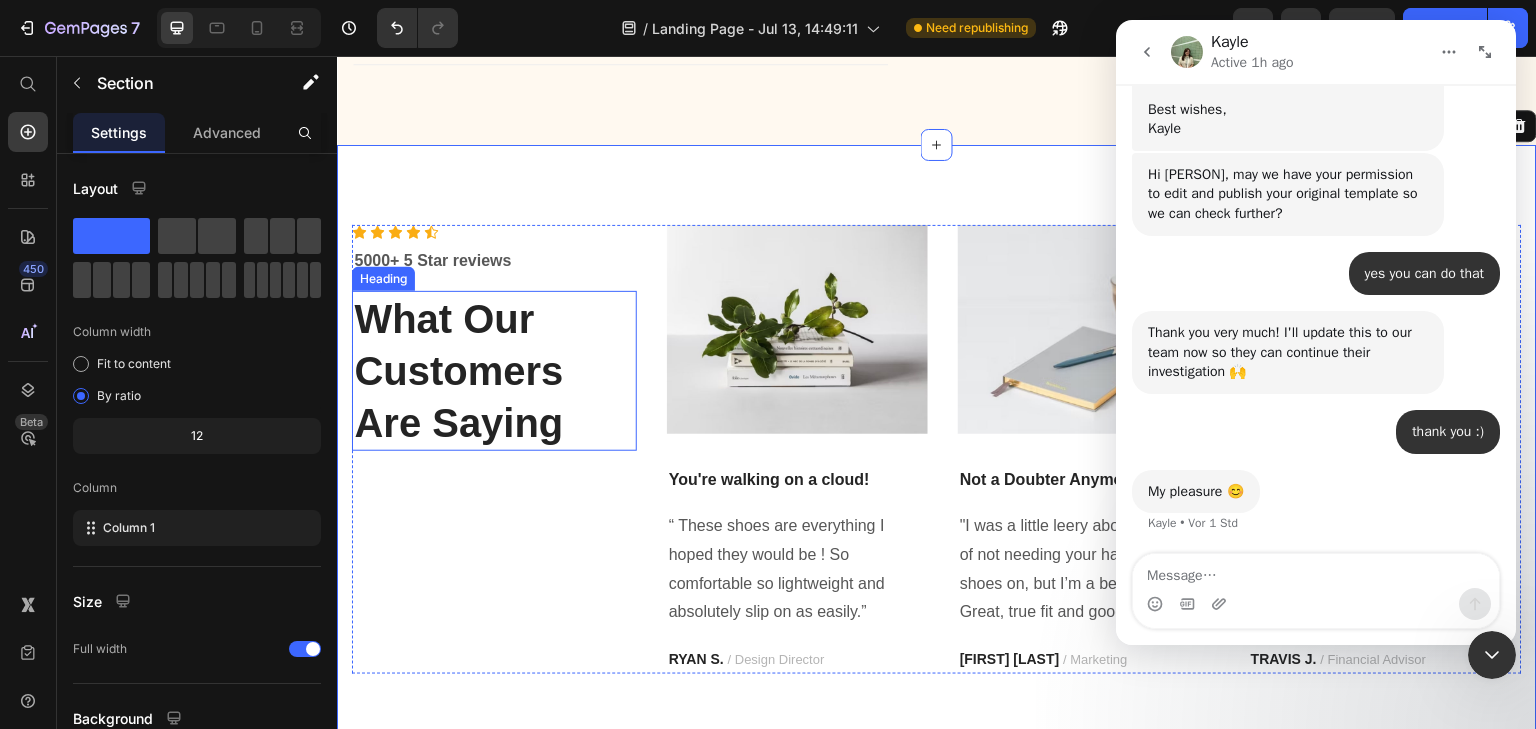 click on "What Our Customers Are Saying" at bounding box center (494, 371) 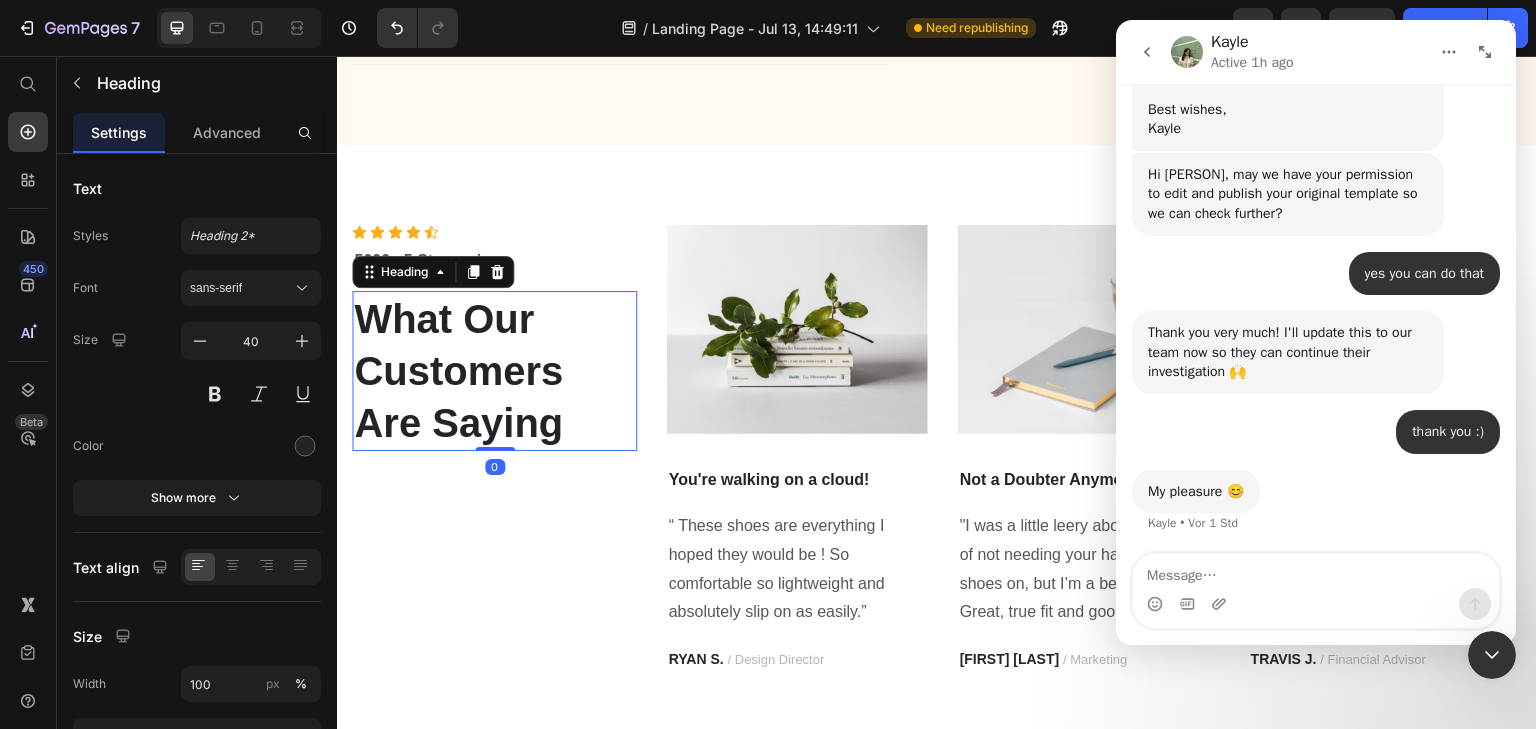 click on "What Our Customers Are Saying" at bounding box center [494, 371] 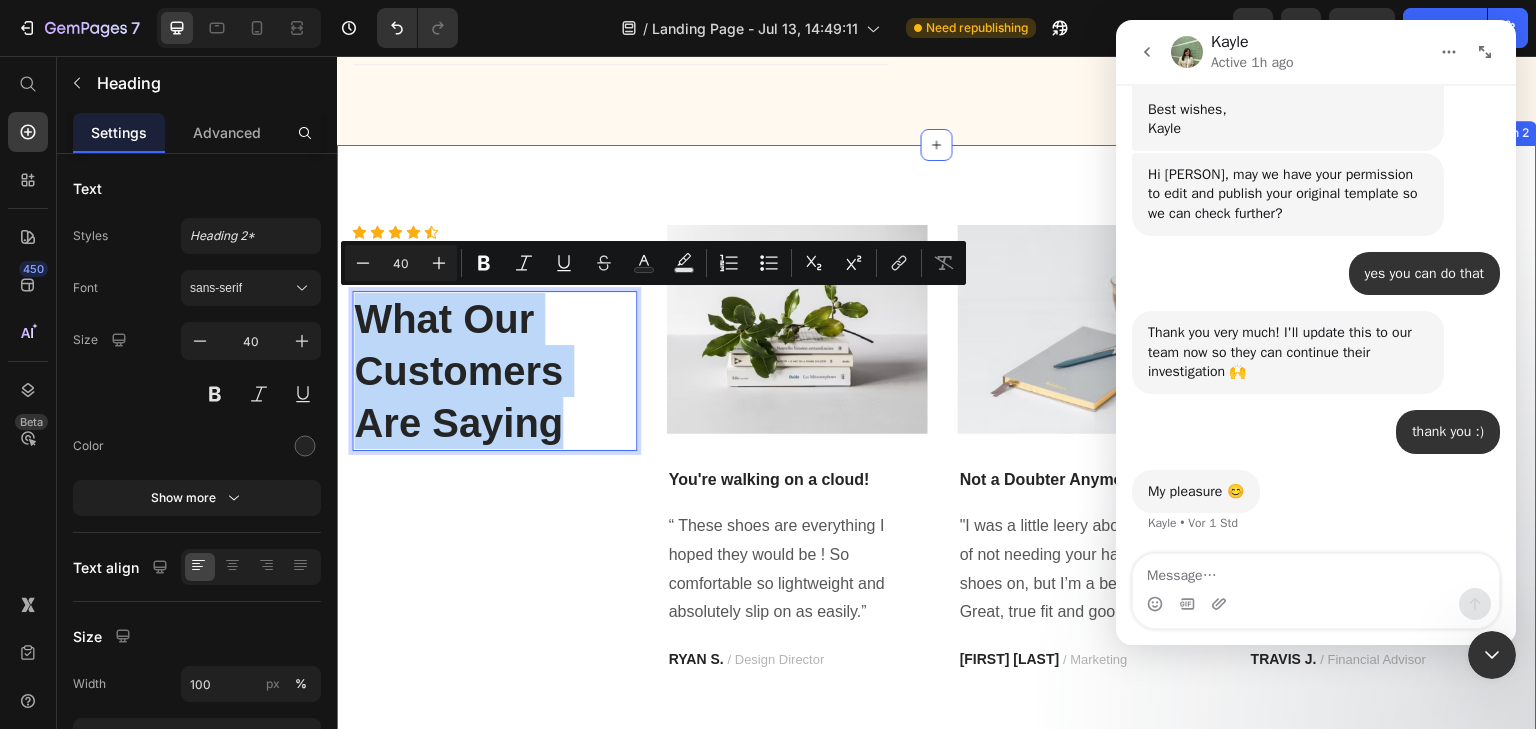 drag, startPoint x: 563, startPoint y: 423, endPoint x: 337, endPoint y: 336, distance: 242.1673 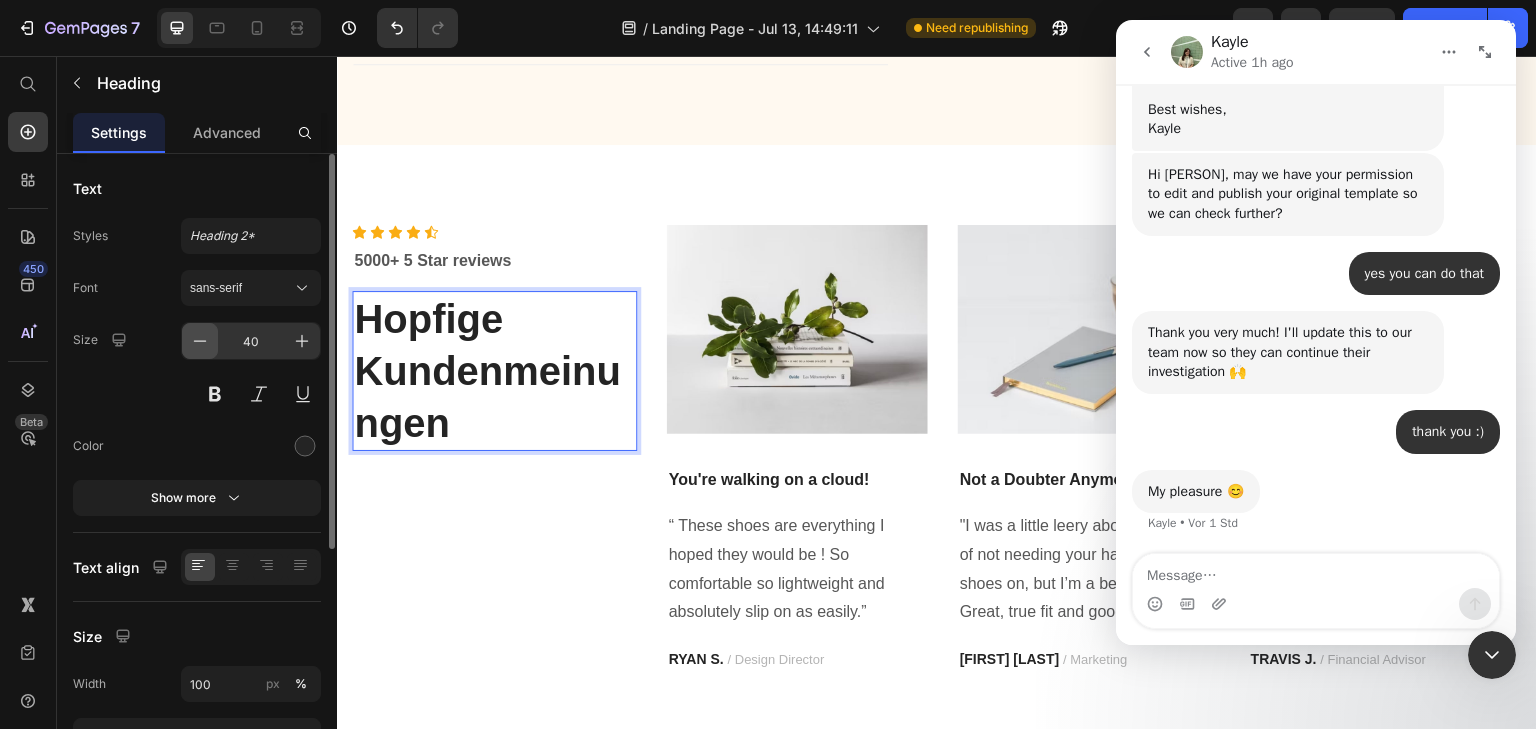 click at bounding box center (200, 341) 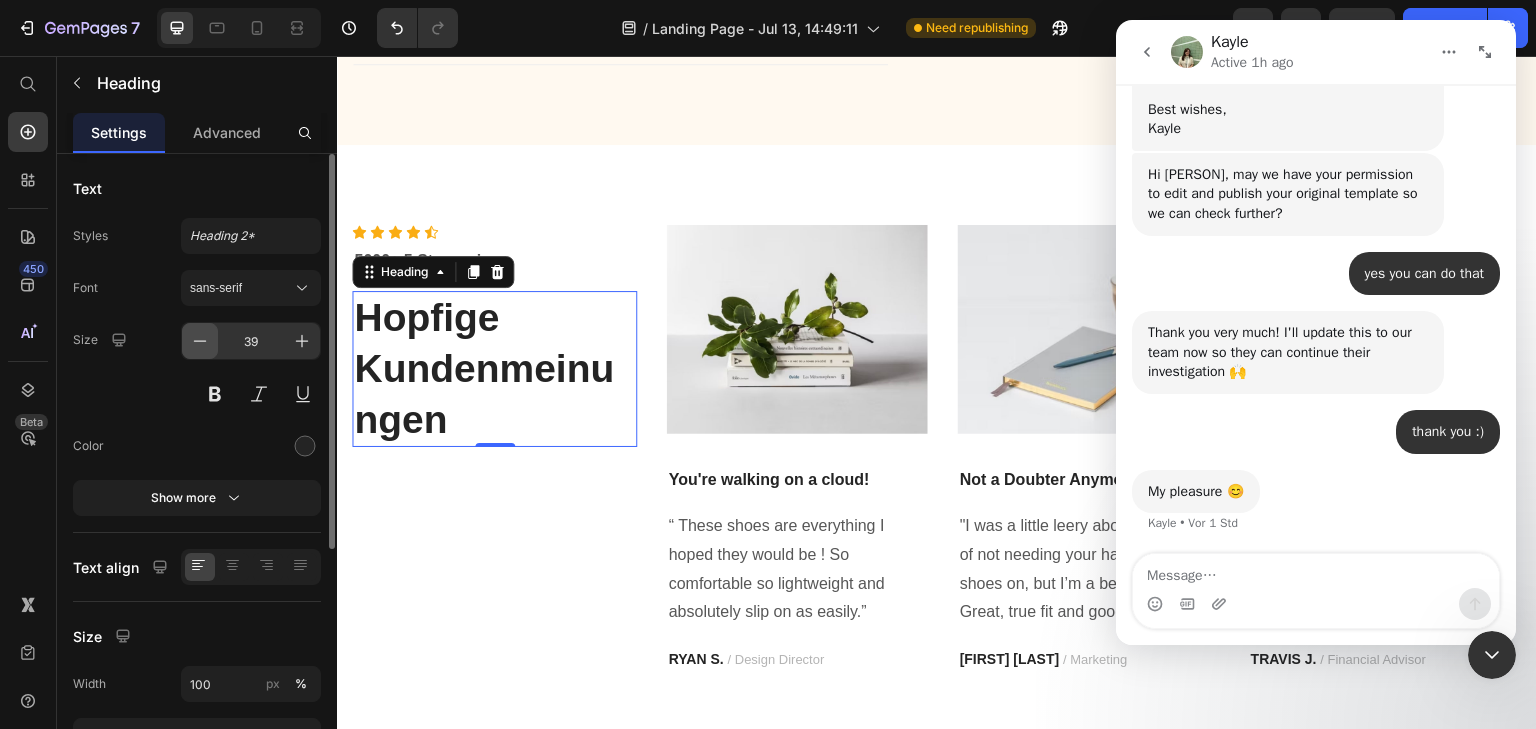 click at bounding box center [200, 341] 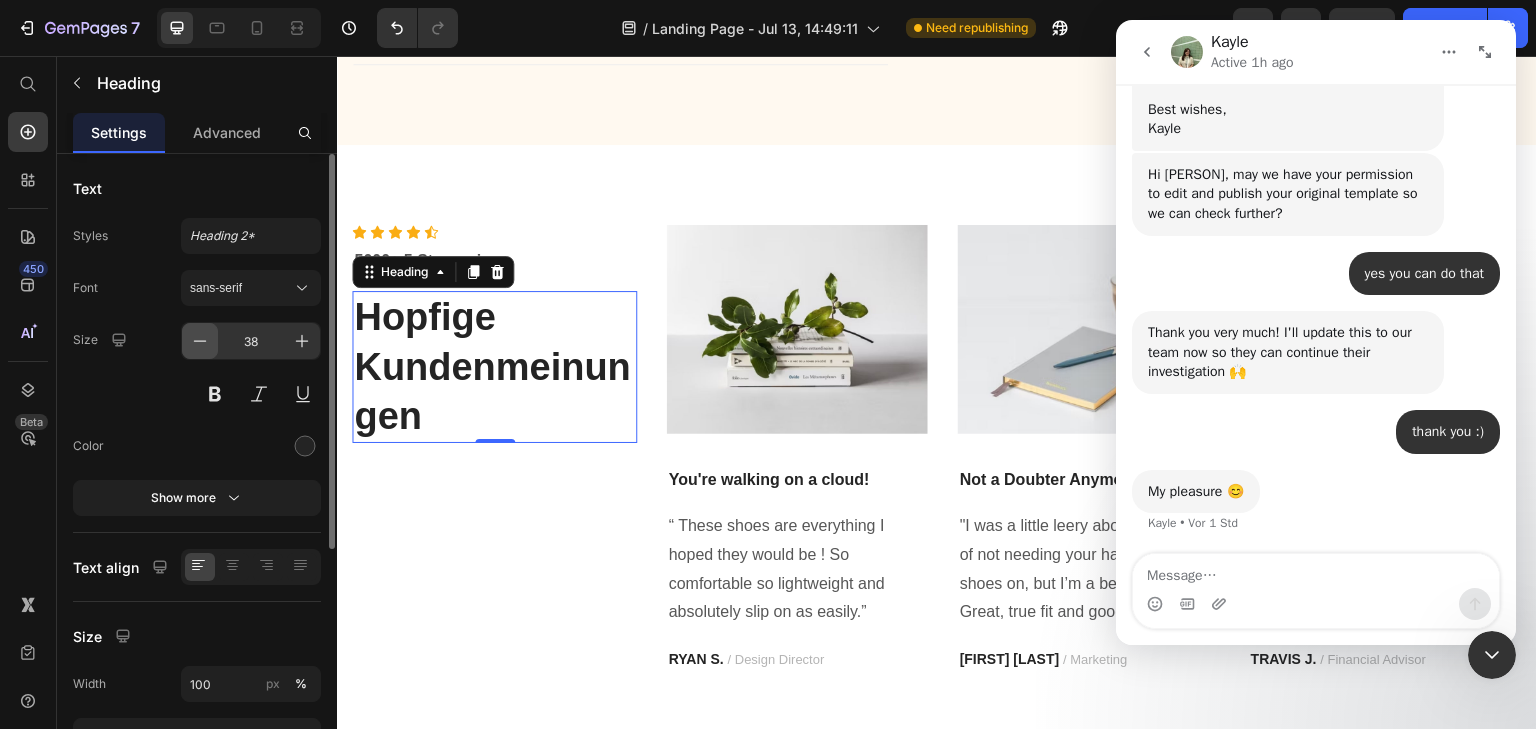 click 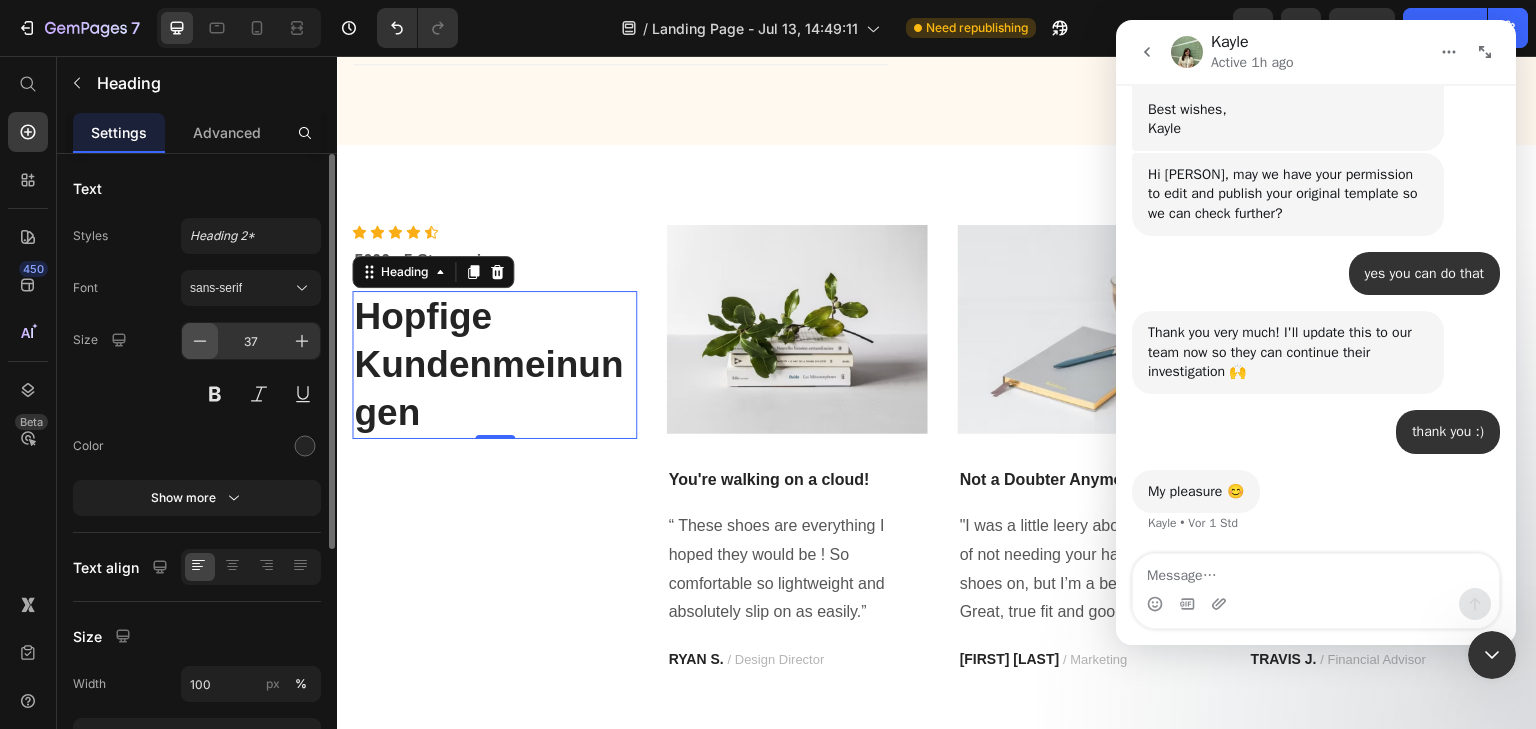 click 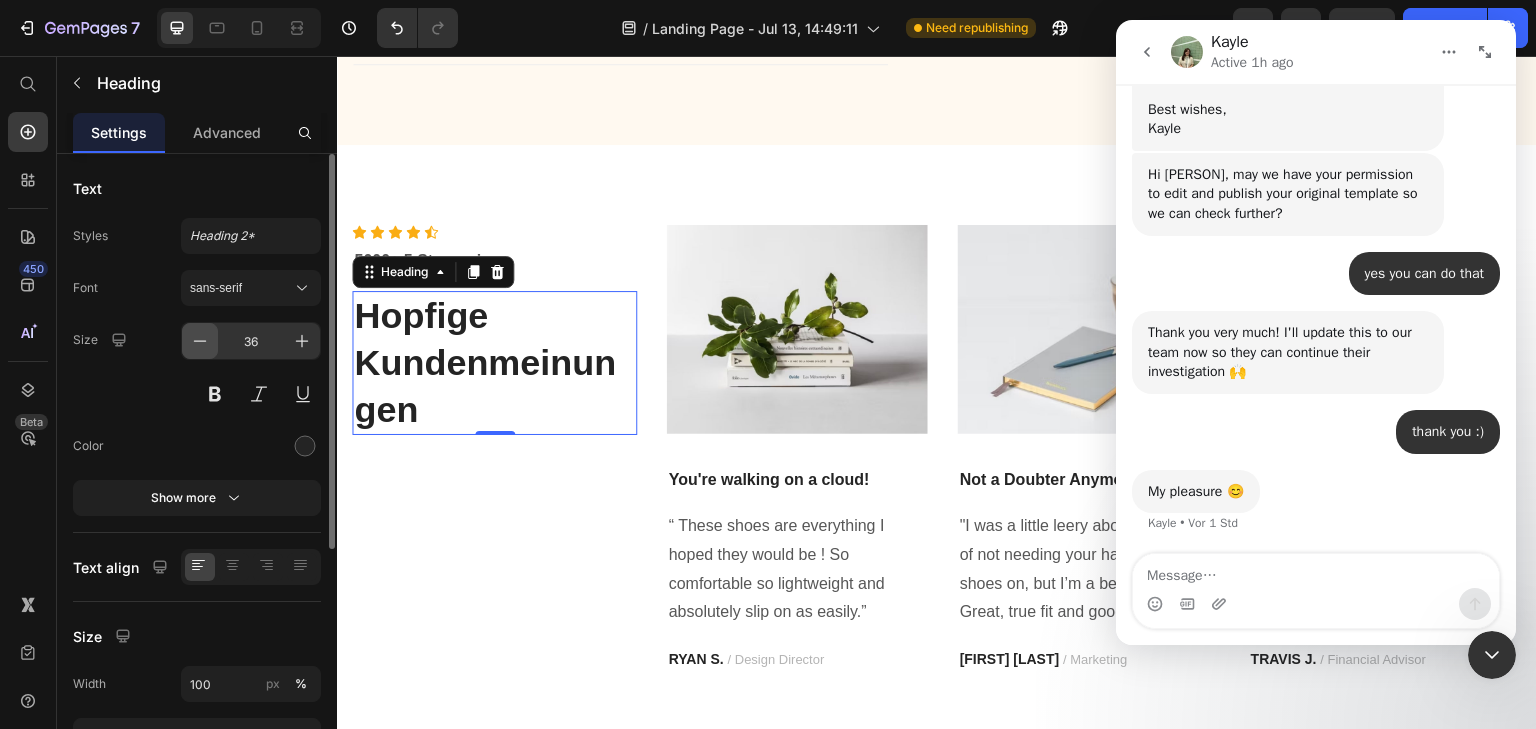 click 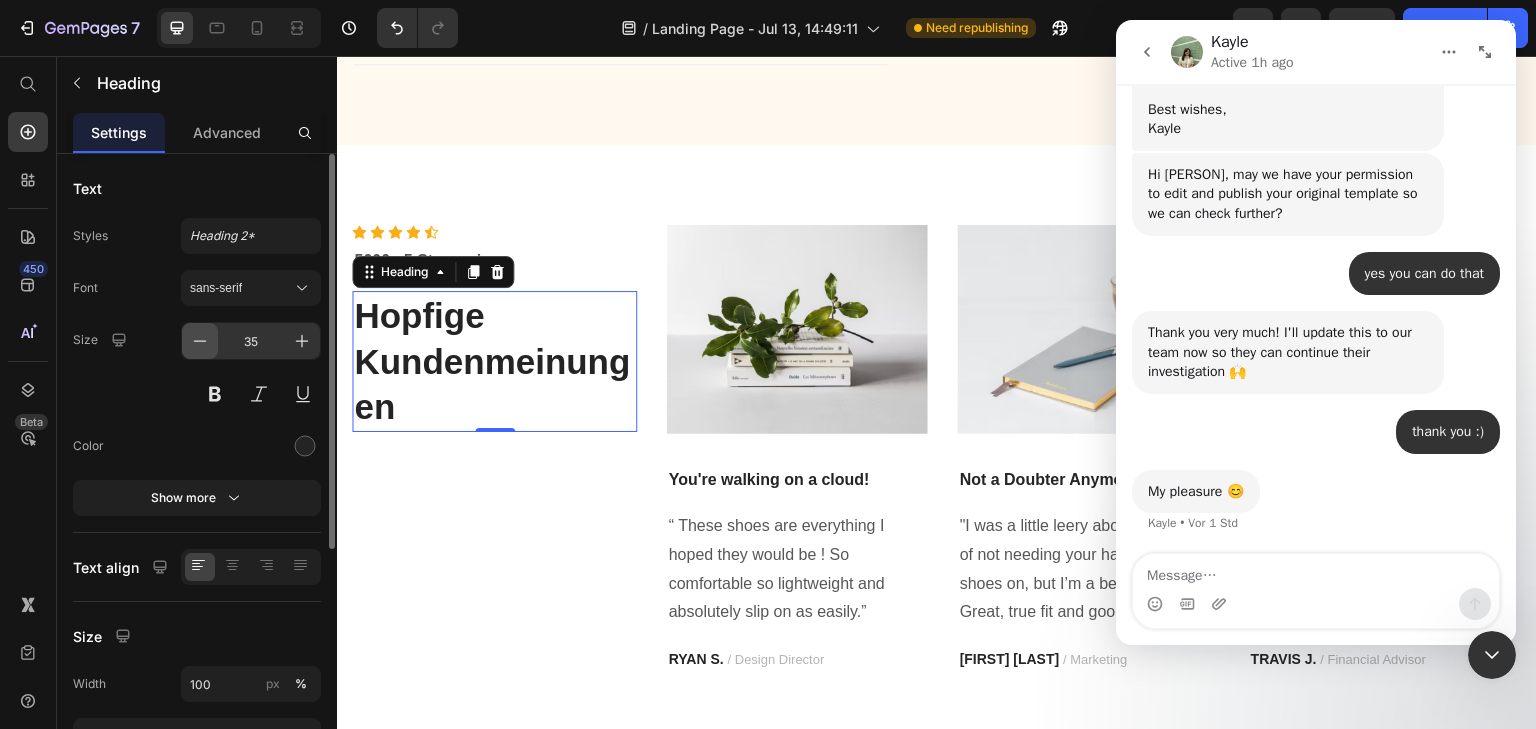 click 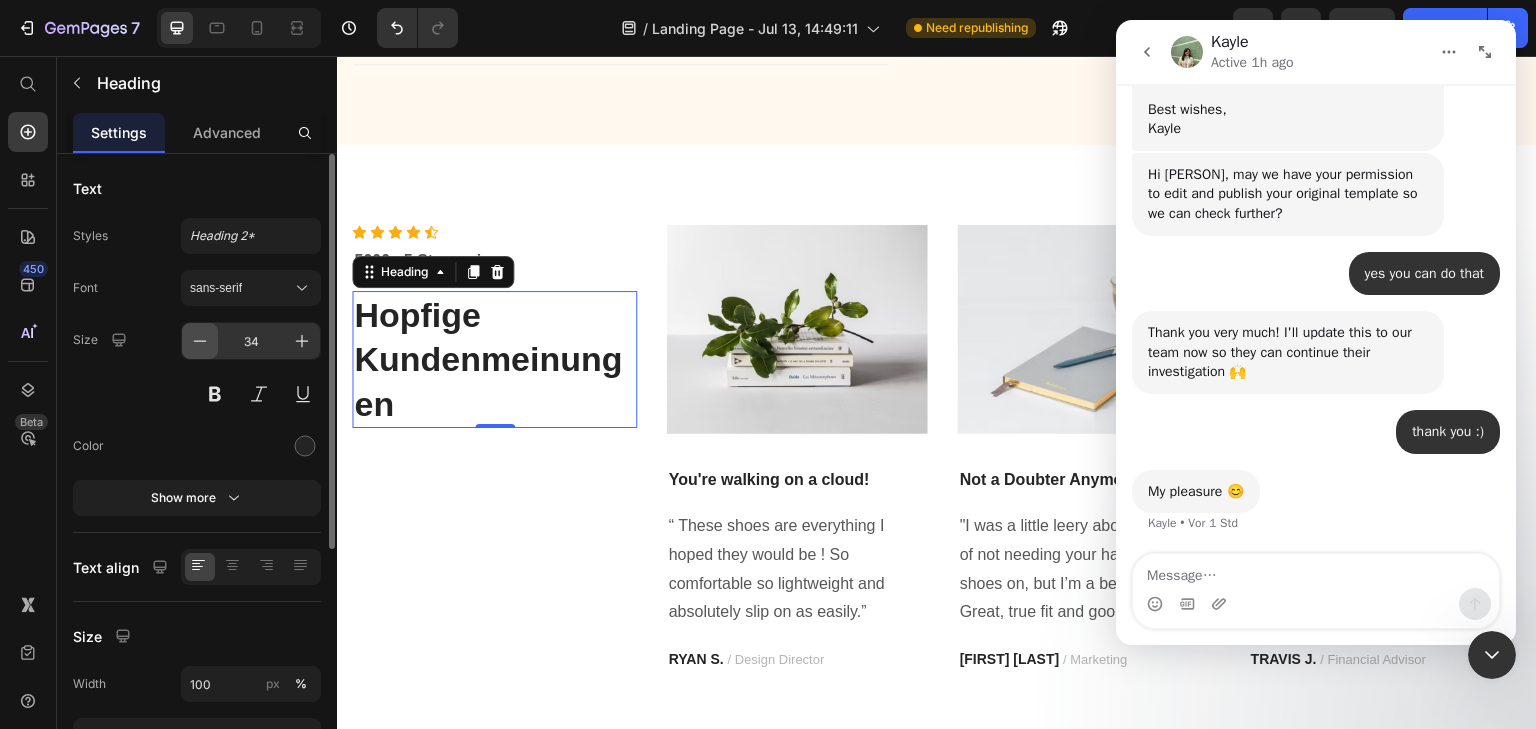 click 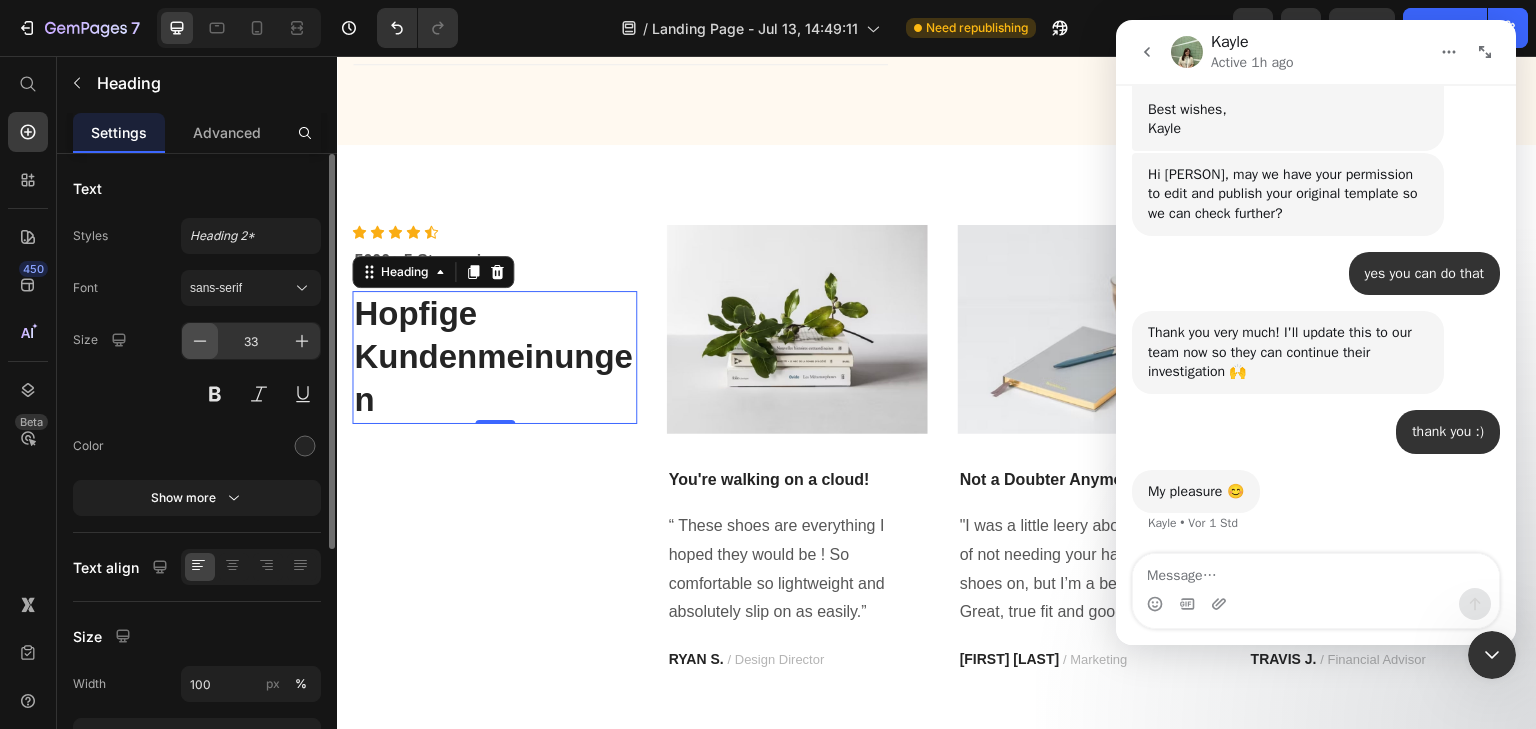 click 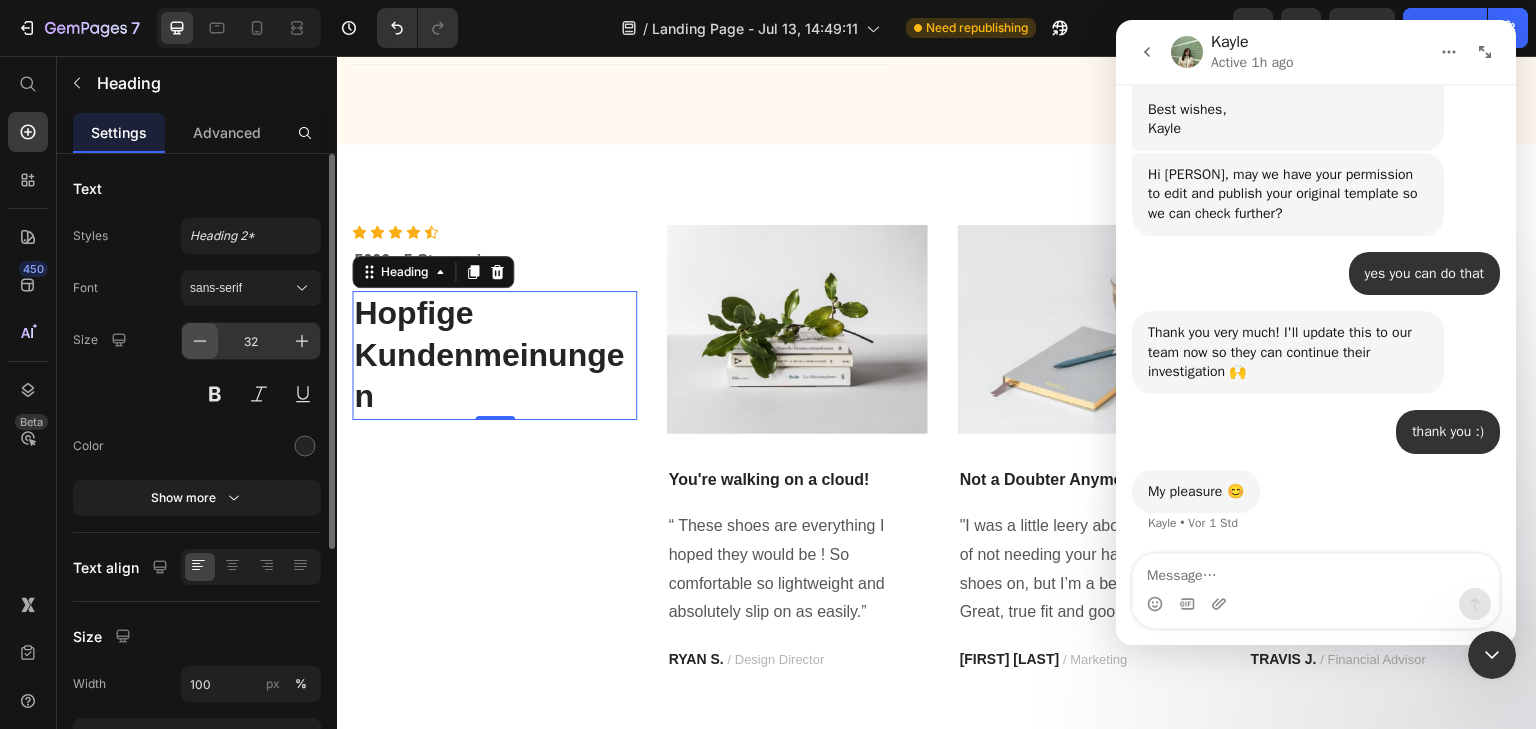 click 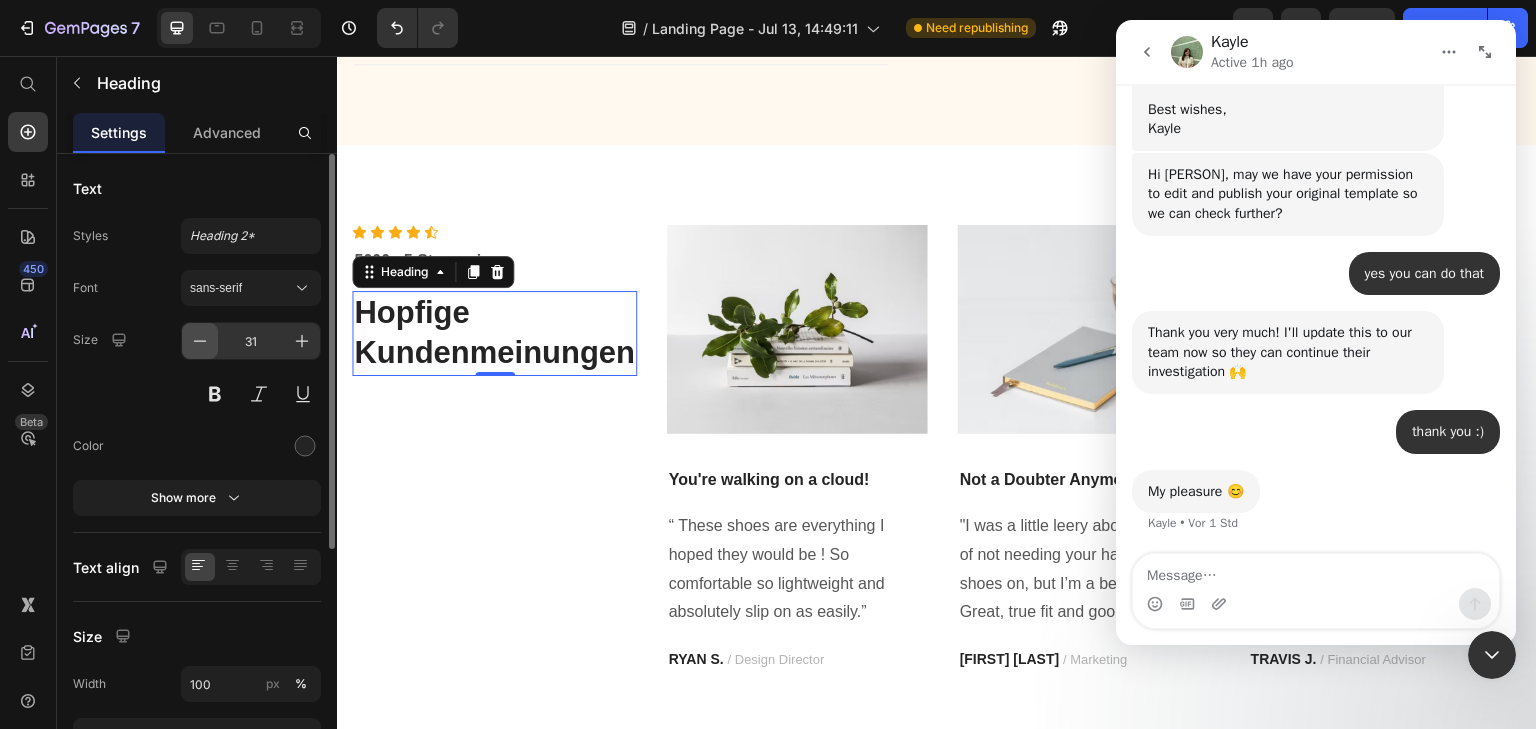 click 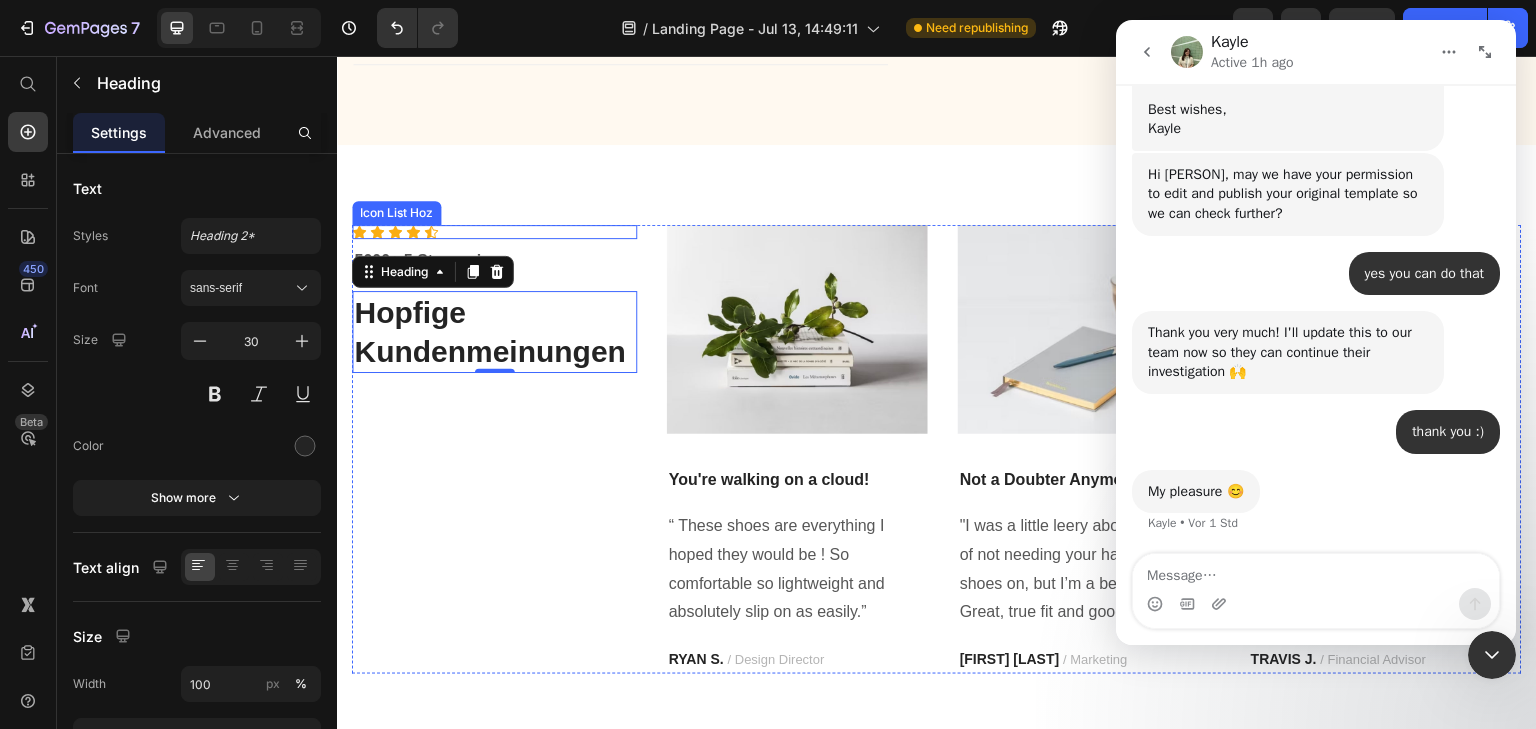 click on "Icon                Icon                Icon                Icon
Icon" at bounding box center [494, 232] 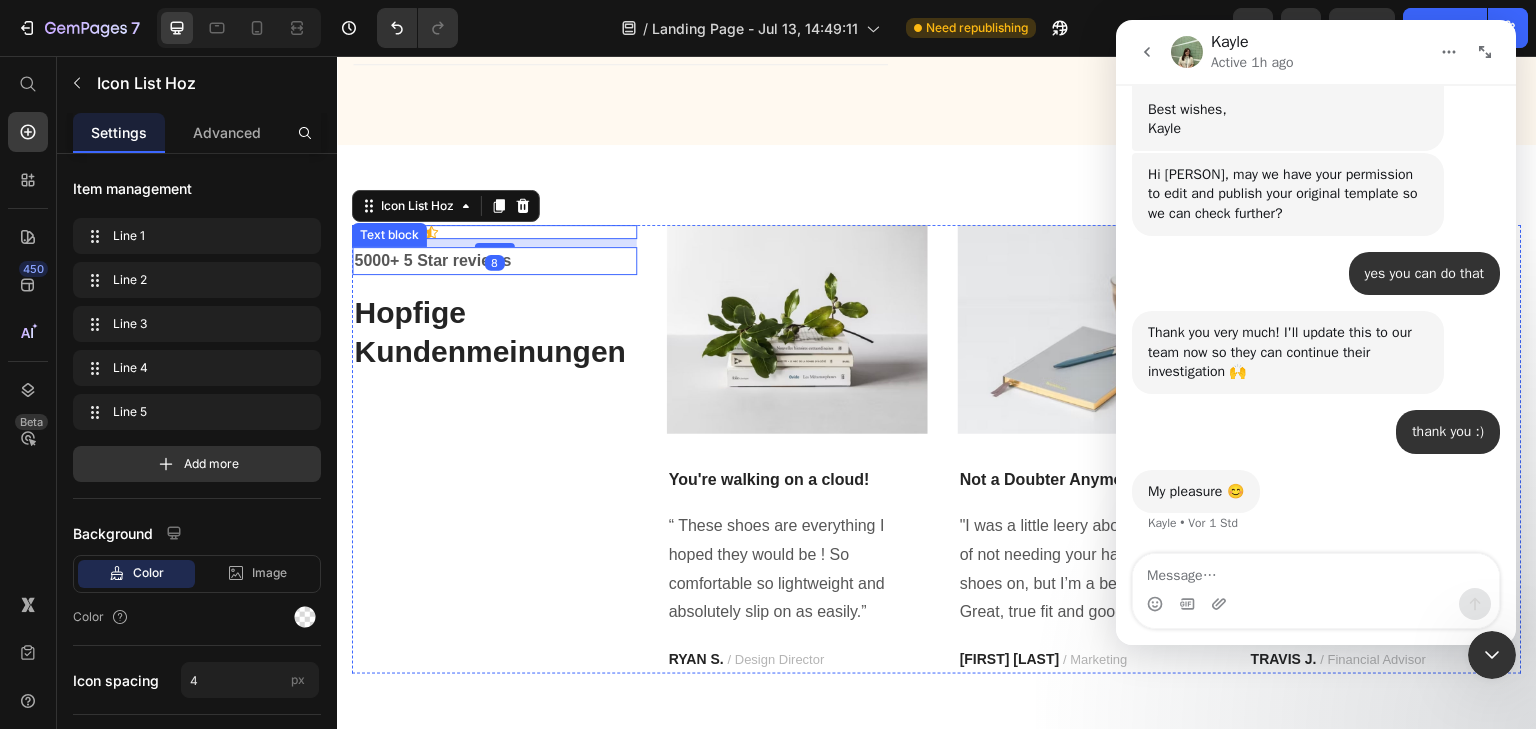 click on "5000+ 5 Star reviews" at bounding box center (494, 261) 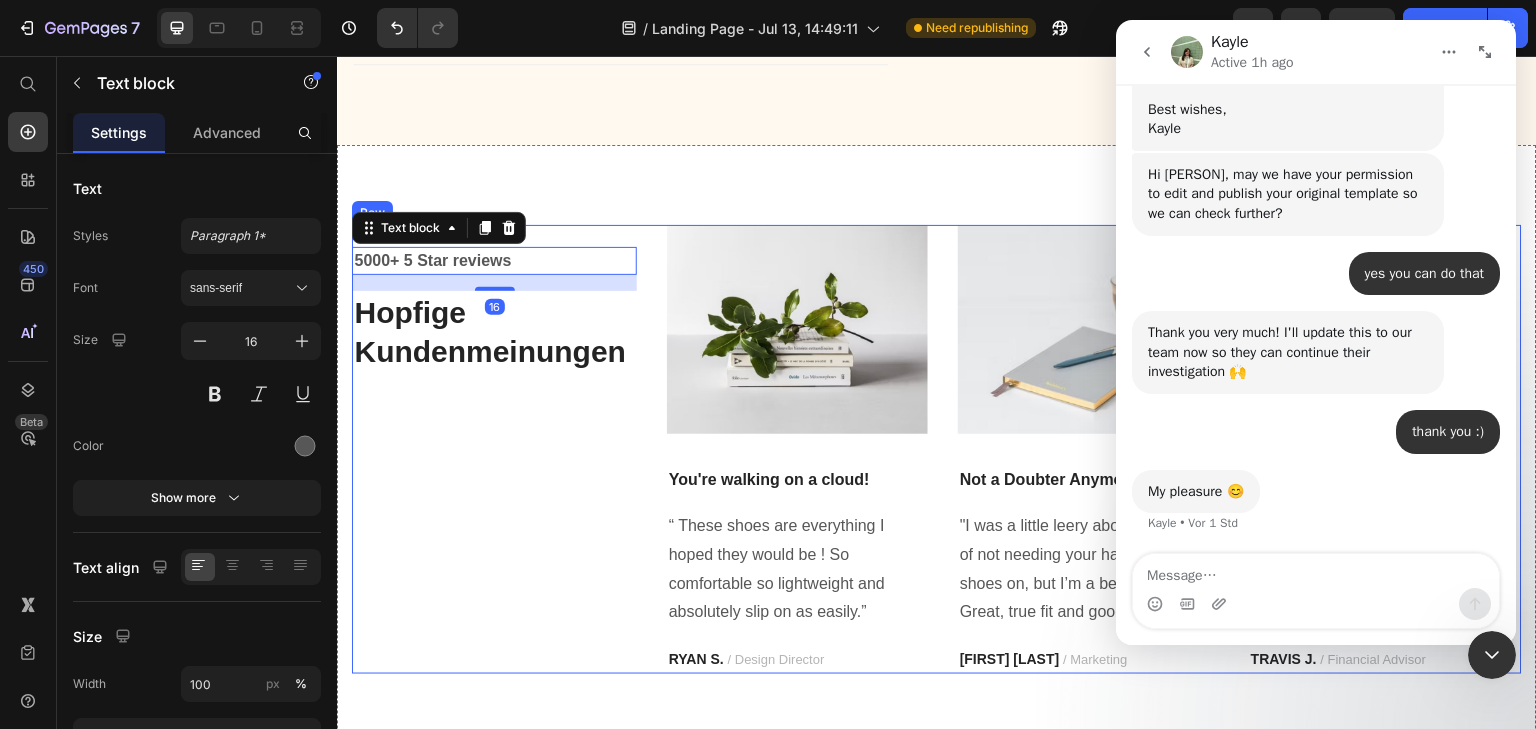 click on "Icon                Icon                Icon                Icon
Icon Icon List Hoz 5000+ 5 Star reviews Text block   16 Hopfige Kundenmeinungen Heading" at bounding box center (494, 449) 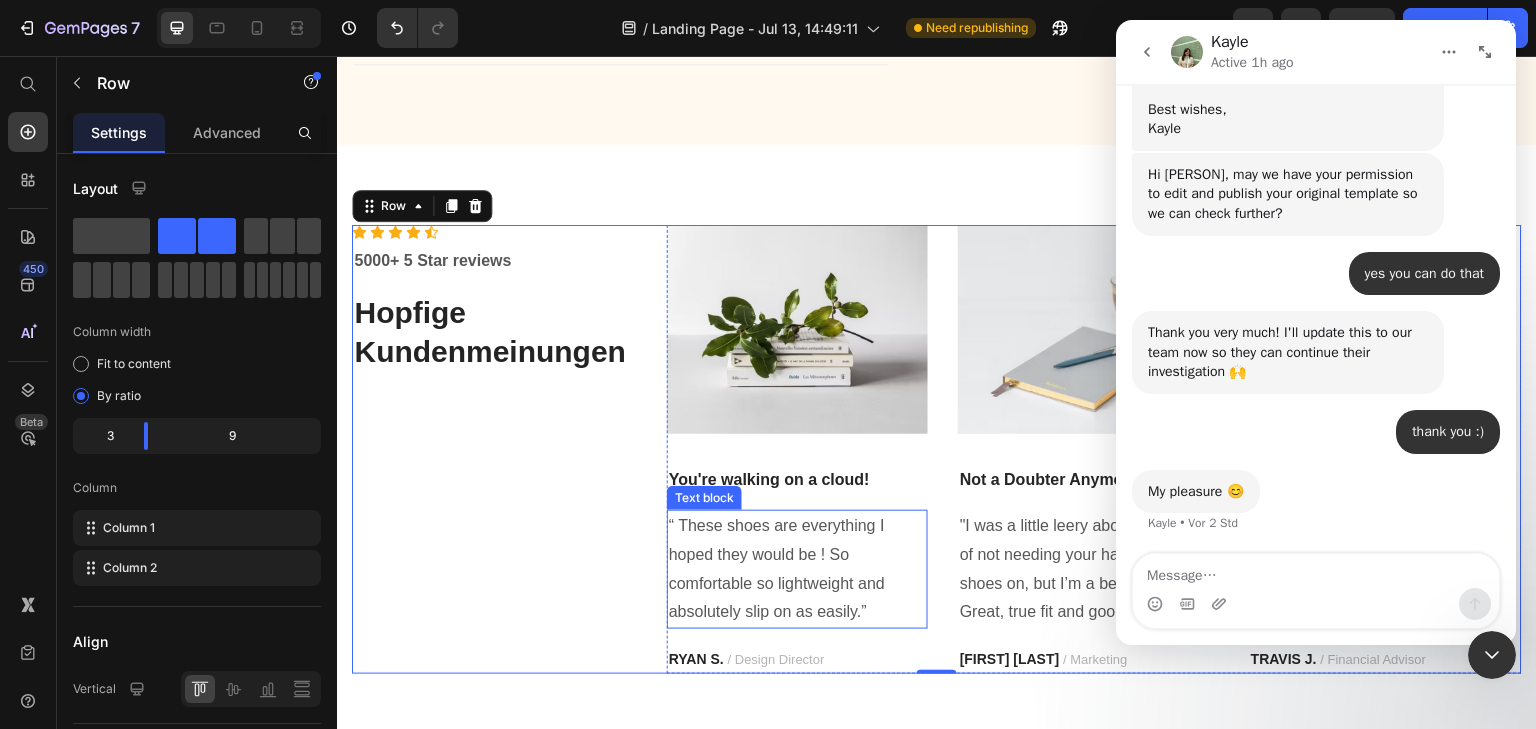 click on "“ These shoes are everything I hoped they would be ! So comfortable so lightweight and absolutely slip on as easily.”" at bounding box center [797, 569] 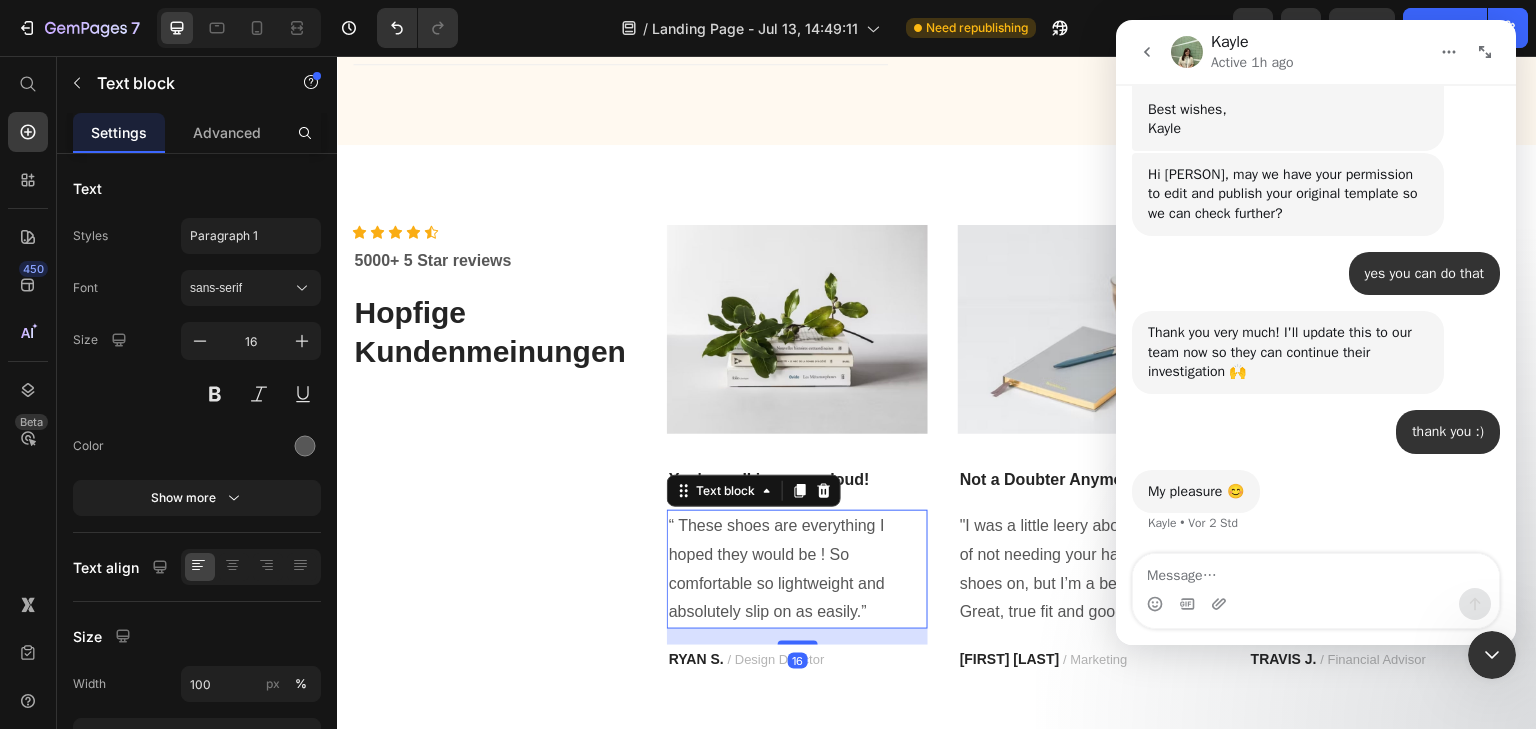 click on "“ These shoes are everything I hoped they would be ! So comfortable so lightweight and absolutely slip on as easily.”" at bounding box center (797, 569) 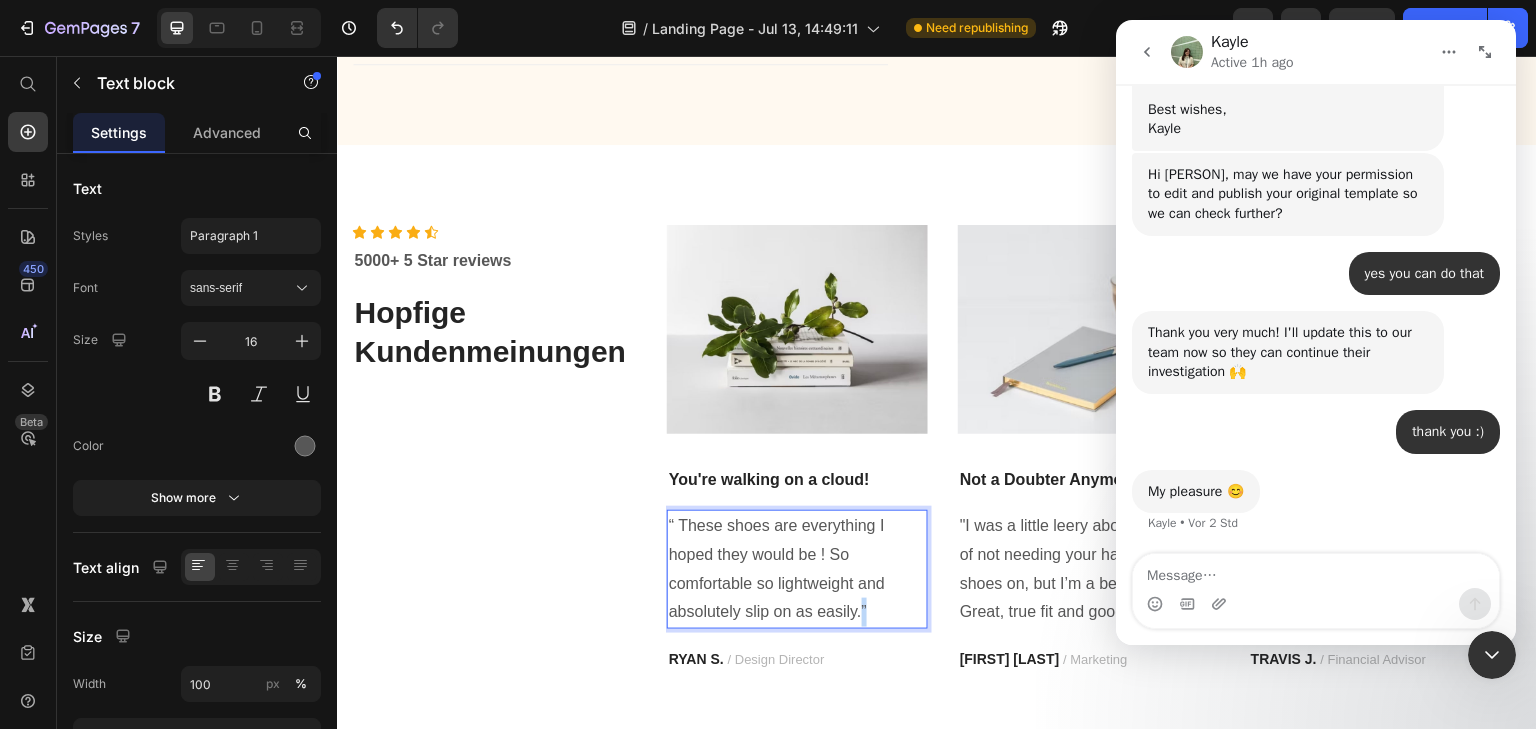 click on "“ These shoes are everything I hoped they would be ! So comfortable so lightweight and absolutely slip on as easily.”" at bounding box center [797, 569] 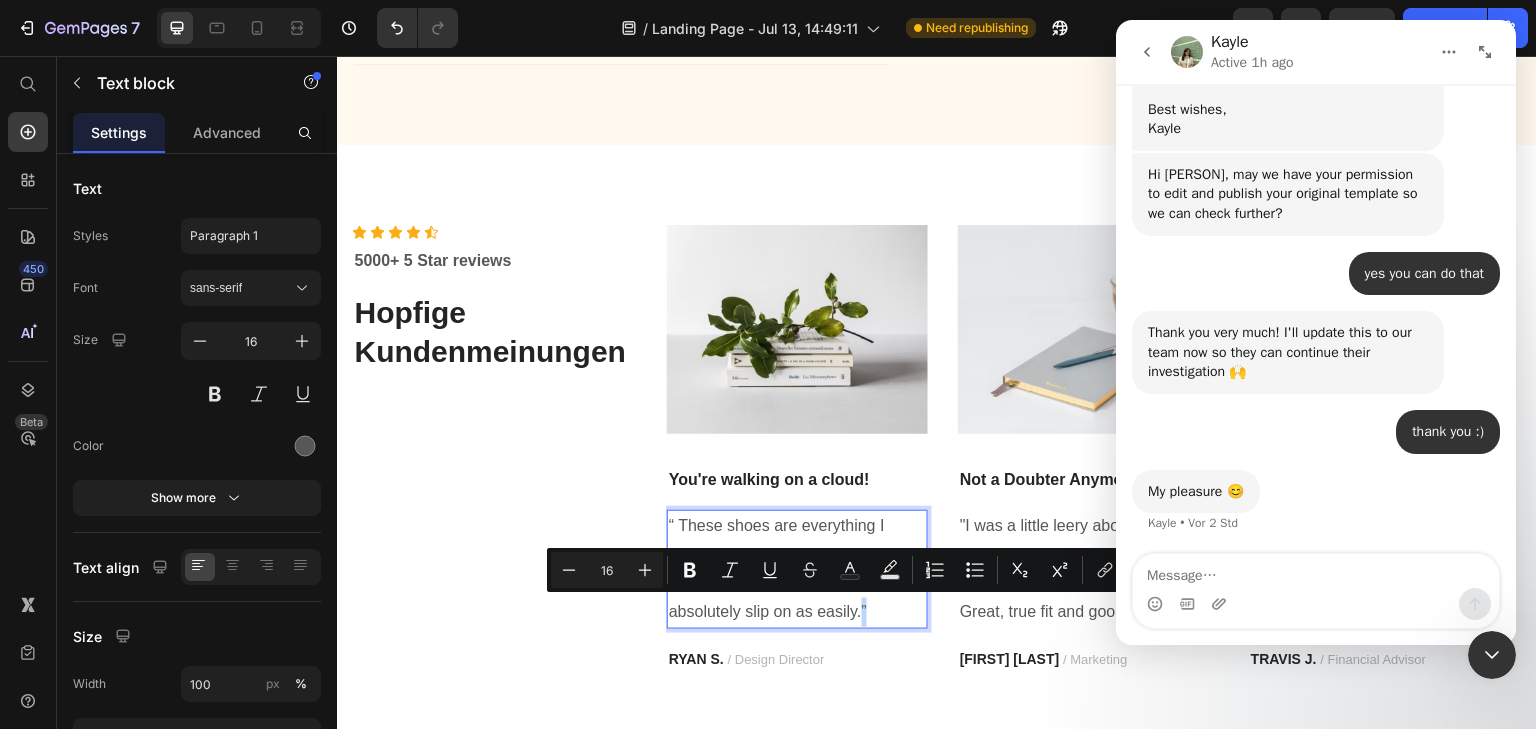 click on "“ These shoes are everything I hoped they would be ! So comfortable so lightweight and absolutely slip on as easily.”" at bounding box center [797, 569] 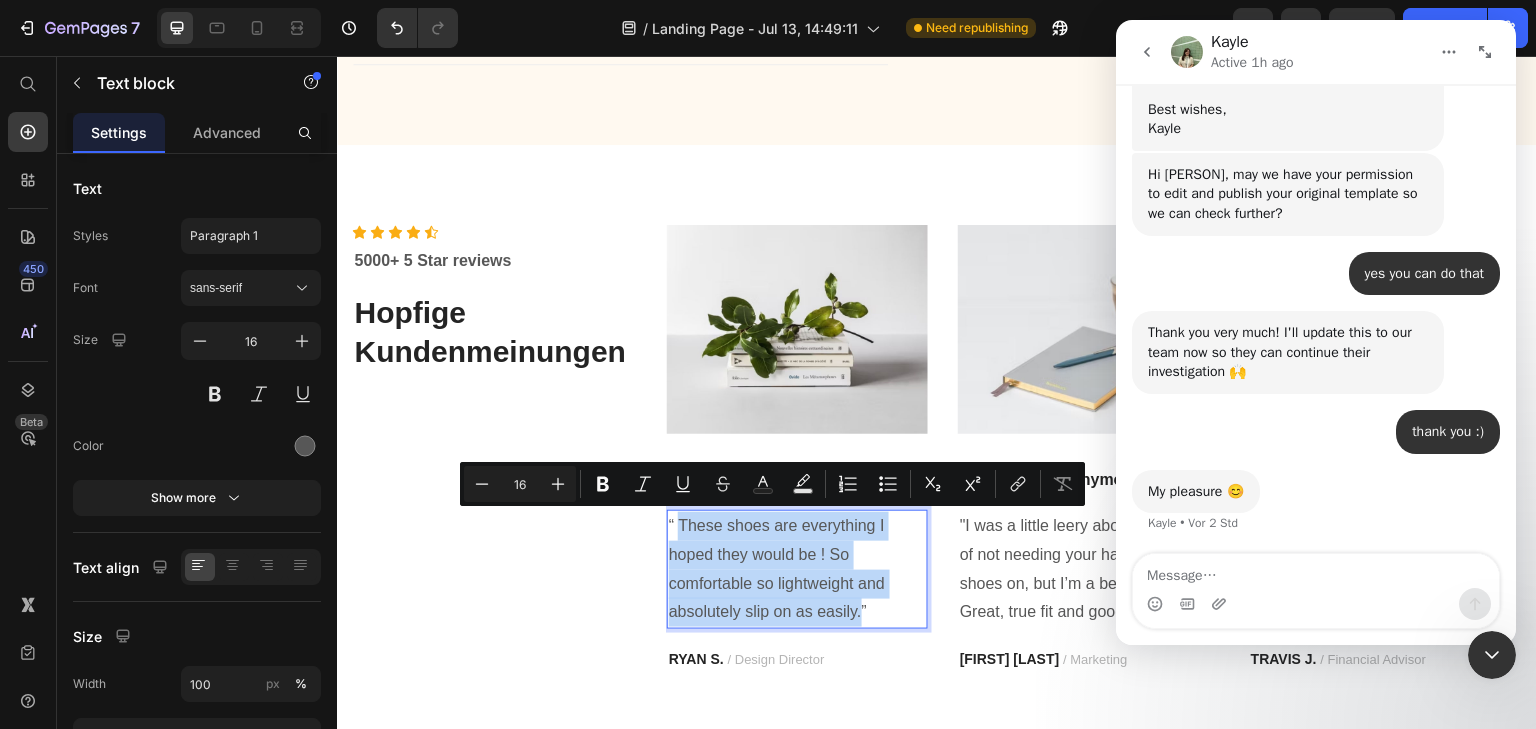 drag, startPoint x: 857, startPoint y: 613, endPoint x: 677, endPoint y: 517, distance: 204 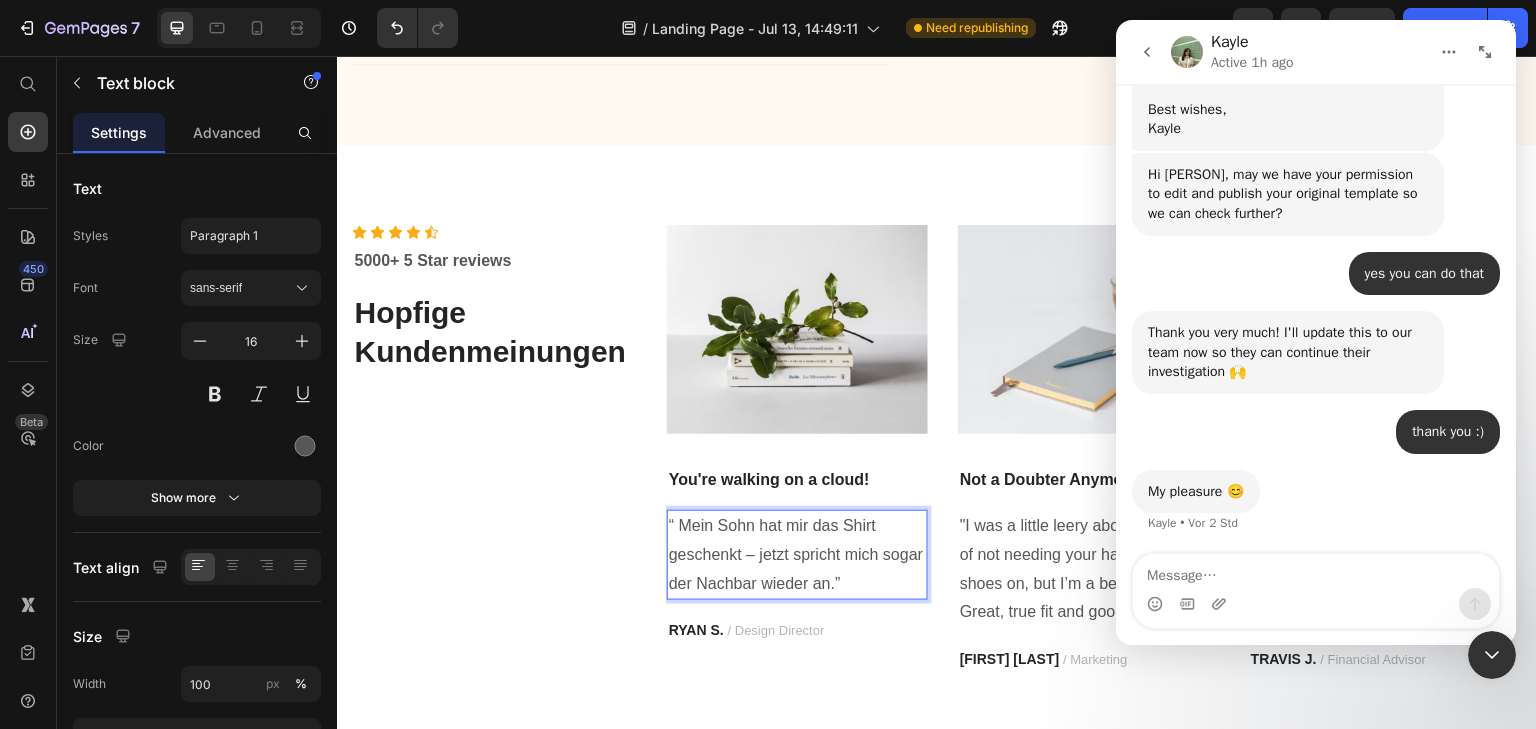 click on "“ Mein Sohn hat mir das Shirt geschenkt – jetzt spricht mich sogar der Nachbar wieder an.”" at bounding box center [797, 555] 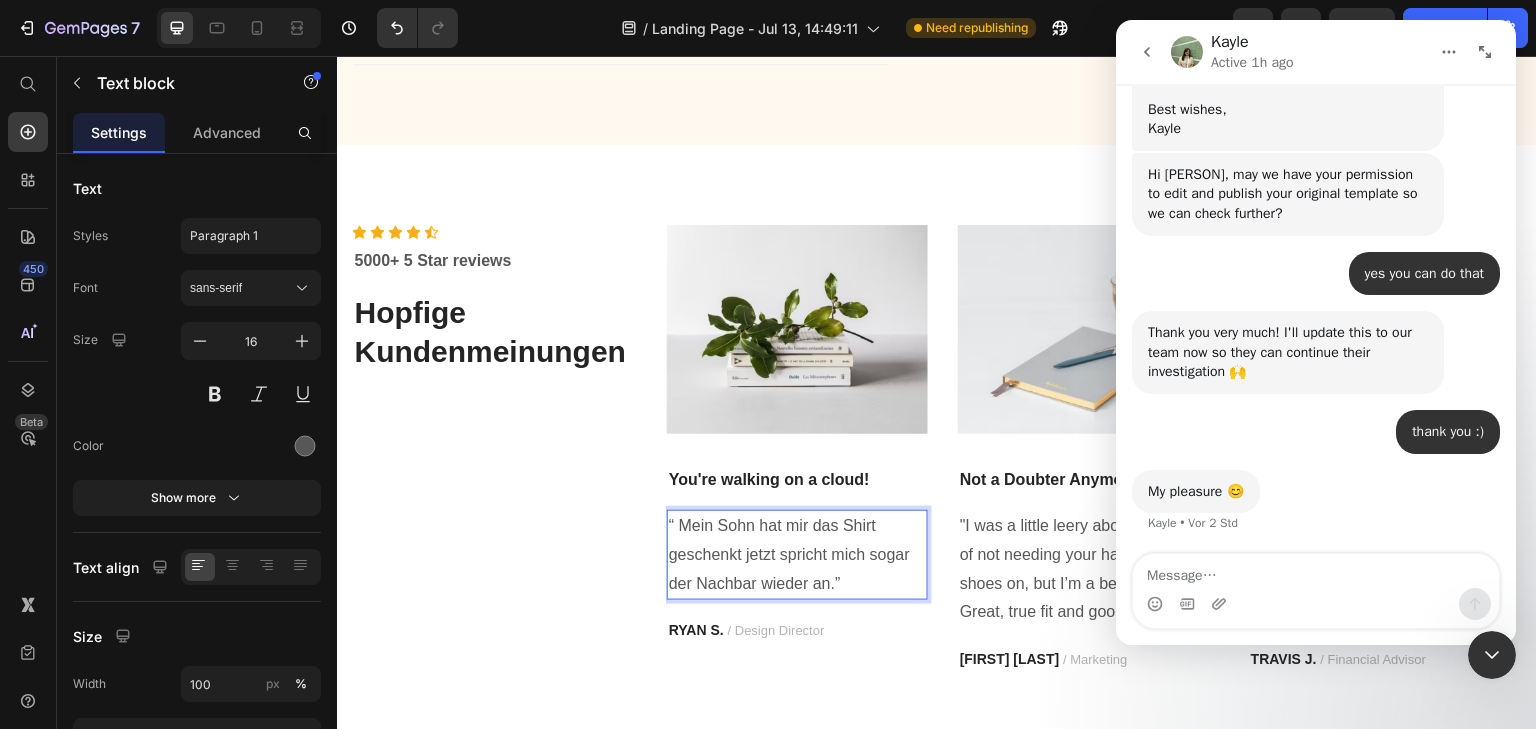click on "“ Mein Sohn hat mir das Shirt geschenkt jetzt spricht mich sogar der Nachbar wieder an.”" at bounding box center (797, 555) 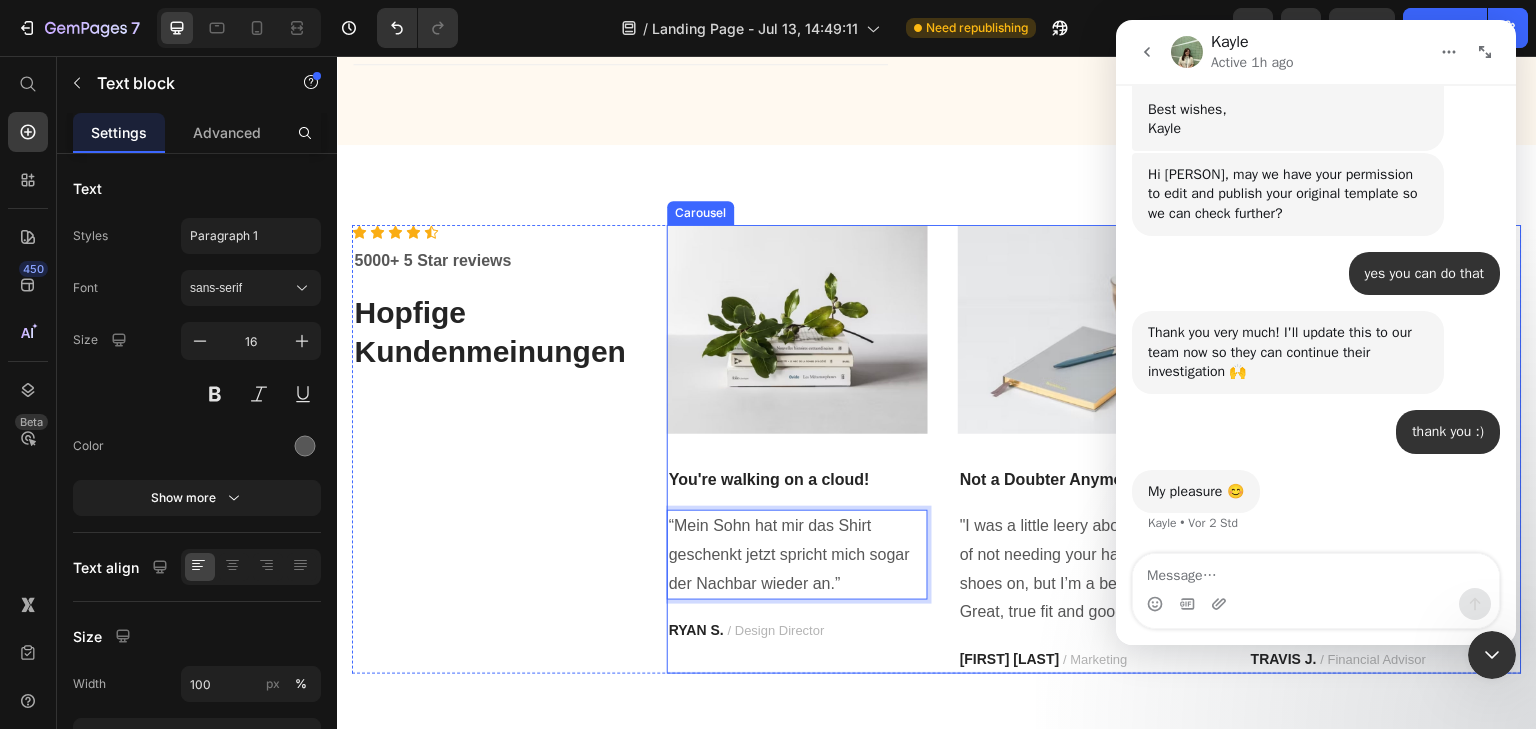click on "[FIRST] [LAST]   / Design Director" at bounding box center (797, 630) 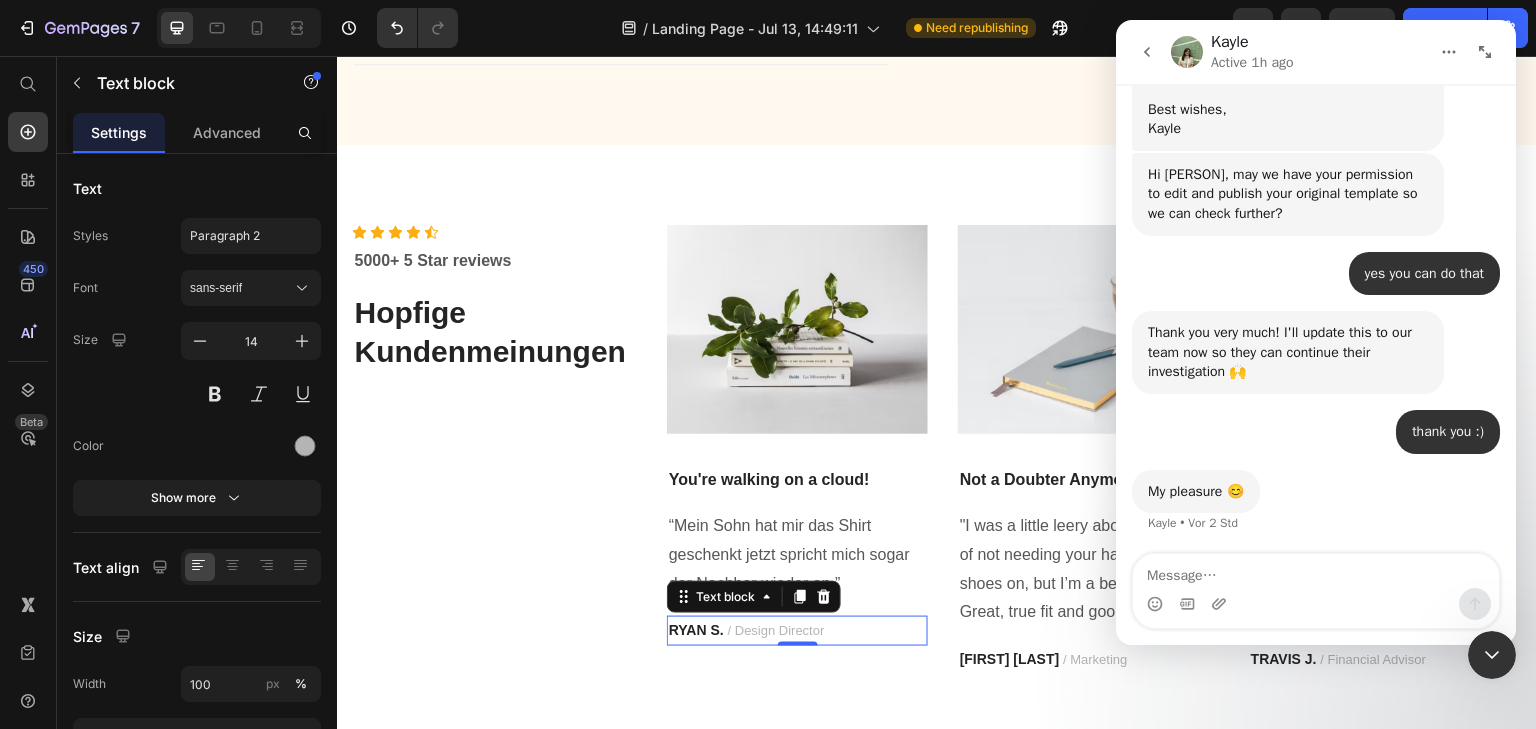 click on "RYAN S." at bounding box center [696, 630] 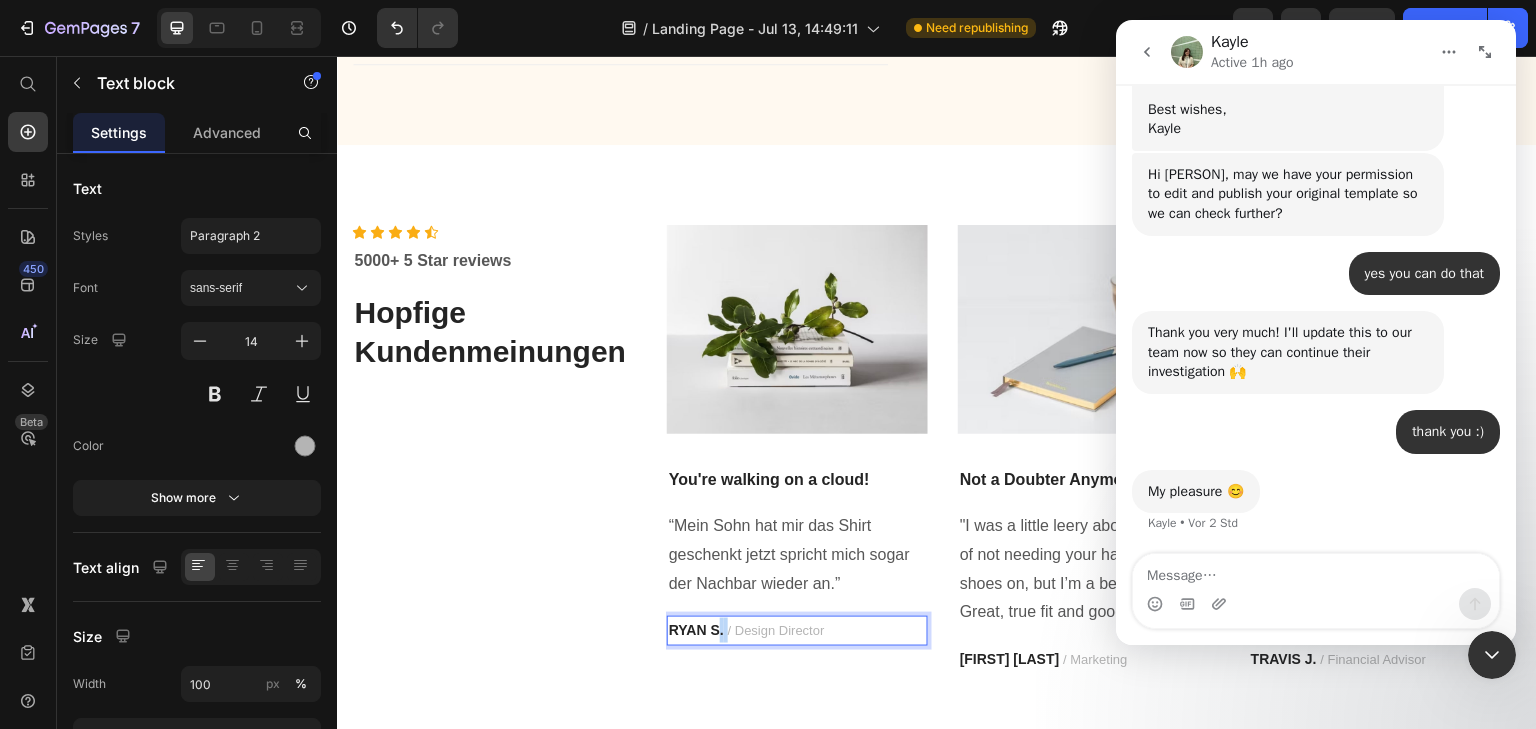 click on "RYAN S." at bounding box center (696, 630) 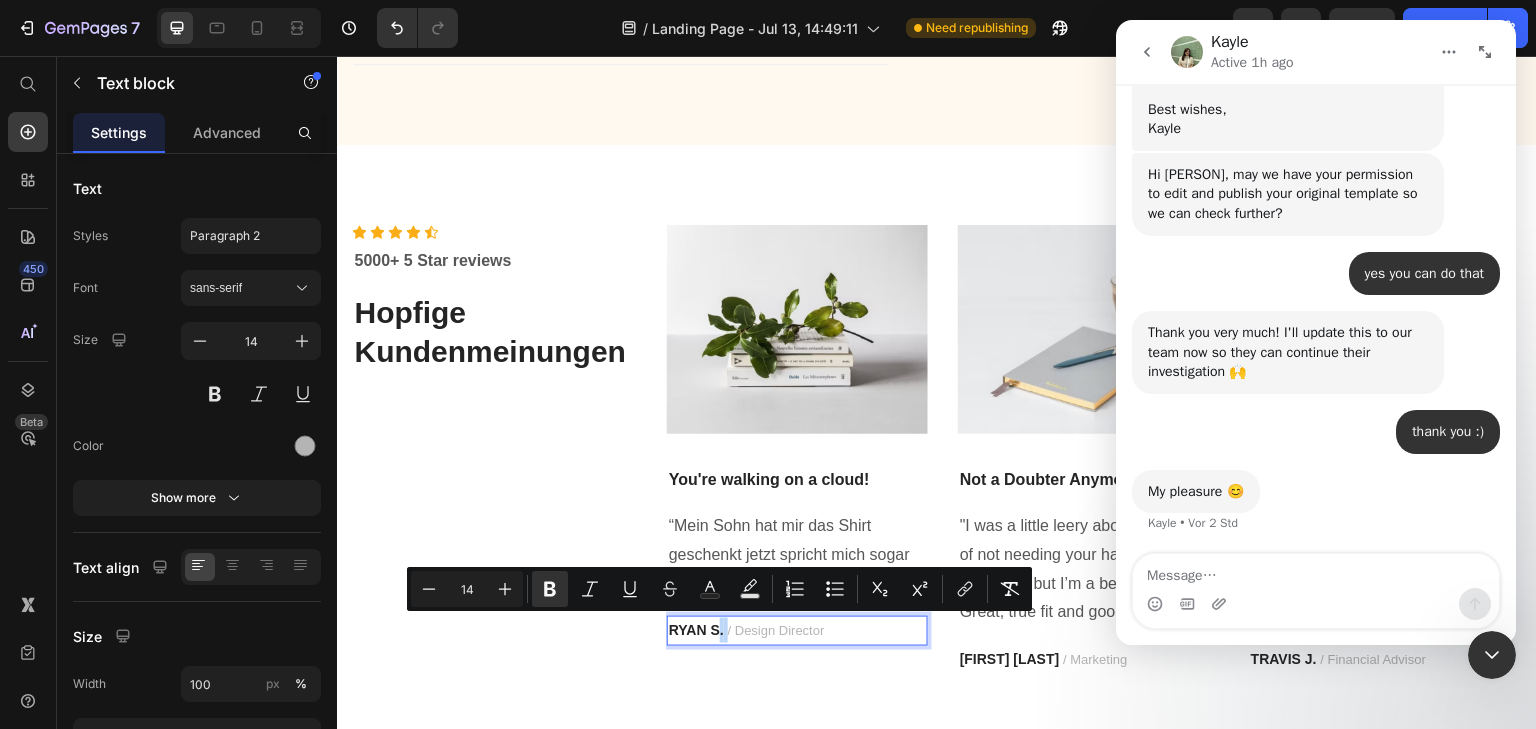 click on "[FIRST] [LAST]   / Design Director" at bounding box center [797, 630] 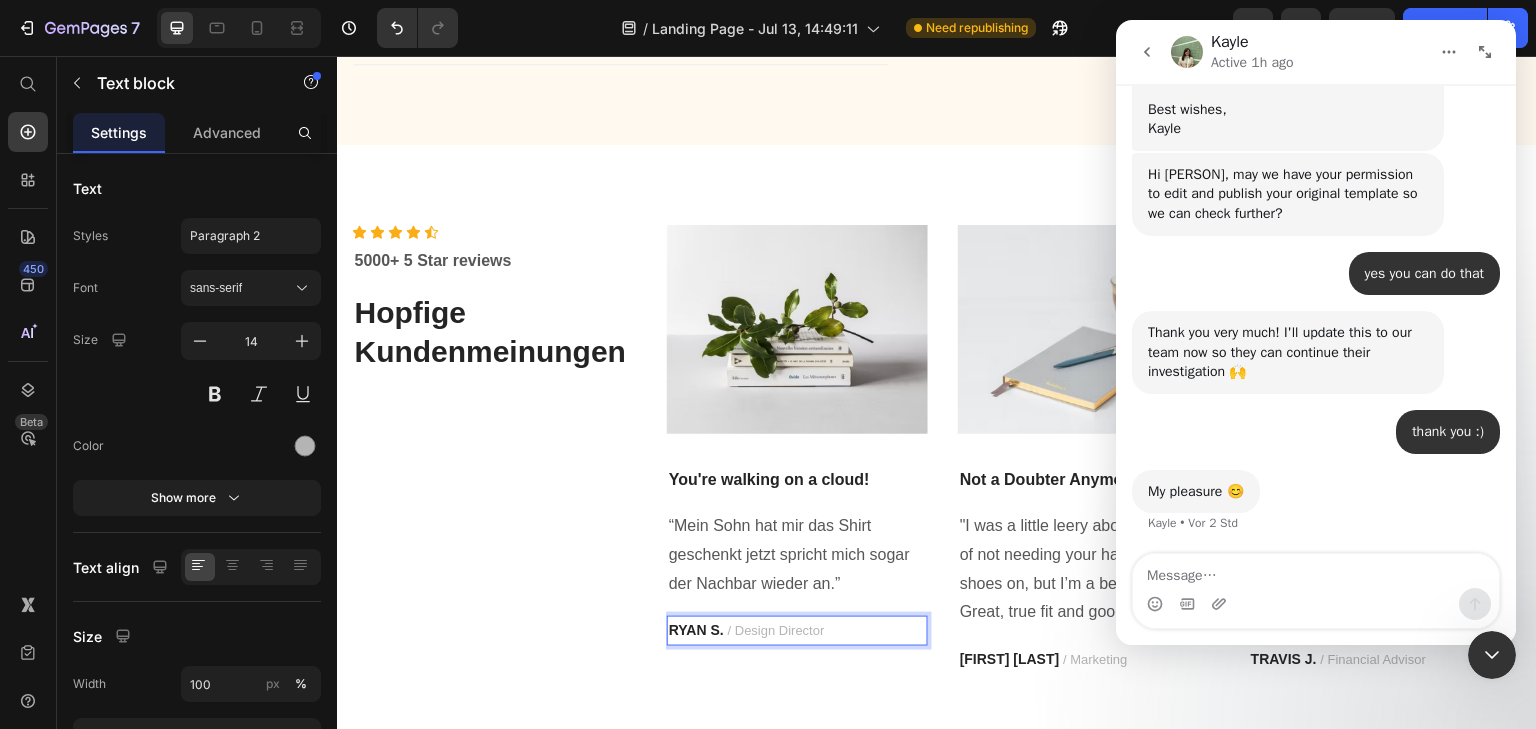 click on "RYAN S." at bounding box center [696, 630] 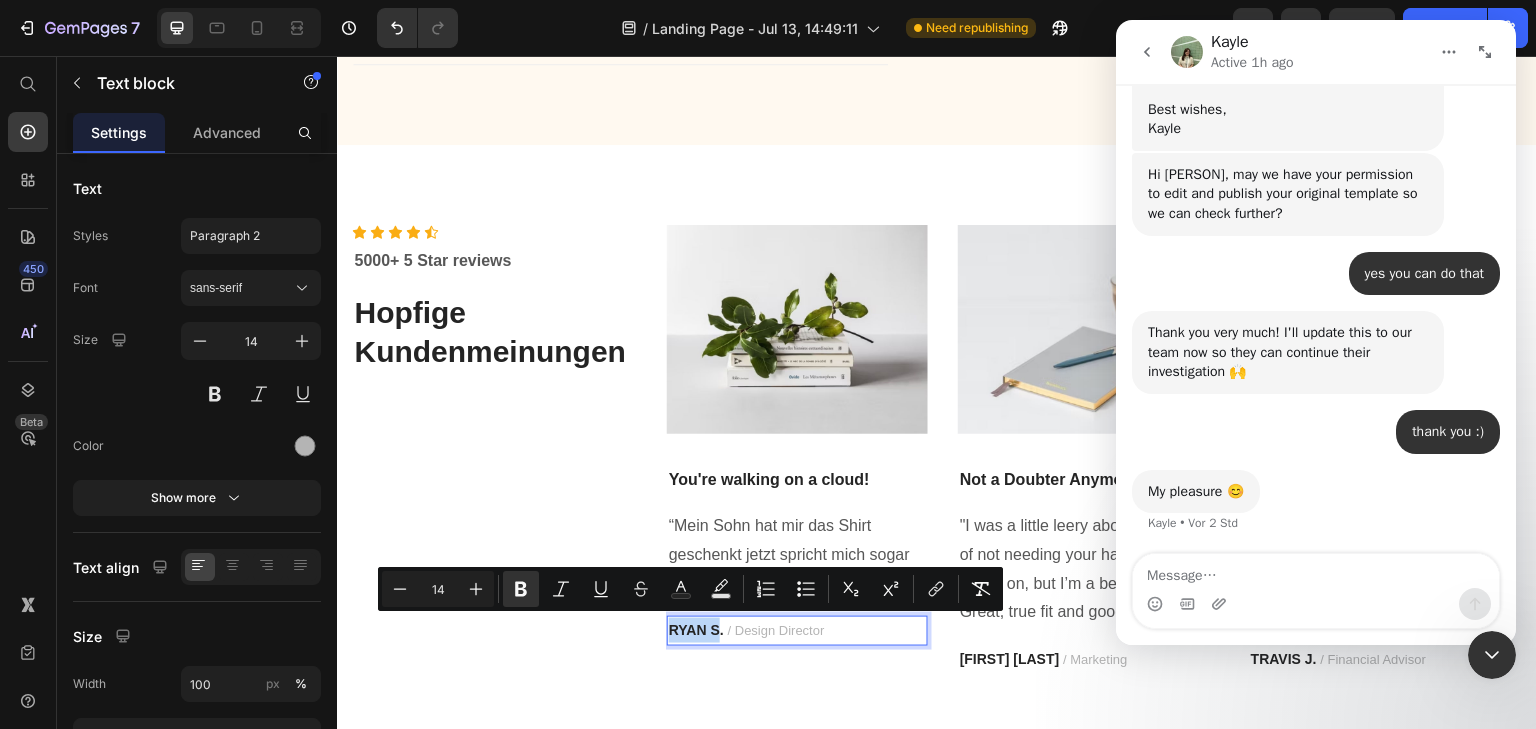drag, startPoint x: 716, startPoint y: 627, endPoint x: 668, endPoint y: 624, distance: 48.09366 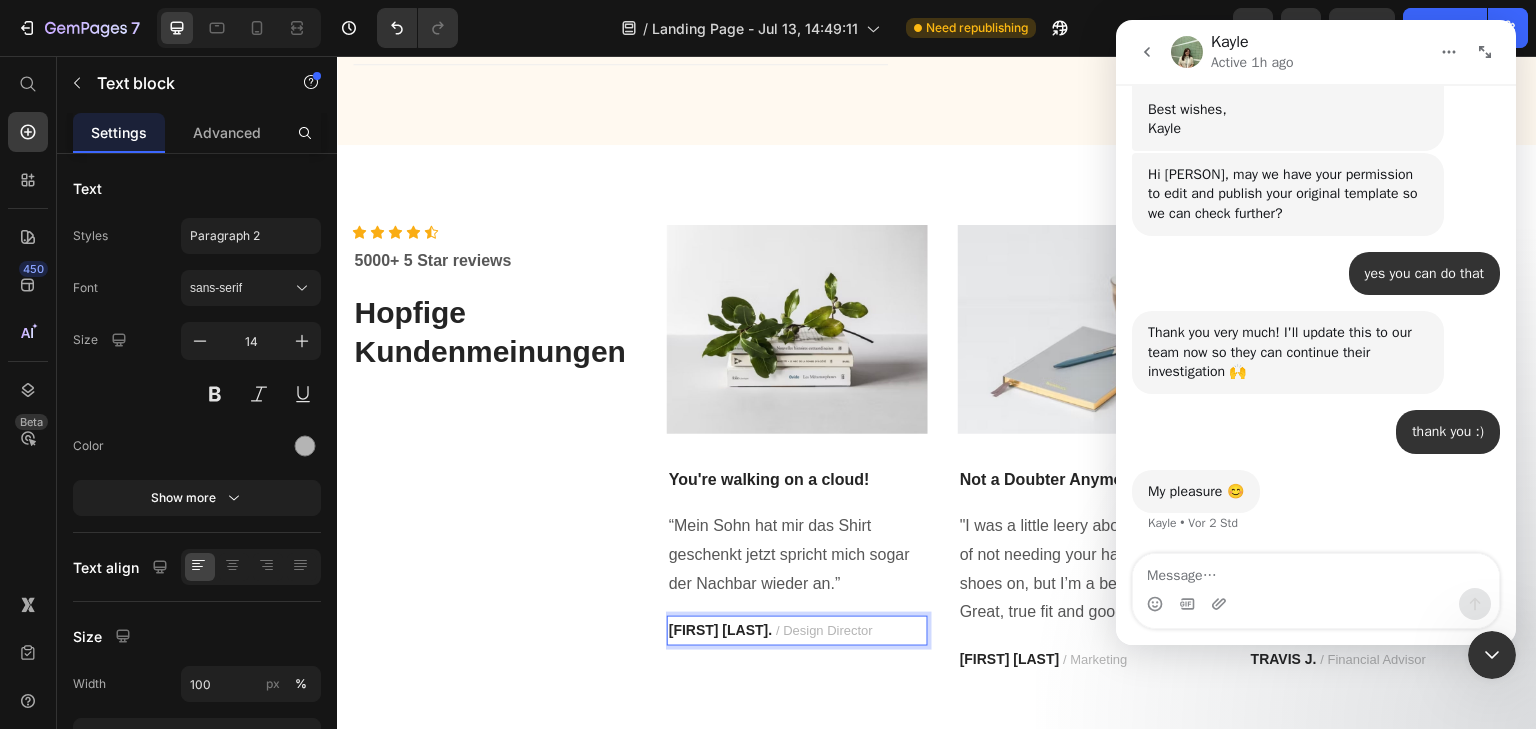 click on "[FIRST] [LAST] / Design Director" at bounding box center [797, 630] 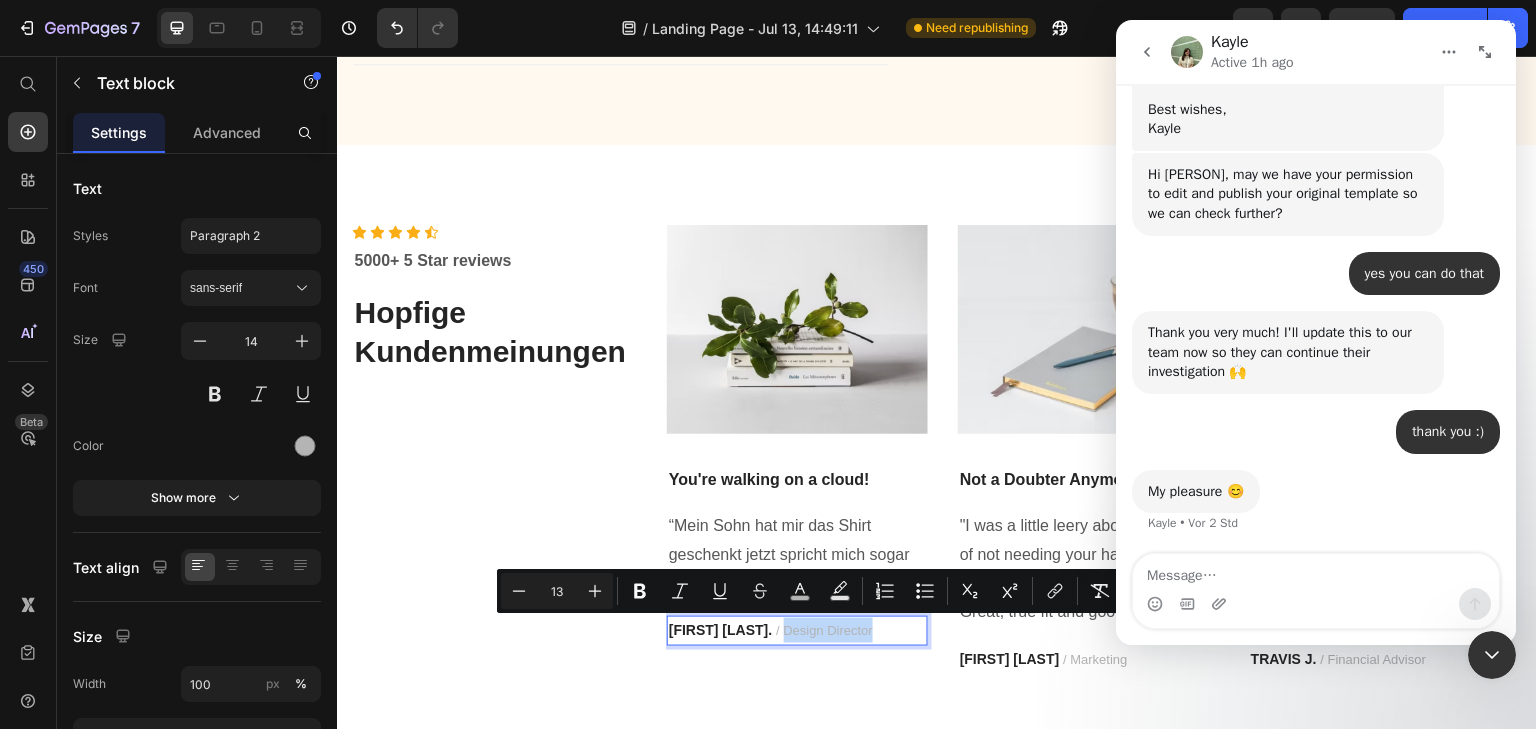 drag, startPoint x: 863, startPoint y: 624, endPoint x: 768, endPoint y: 623, distance: 95.005264 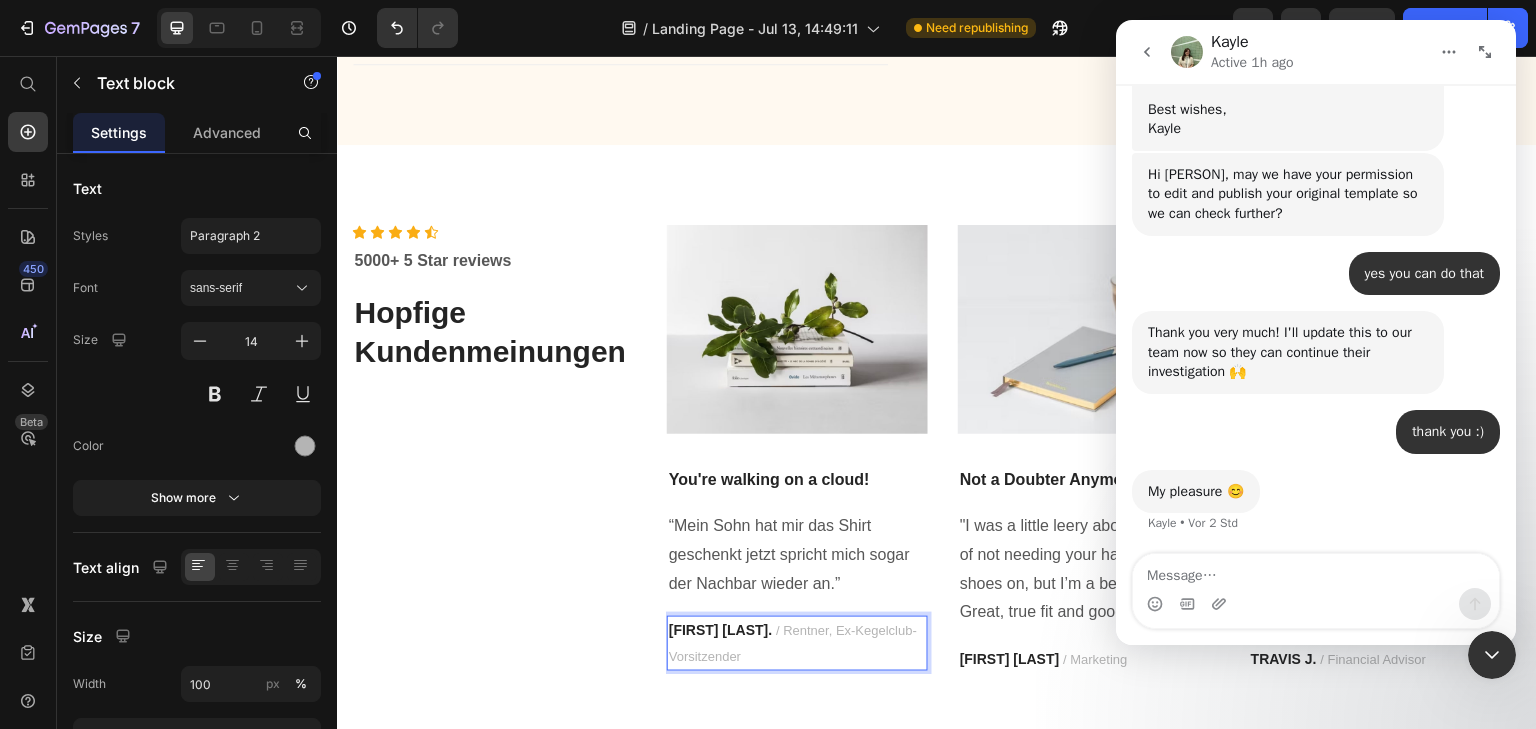 click 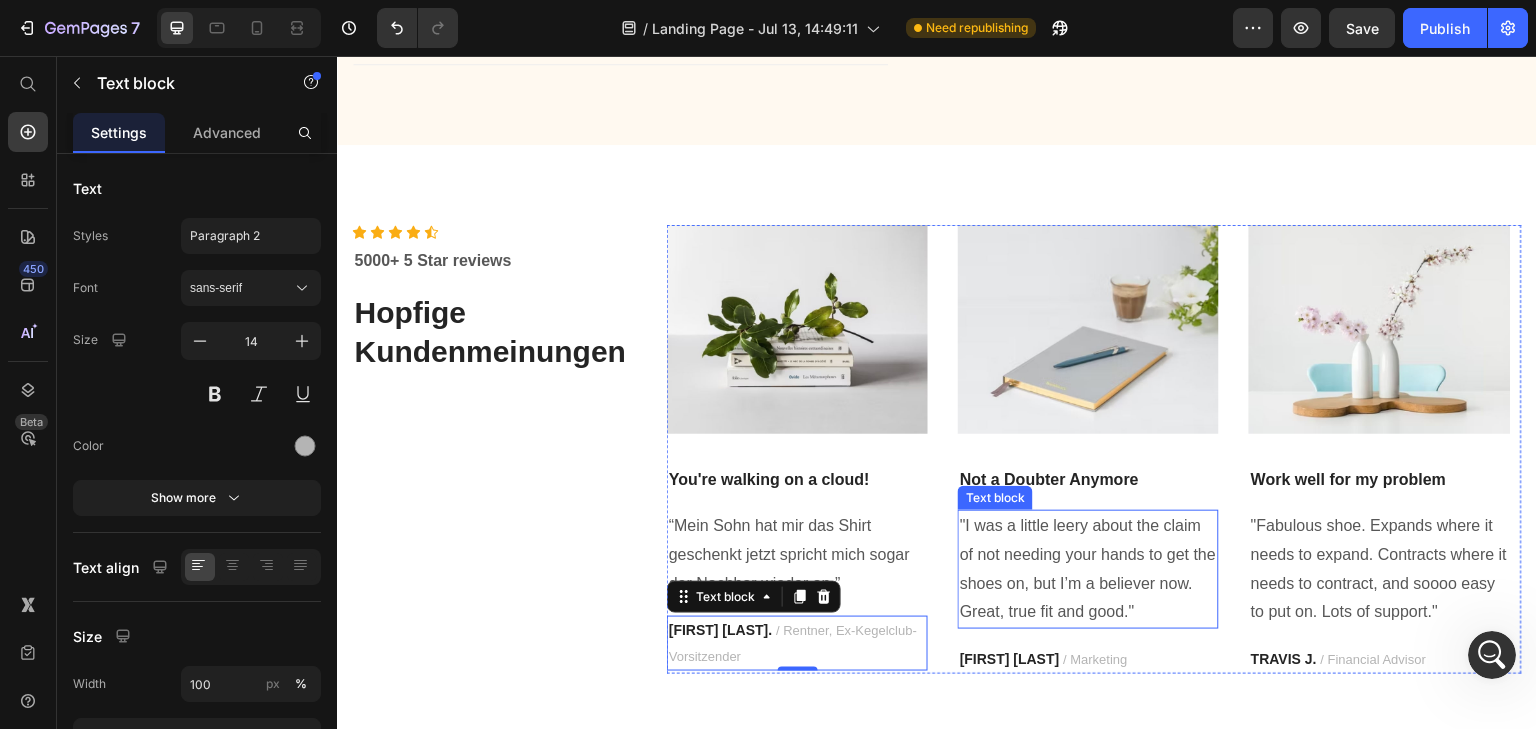 click on ""I was a little leery about the claim of not needing your hands to get the shoes on, but I’m a believer now. Great, true fit and good."" at bounding box center [1088, 569] 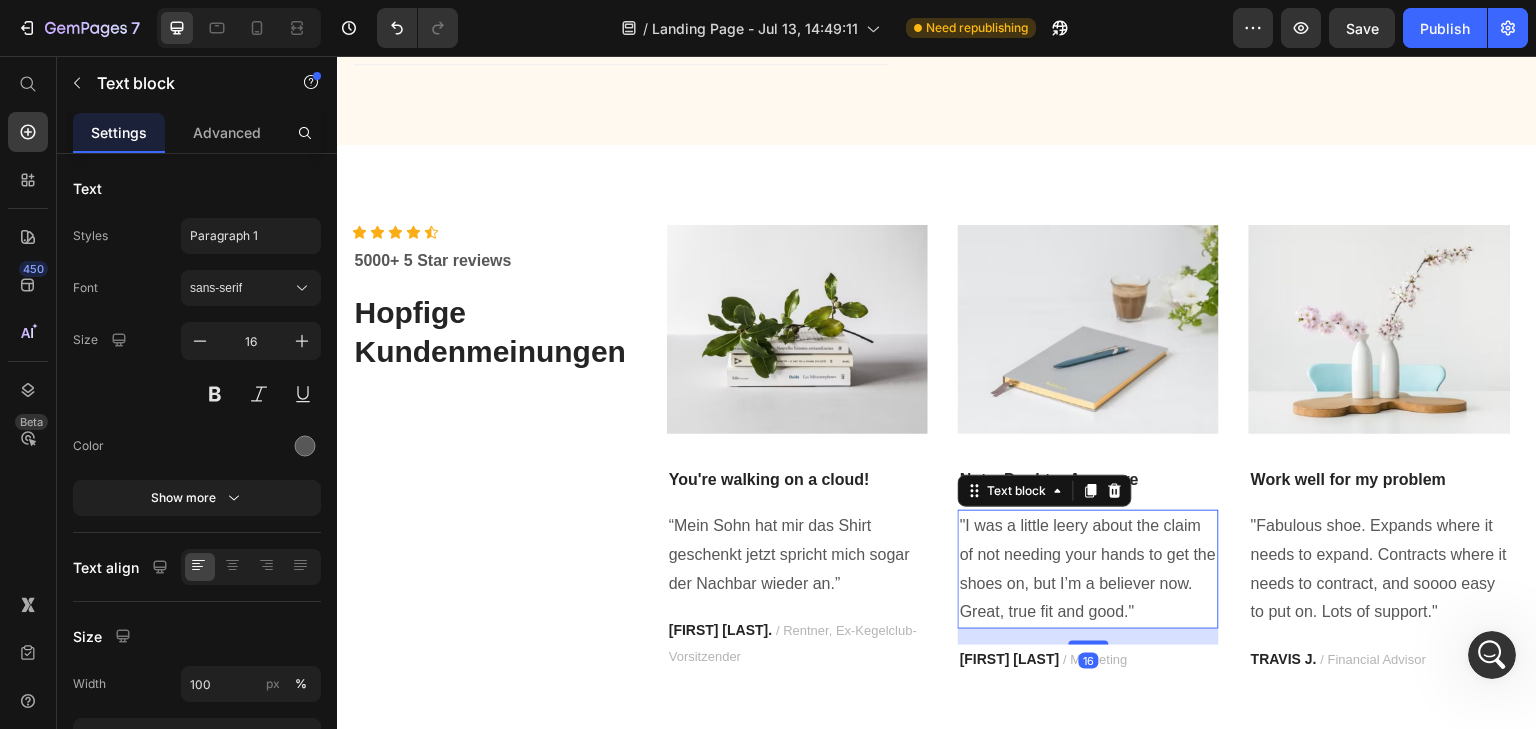 click on ""I was a little leery about the claim of not needing your hands to get the shoes on, but I’m a believer now. Great, true fit and good."" at bounding box center [1088, 569] 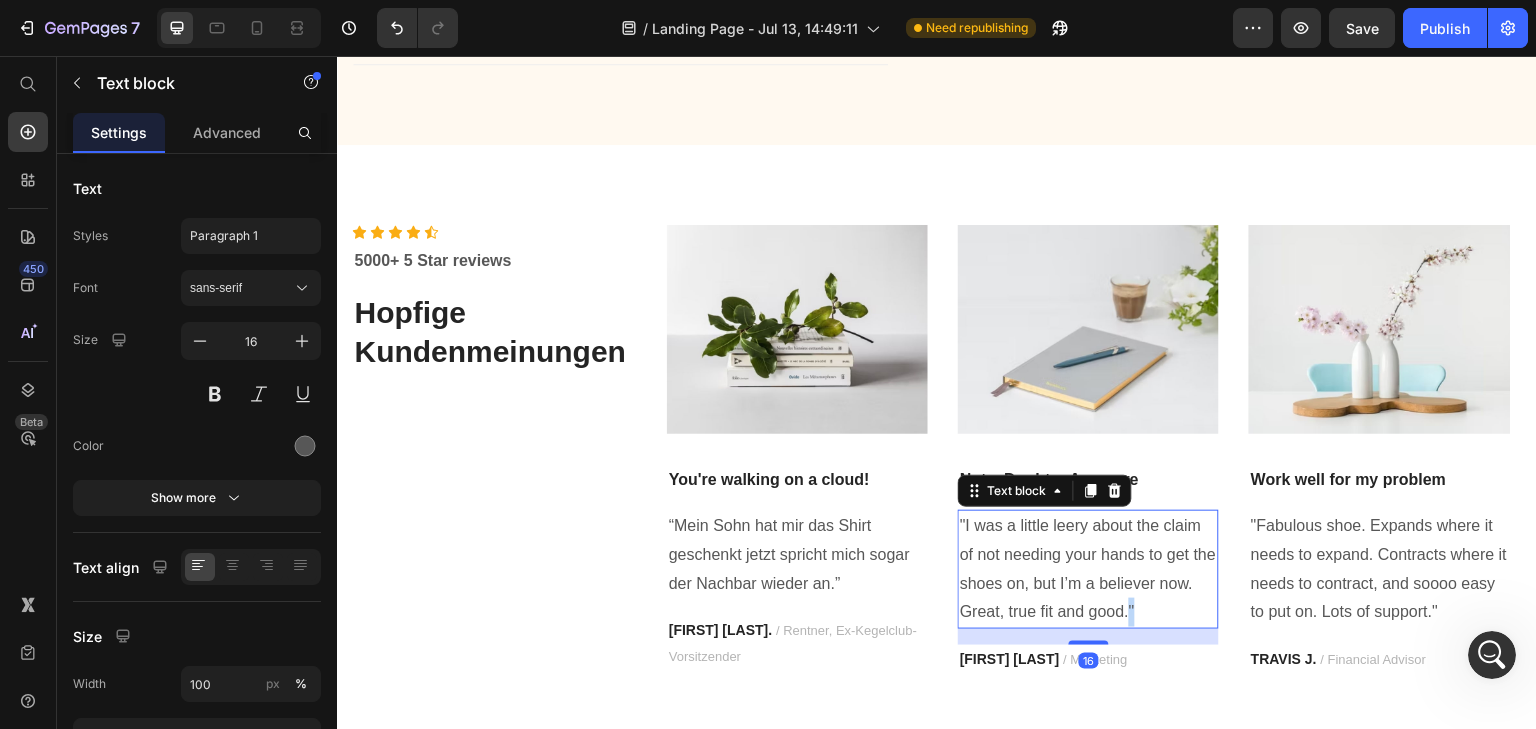 click on ""I was a little leery about the claim of not needing your hands to get the shoes on, but I’m a believer now. Great, true fit and good."" at bounding box center [1088, 569] 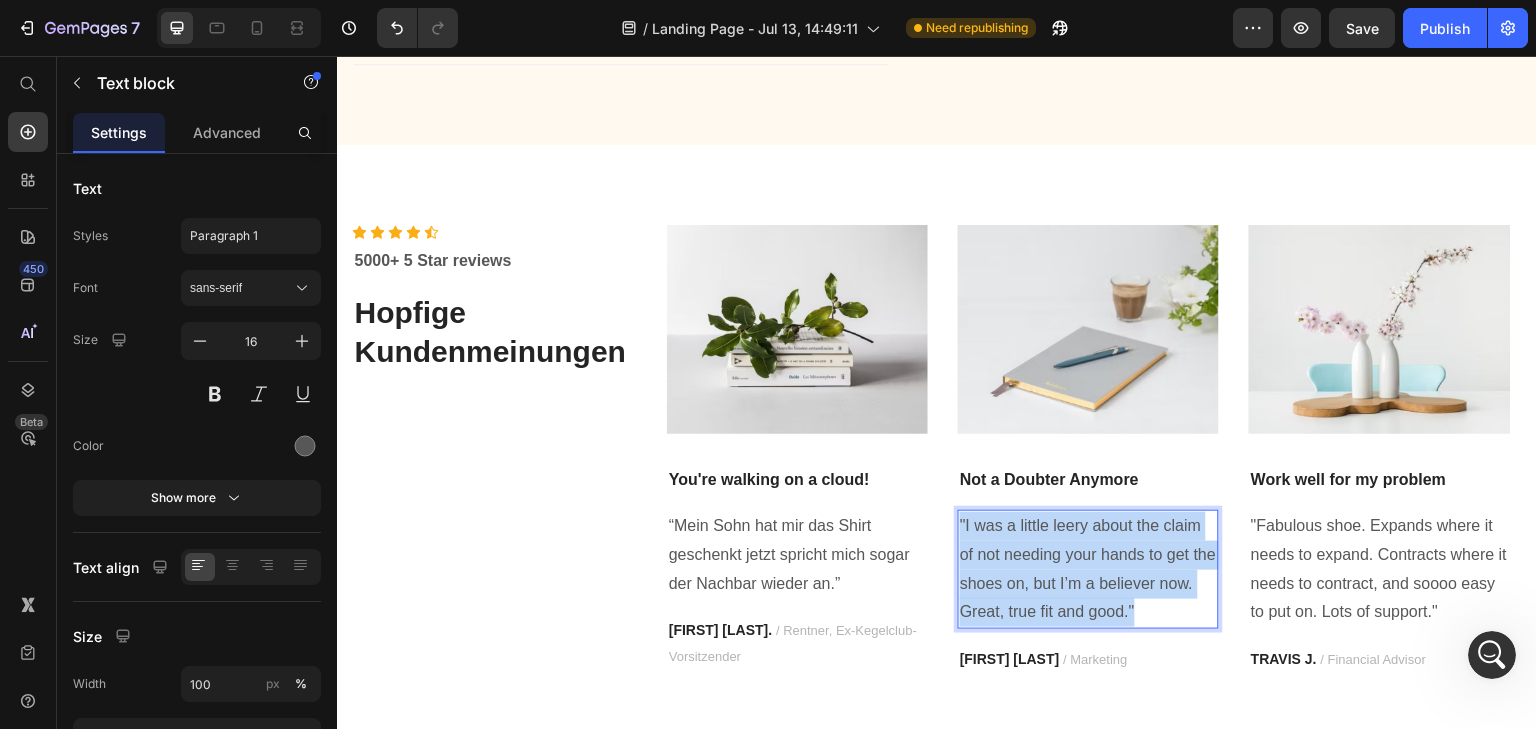 click on ""I was a little leery about the claim of not needing your hands to get the shoes on, but I’m a believer now. Great, true fit and good."" at bounding box center (1088, 569) 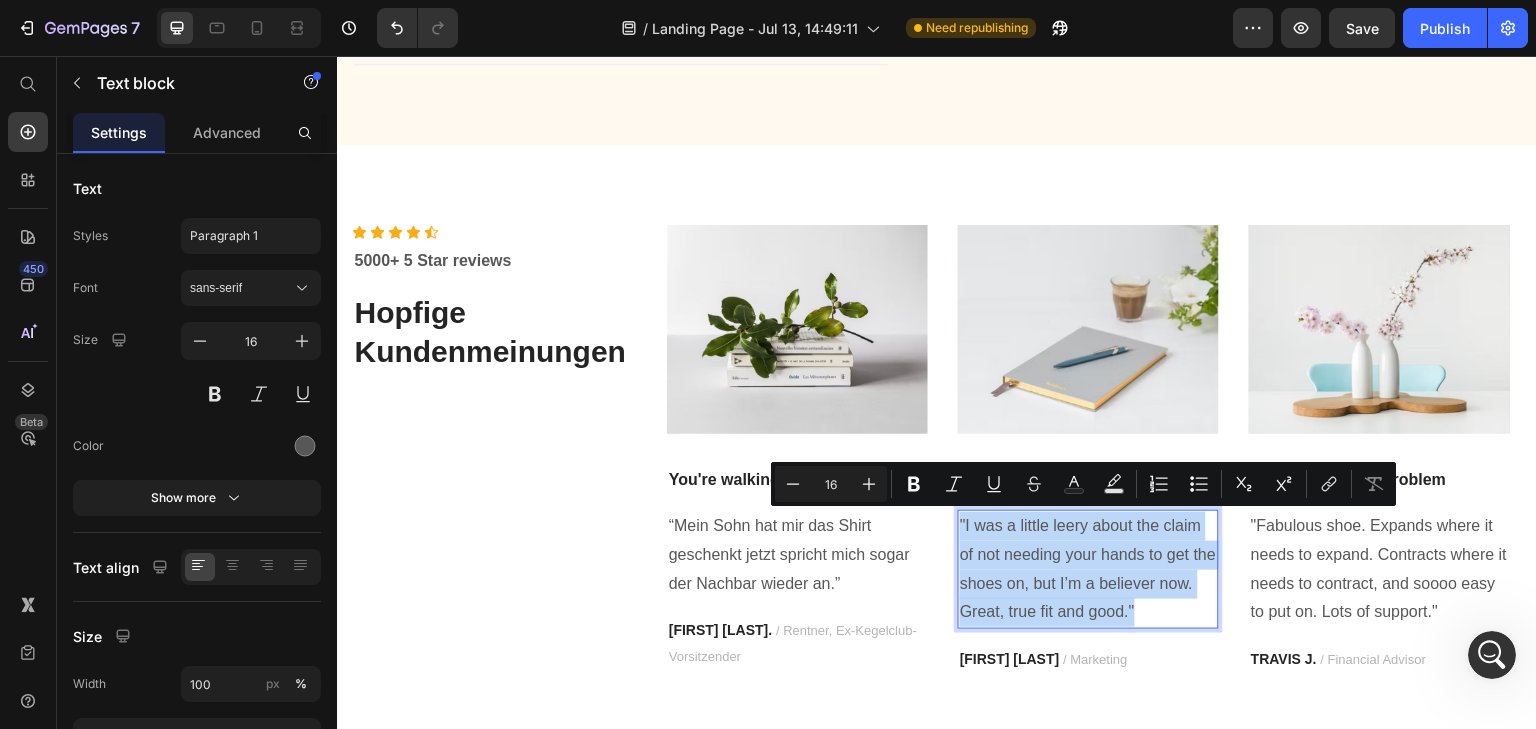 click on ""I was a little leery about the claim of not needing your hands to get the shoes on, but I’m a believer now. Great, true fit and good."" at bounding box center (1088, 569) 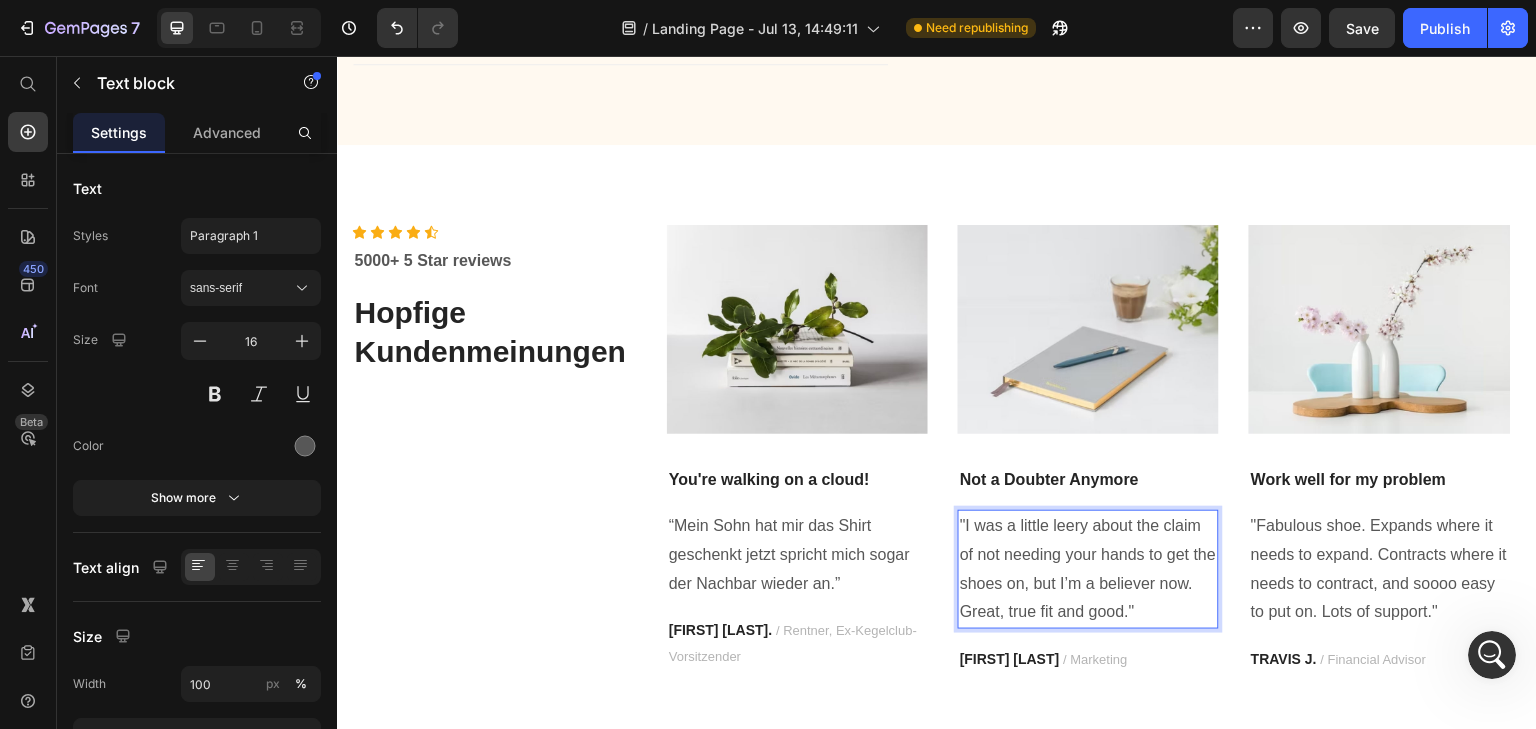 click on ""I was a little leery about the claim of not needing your hands to get the shoes on, but I’m a believer now. Great, true fit and good."" at bounding box center (1088, 569) 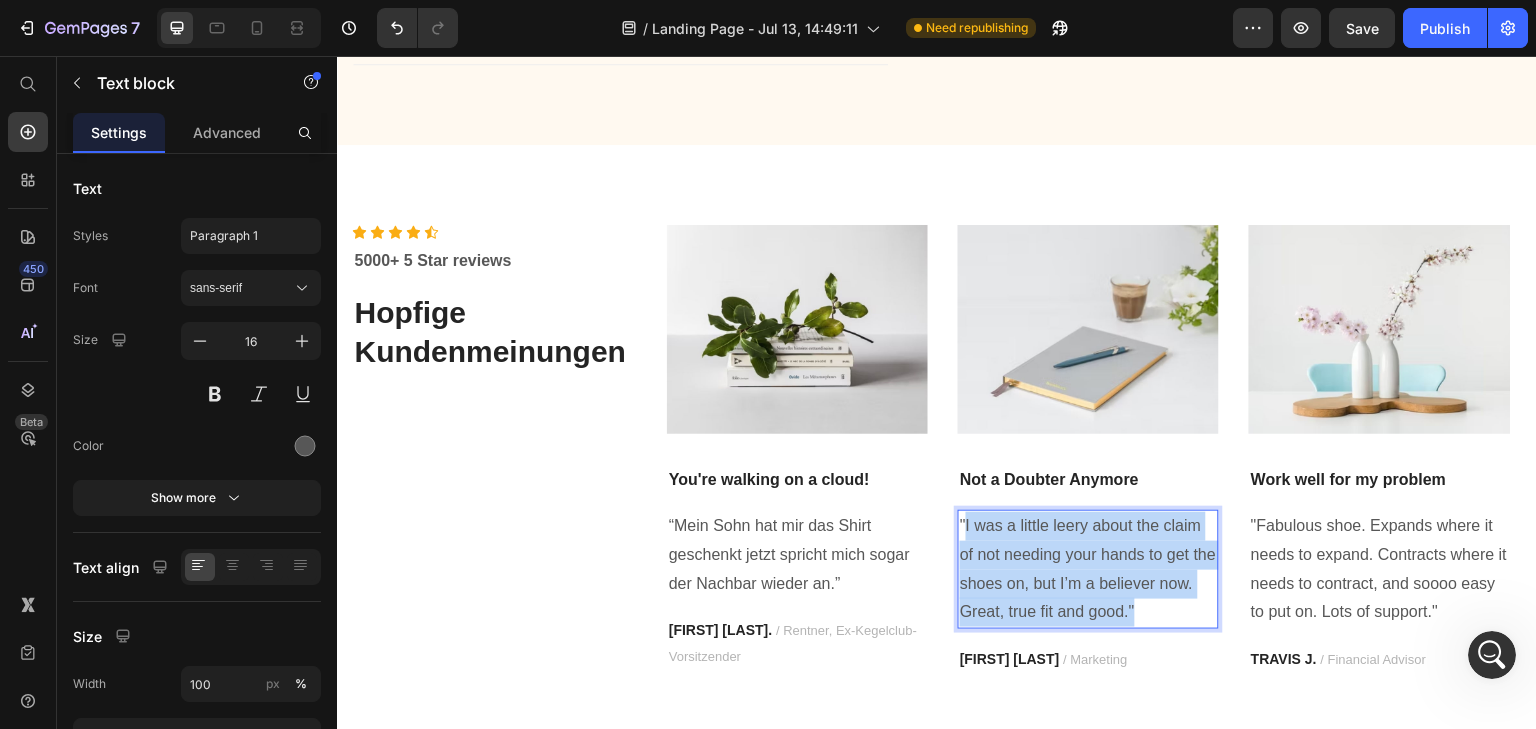 drag, startPoint x: 1123, startPoint y: 613, endPoint x: 962, endPoint y: 526, distance: 183.00273 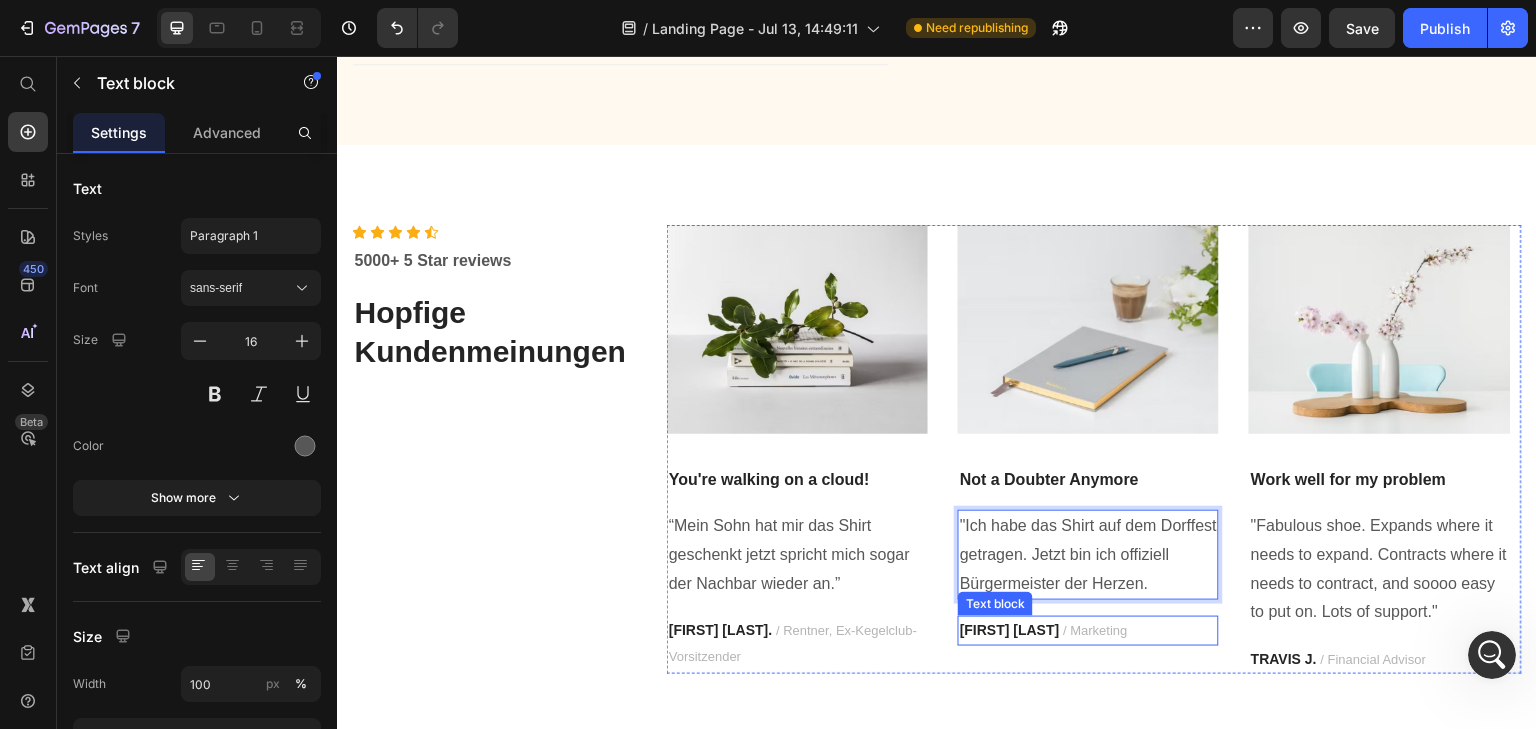click on "/ Marketing" at bounding box center [1096, 630] 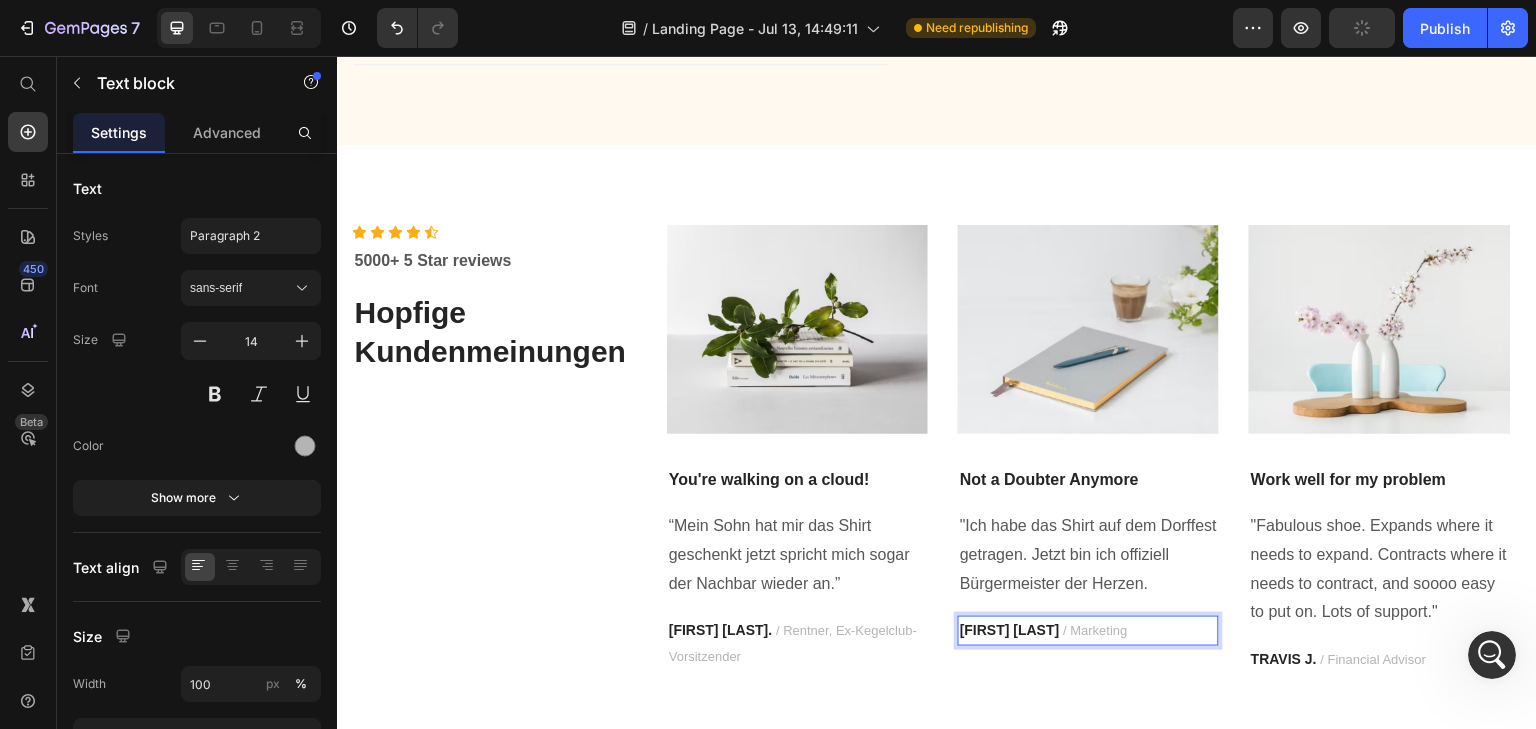 click on "[FIRST] [LAST]" at bounding box center [1010, 630] 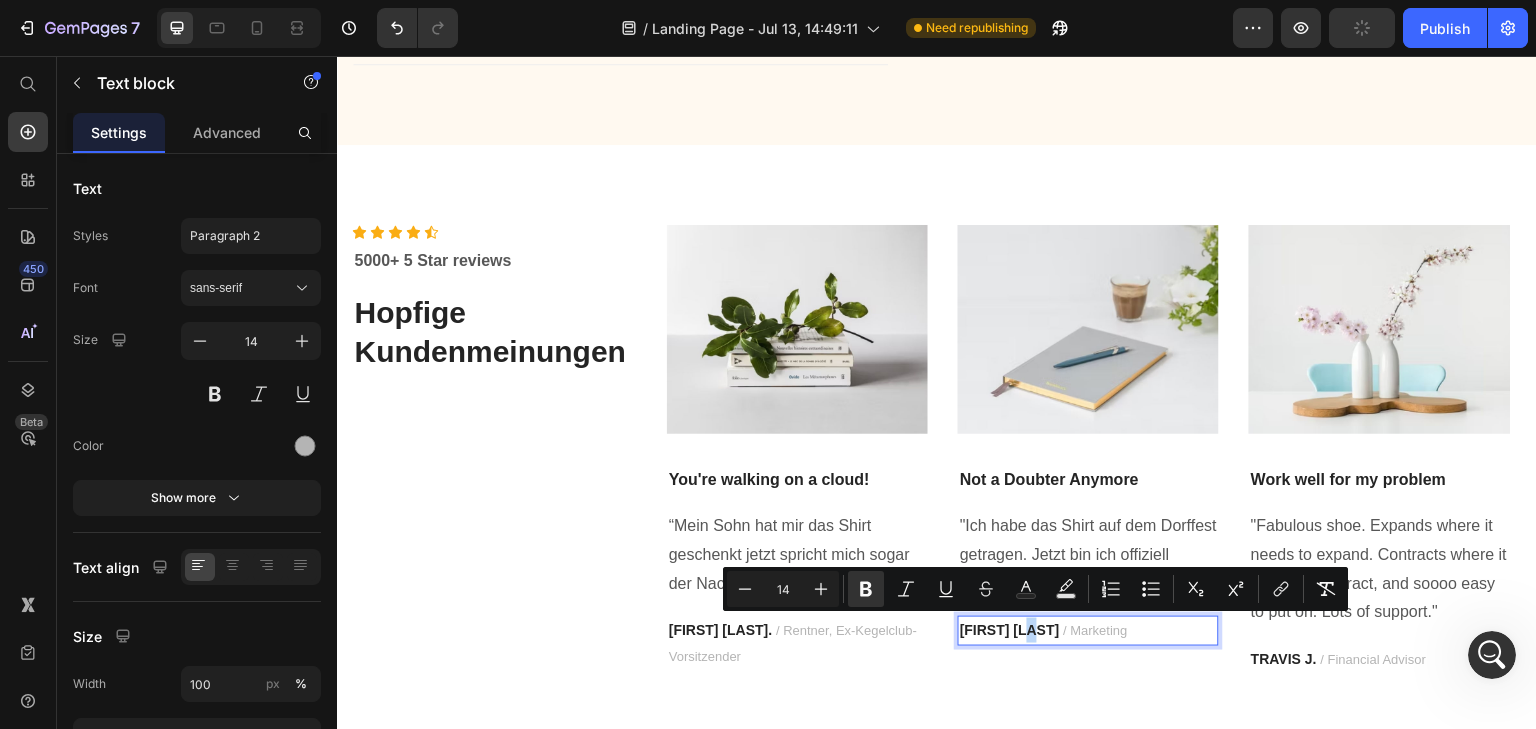 click on "[FIRST] [LAST]" at bounding box center (1010, 630) 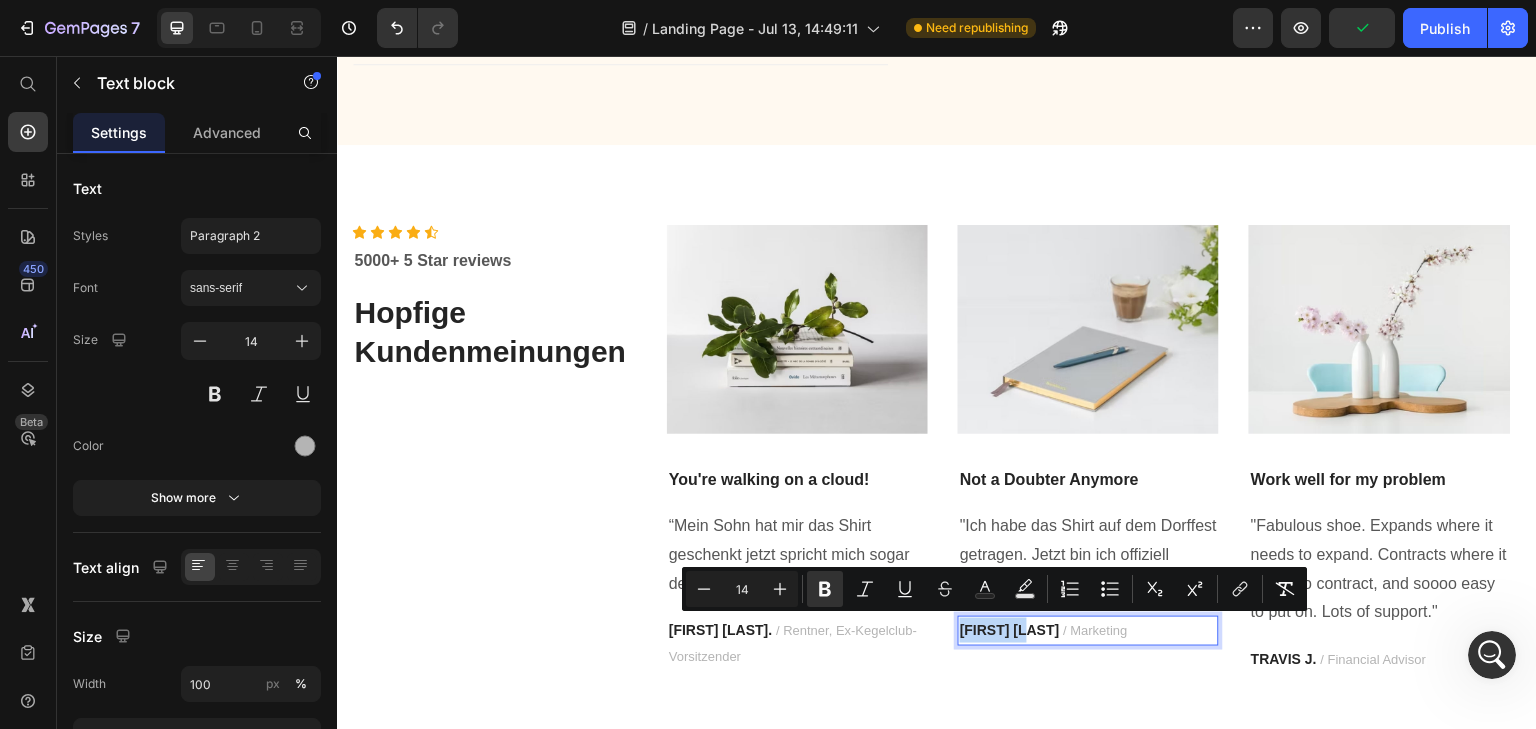 drag, startPoint x: 1032, startPoint y: 631, endPoint x: 956, endPoint y: 622, distance: 76.53104 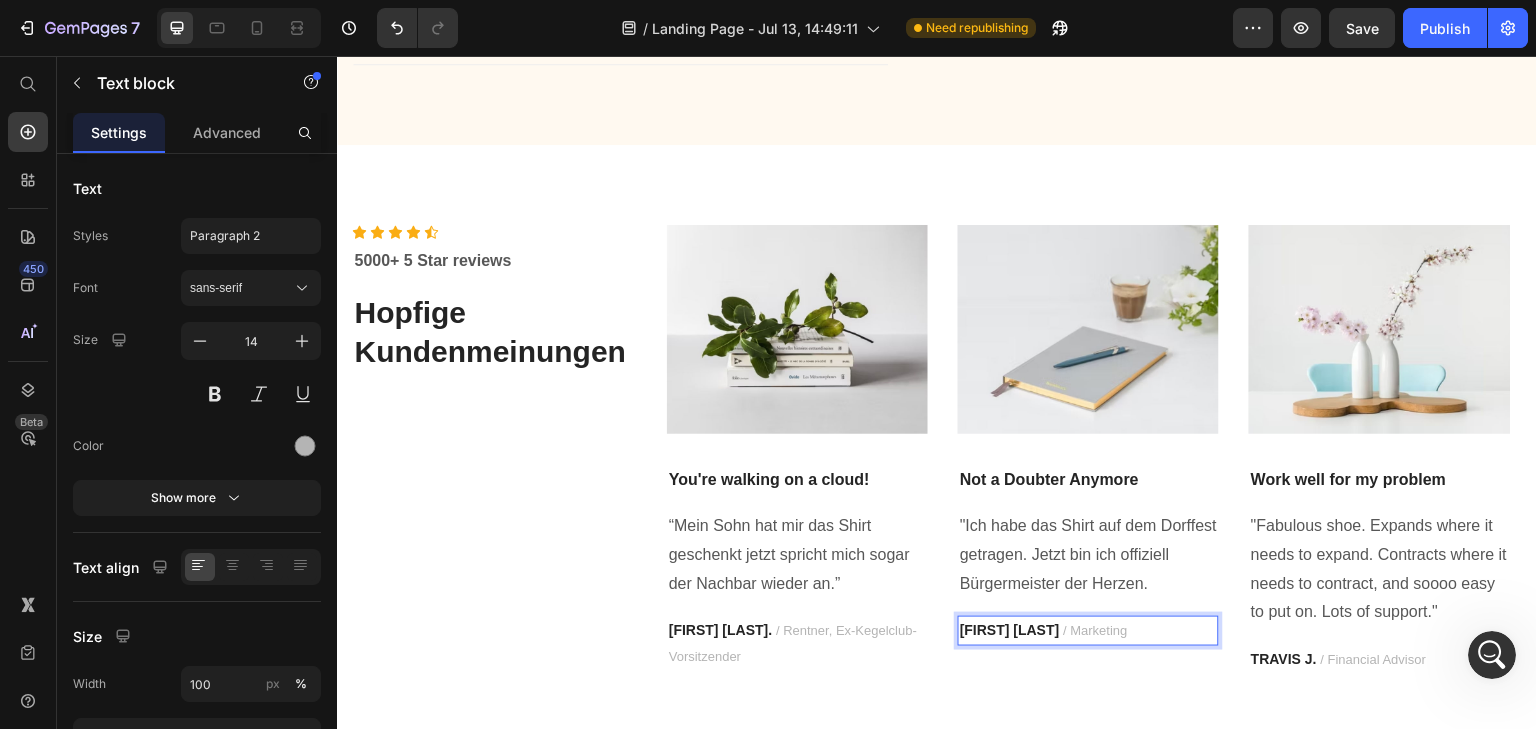 click on "[FIRST] [LAST] / Marketing" at bounding box center [1088, 630] 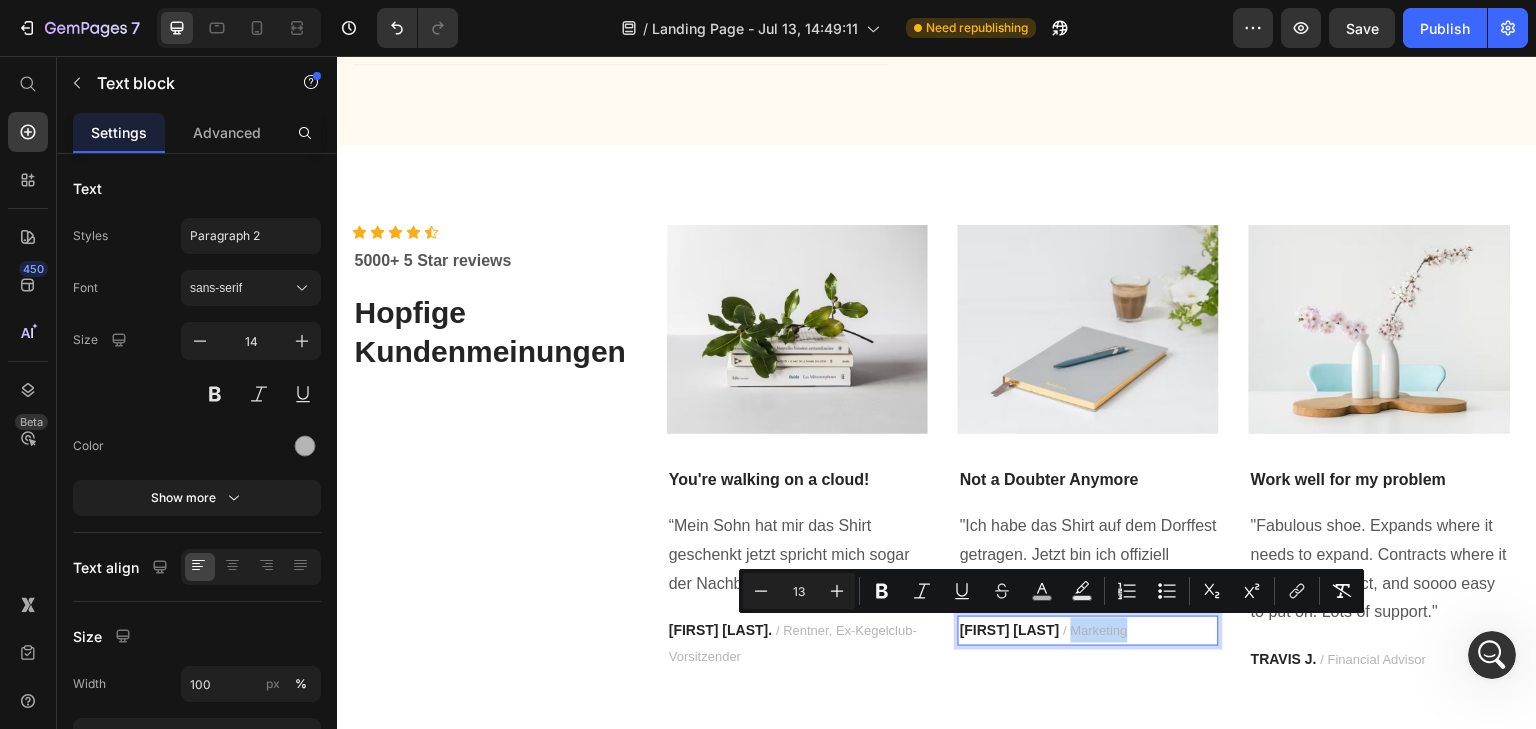 drag, startPoint x: 1088, startPoint y: 626, endPoint x: 1024, endPoint y: 624, distance: 64.03124 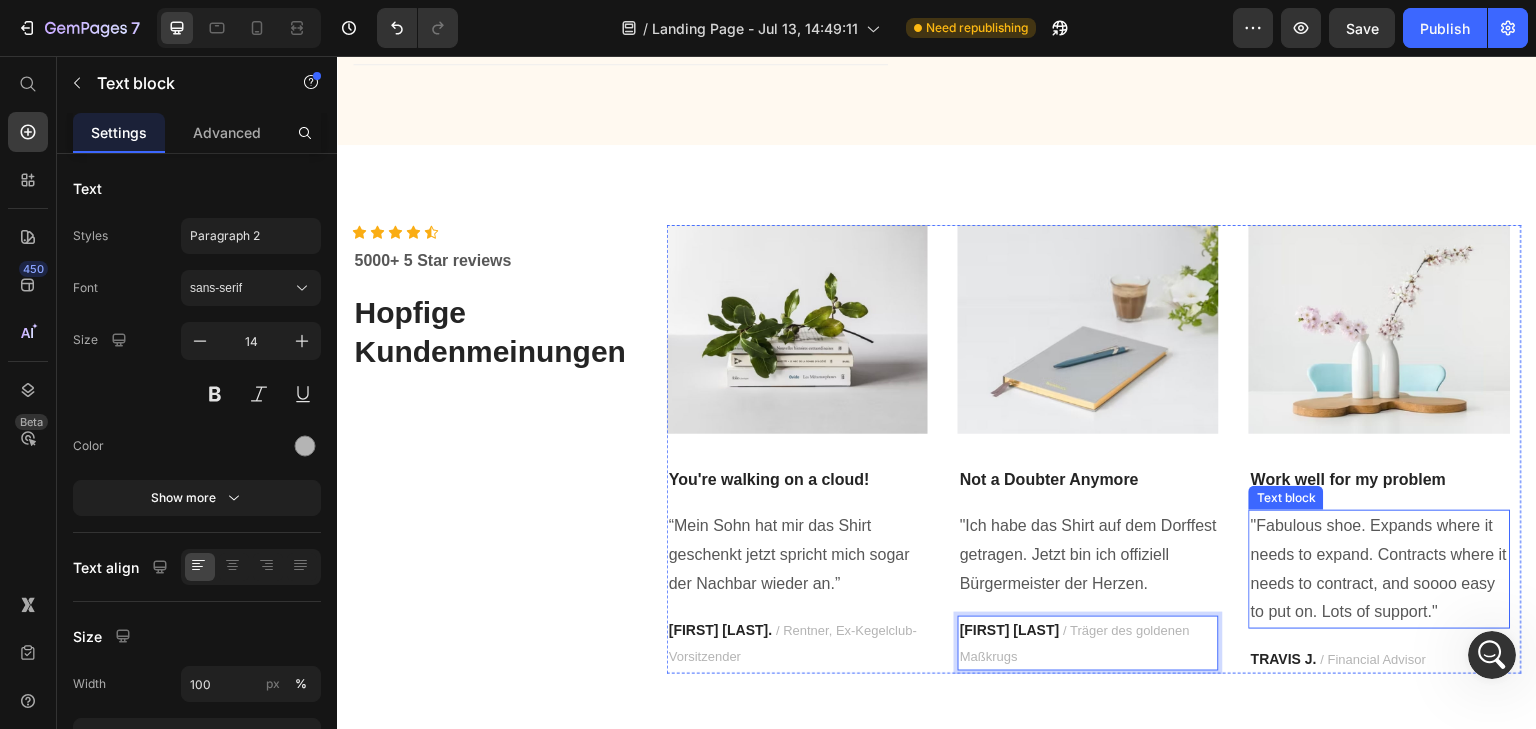 click on ""Fabulous shoe. Expands where it needs to expand. Contracts where it needs to contract, and soooo easy to put on. Lots of support."" at bounding box center [1379, 569] 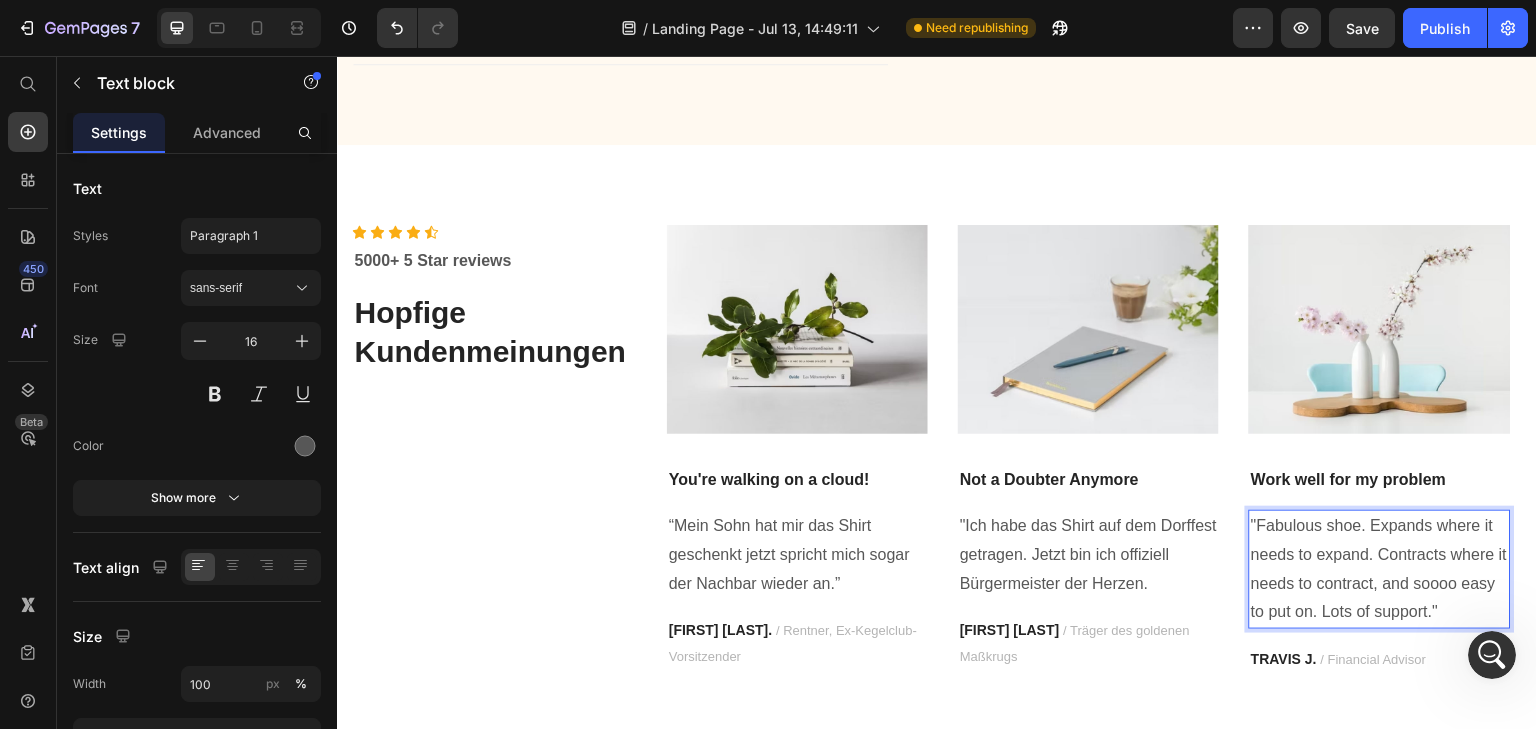 click on ""Fabulous shoe. Expands where it needs to expand. Contracts where it needs to contract, and soooo easy to put on. Lots of support."" at bounding box center [1379, 569] 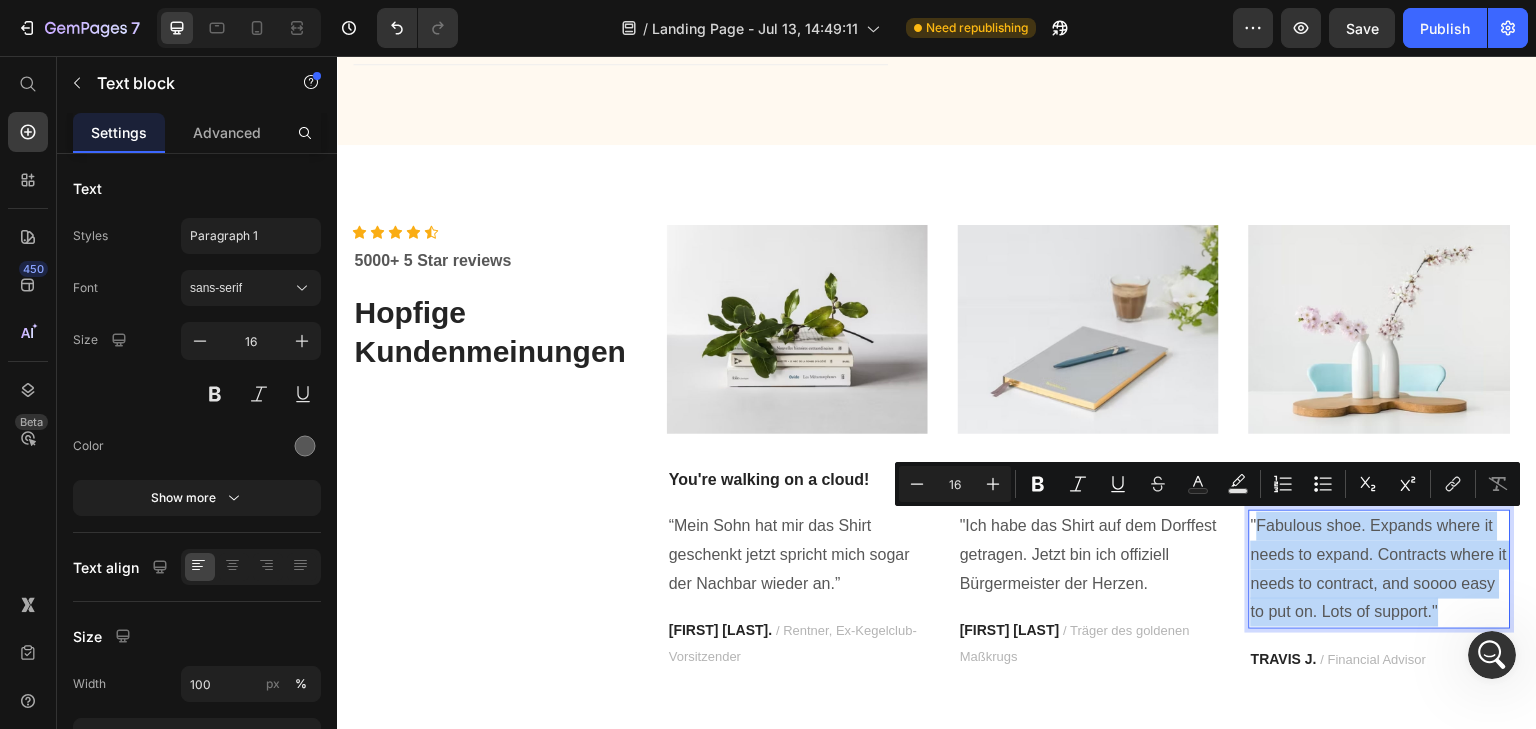 drag, startPoint x: 1429, startPoint y: 609, endPoint x: 1267, endPoint y: 526, distance: 182.02472 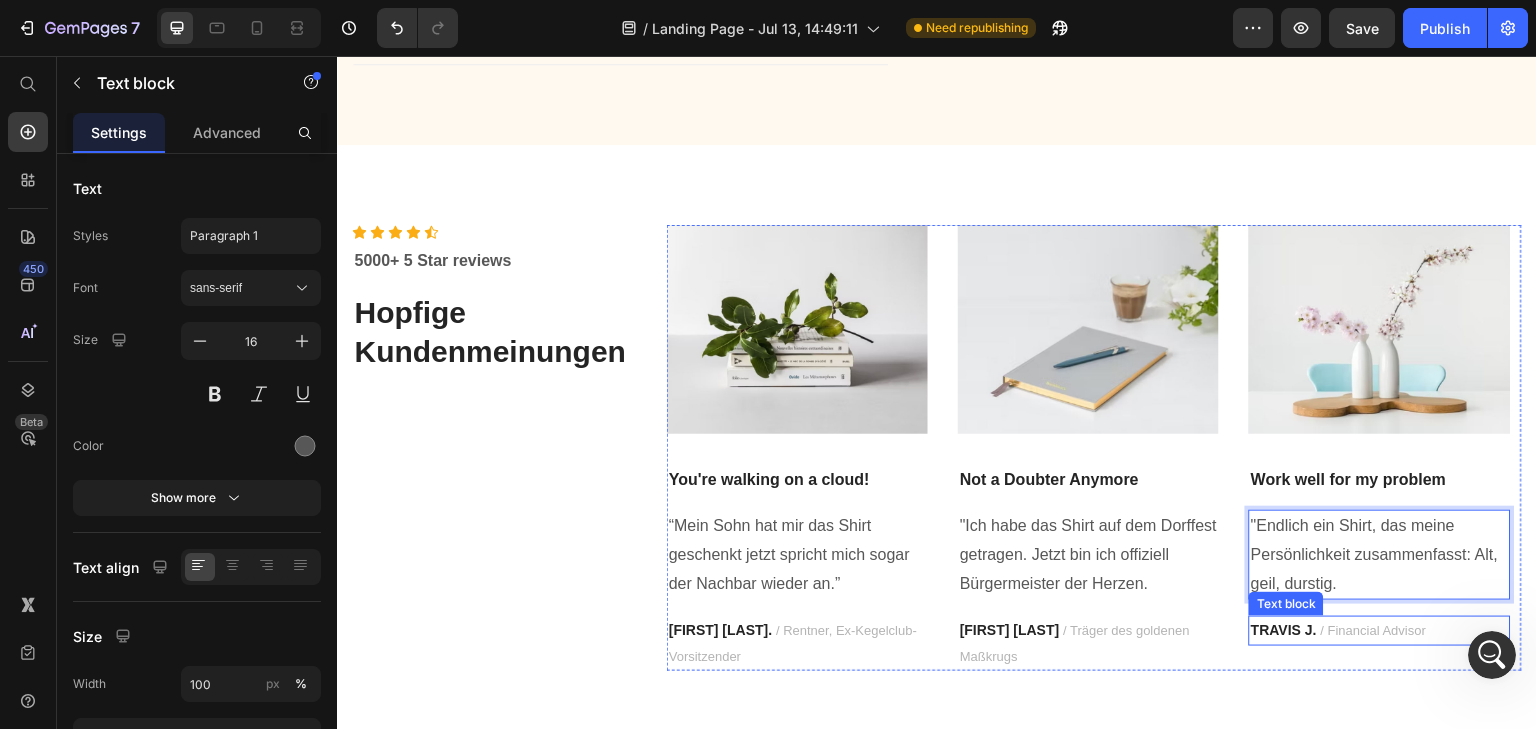 click on "/ Financial Advisor" at bounding box center [1374, 630] 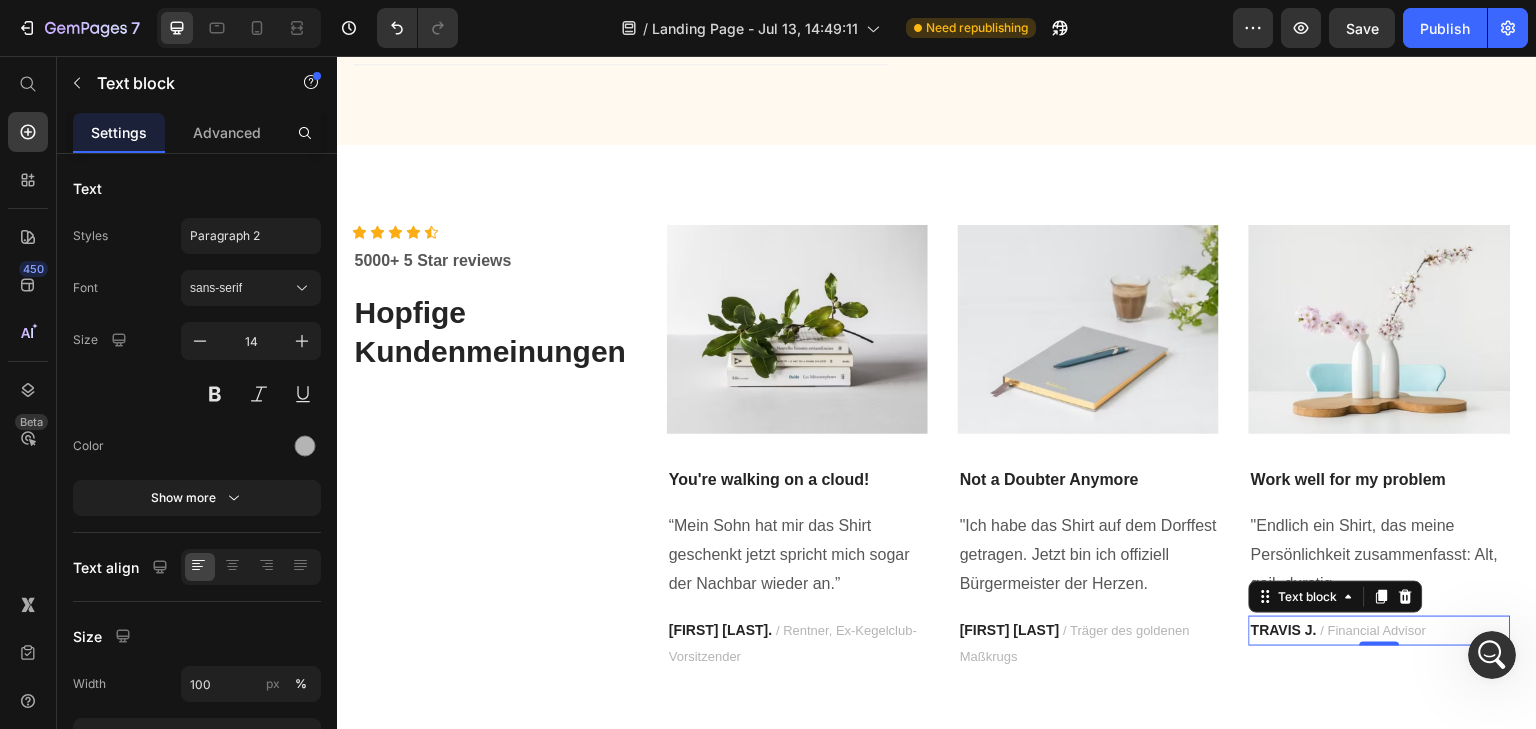 click on "TRAVIS J." at bounding box center [1284, 630] 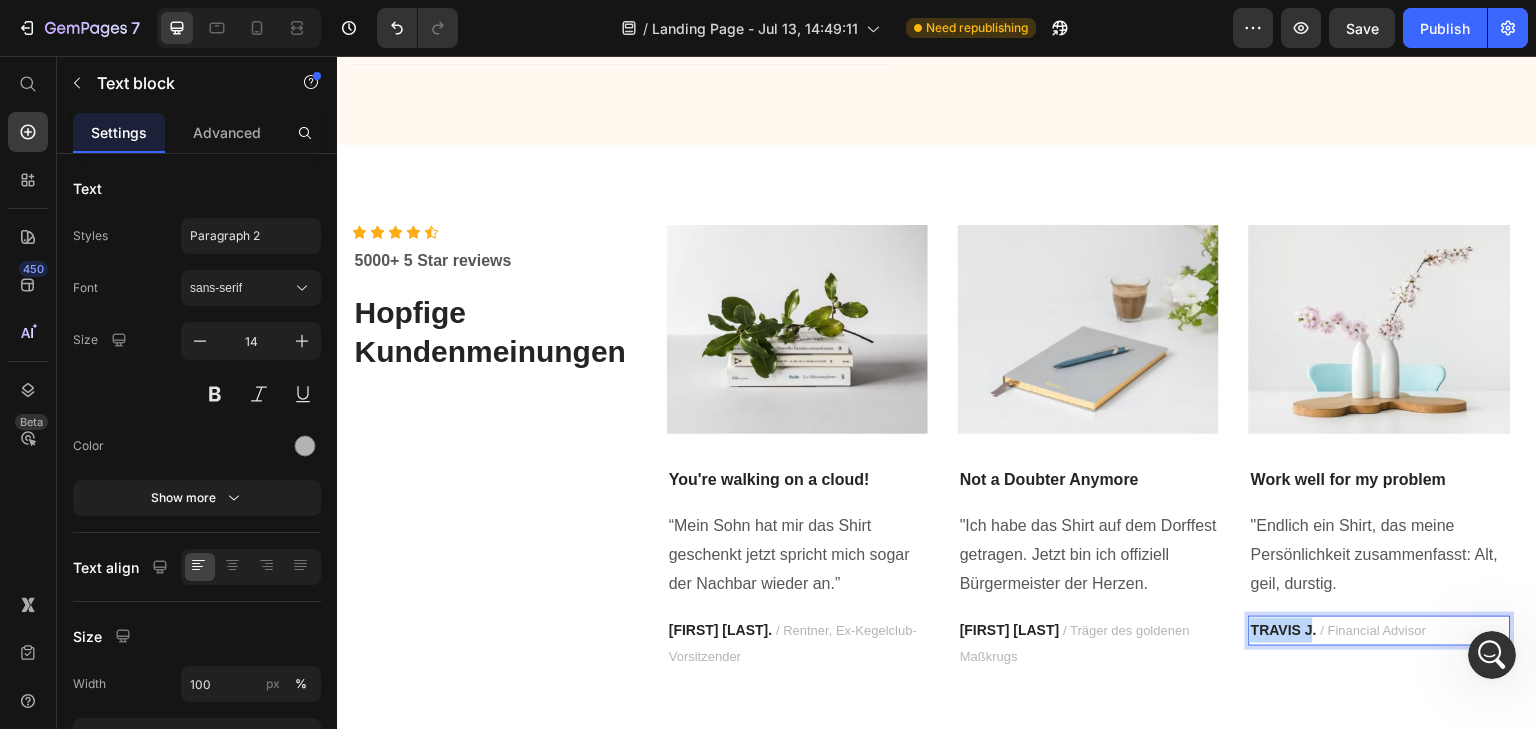 drag, startPoint x: 1309, startPoint y: 629, endPoint x: 1251, endPoint y: 624, distance: 58.21512 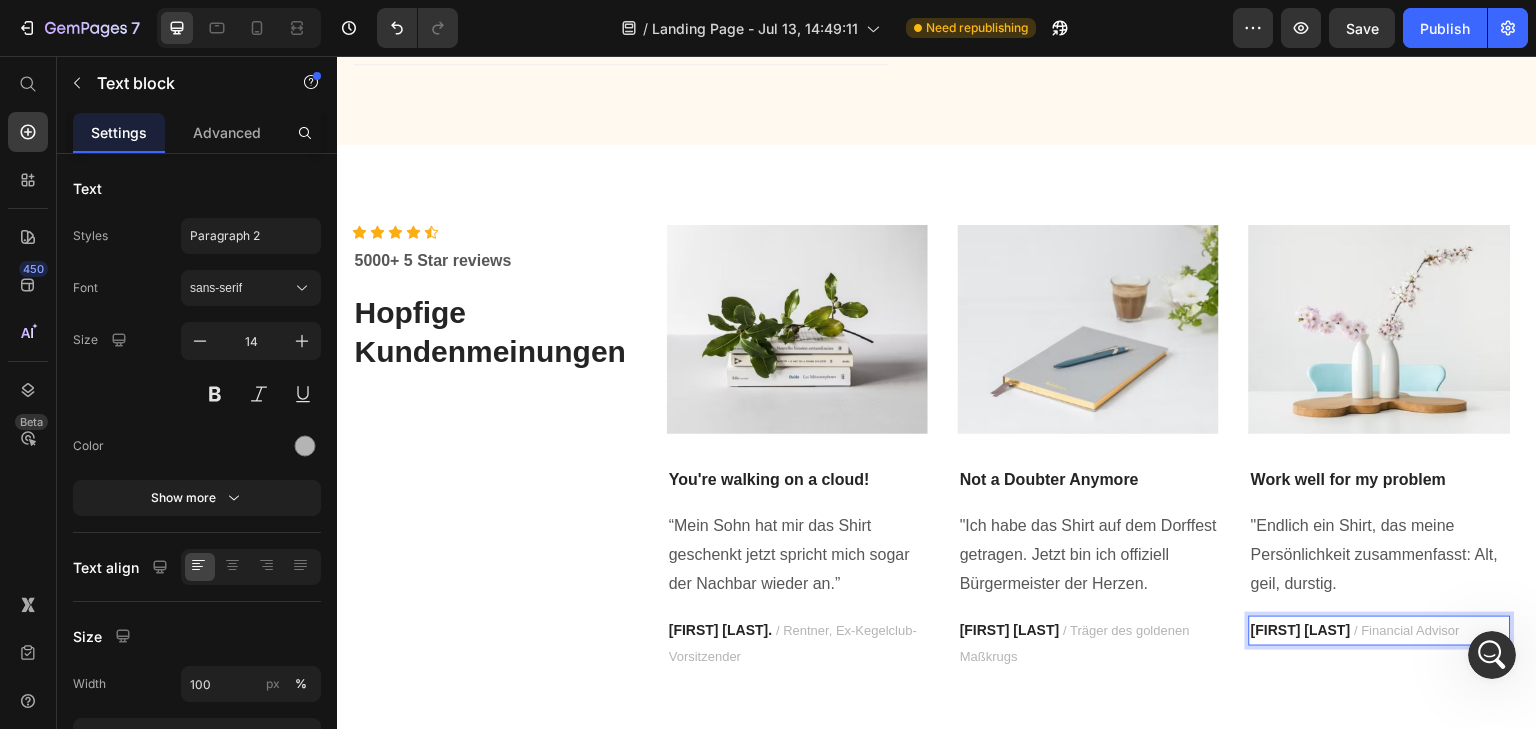 click on "/ Financial Advisor" at bounding box center [1408, 630] 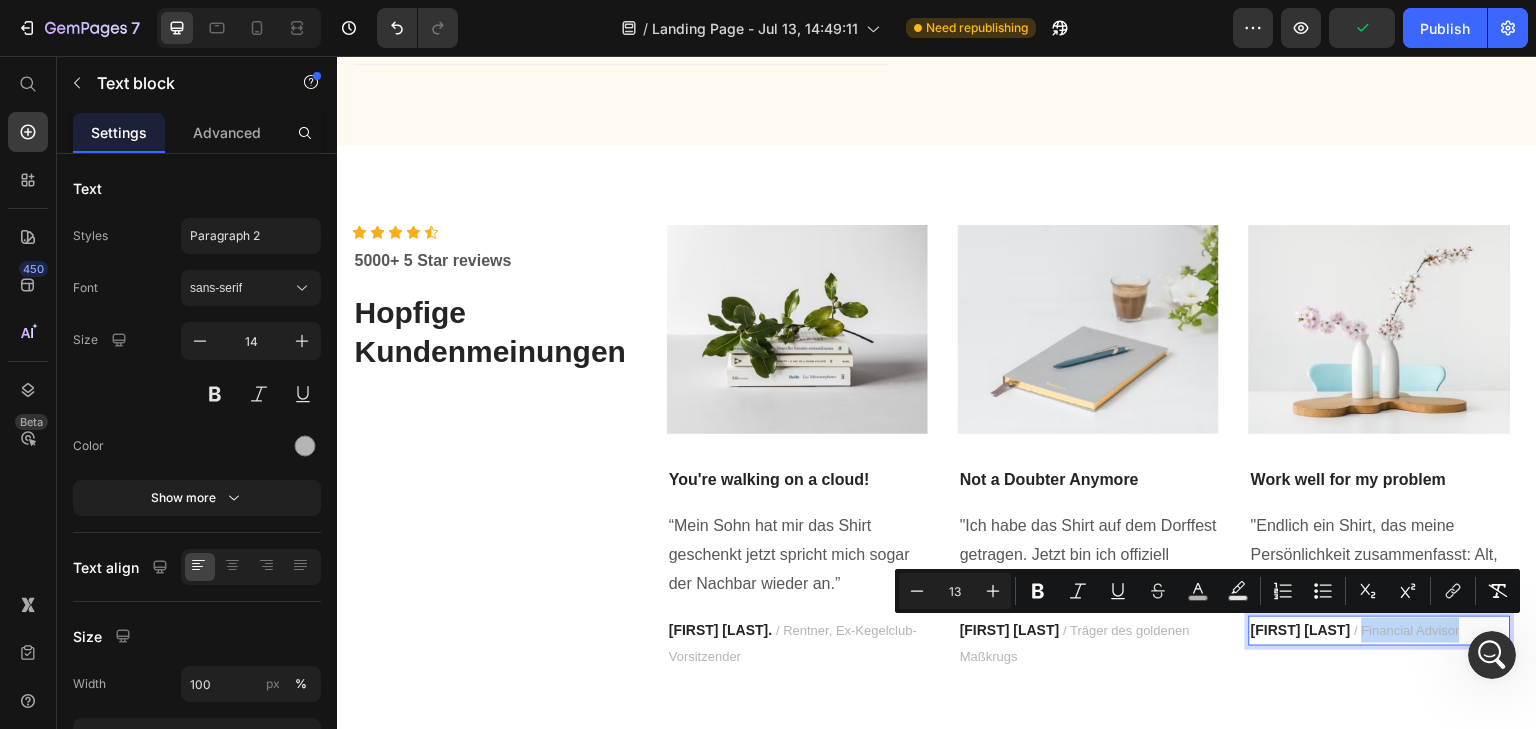drag, startPoint x: 1474, startPoint y: 626, endPoint x: 1375, endPoint y: 626, distance: 99 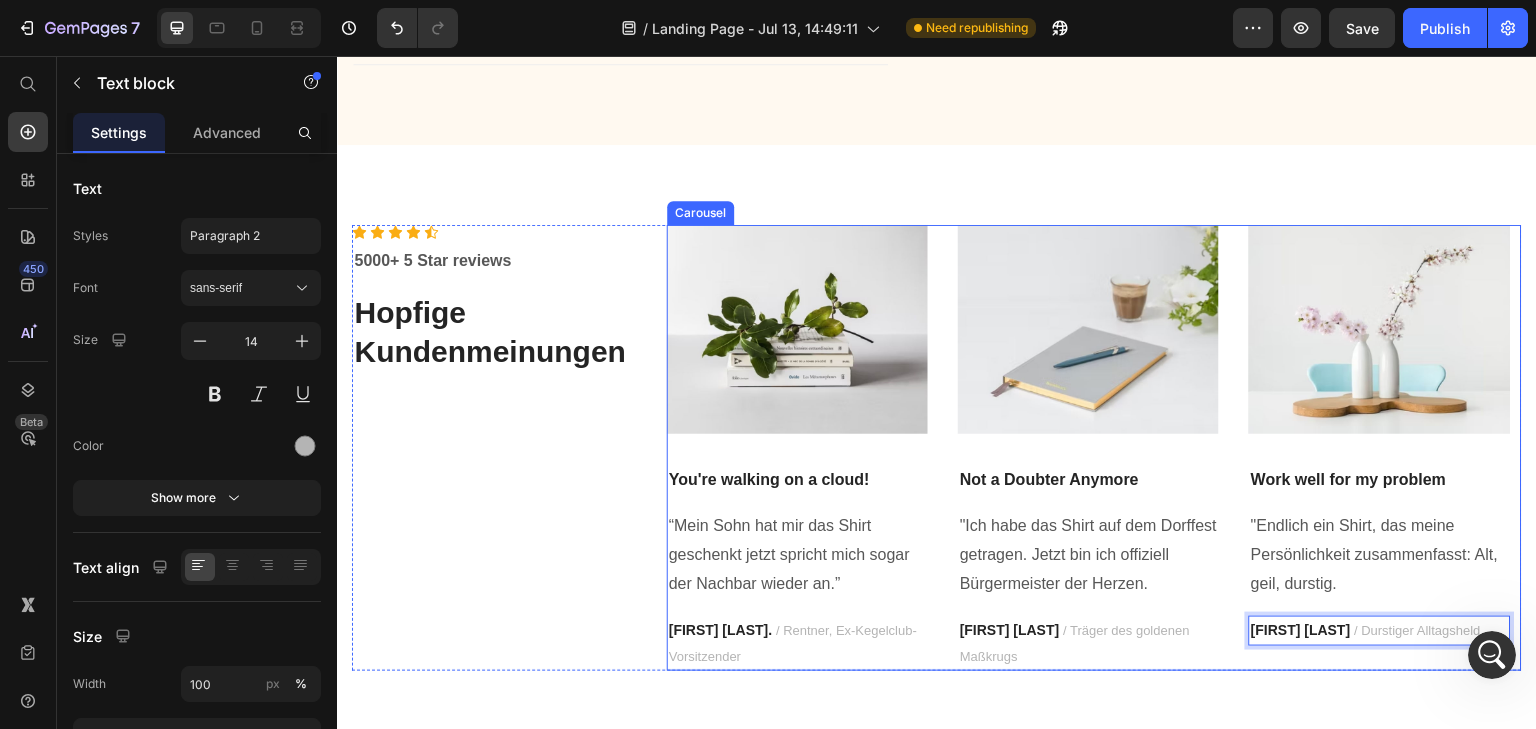 click on "Image You're walking on a cloud! Text block “Mein Sohn hat mir das Shirt geschenkt jetzt spricht mich sogar der Nachbar wieder an.” Text block [FIRST] [LAST]   / Rentner, Ex-Kegelclub-Vorsitzender Text block" at bounding box center [797, 448] 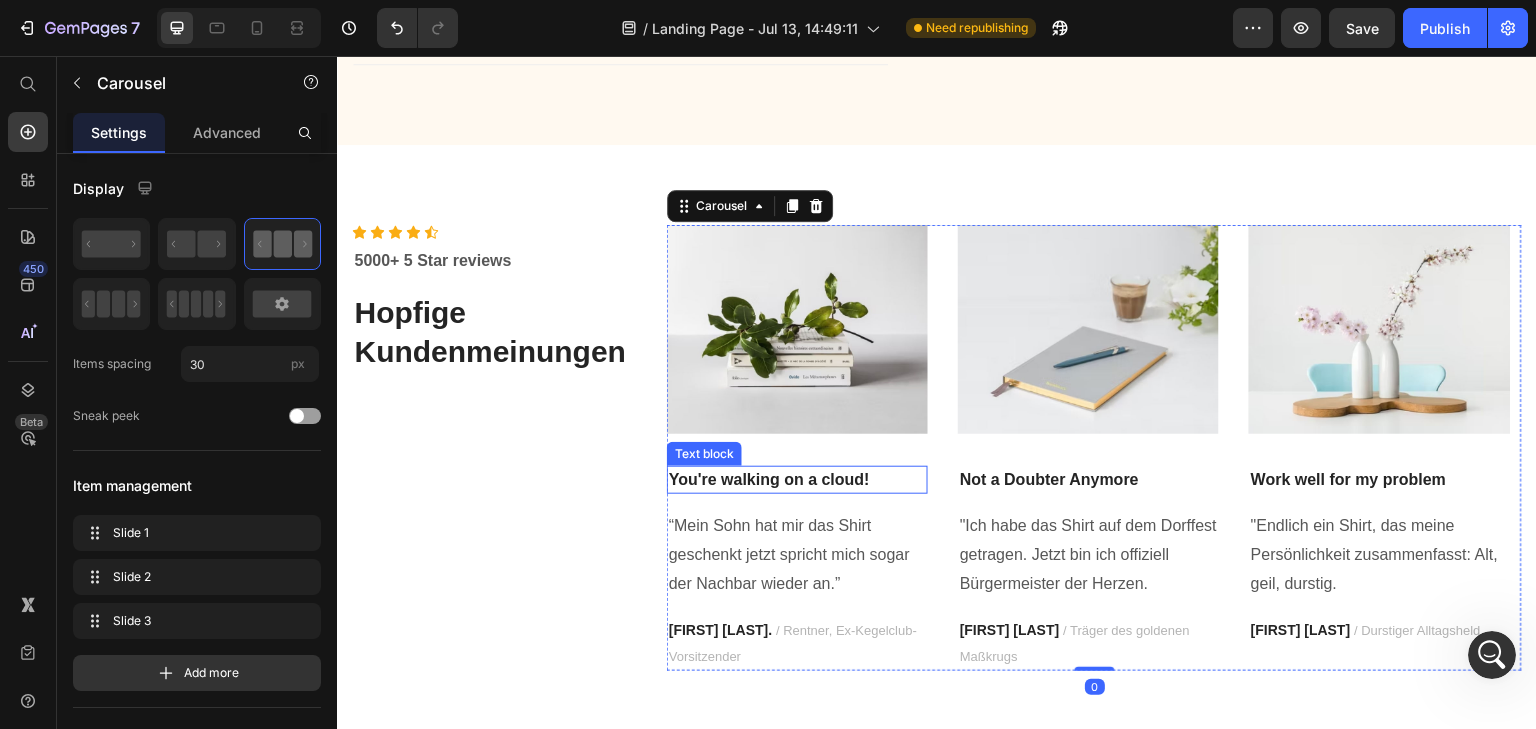 click on "You're walking on a cloud!" at bounding box center [797, 480] 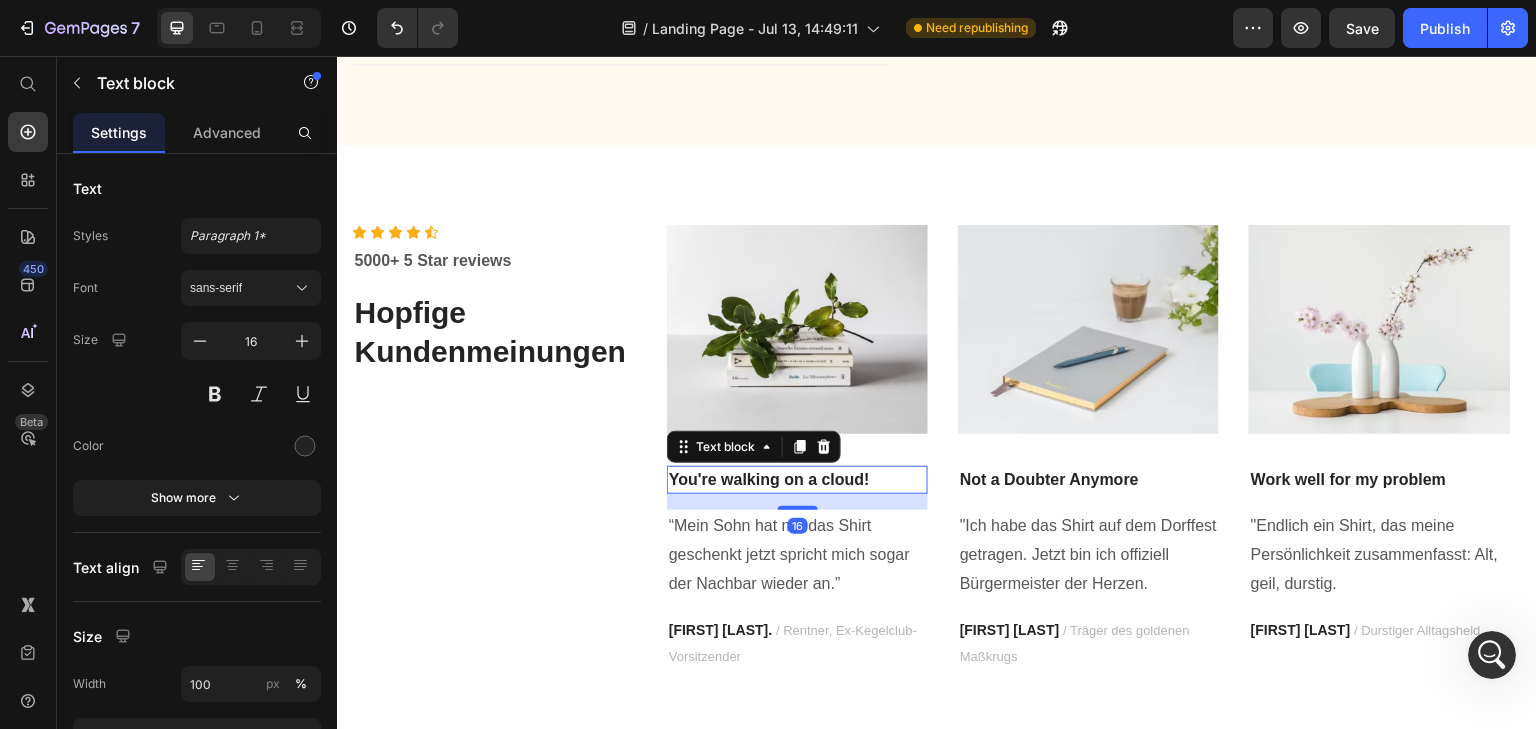 click on "You're walking on a cloud!" at bounding box center [797, 480] 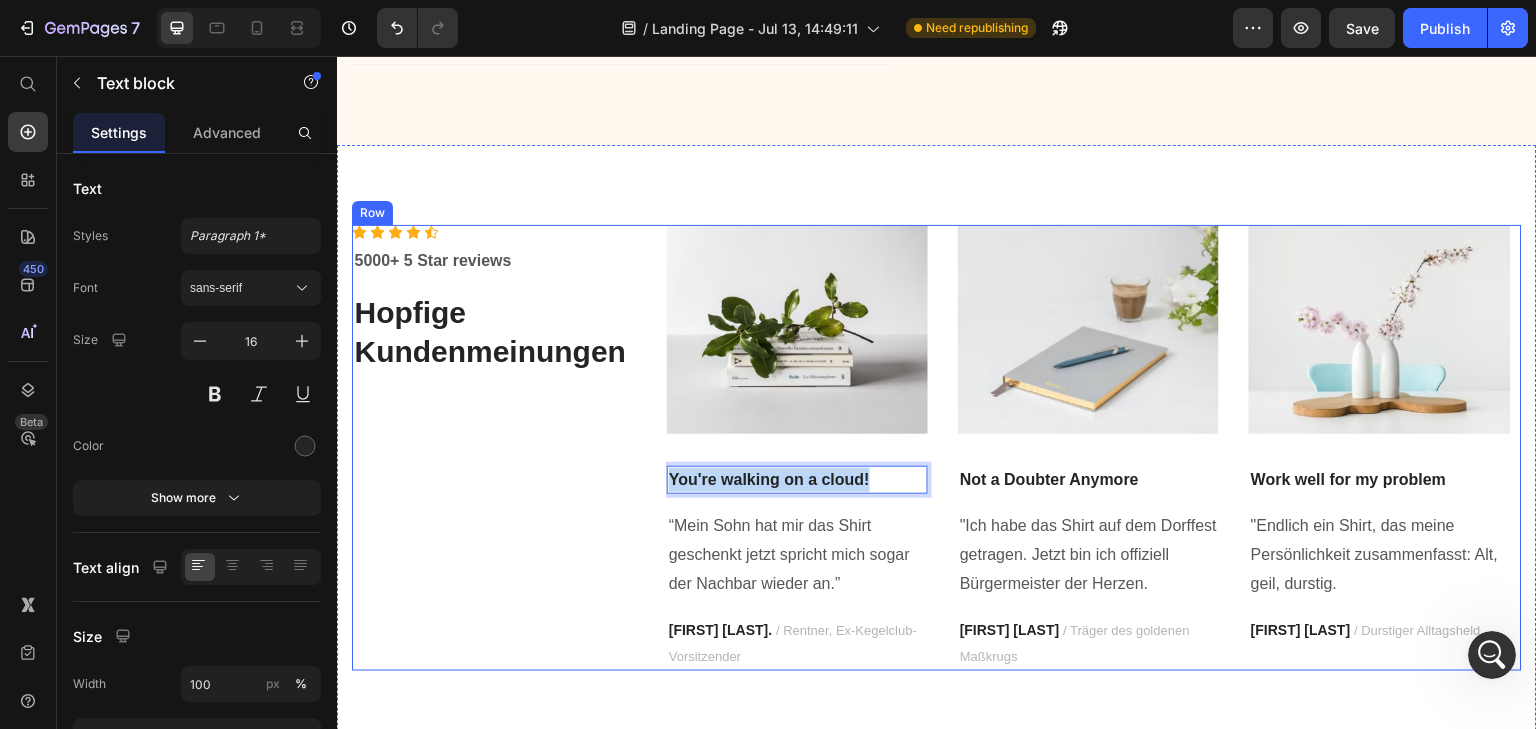 drag, startPoint x: 878, startPoint y: 473, endPoint x: 650, endPoint y: 470, distance: 228.01973 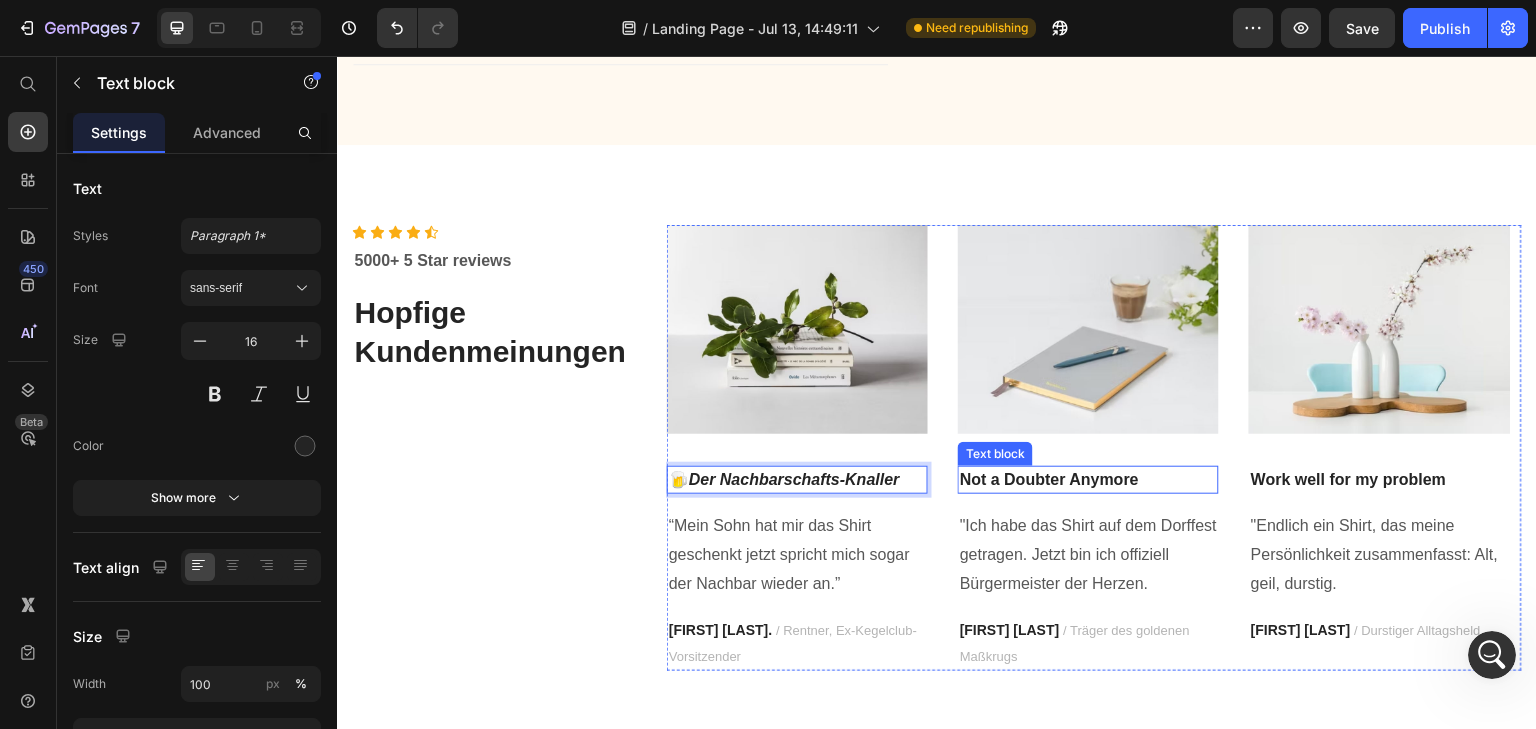 click on "Not a Doubter Anymore" at bounding box center (1088, 480) 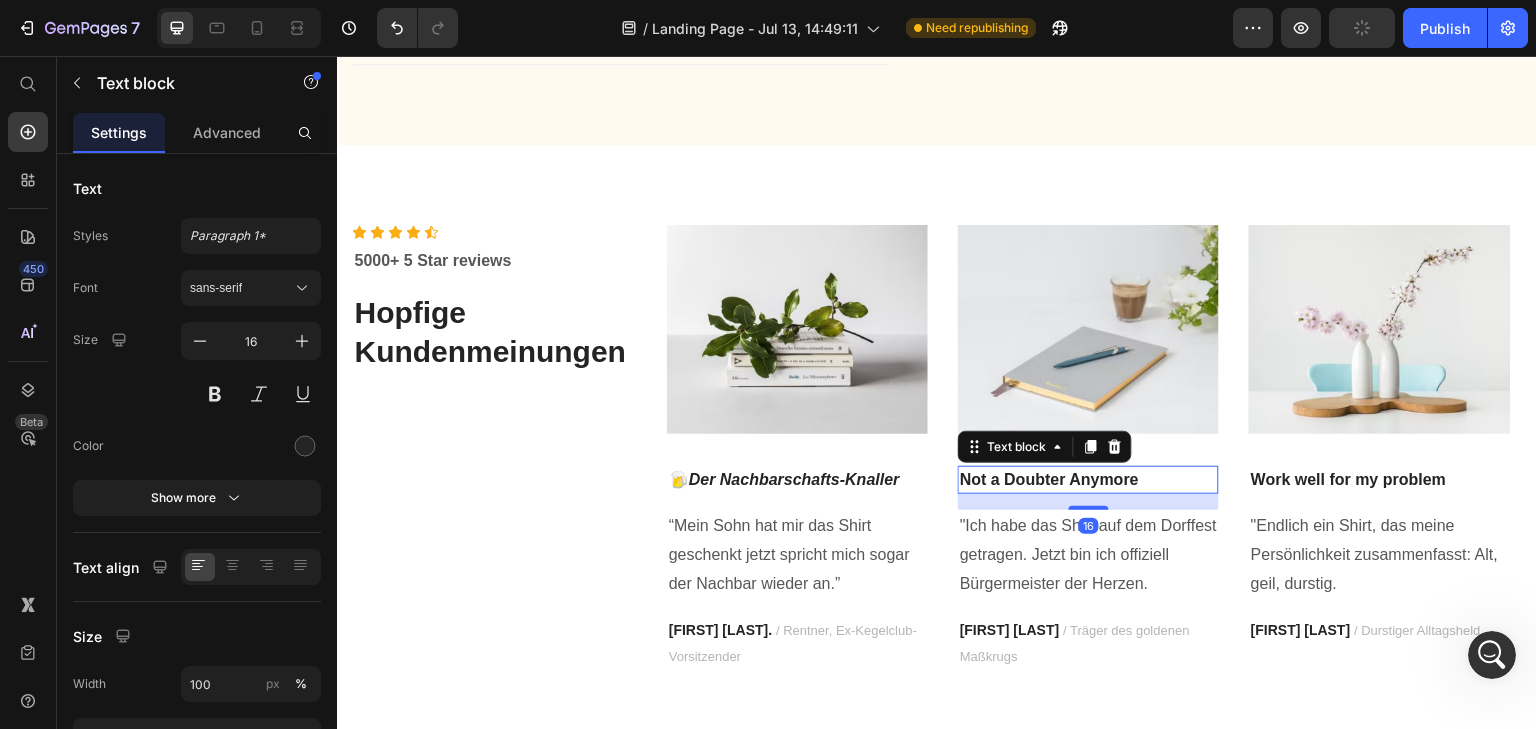 click on "Not a Doubter Anymore" at bounding box center (1088, 480) 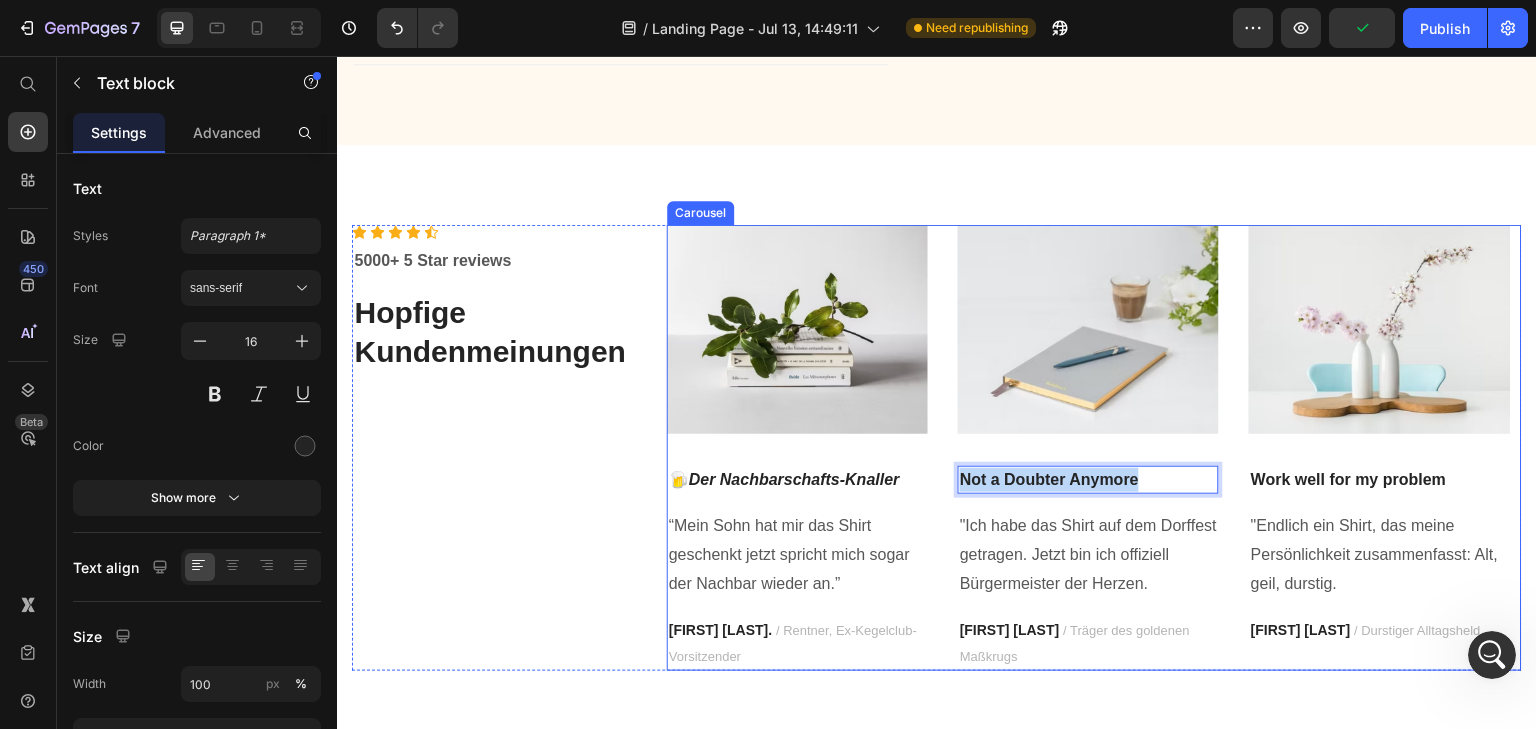 drag, startPoint x: 1155, startPoint y: 477, endPoint x: 927, endPoint y: 473, distance: 228.03508 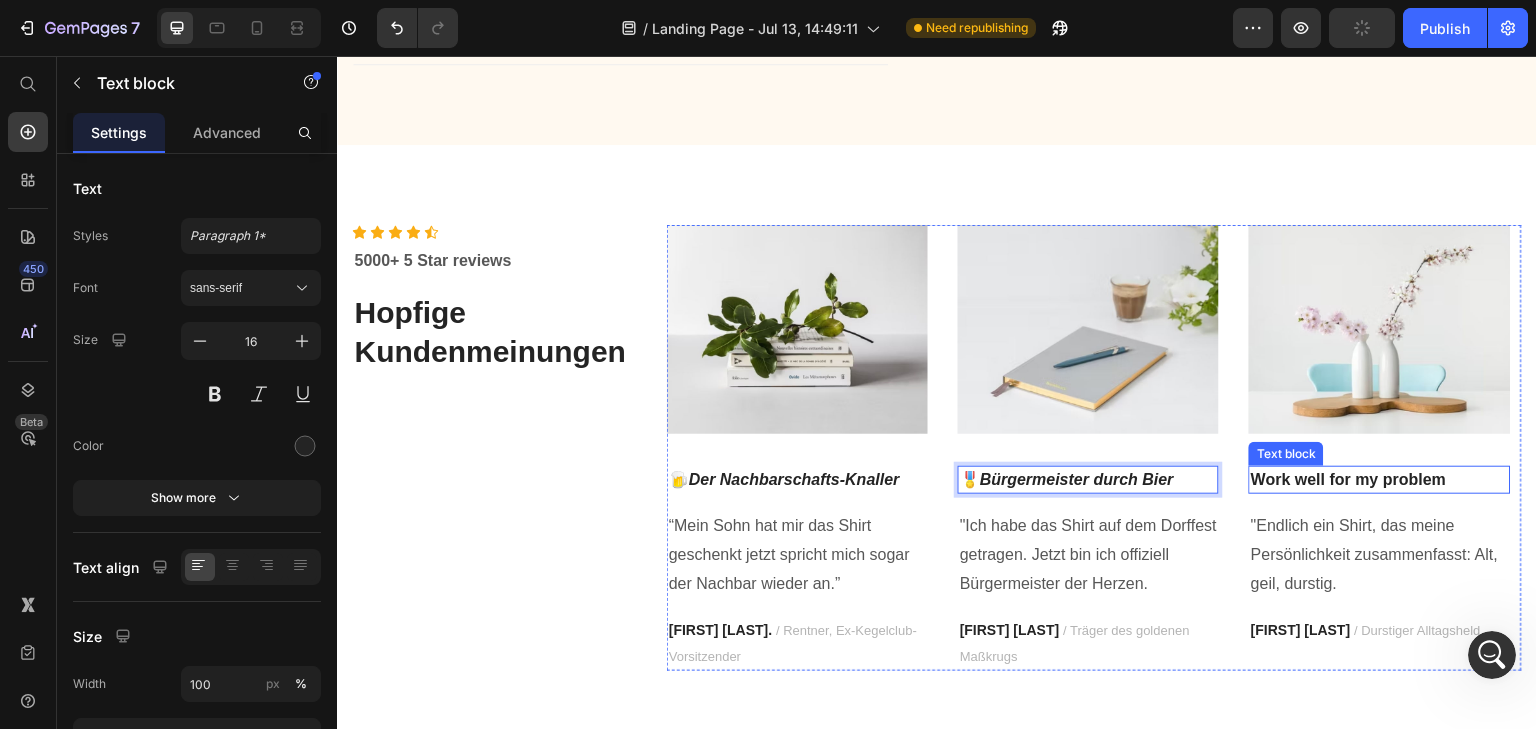click on "Work well for my problem" at bounding box center [1379, 480] 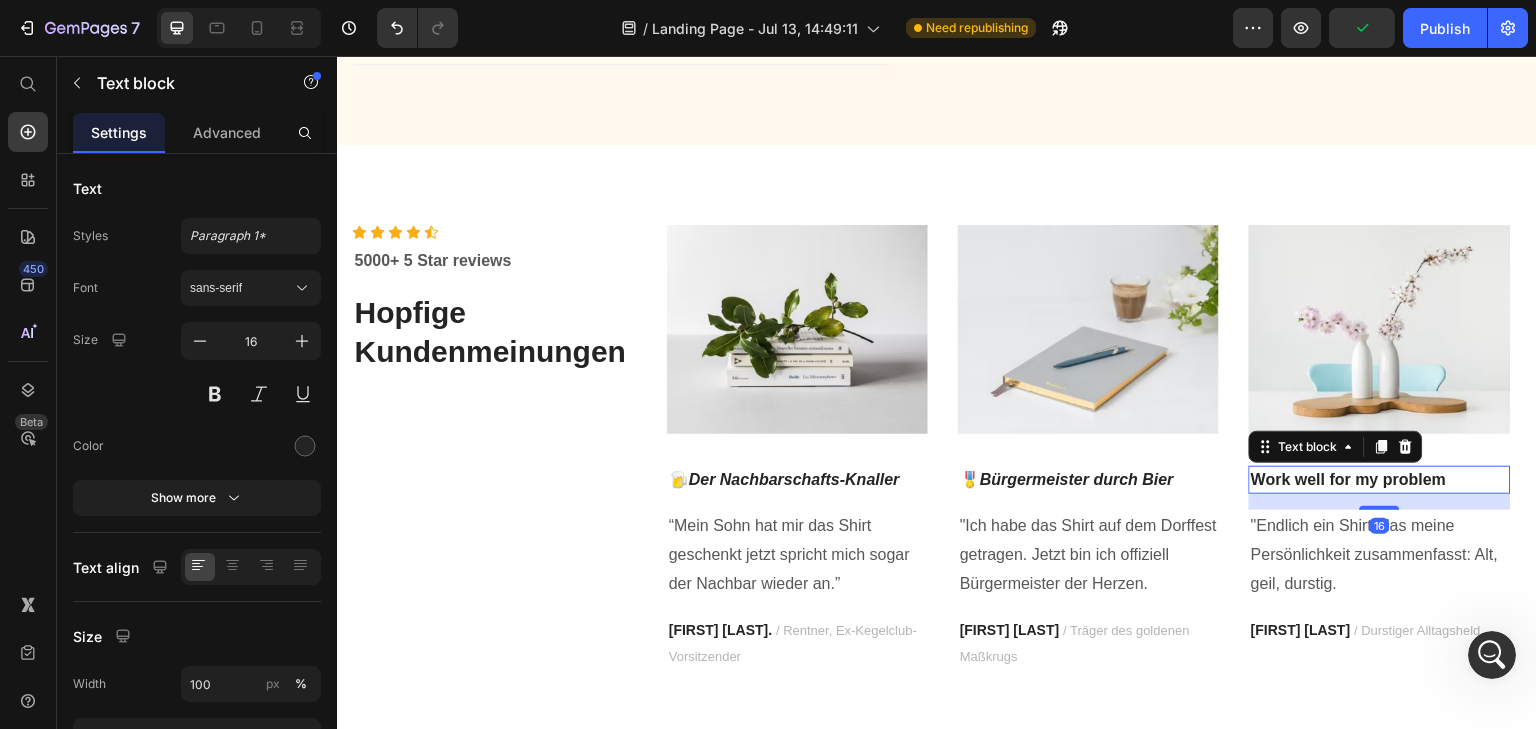 click on "Work well for my problem" at bounding box center [1379, 480] 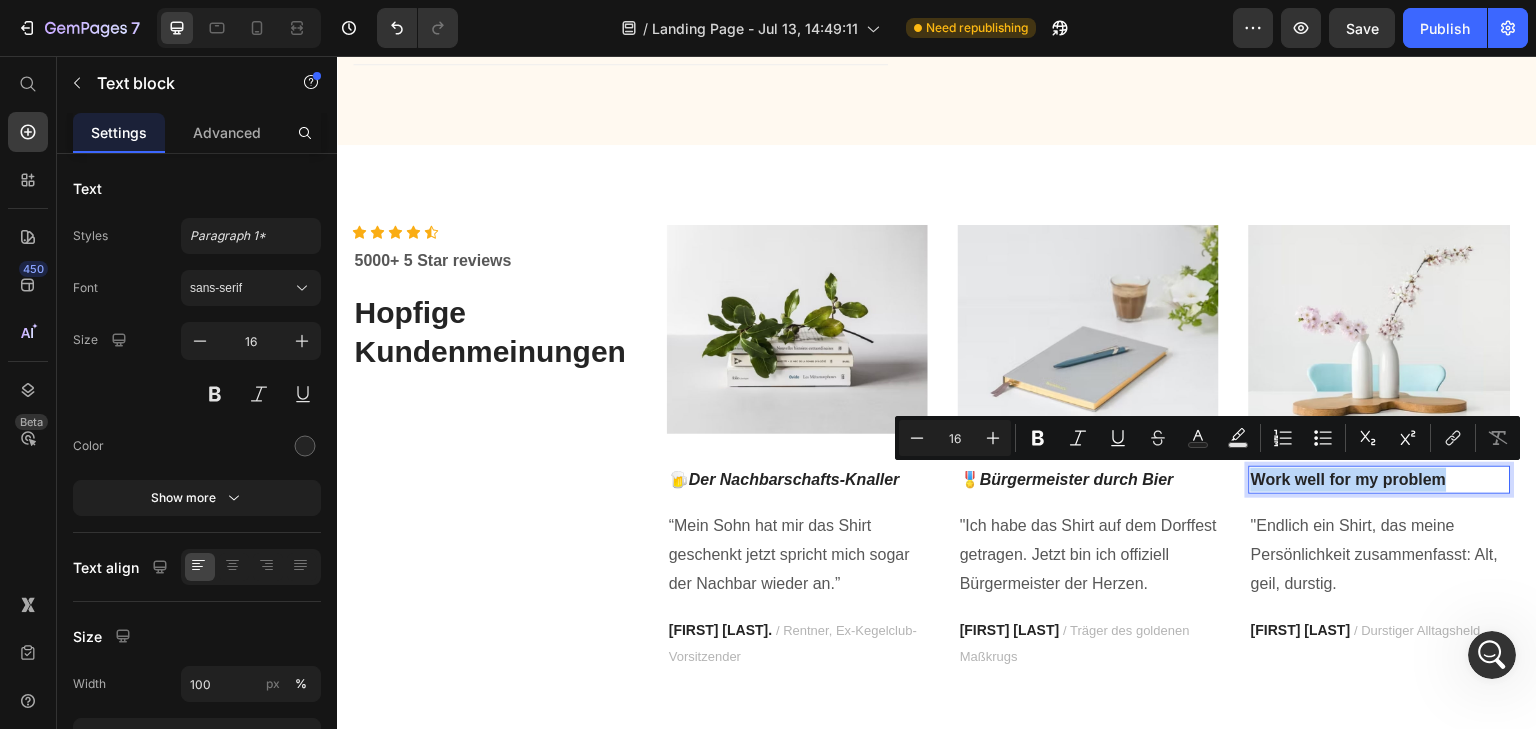 drag, startPoint x: 1454, startPoint y: 475, endPoint x: 1251, endPoint y: 482, distance: 203.12065 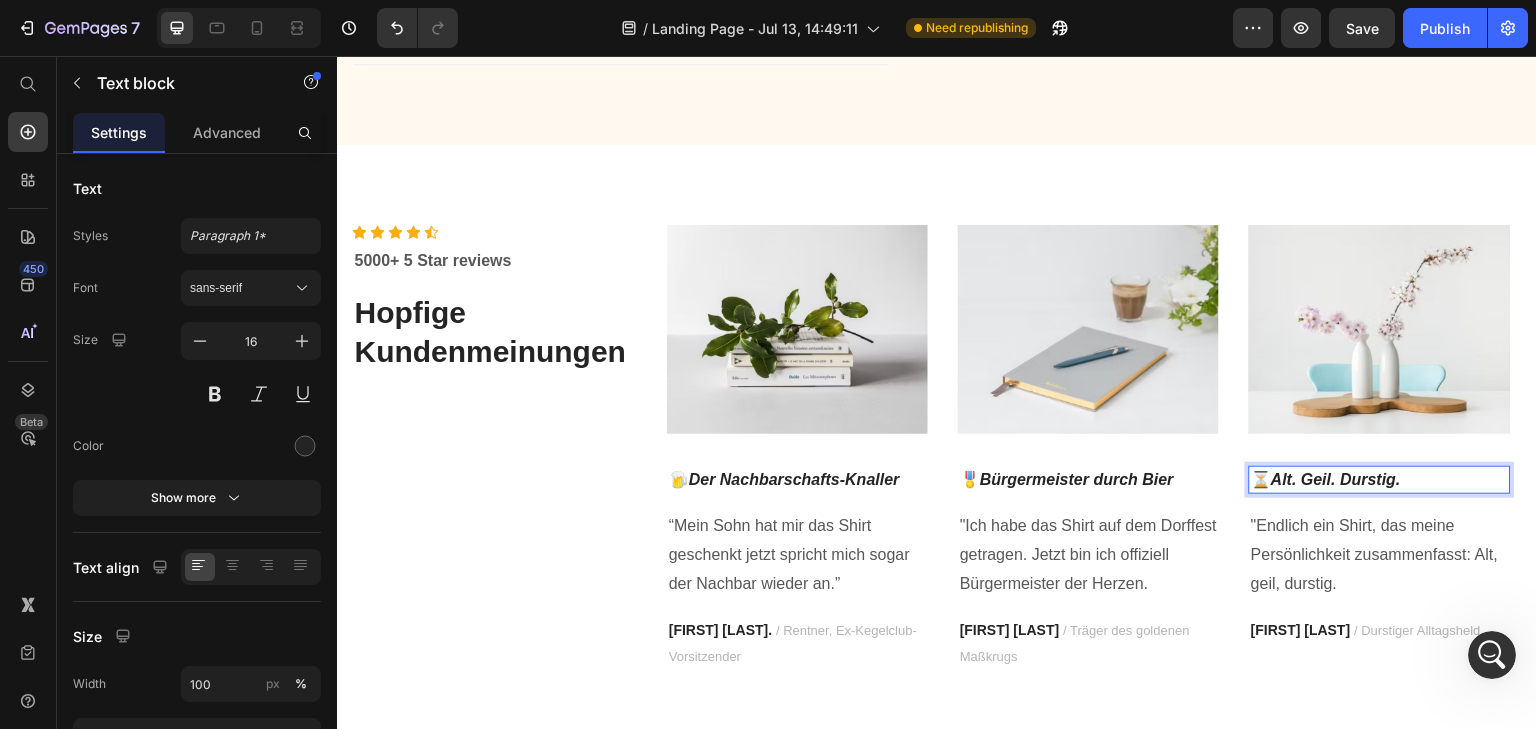 click 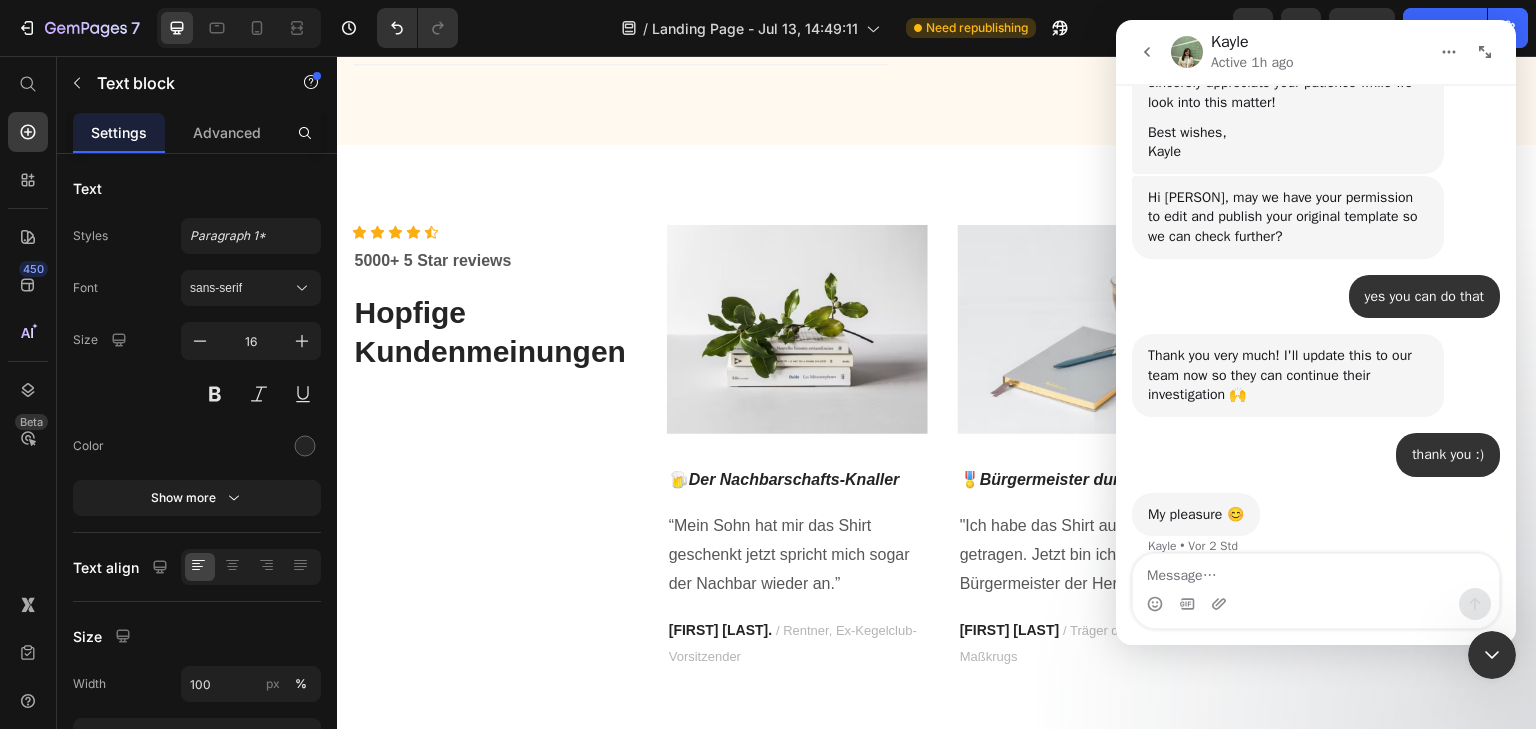 scroll, scrollTop: 3850, scrollLeft: 0, axis: vertical 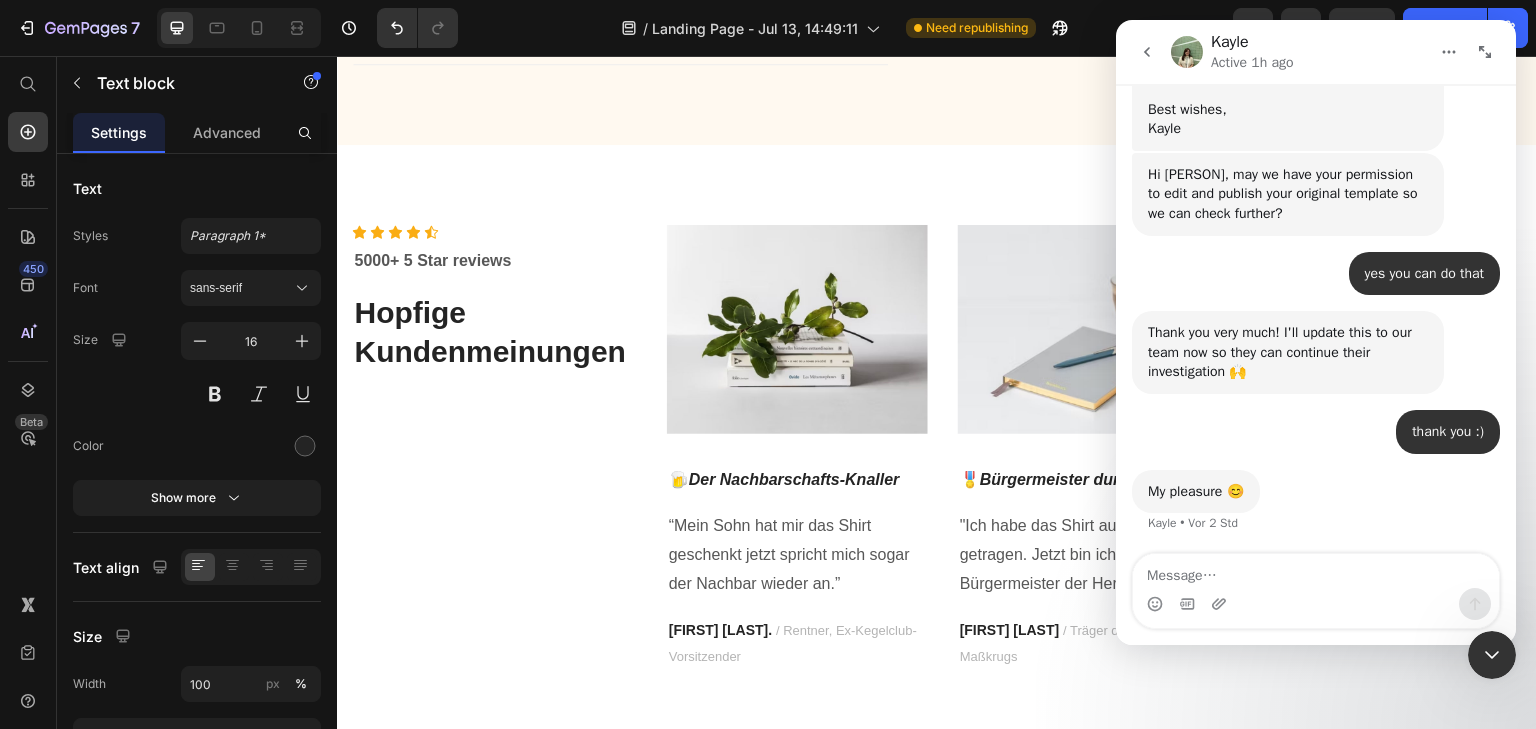 click 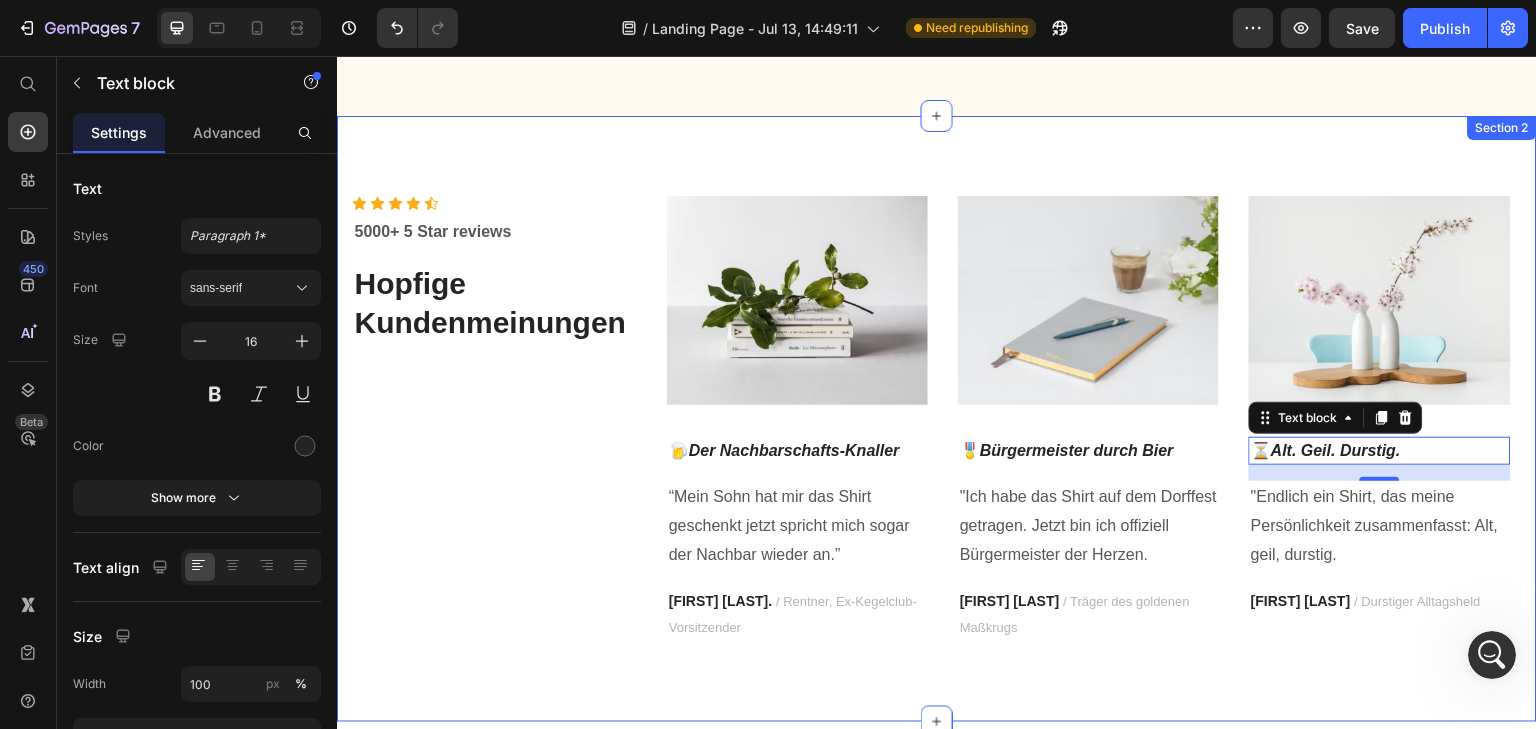 scroll, scrollTop: 1142, scrollLeft: 0, axis: vertical 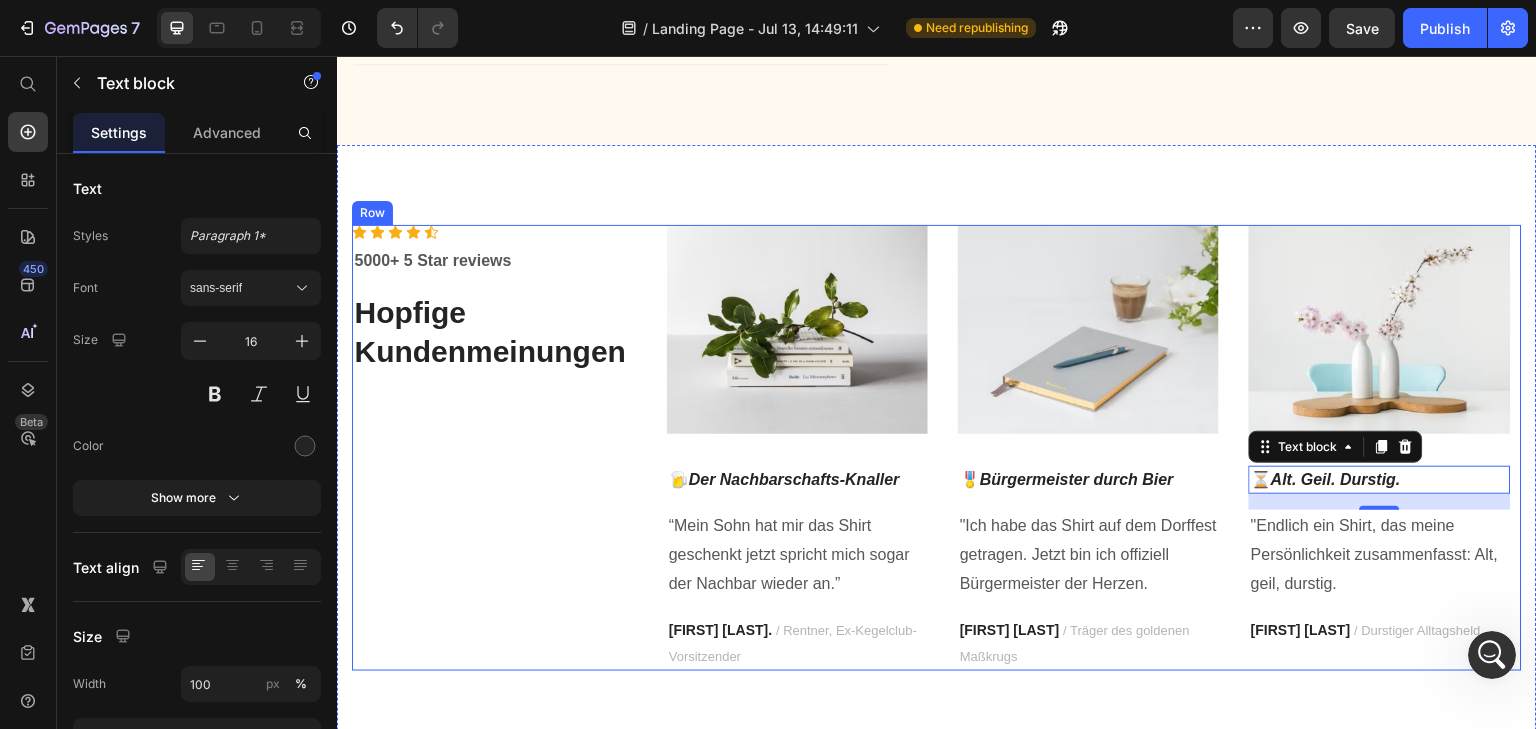 click on "Icon Icon Icon Icon
Icon Icon List Hoz 5000+ 5 Star reviews Text block Hopfige Kundenmeinungen Heading" at bounding box center (494, 448) 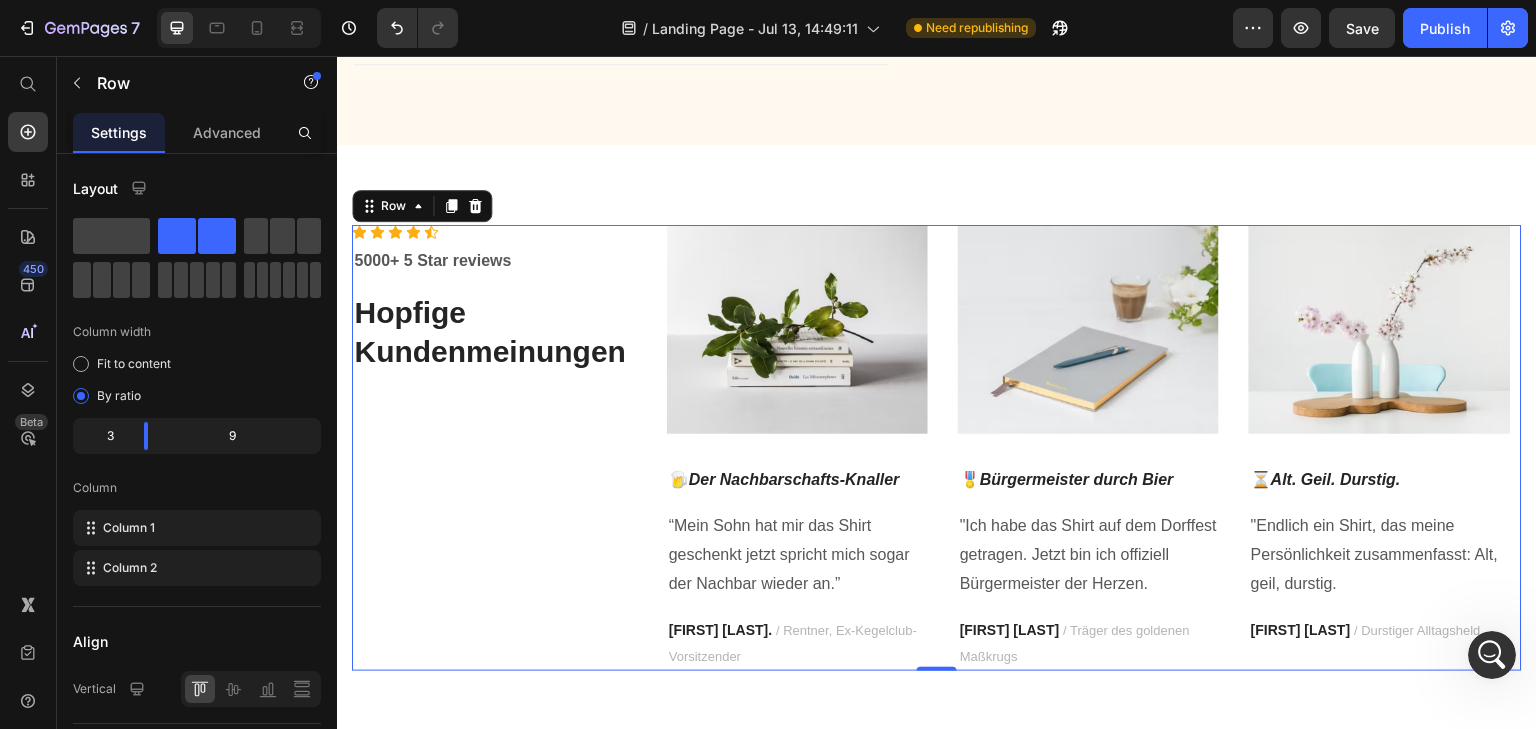 click 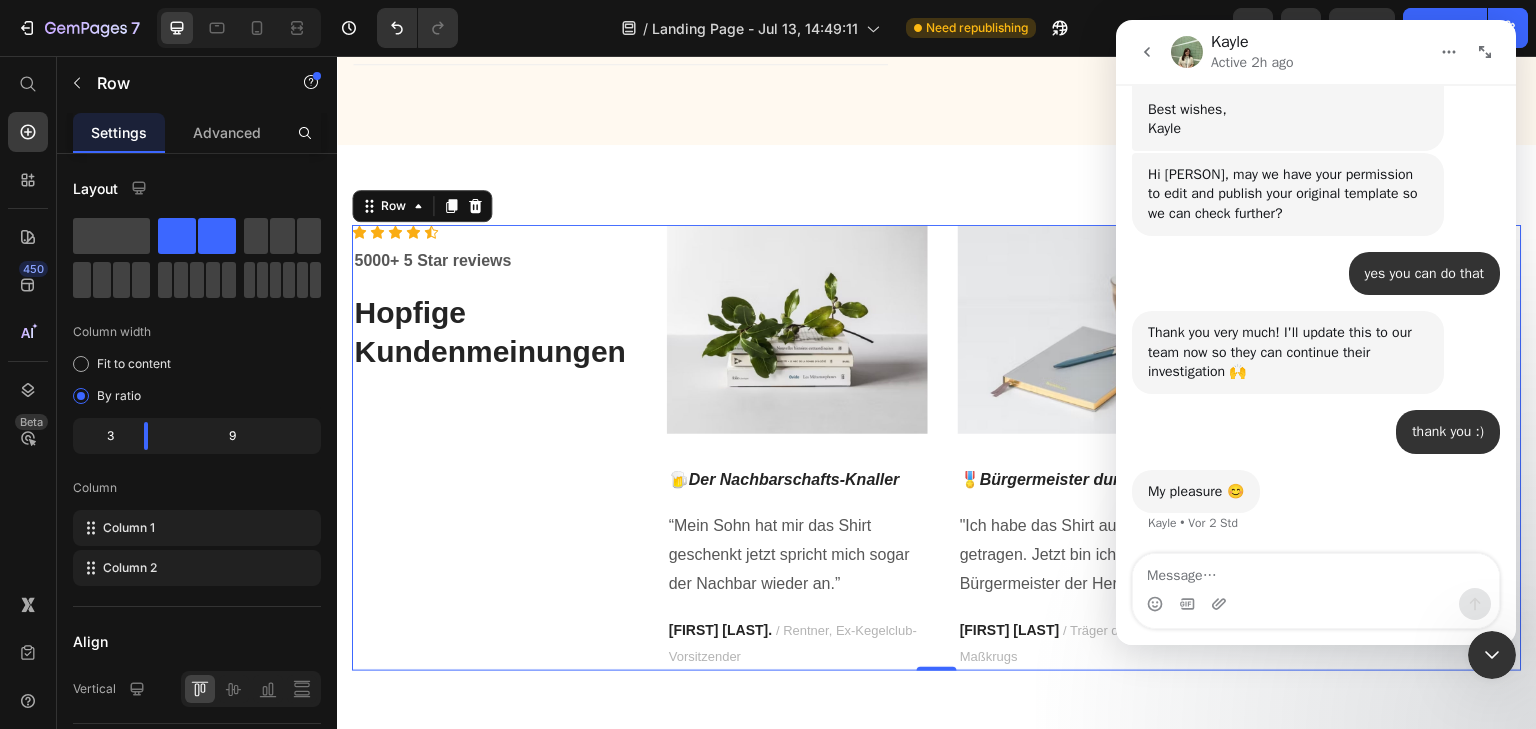 scroll, scrollTop: 3850, scrollLeft: 0, axis: vertical 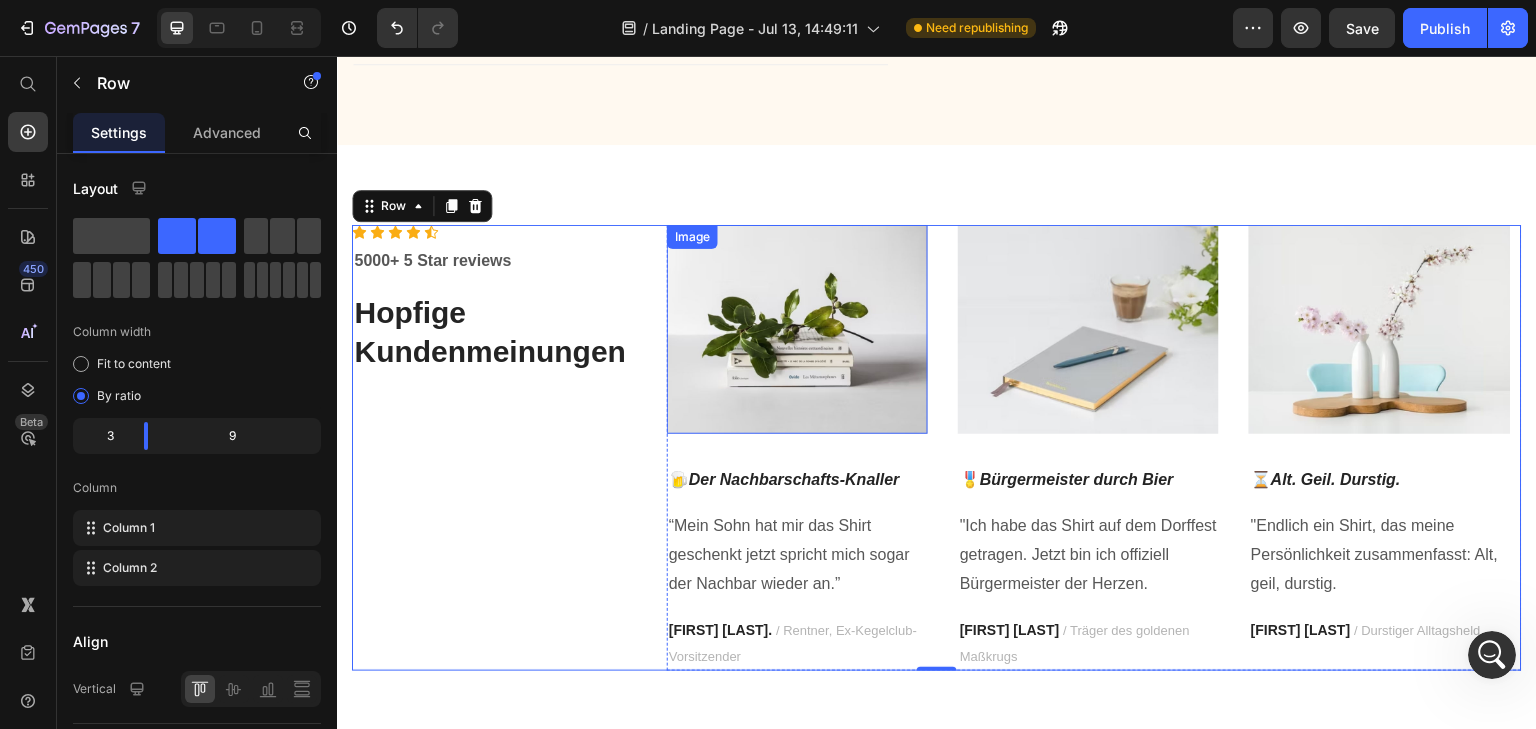 click at bounding box center (797, 329) 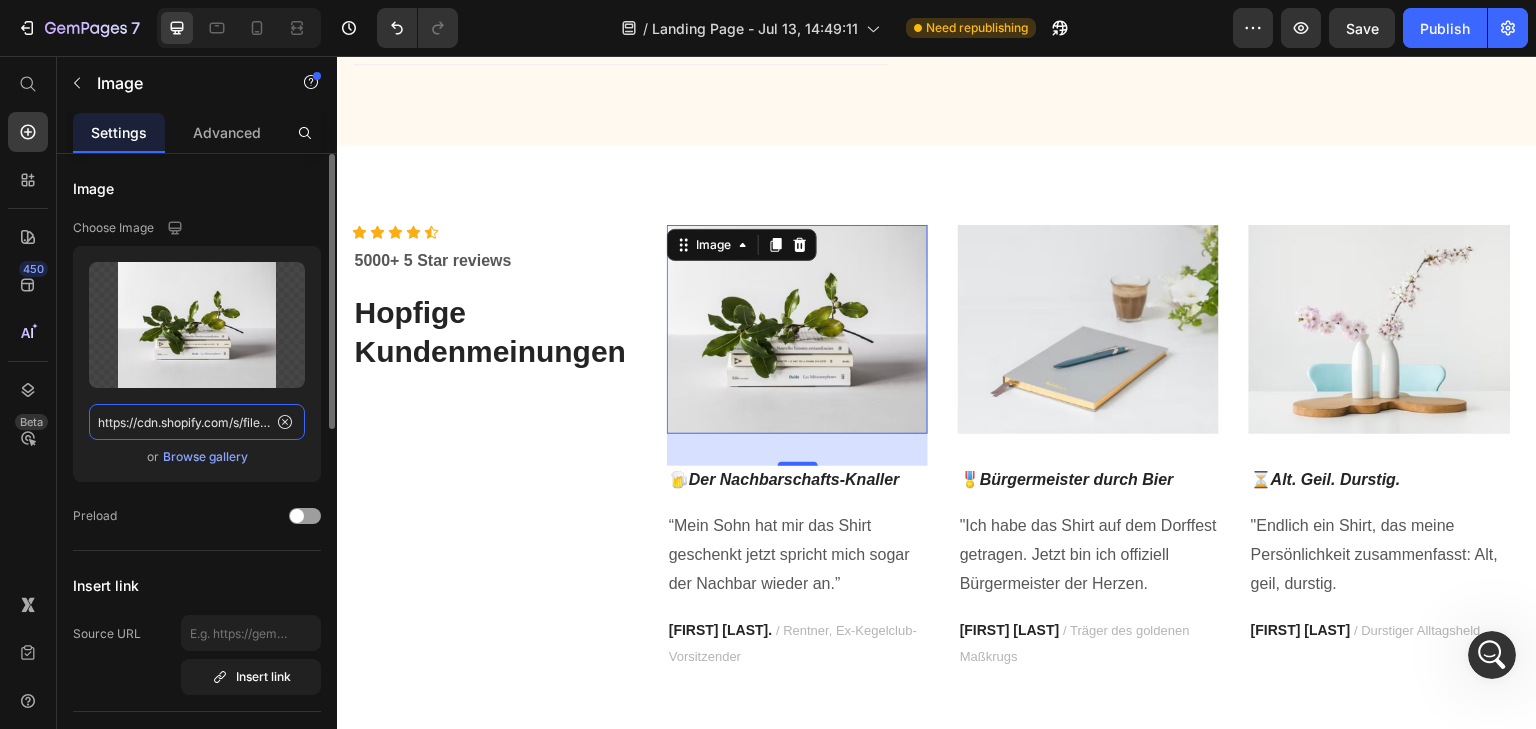 click on "https://cdn.shopify.com/s/files/1/0912/5416/1790/files/gempages_575258510527300127-5064c2cc-e2ee-41d5-9270-19945ebef3cb.png" 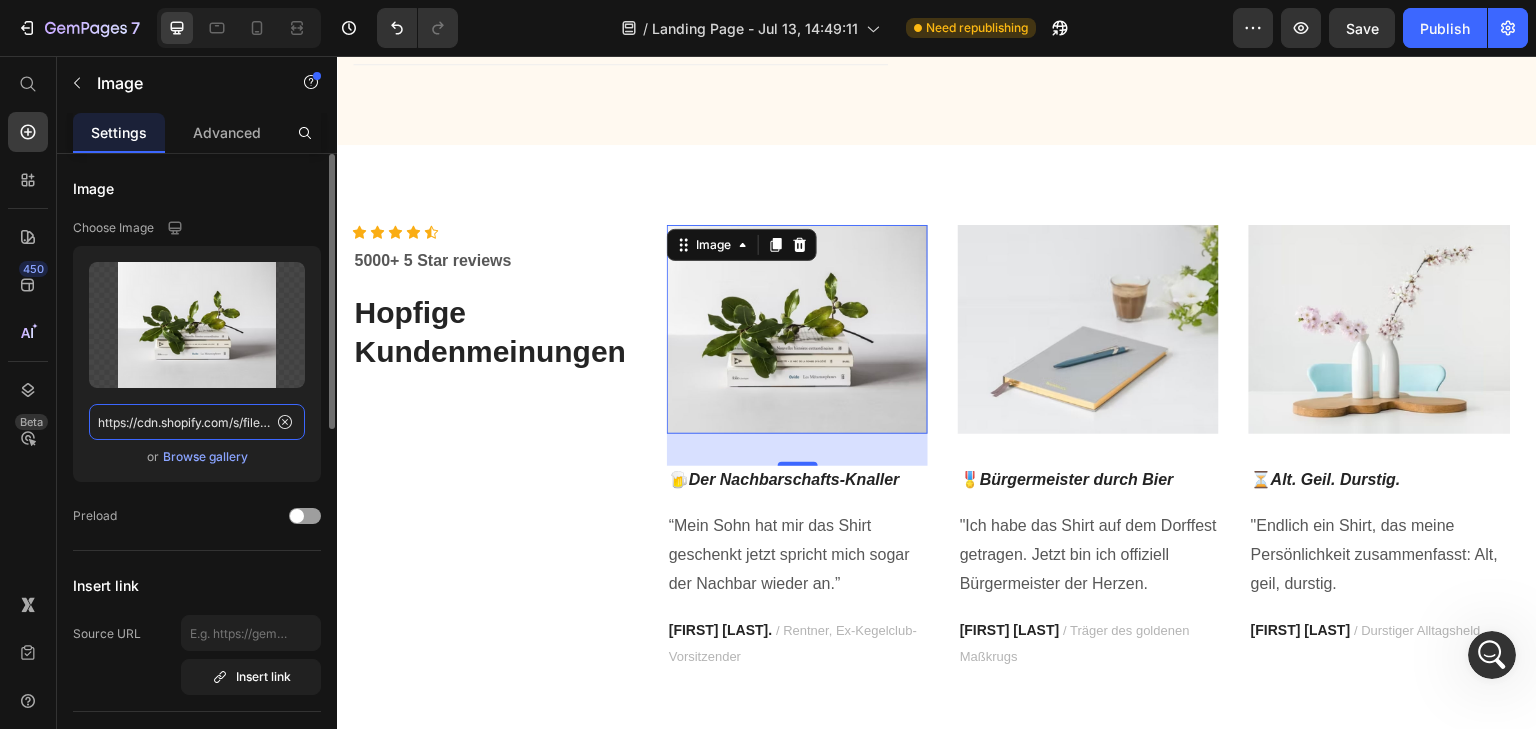 paste on "Screenshot_2025-07-13_190737.png?v=1752426476" 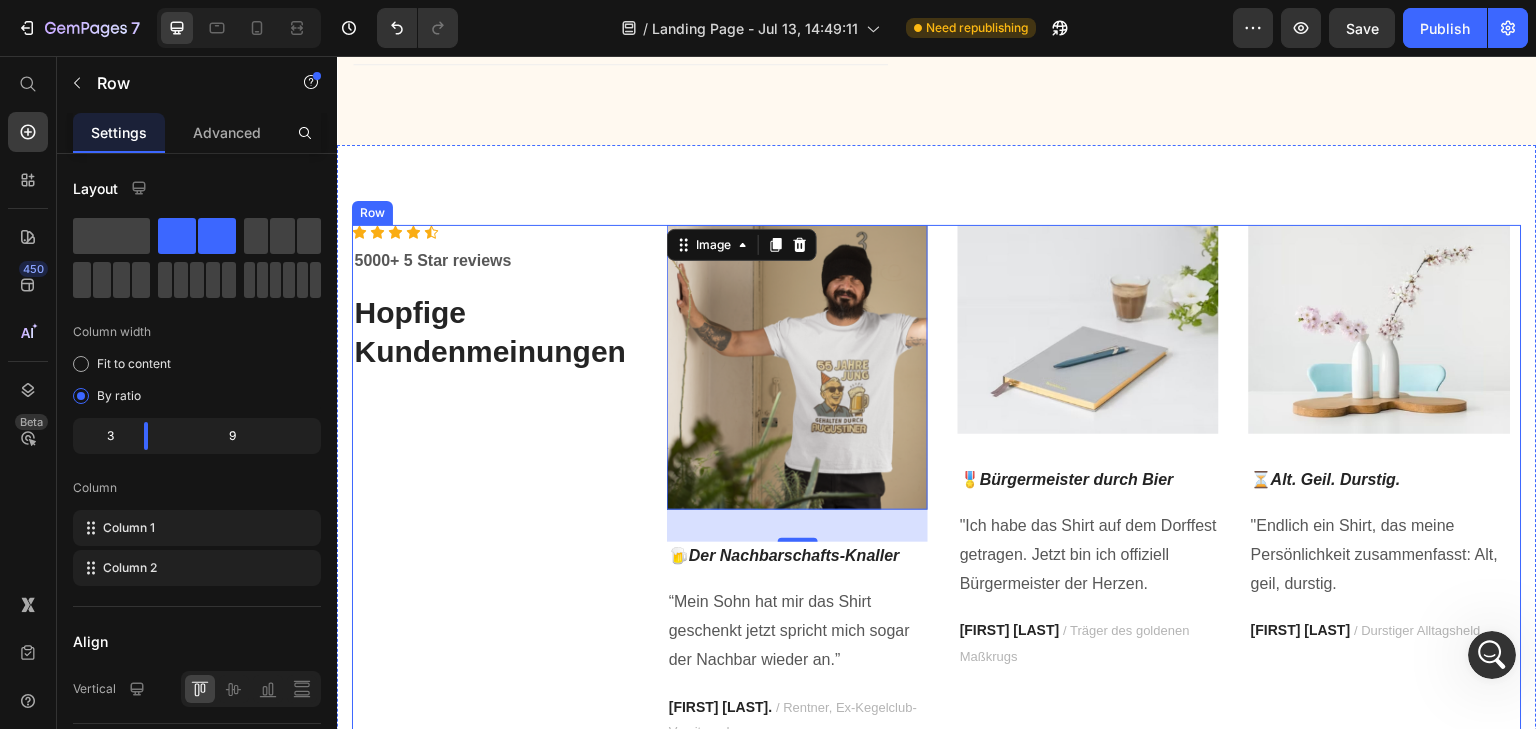 click on "Icon Icon Icon Icon
Icon Icon List Hoz 5000+ 5 Star reviews Text block Hopfige Kundenmeinungen Heading" at bounding box center [494, 486] 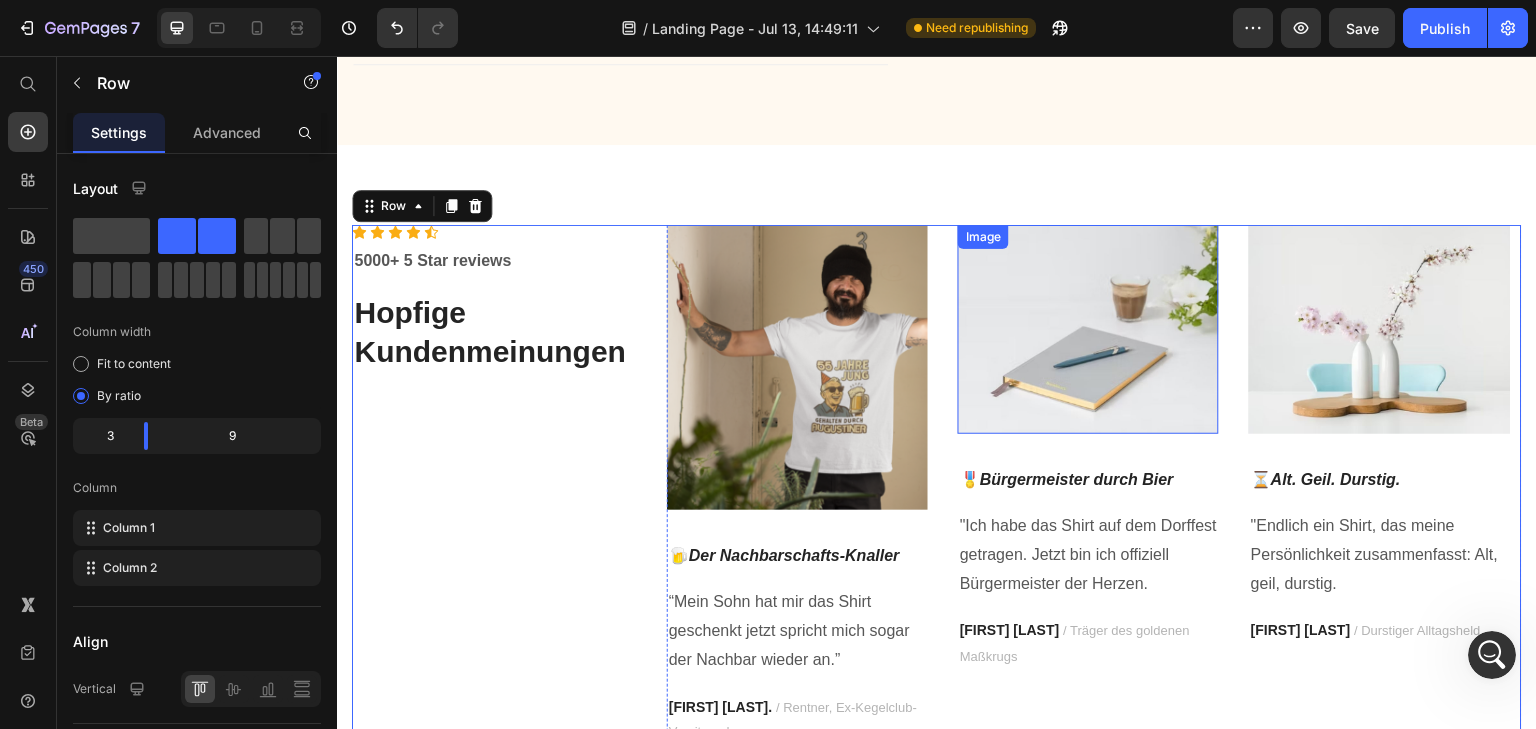 click at bounding box center [1088, 329] 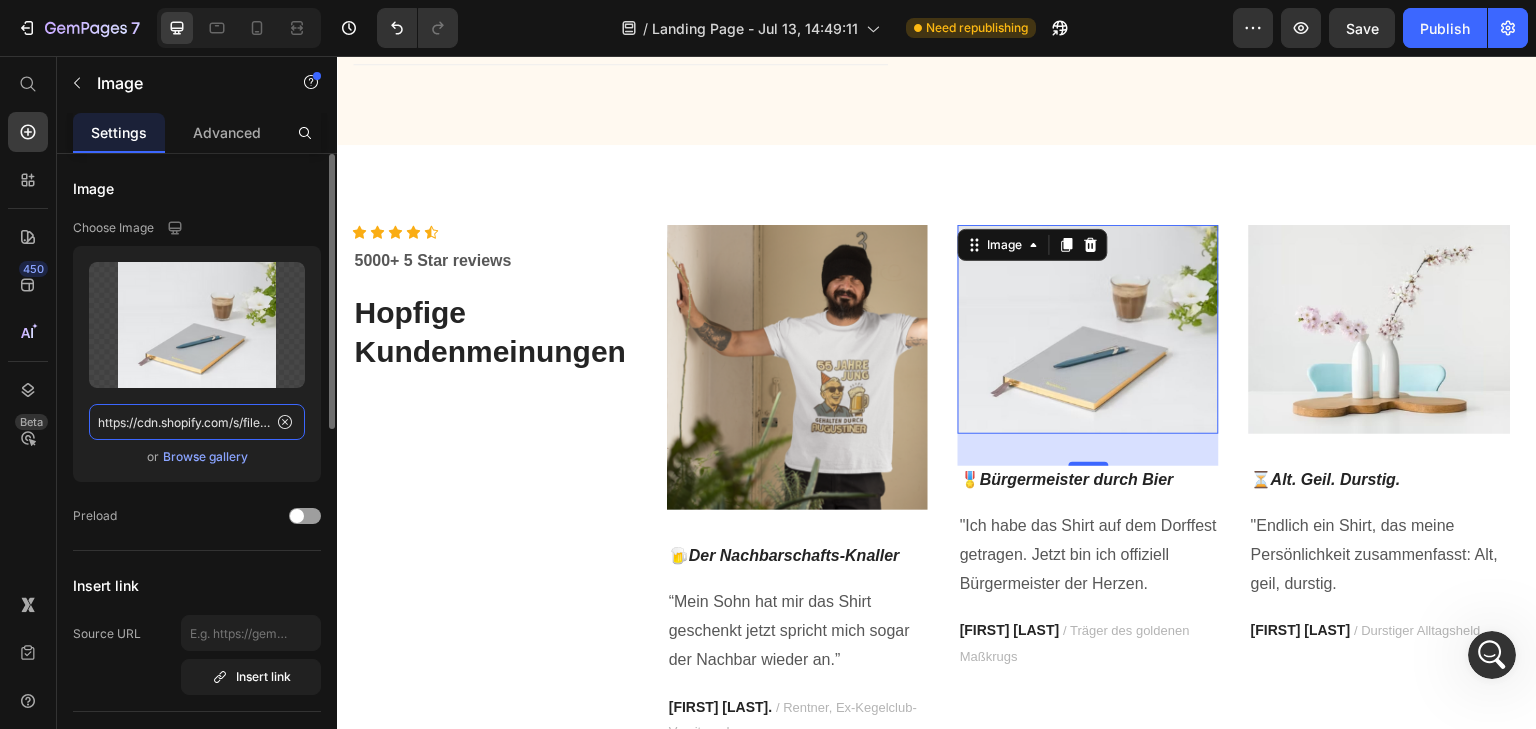 click on "https://cdn.shopify.com/s/files/1/0912/5416/1790/files/gempages_575258510527300127-63c7d33c-b3ea-4cb1-87e8-11a3e4d99e94.png" 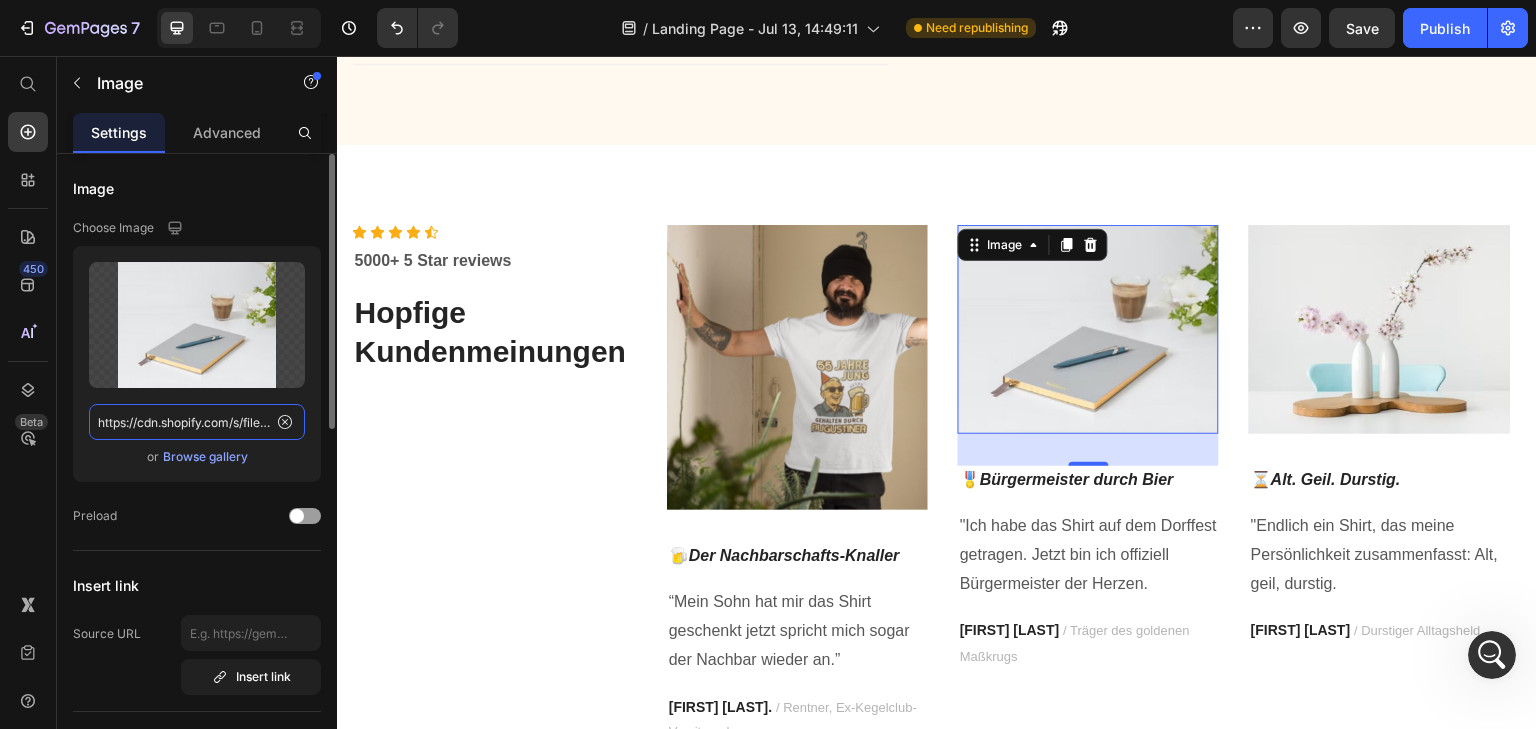 paste on "Screenshot_2025-07-13_191205.png?v=1752426753" 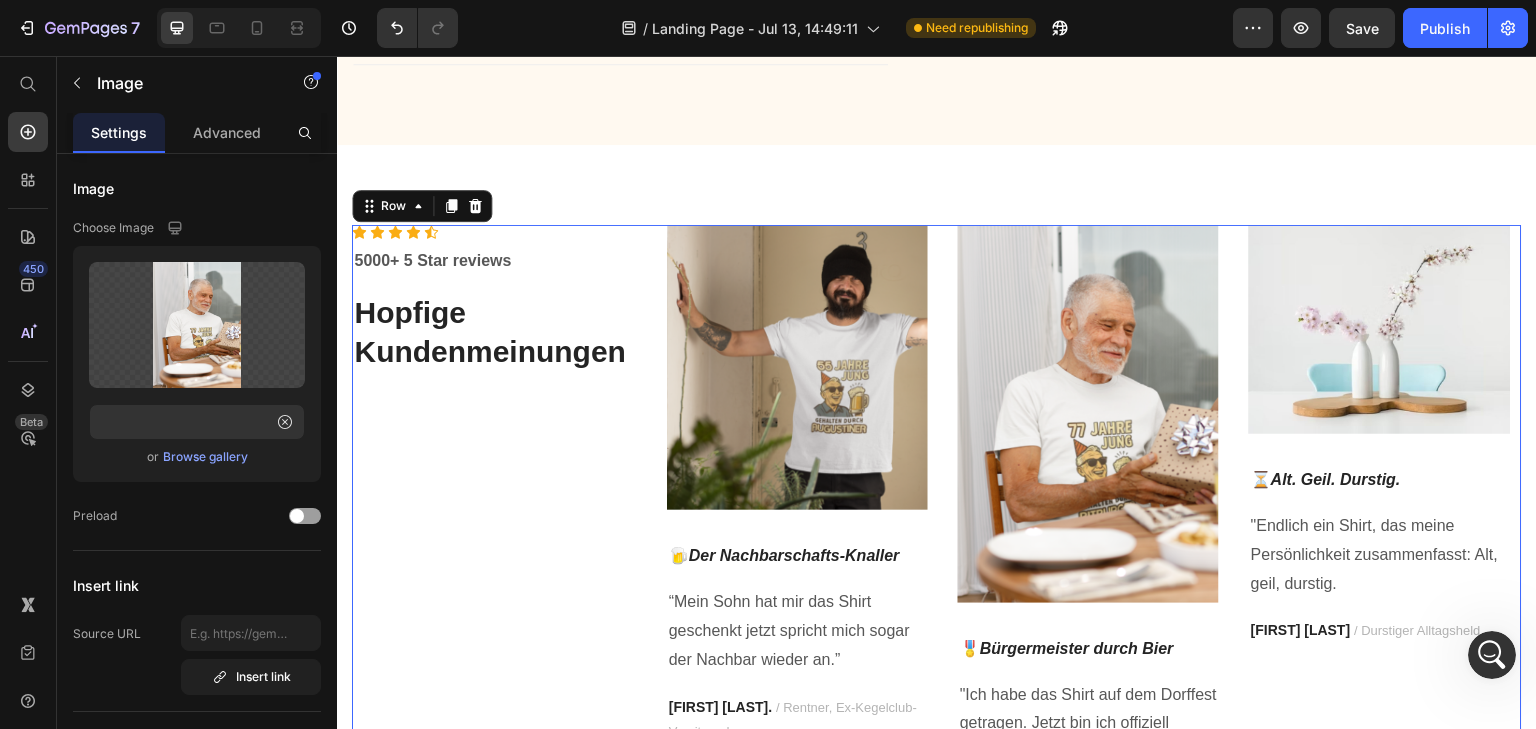 click on "Icon Icon Icon Icon
Icon Icon List Hoz 5000+ 5 Star reviews Text block Hopfige Kundenmeinungen Heading" at bounding box center (494, 532) 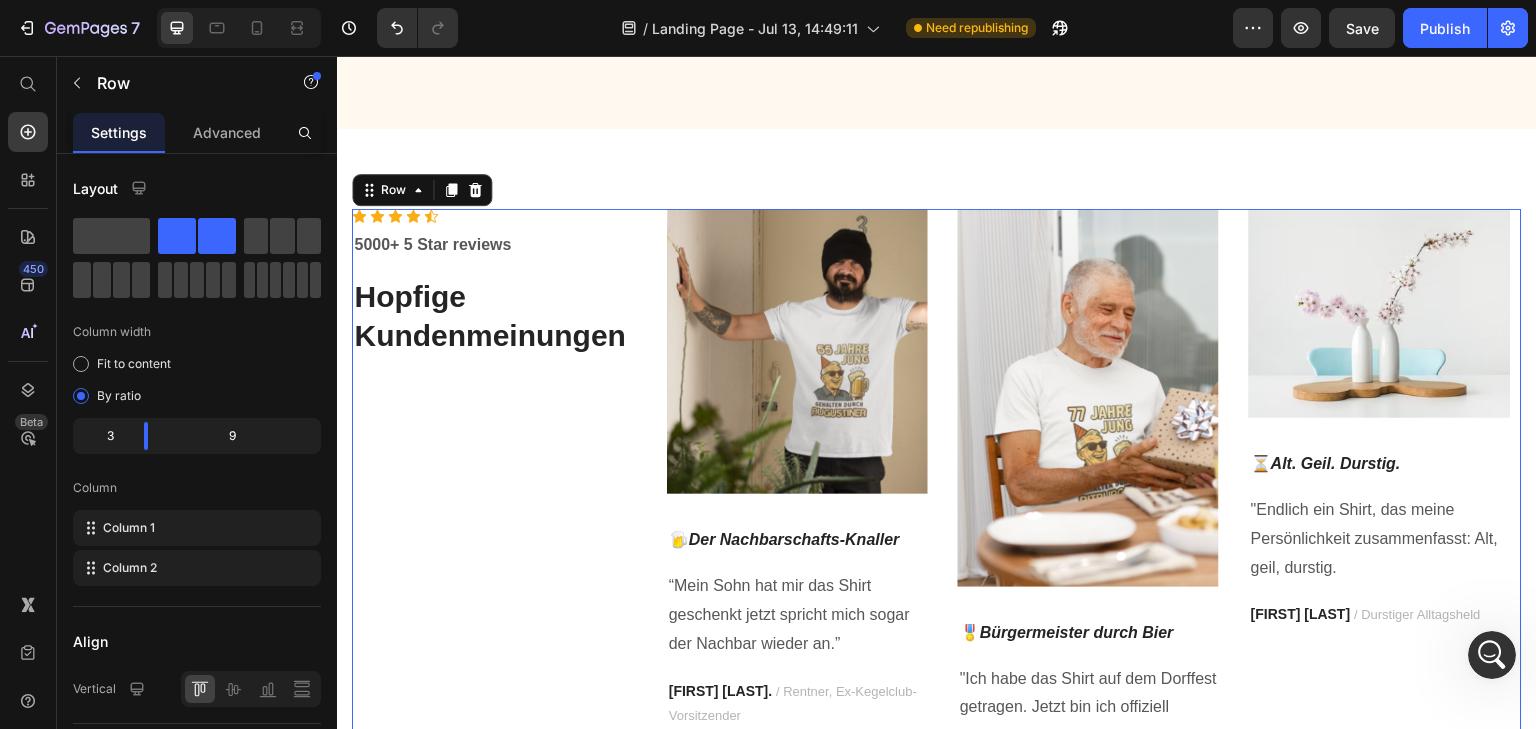 scroll, scrollTop: 1142, scrollLeft: 0, axis: vertical 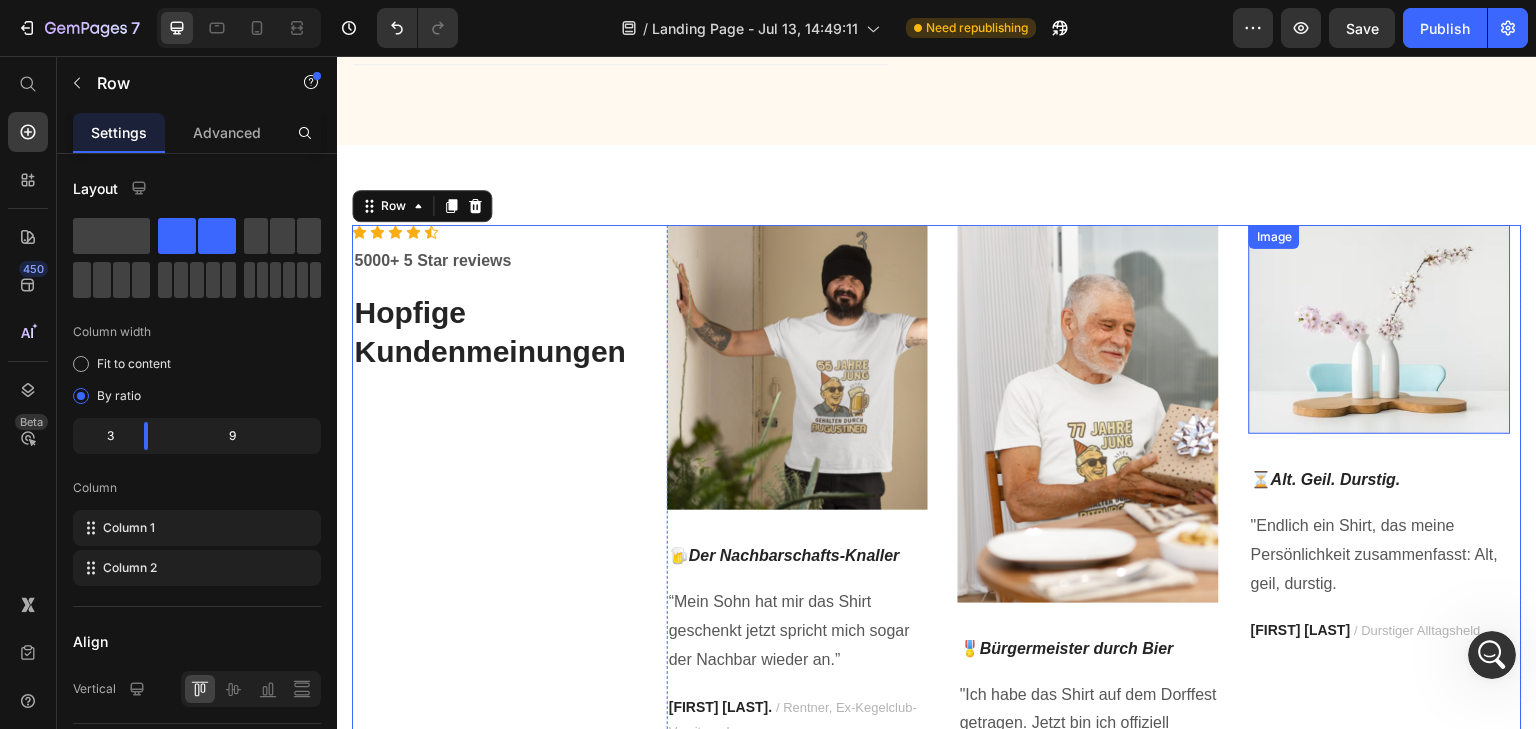 click at bounding box center [1379, 329] 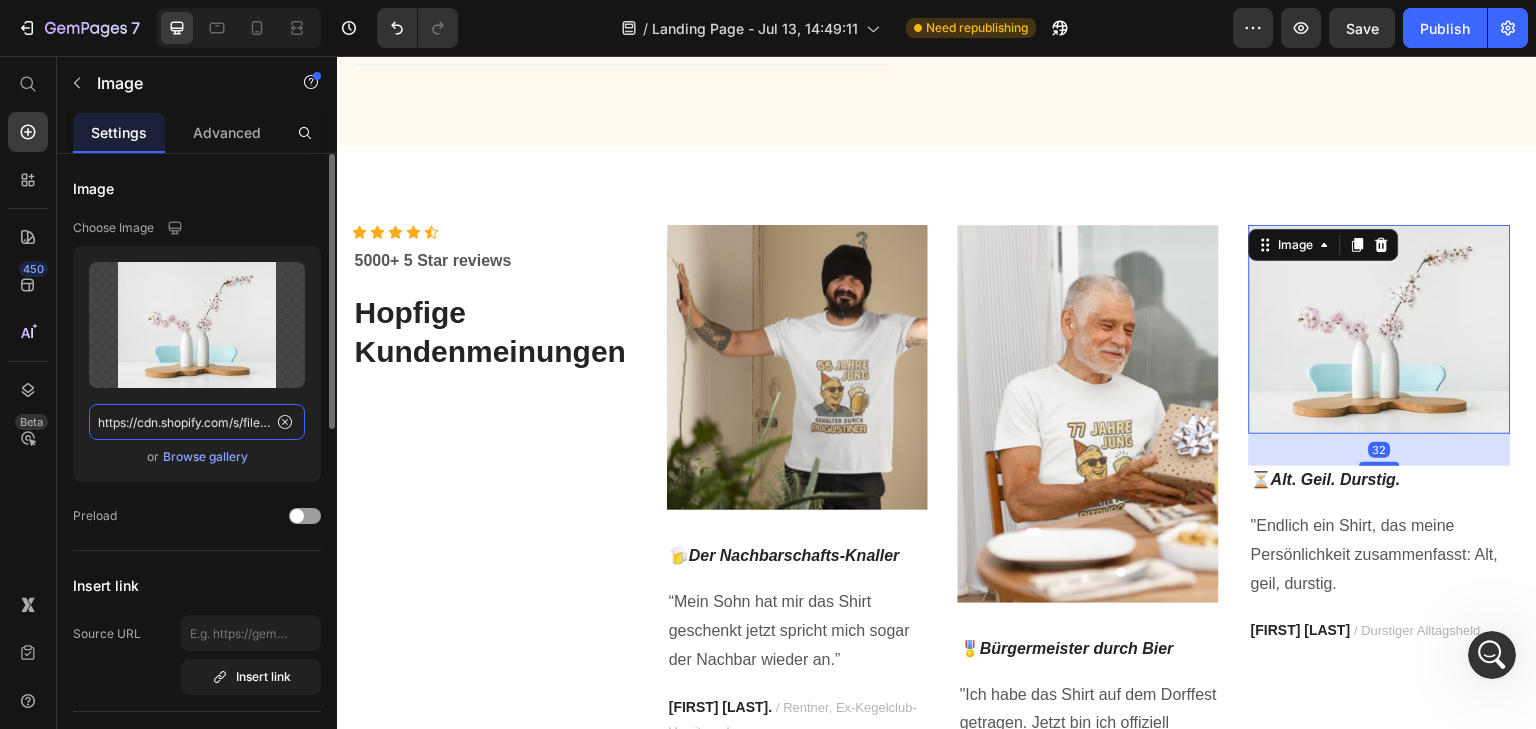 click on "https://cdn.shopify.com/s/files/1/0912/5416/1790/files/gempages_575258510527300127-27042d0c-7077-4e14-956b-39b44c222a56.png" 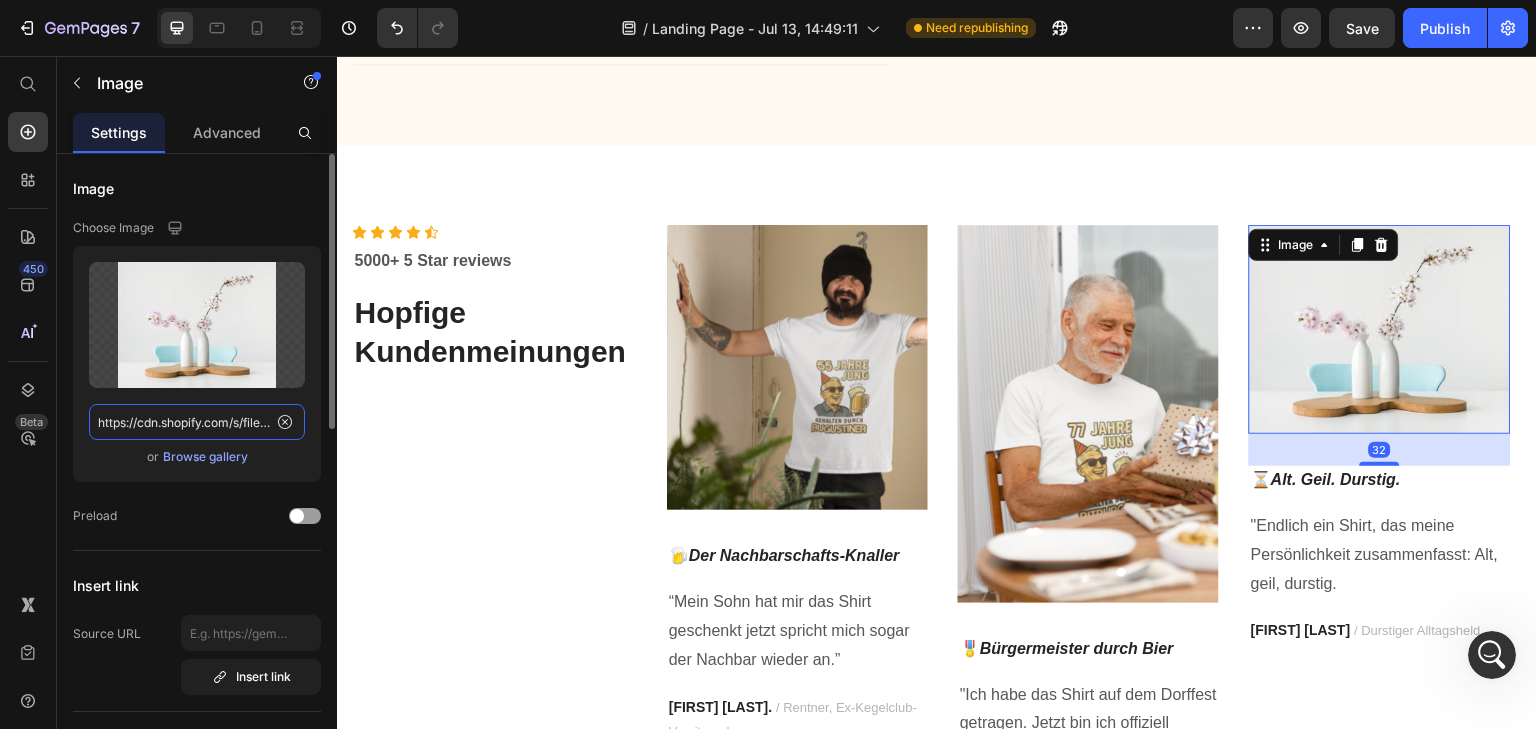 scroll, scrollTop: 0, scrollLeft: 427, axis: horizontal 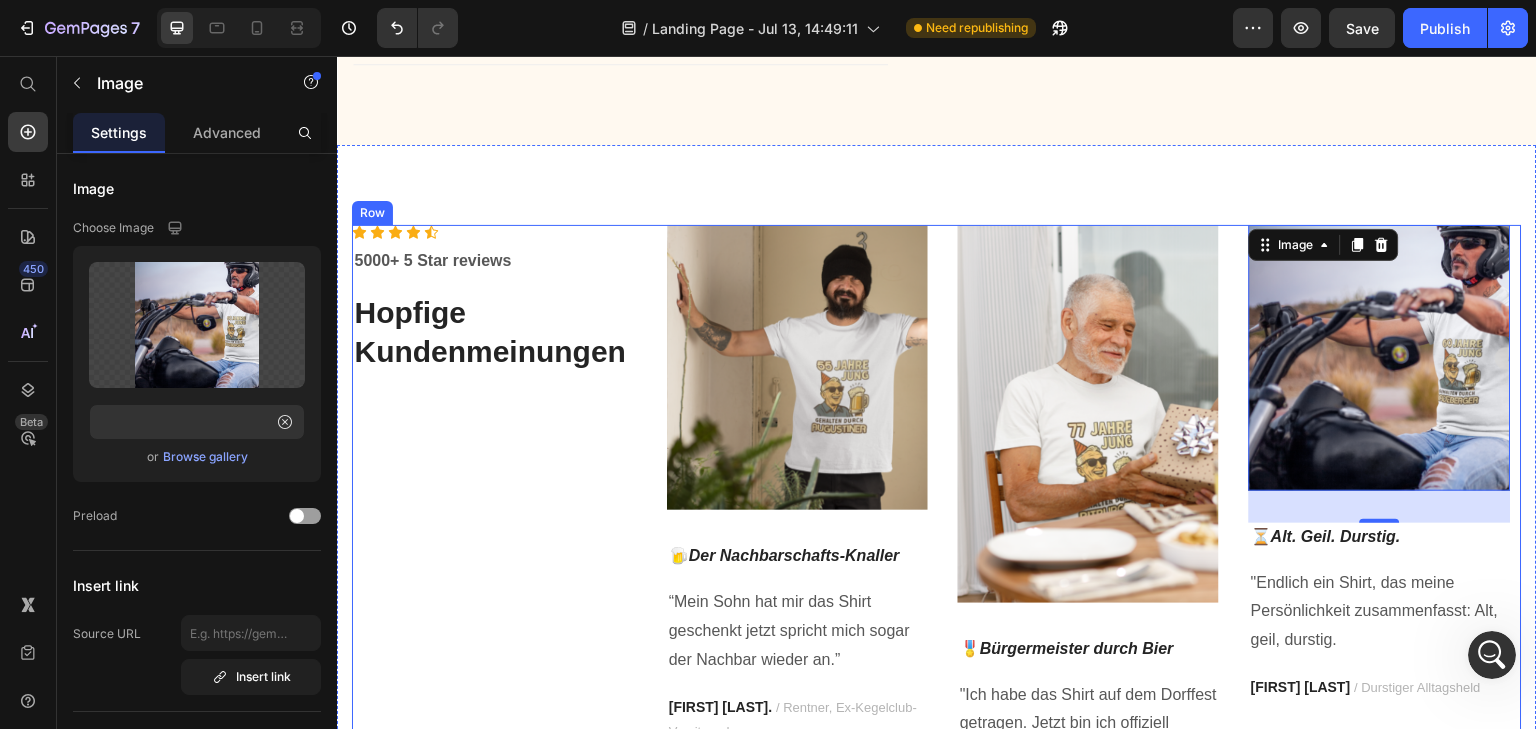 click on "Icon Icon Icon Icon
Icon Icon List Hoz 5000+ 5 Star reviews Text block Hopfige Kundenmeinungen Heading" at bounding box center (494, 532) 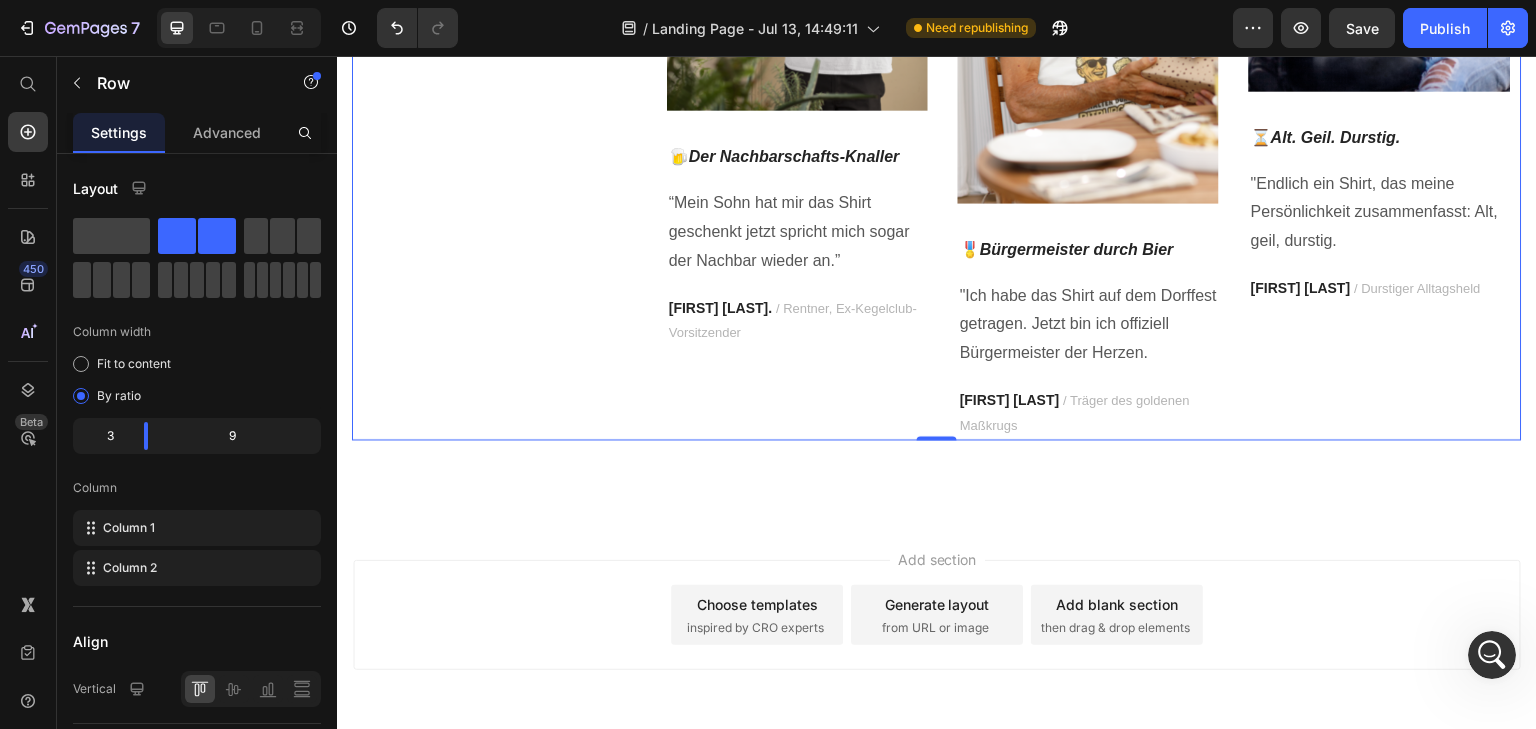 scroll, scrollTop: 1592, scrollLeft: 0, axis: vertical 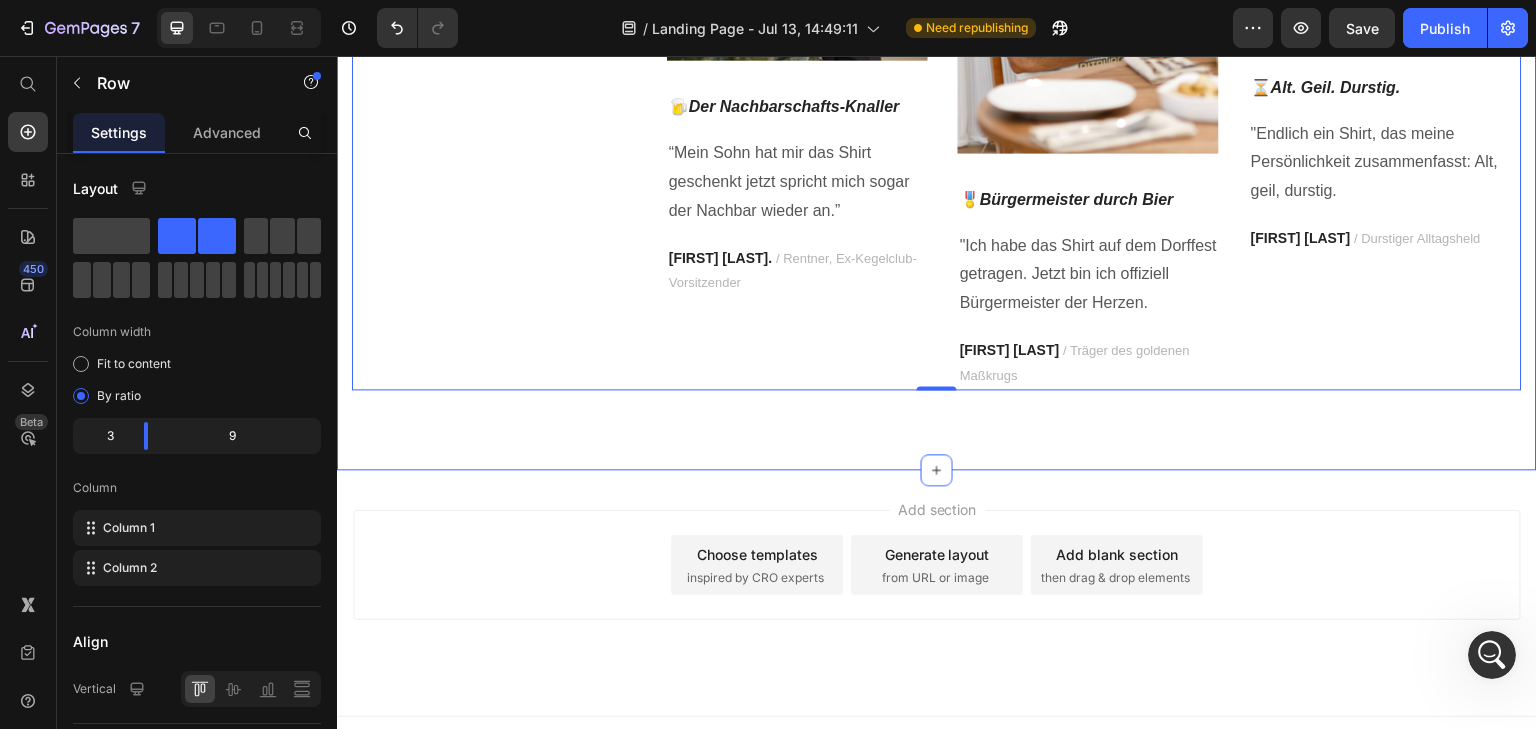 click on "Icon Icon Icon Icon
Icon Icon List Hoz 5000+ 5 Star reviews Text block Hopfige Kundenmeinungen Heading Image 🍺 Der Nachbarschafts-Knaller Text block “Mein Sohn hat mir das Shirt geschenkt jetzt spricht mich sogar der Nachbar wieder an.” Text block [FIRST] [LAST] / Rentner, Ex-Kegelclub-Vorsitzender Text block Image 🎖️ Bürgermeister durch Bier Text block "Ich habe das Shirt auf dem Dorffest getragen. Jetzt bin ich offiziell Bürgermeister der Herzen. Text block [FIRST] [LAST] / Träger des goldenen Maßkrugs Text block Image ⏳ Alt. Geil. Durstig. Text block "Endlich ein Shirt, das meine Persönlichkeit zusammenfasst: Alt, geil, durstig. Text block [FIRST] [LAST] / Durstiger Alltagsheld Text block Carousel Row 0 Section 2" at bounding box center [937, 82] 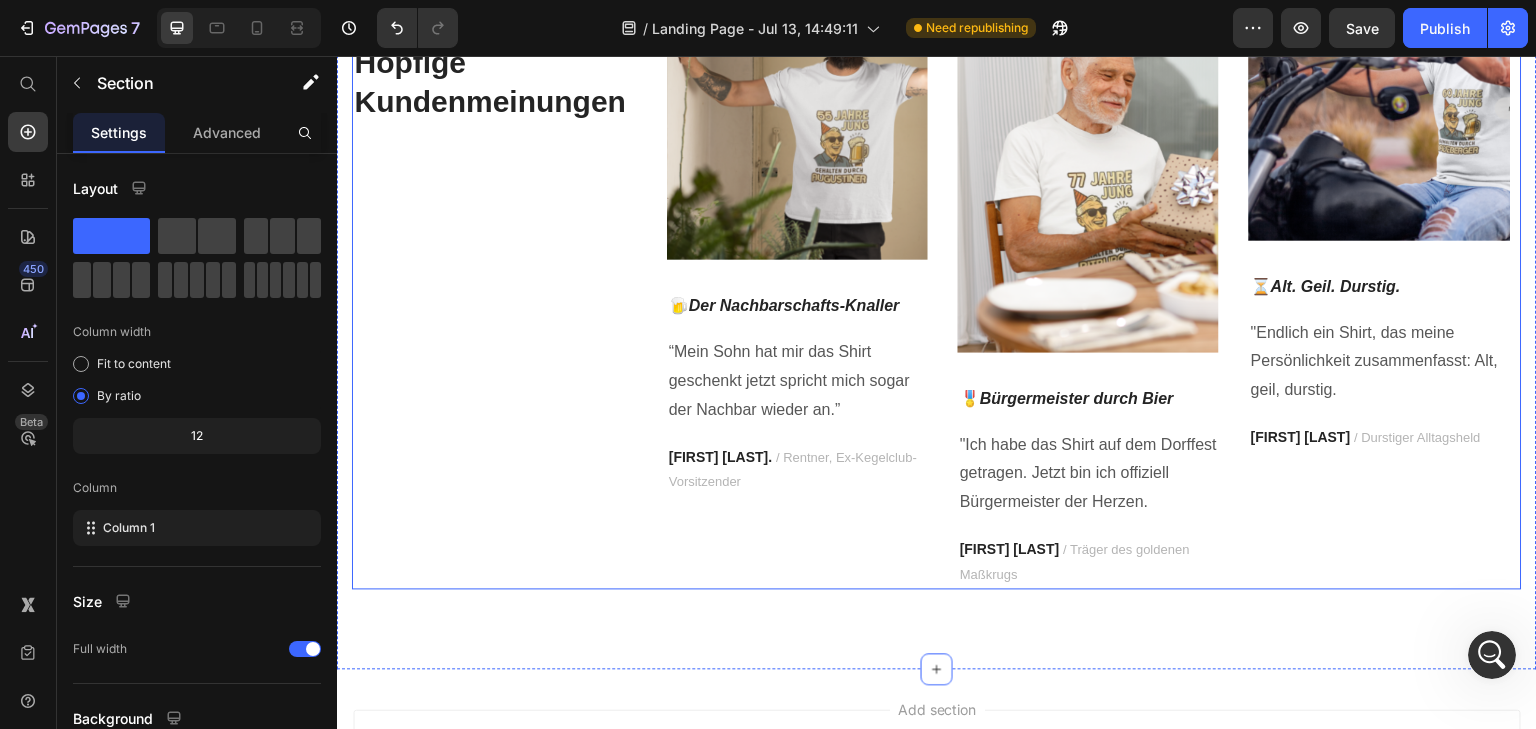 scroll, scrollTop: 1492, scrollLeft: 0, axis: vertical 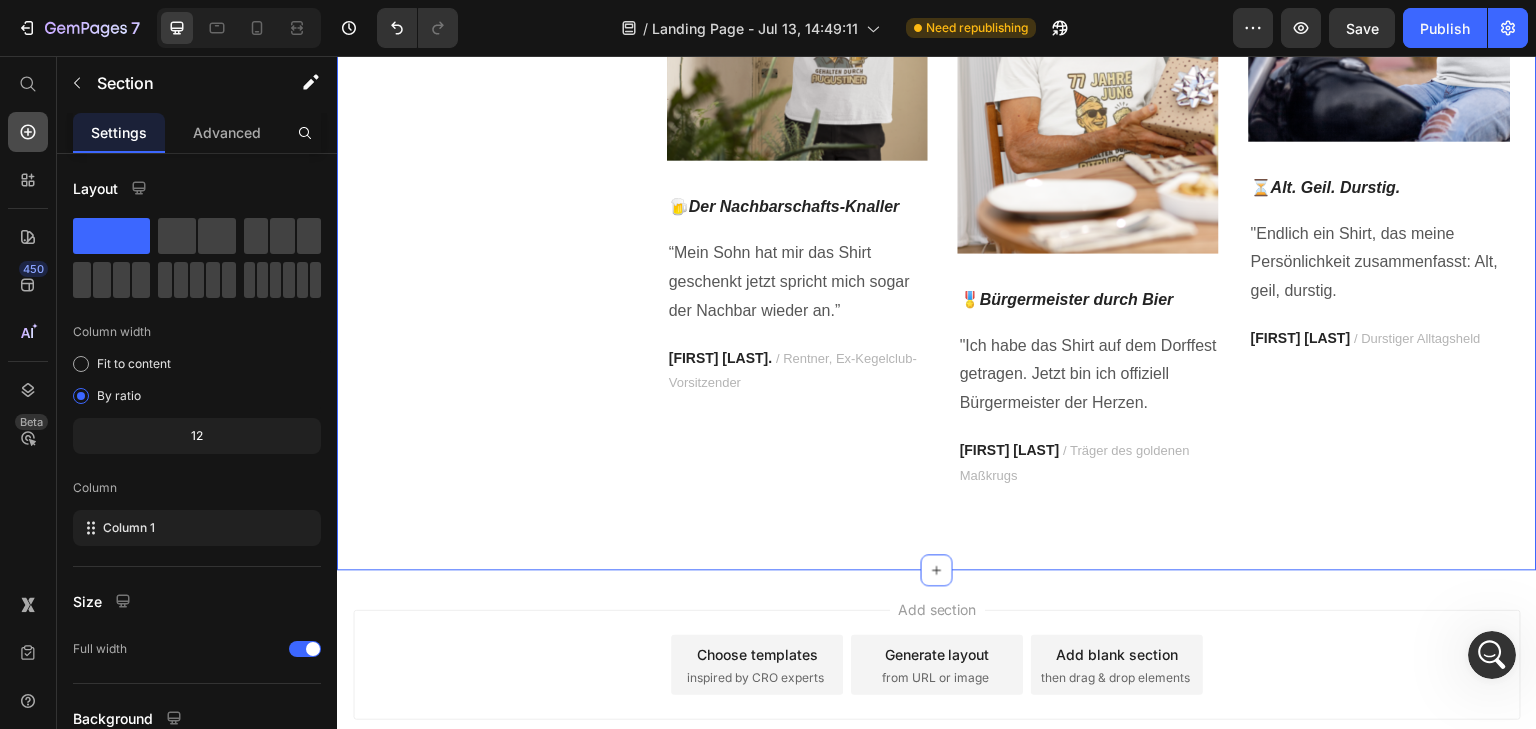 click 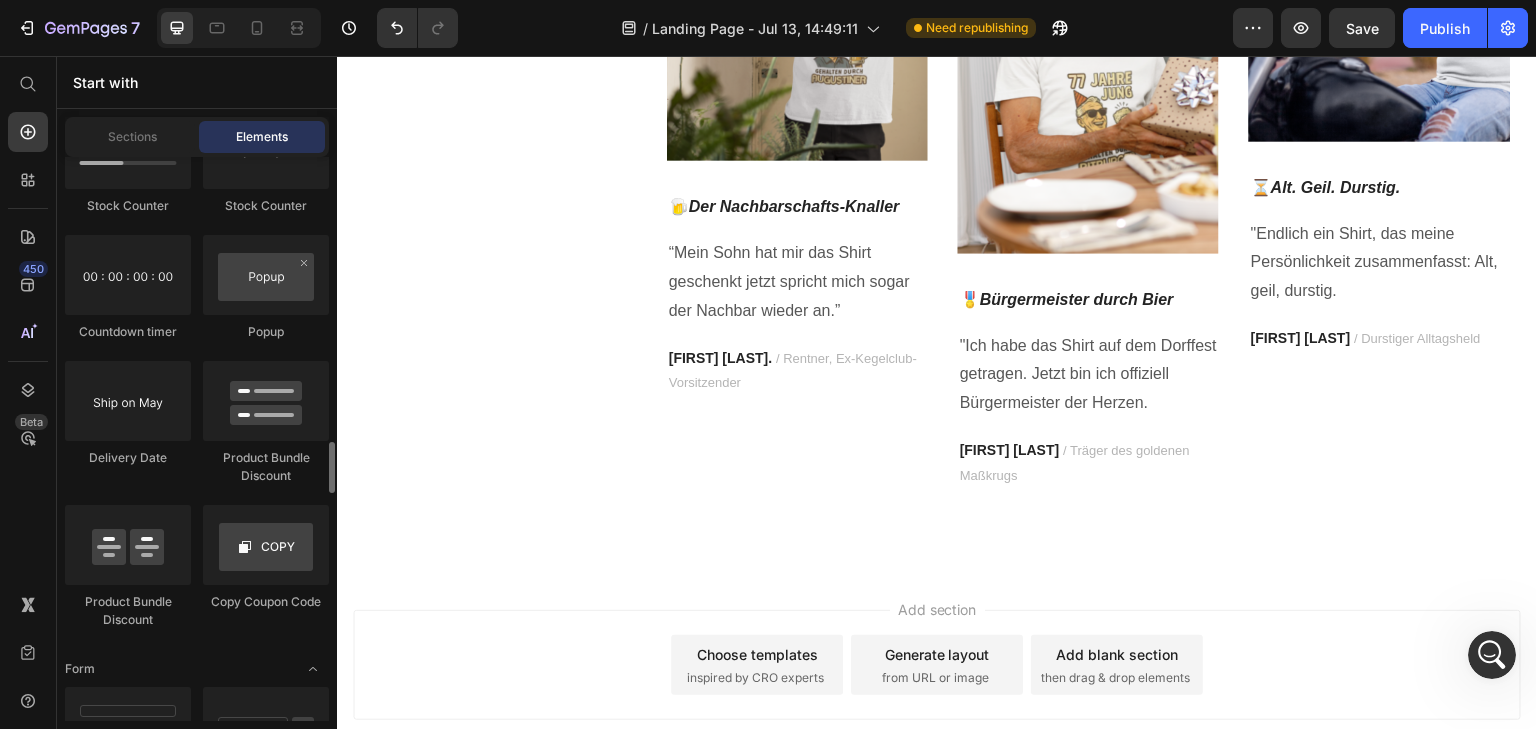 scroll, scrollTop: 4114, scrollLeft: 0, axis: vertical 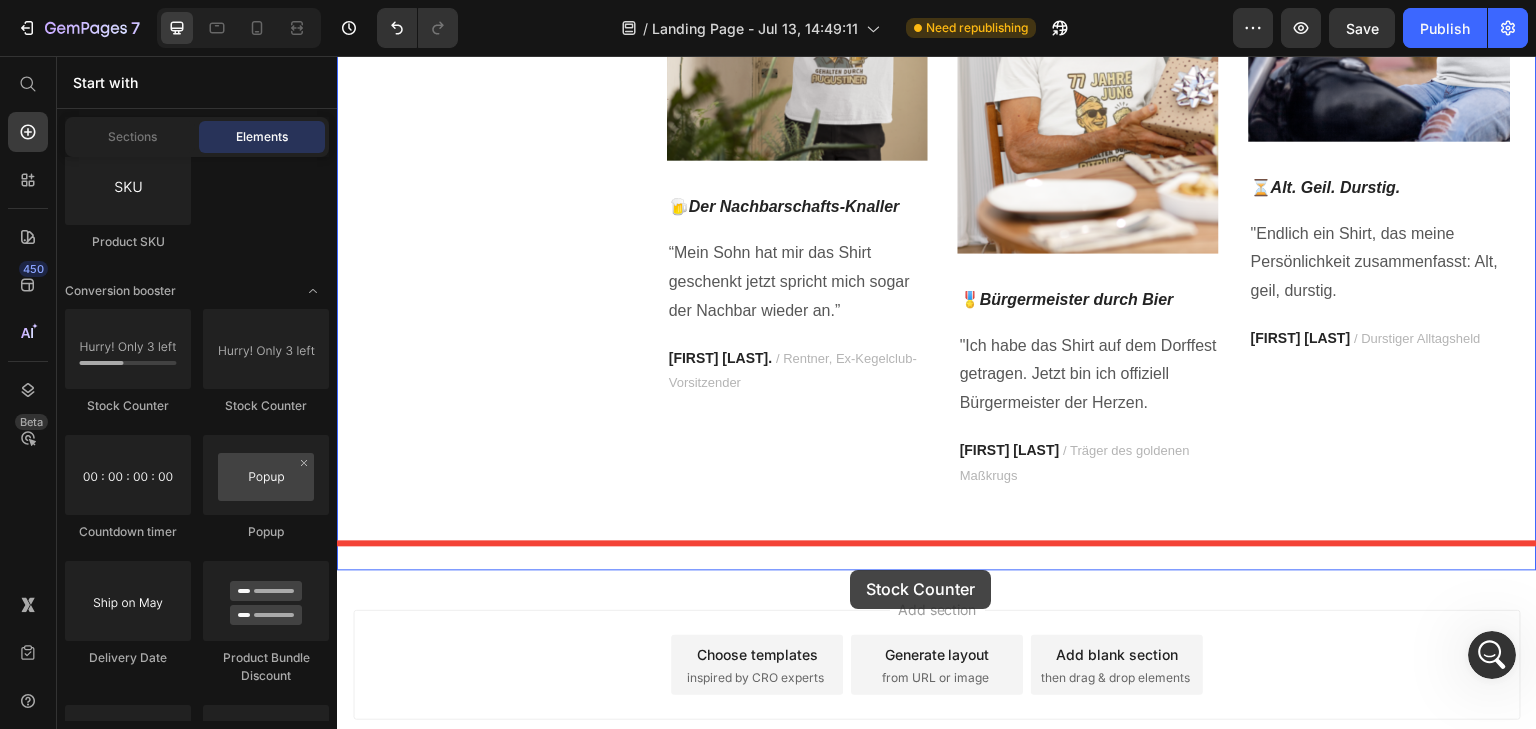 drag, startPoint x: 489, startPoint y: 425, endPoint x: 850, endPoint y: 570, distance: 389.03214 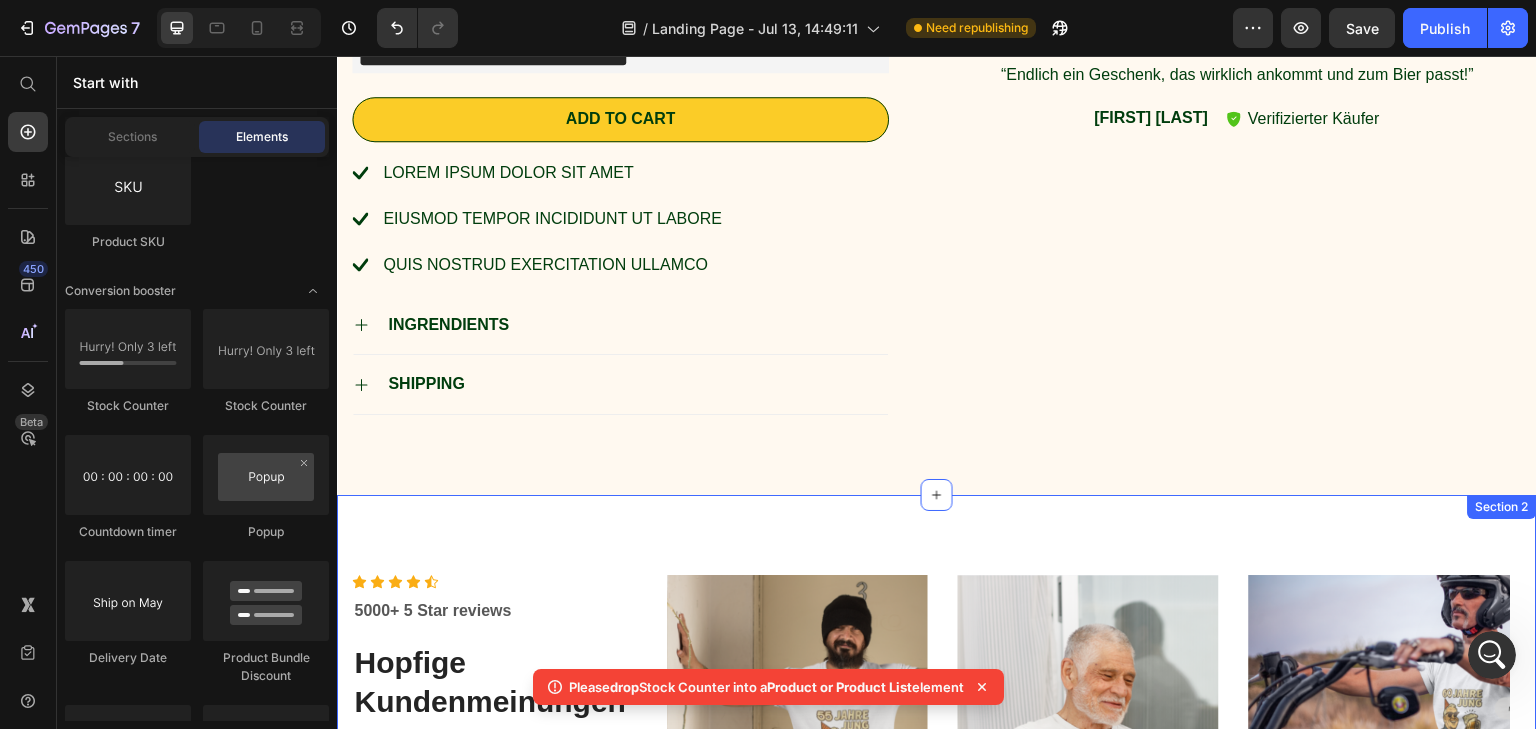 scroll, scrollTop: 592, scrollLeft: 0, axis: vertical 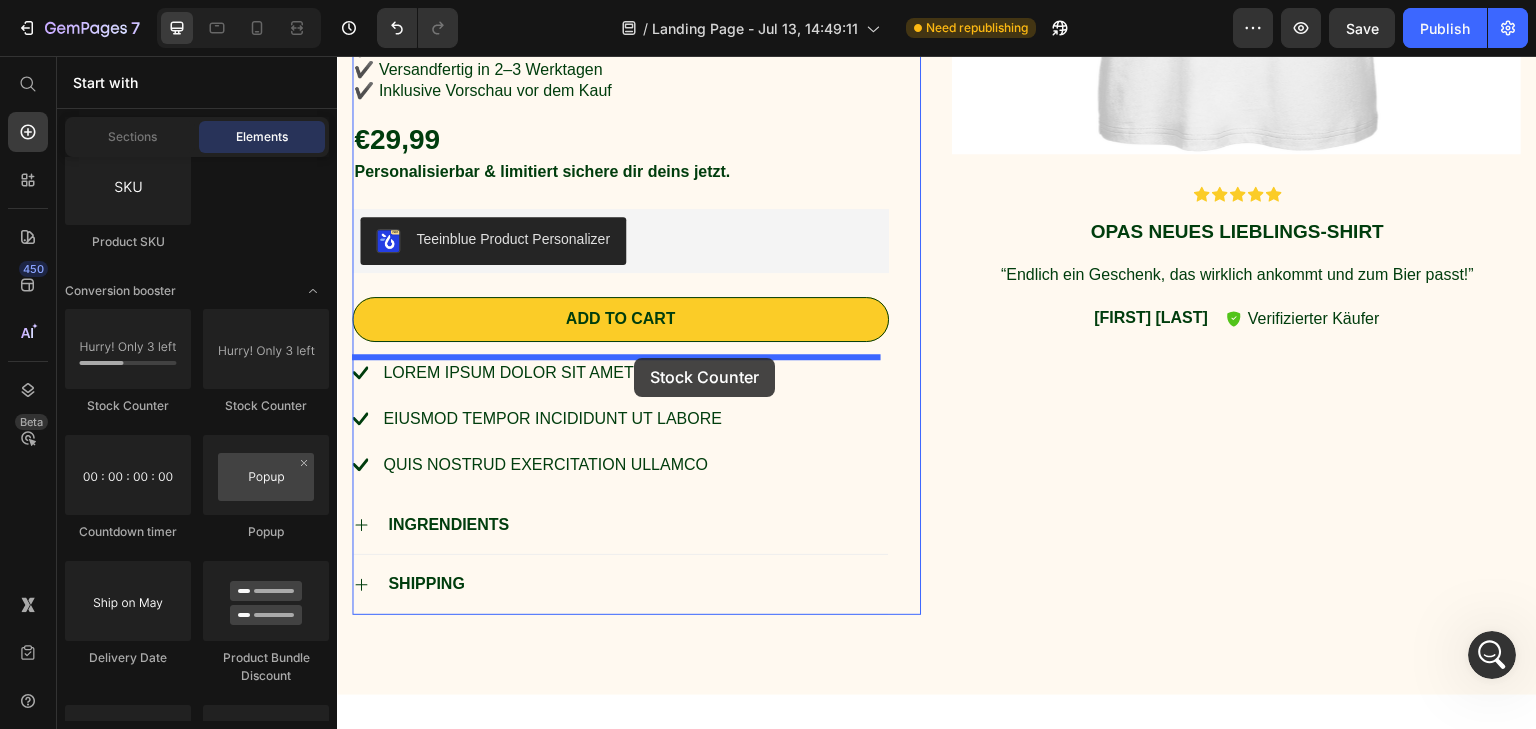 drag, startPoint x: 488, startPoint y: 392, endPoint x: 634, endPoint y: 358, distance: 149.90663 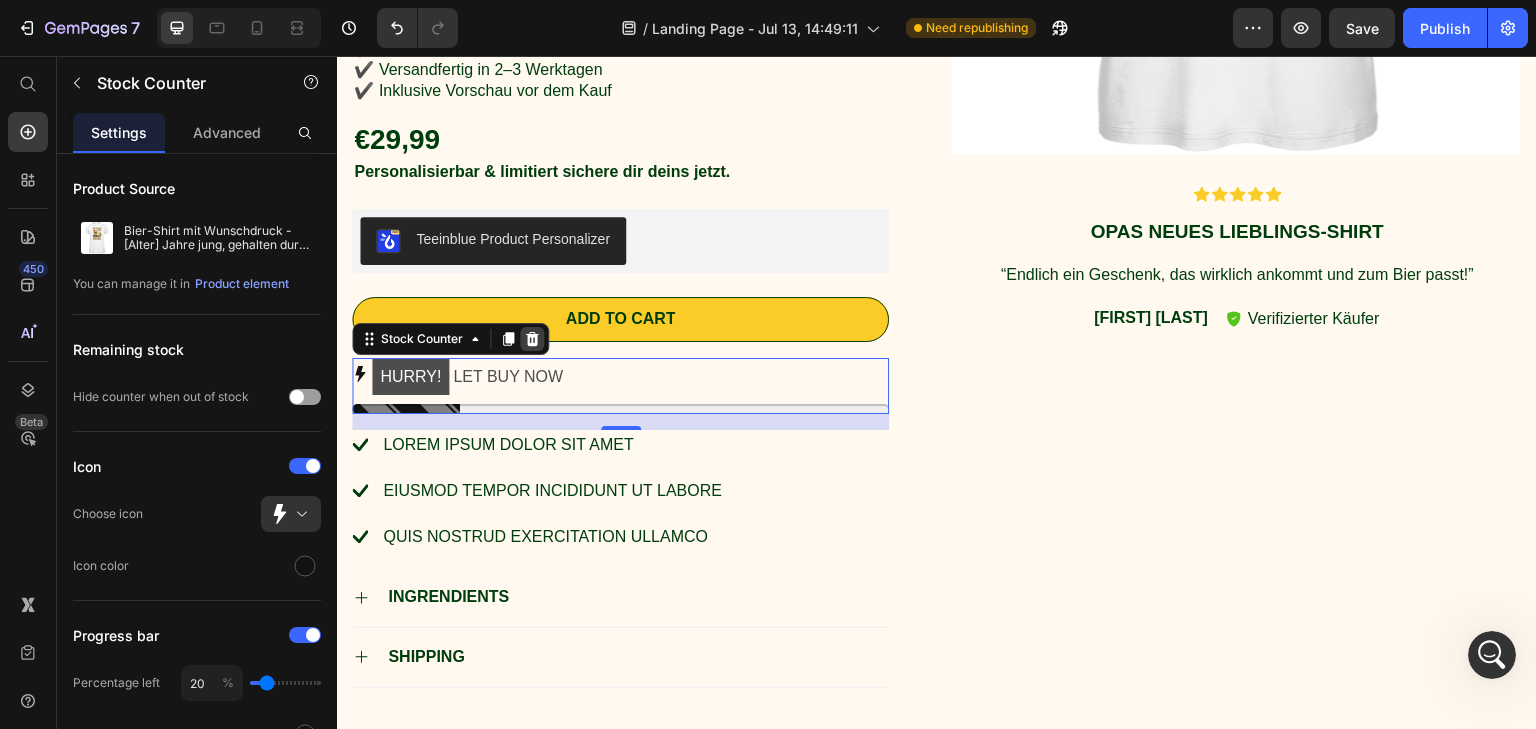click 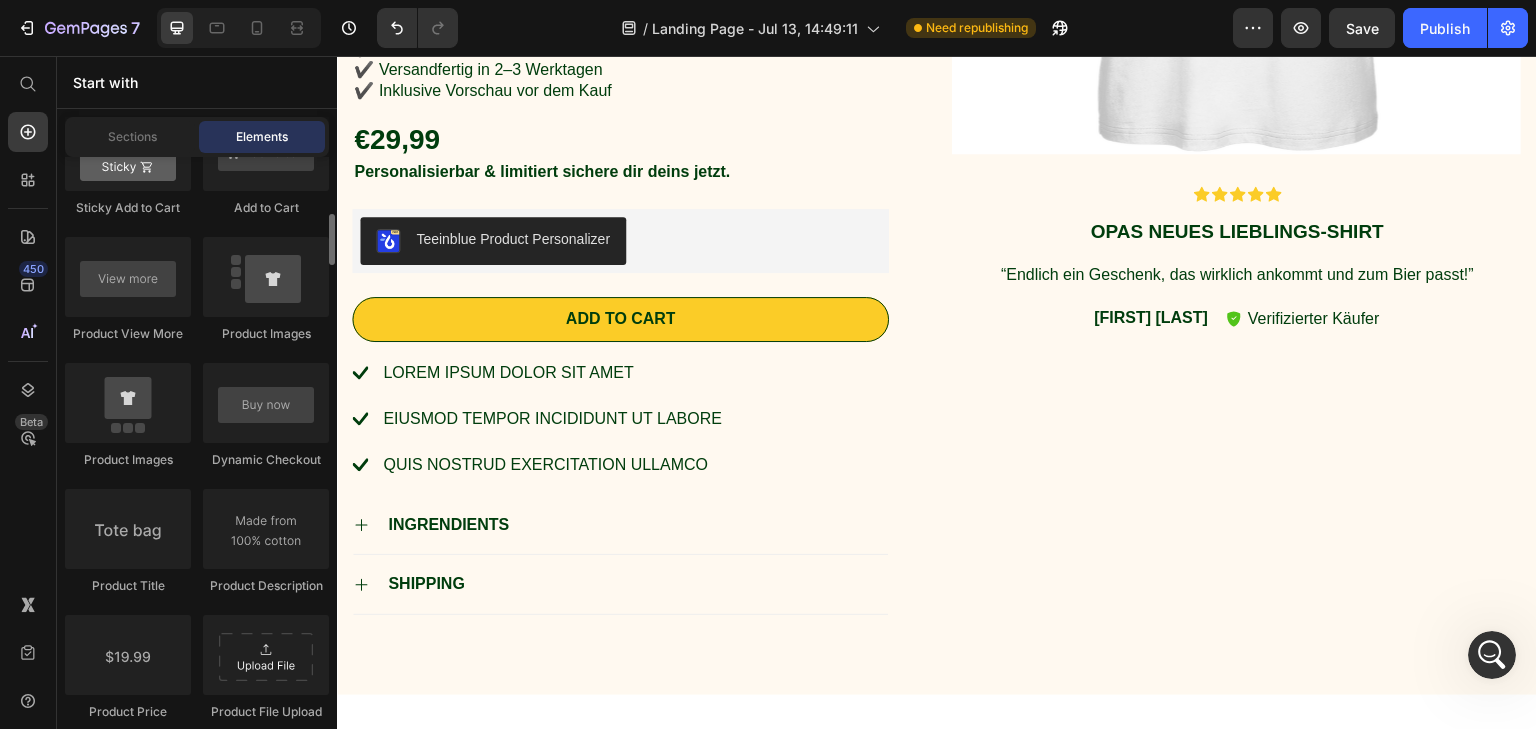 scroll, scrollTop: 2814, scrollLeft: 0, axis: vertical 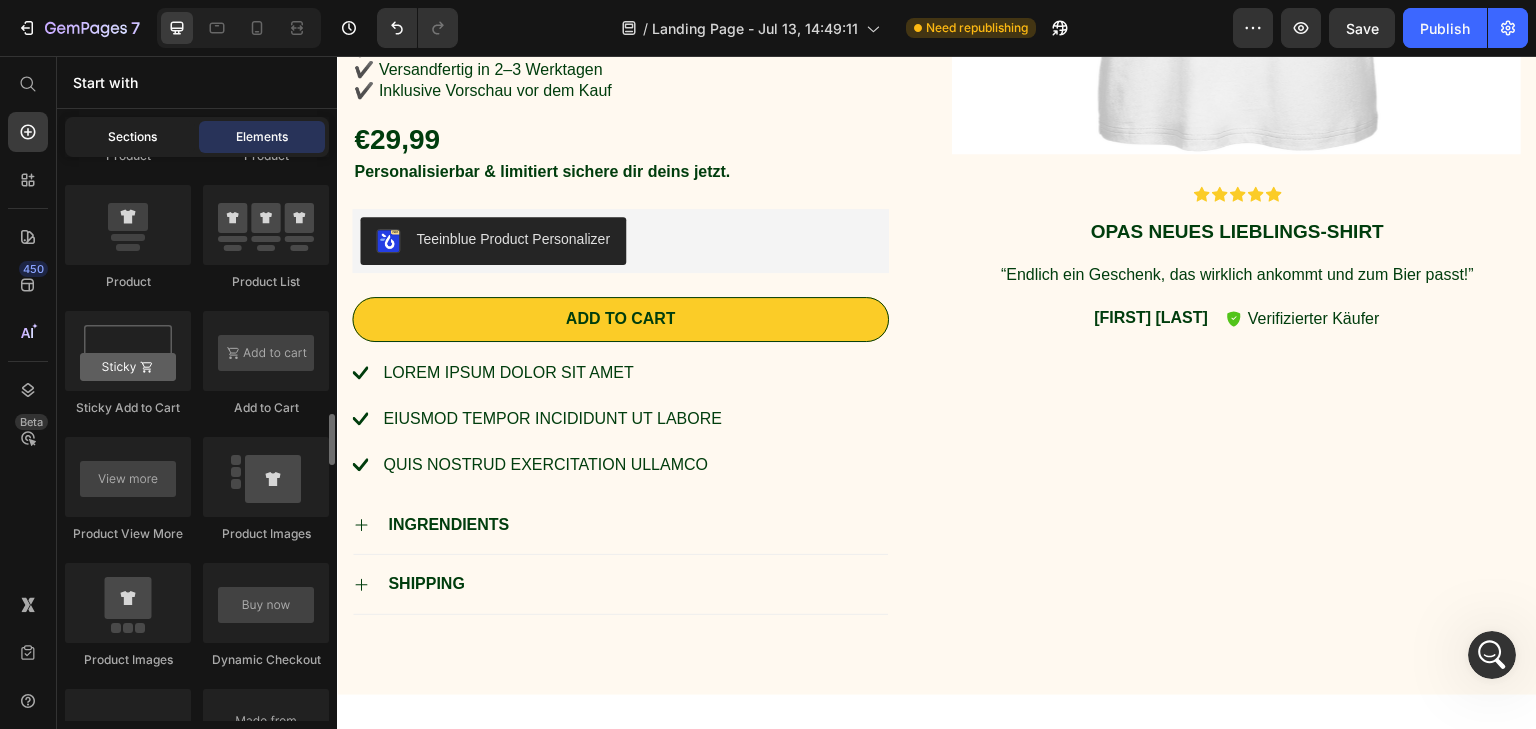 click on "Sections" at bounding box center [132, 137] 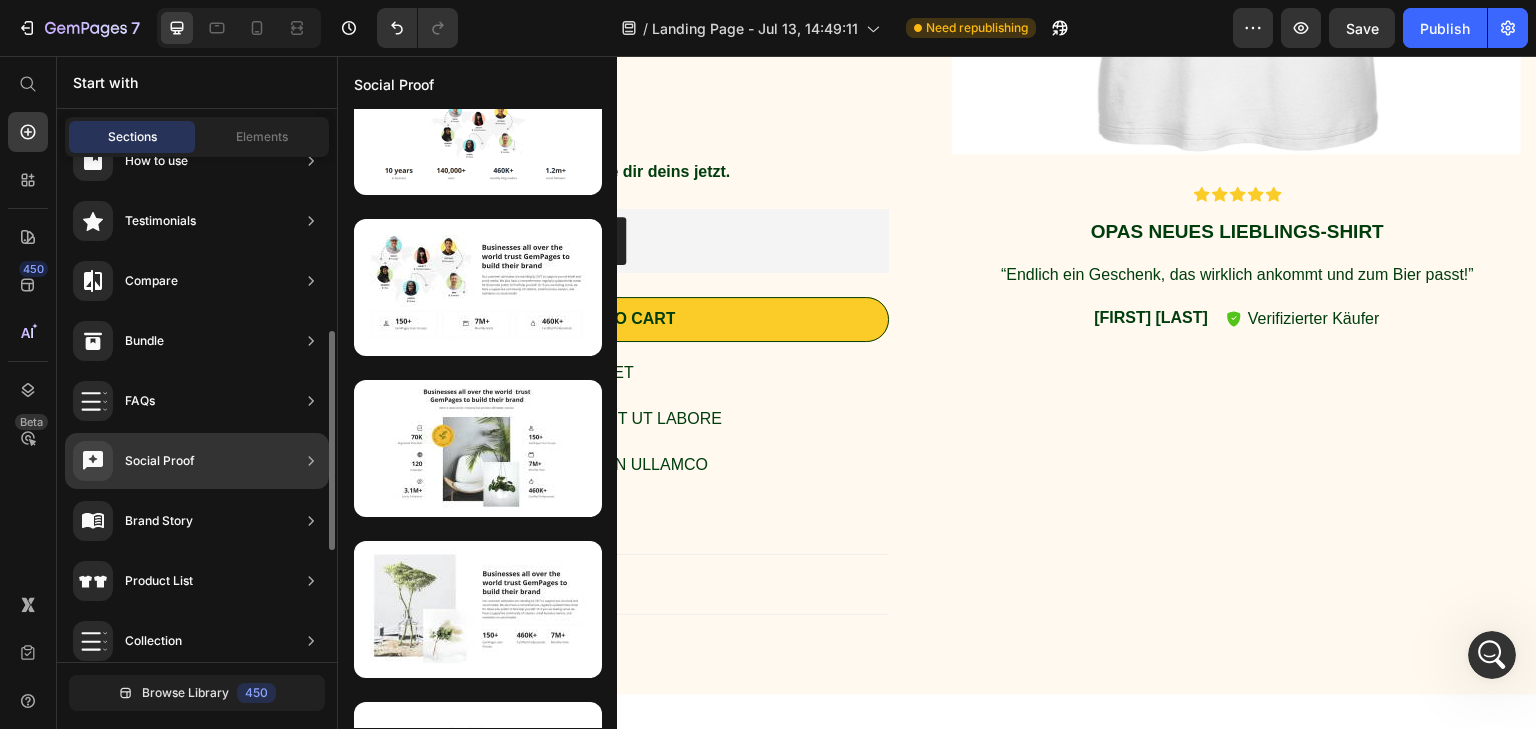 scroll, scrollTop: 500, scrollLeft: 0, axis: vertical 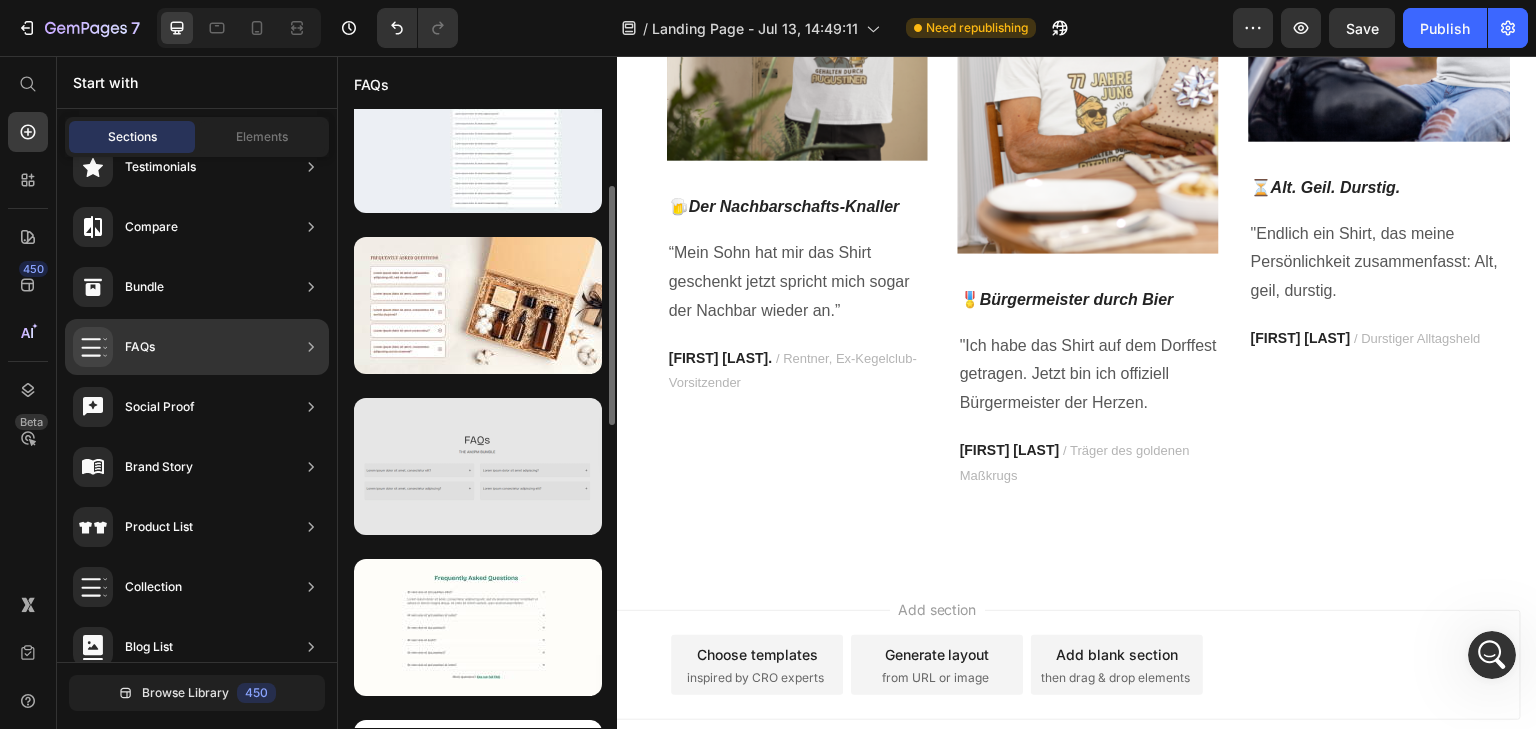 click at bounding box center [478, 466] 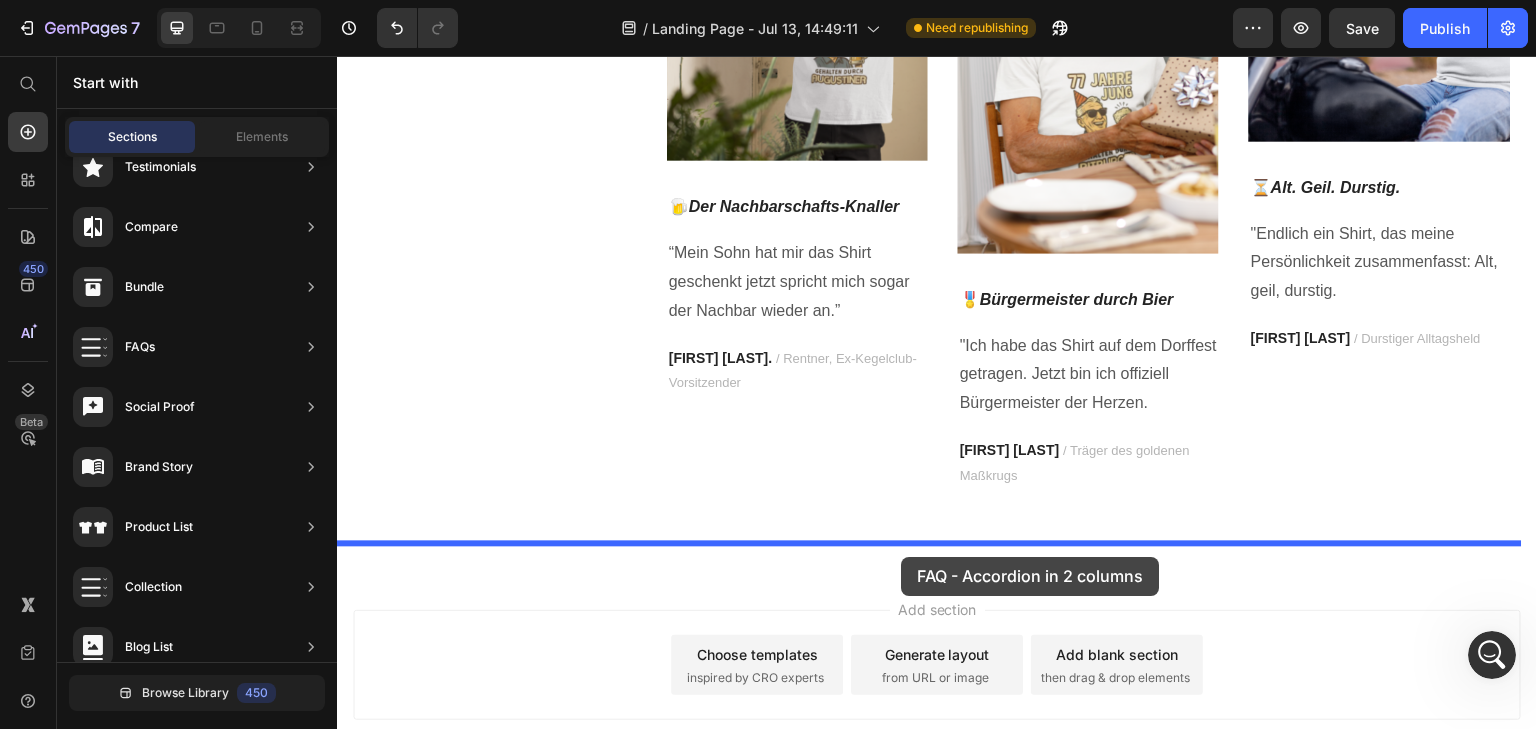 drag, startPoint x: 825, startPoint y: 527, endPoint x: 901, endPoint y: 557, distance: 81.706795 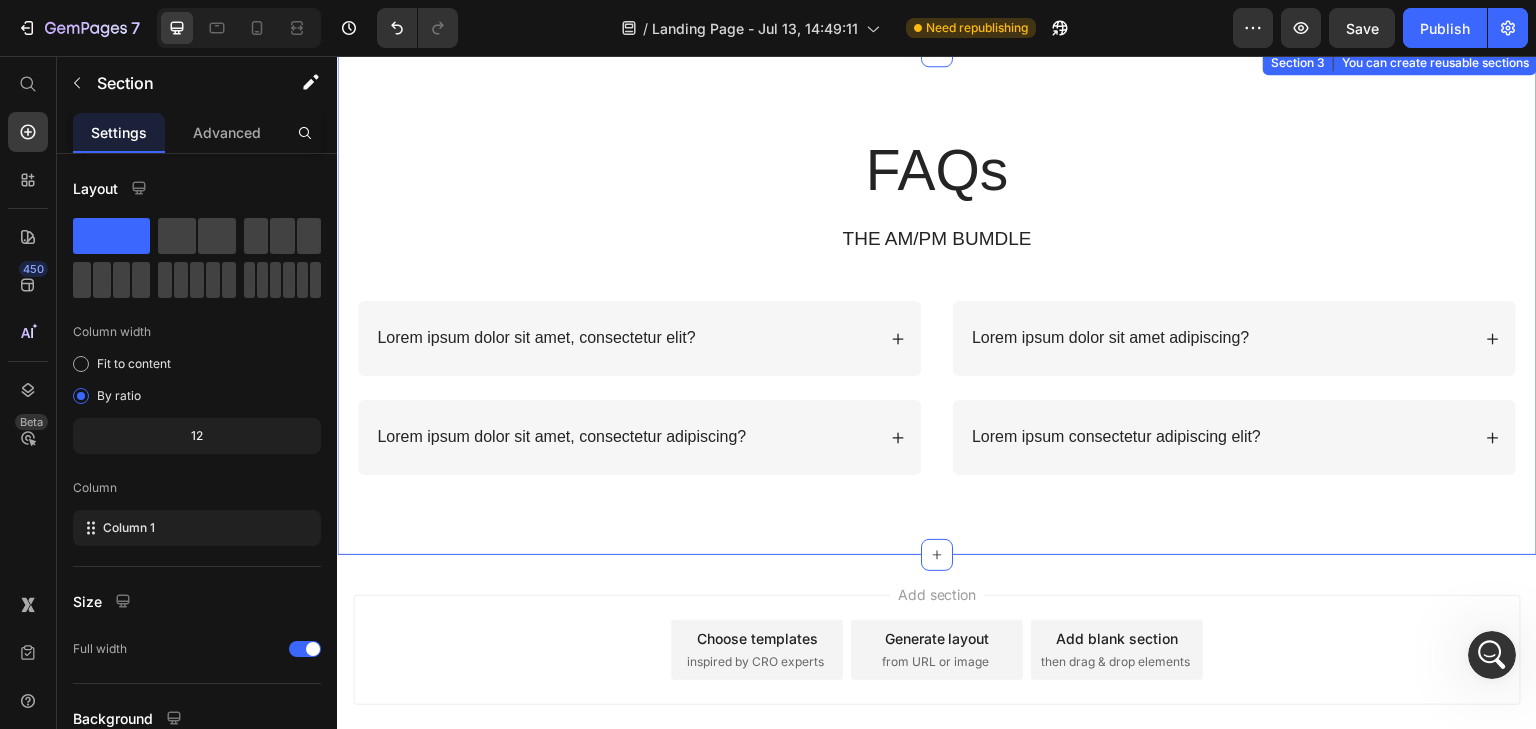scroll, scrollTop: 1909, scrollLeft: 0, axis: vertical 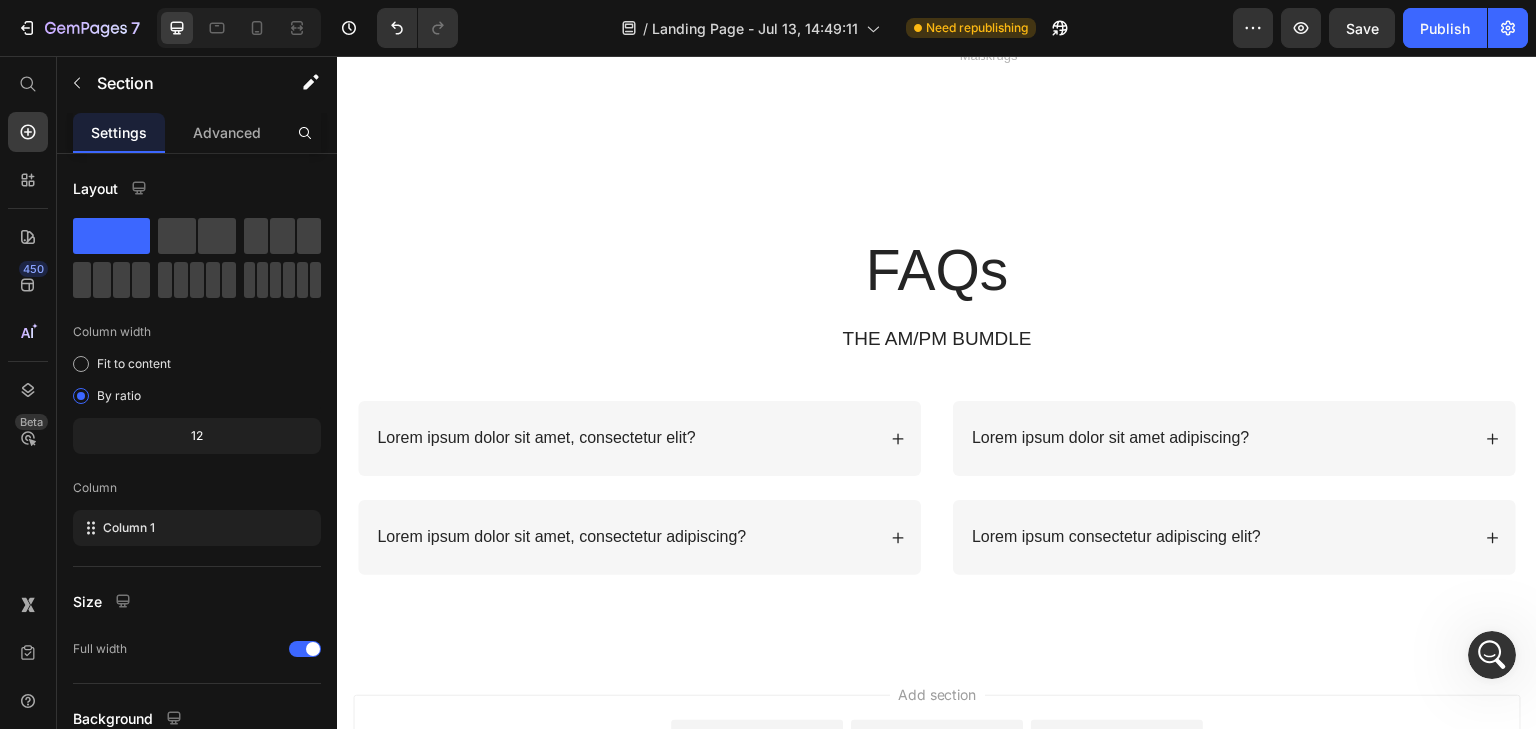 click 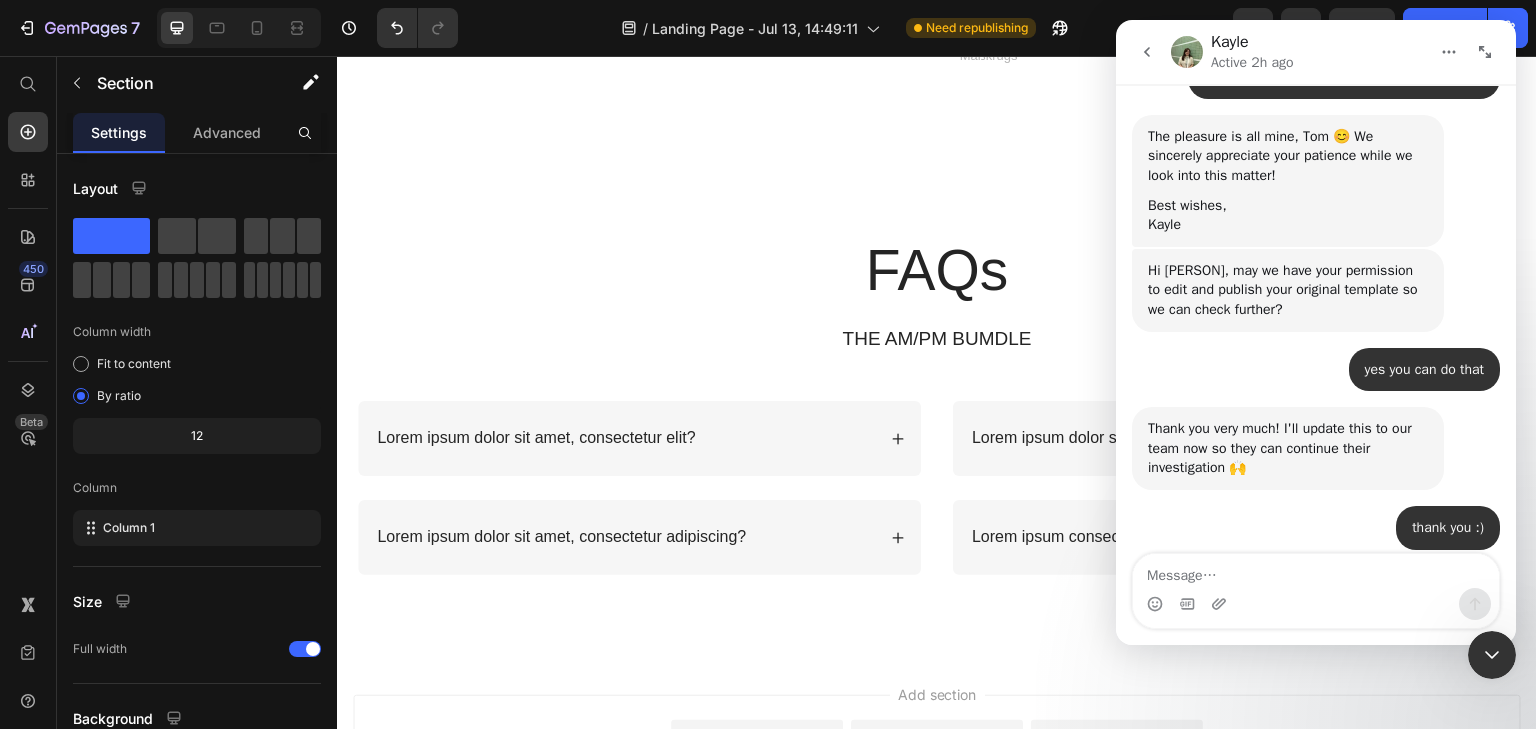 scroll, scrollTop: 3850, scrollLeft: 0, axis: vertical 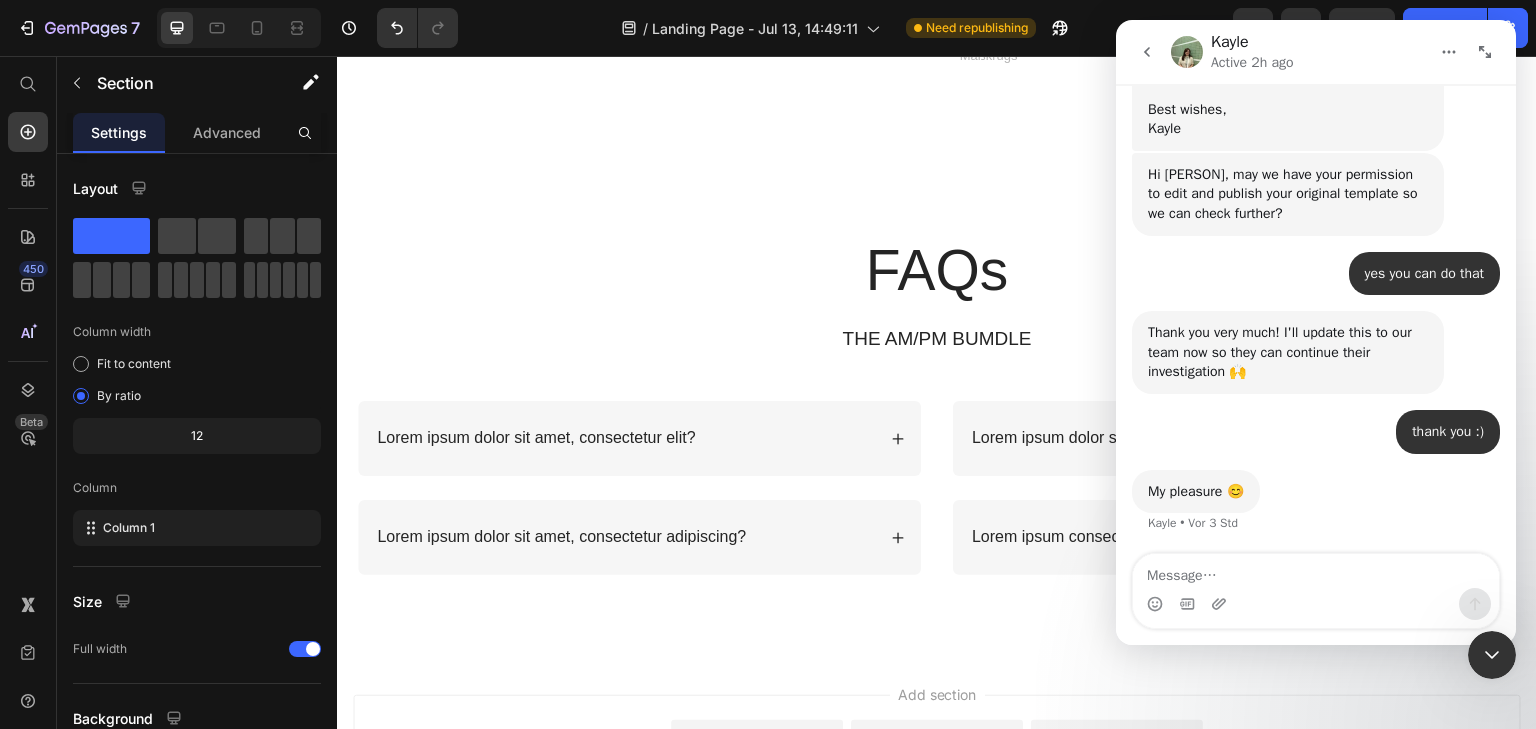 click at bounding box center (1492, 655) 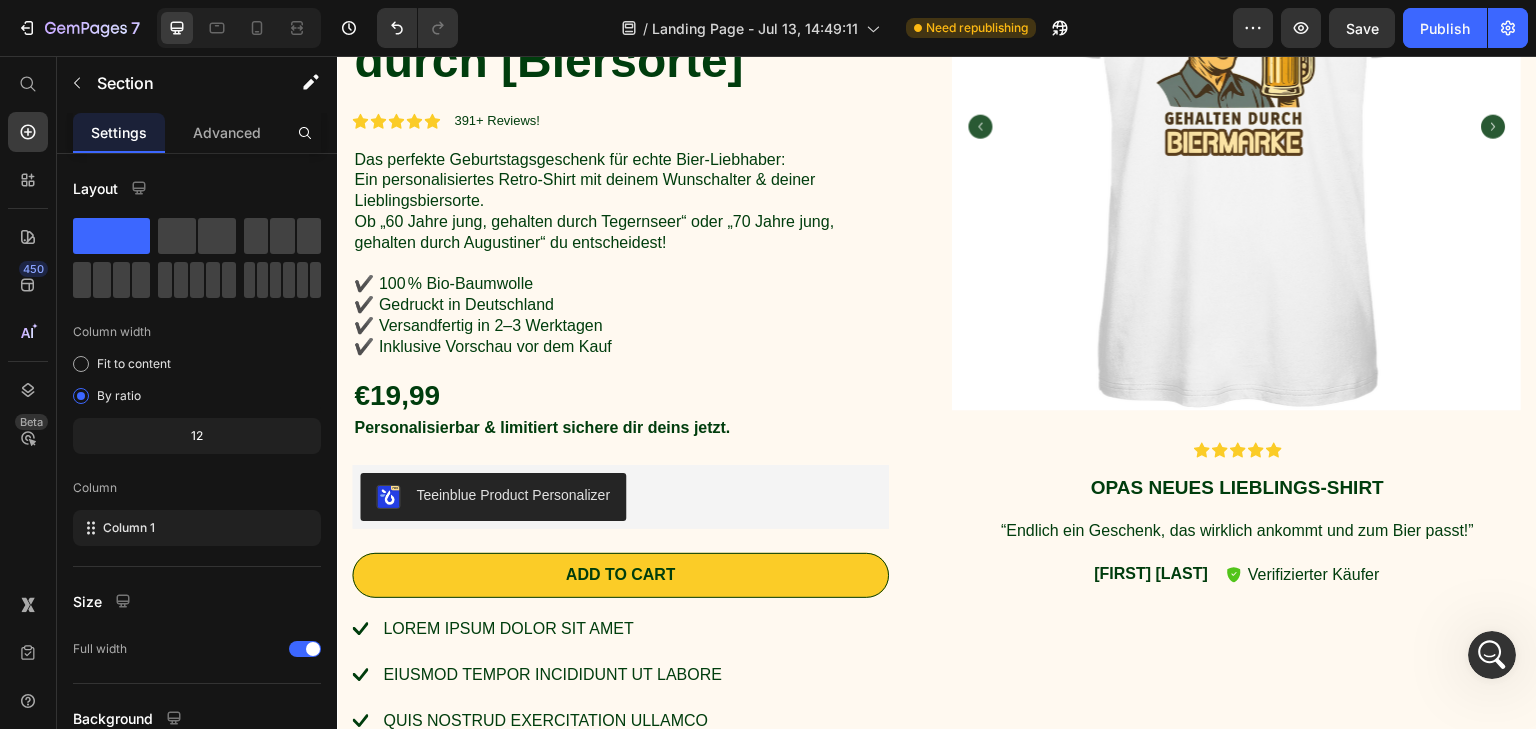 scroll, scrollTop: 309, scrollLeft: 0, axis: vertical 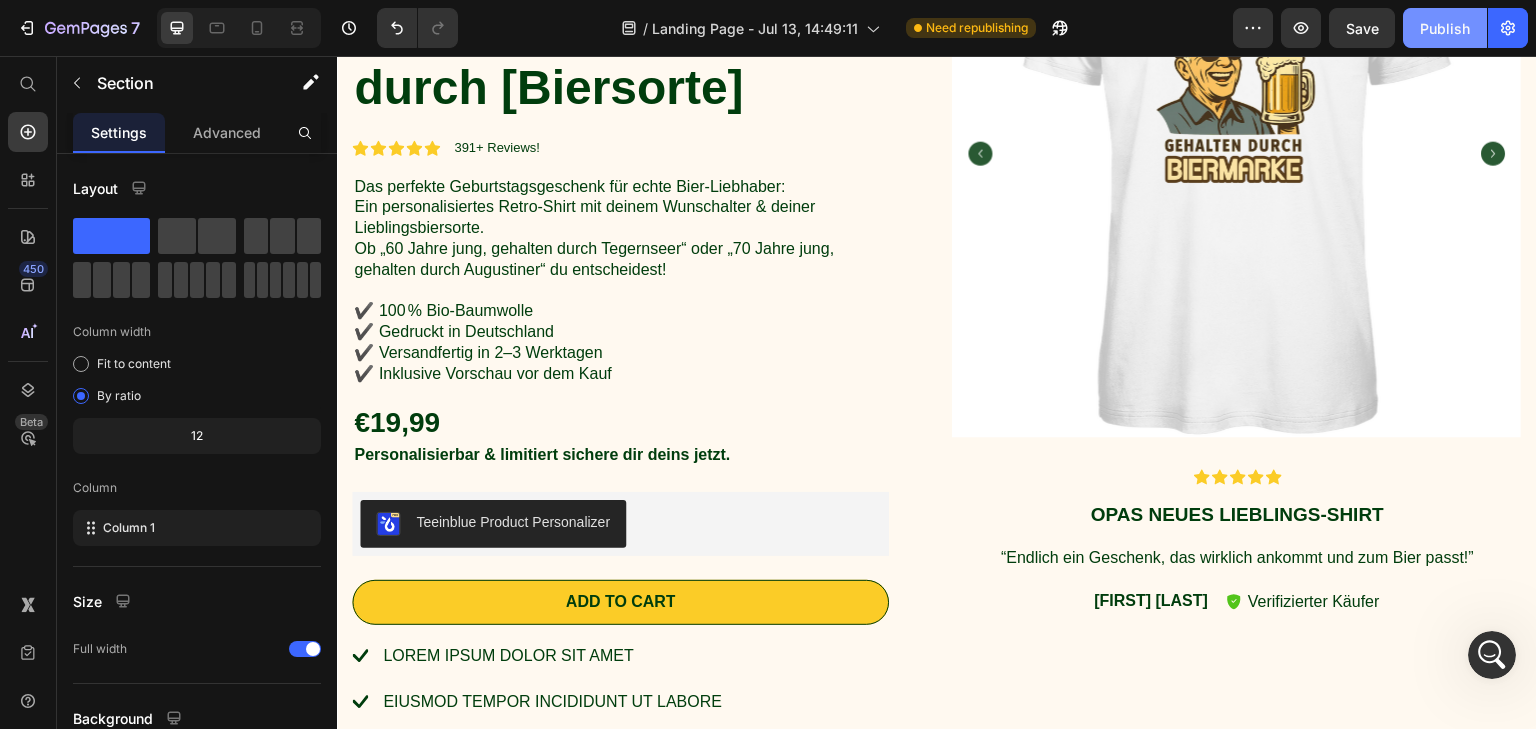 click on "Publish" at bounding box center [1445, 28] 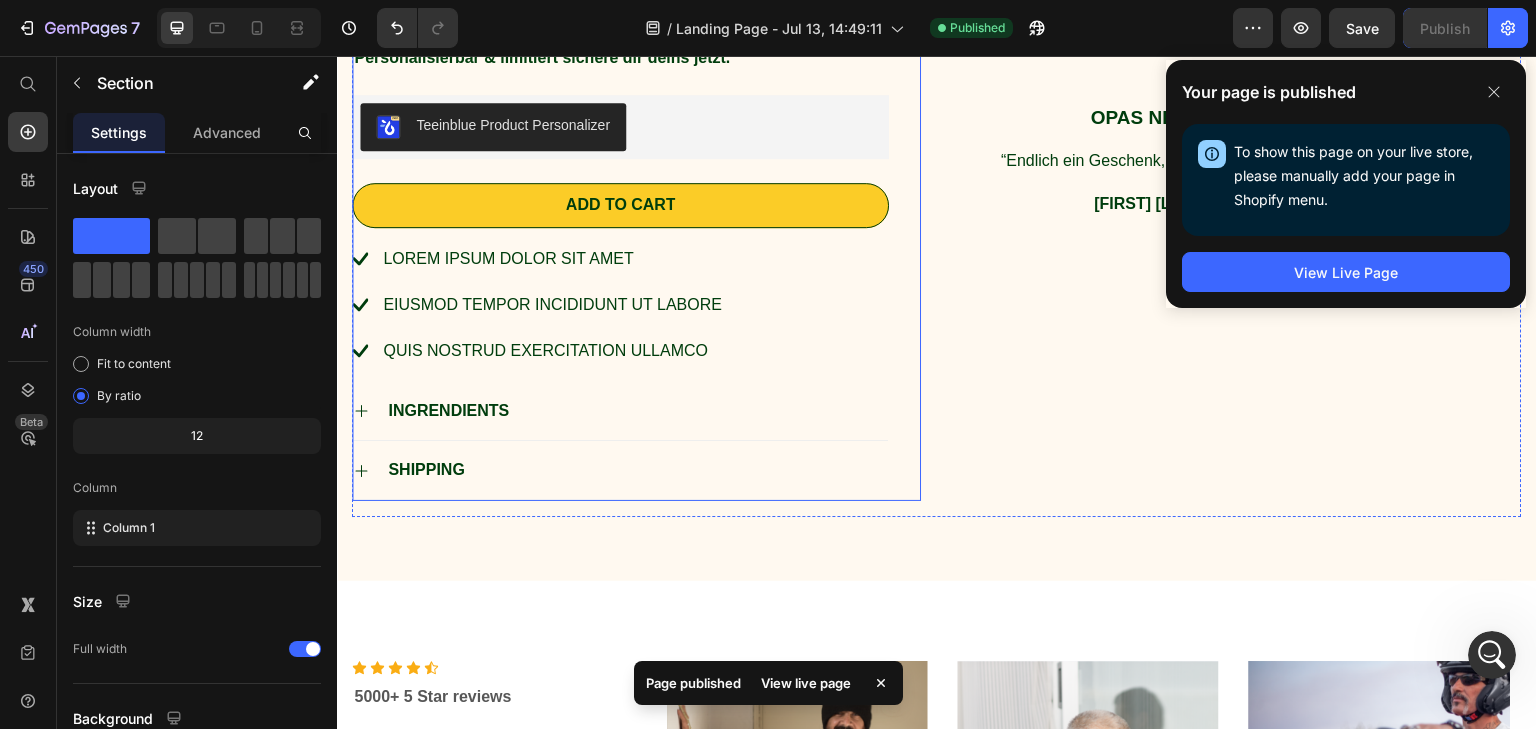 scroll, scrollTop: 709, scrollLeft: 0, axis: vertical 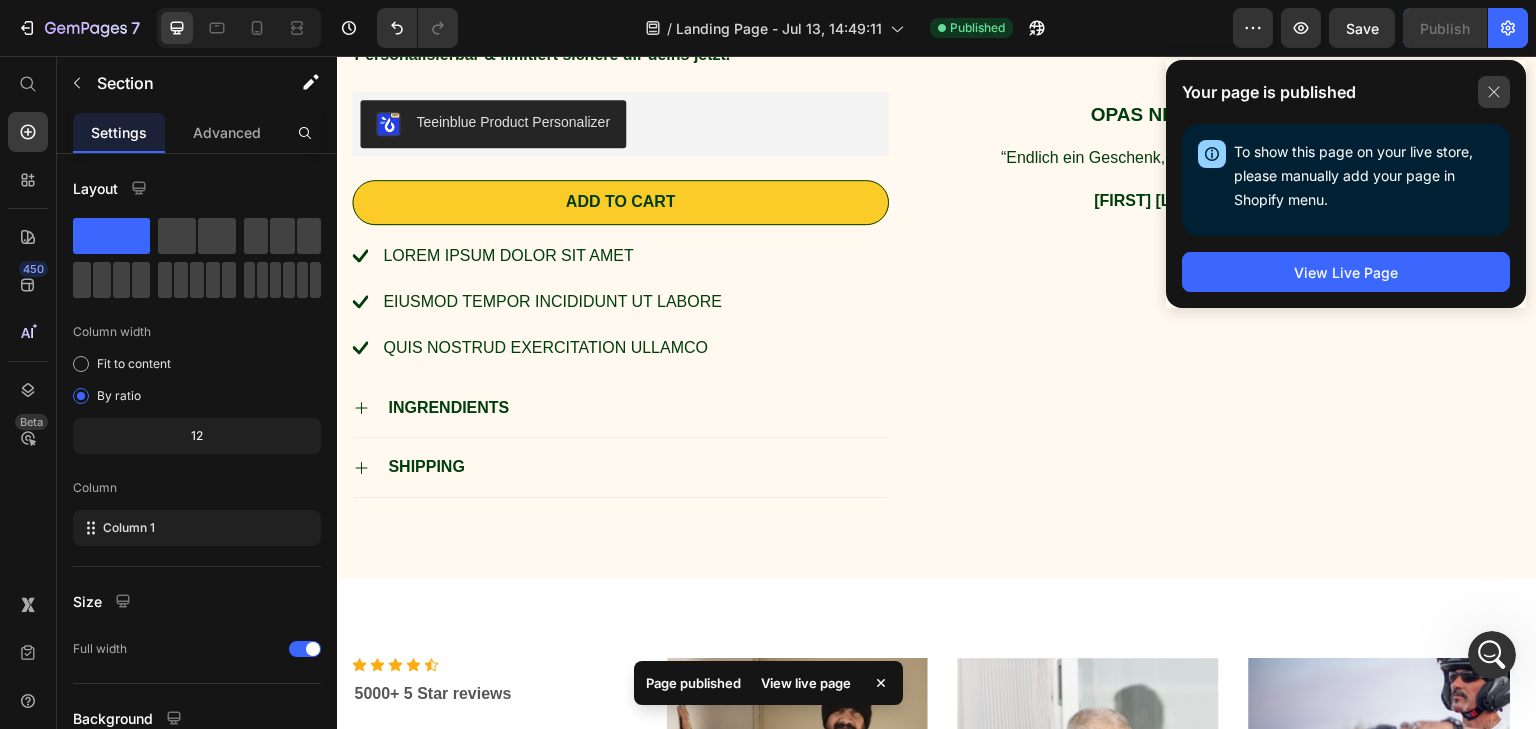 click 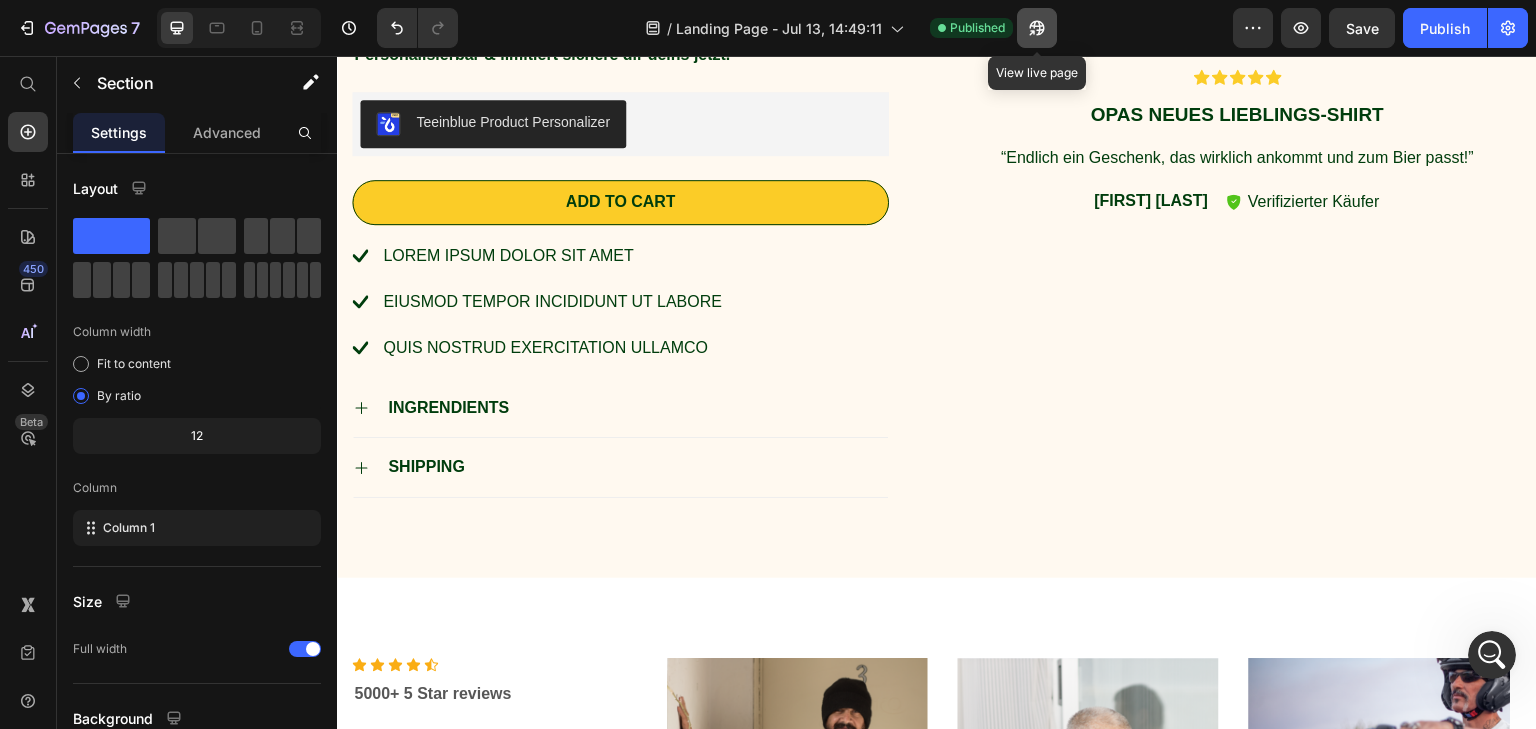 click 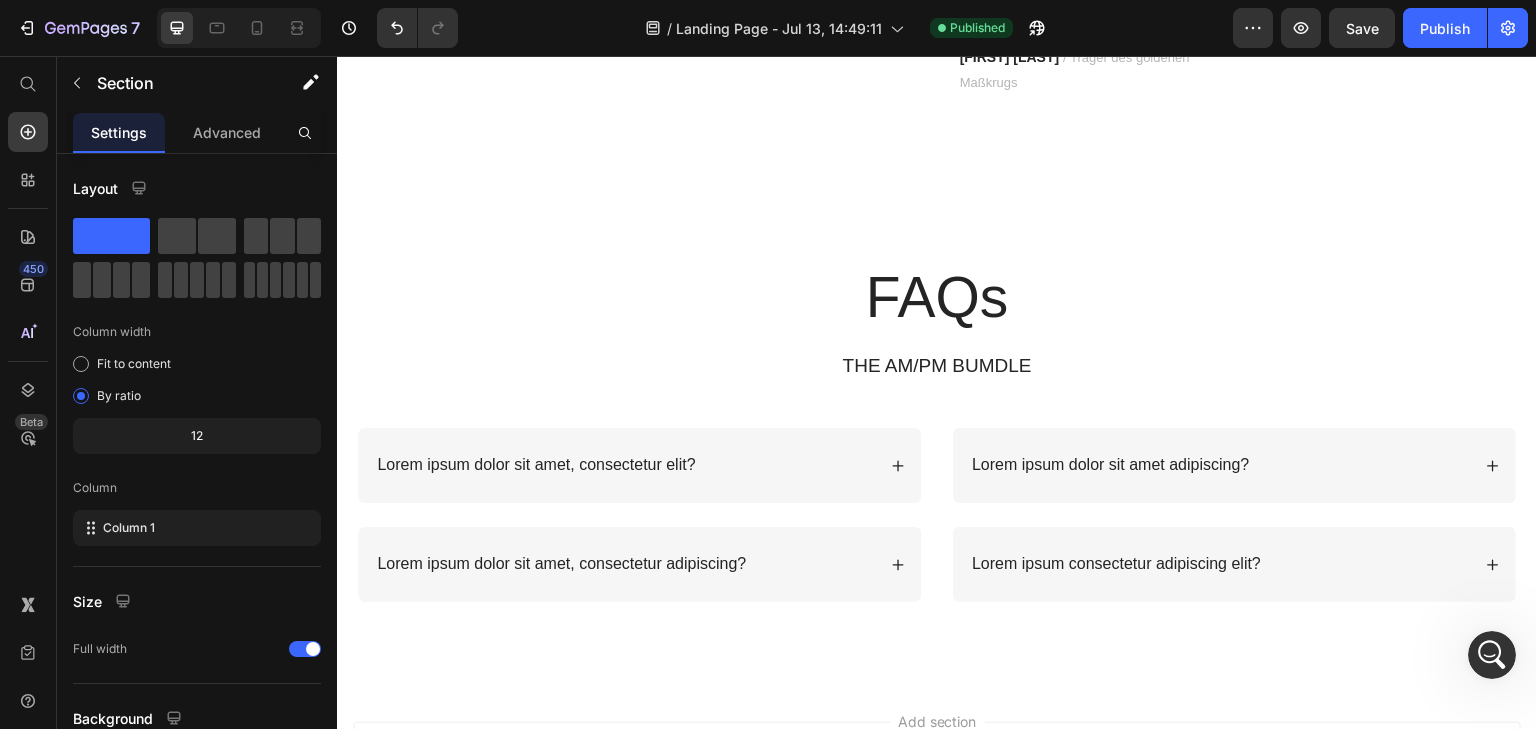 scroll, scrollTop: 1900, scrollLeft: 0, axis: vertical 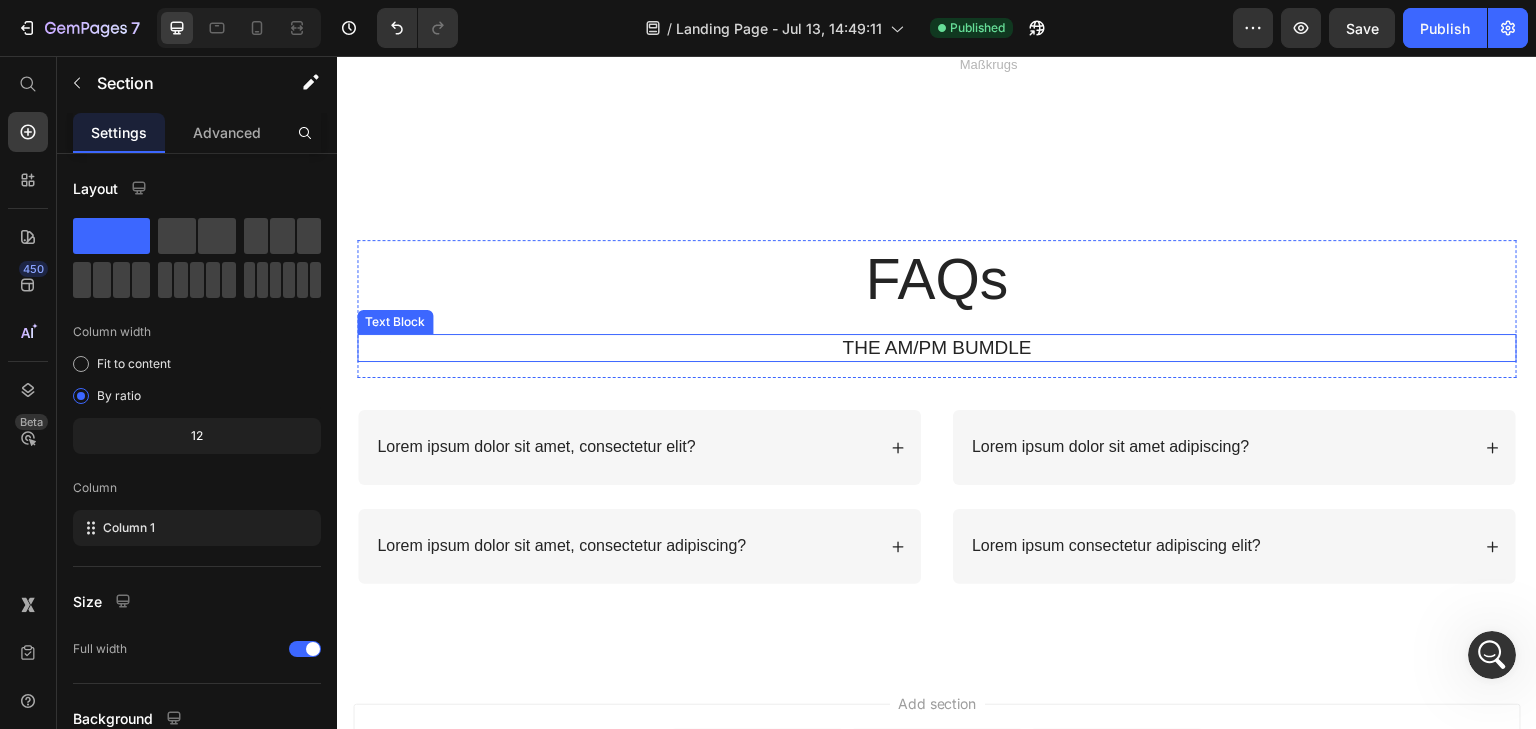 click on "THE AM/PM BUMDLE" at bounding box center (937, 348) 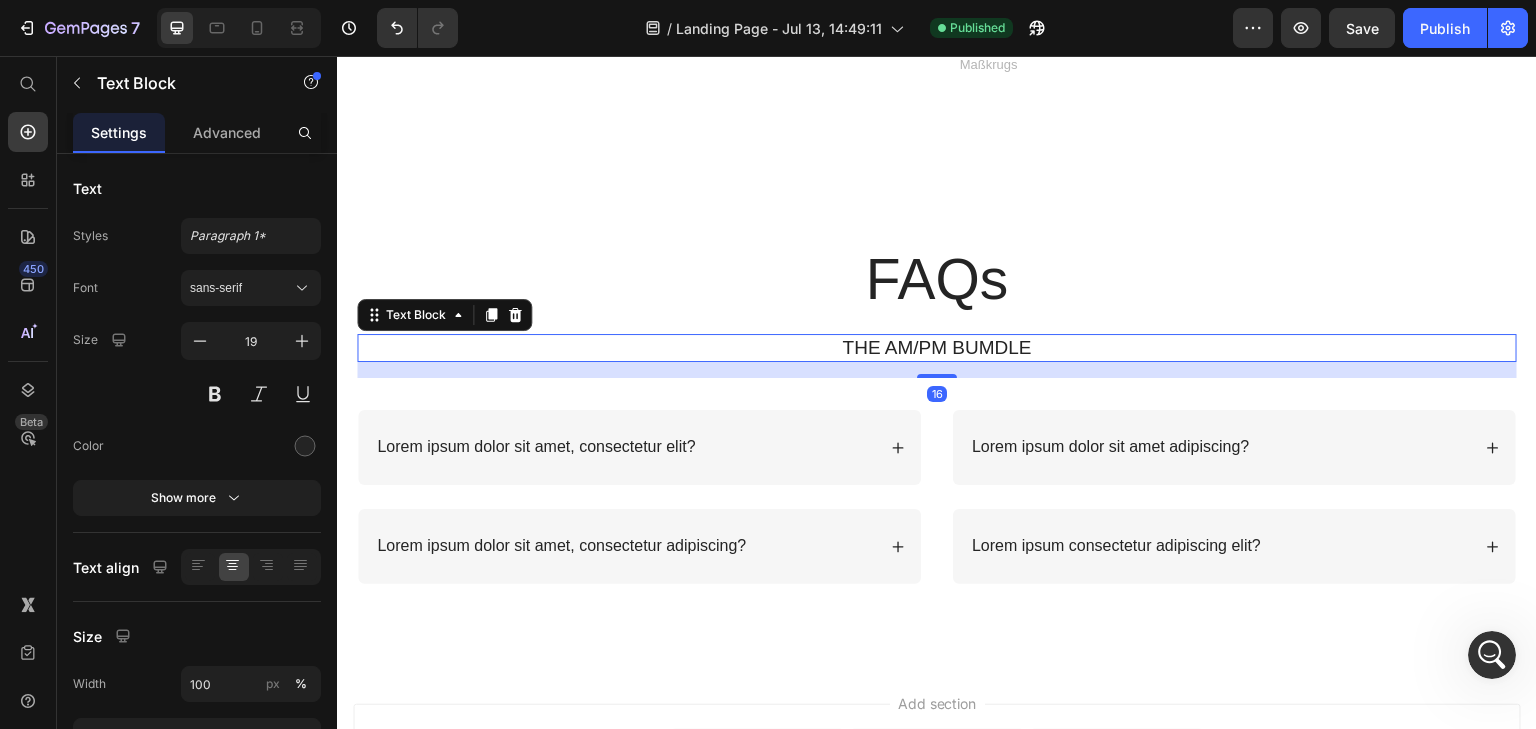 click on "THE AM/PM BUMDLE" at bounding box center [937, 348] 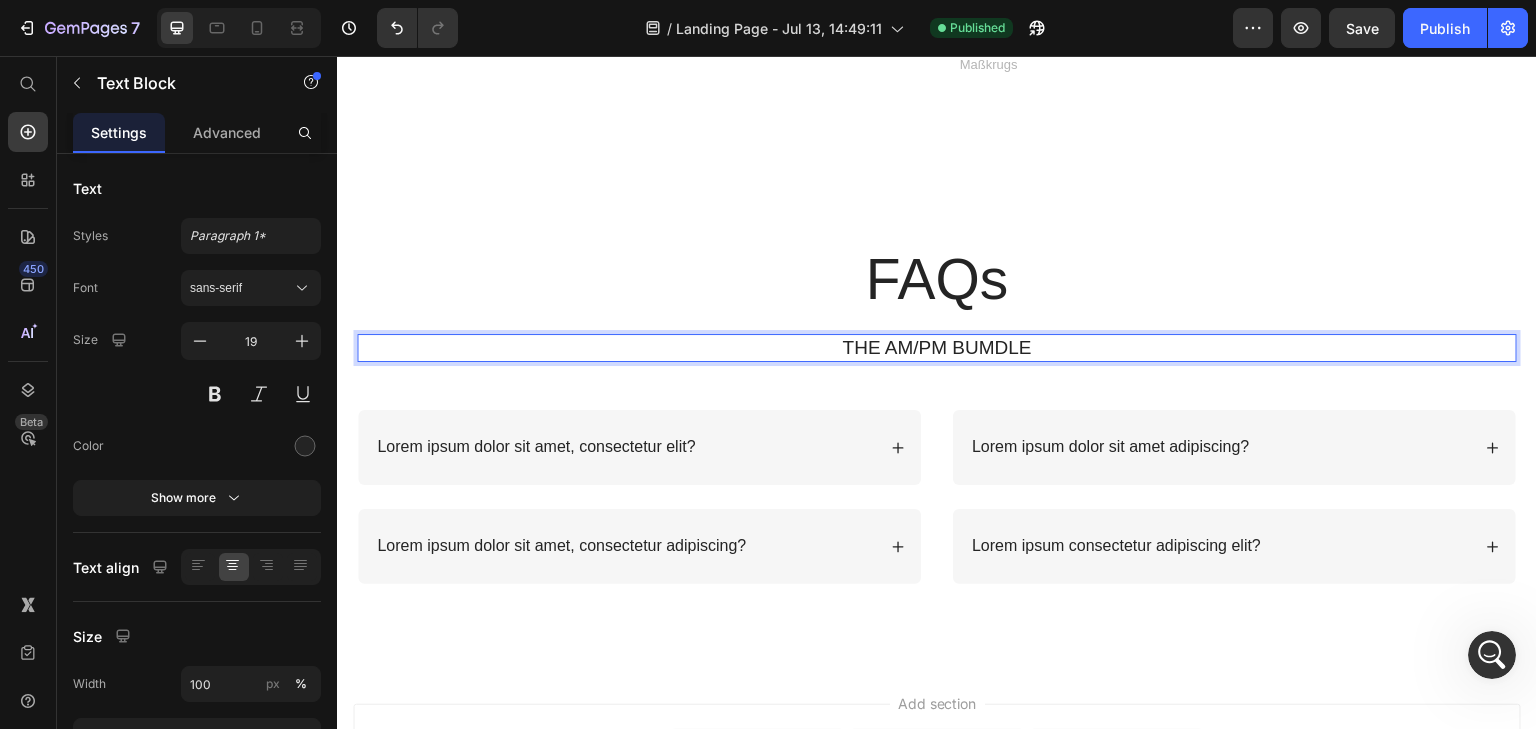 click on "THE AM/PM BUMDLE" at bounding box center (937, 348) 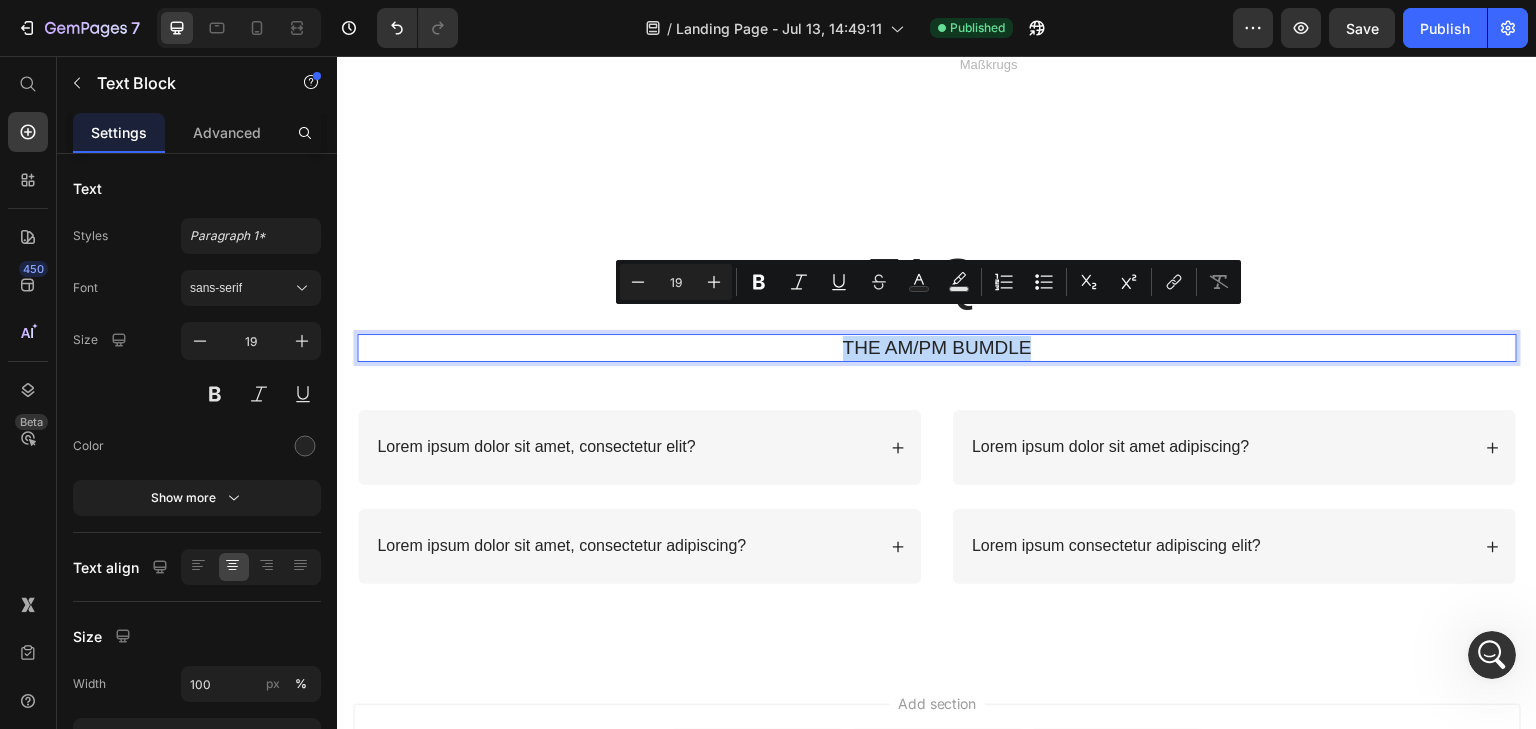 drag, startPoint x: 1038, startPoint y: 319, endPoint x: 884, endPoint y: 322, distance: 154.02922 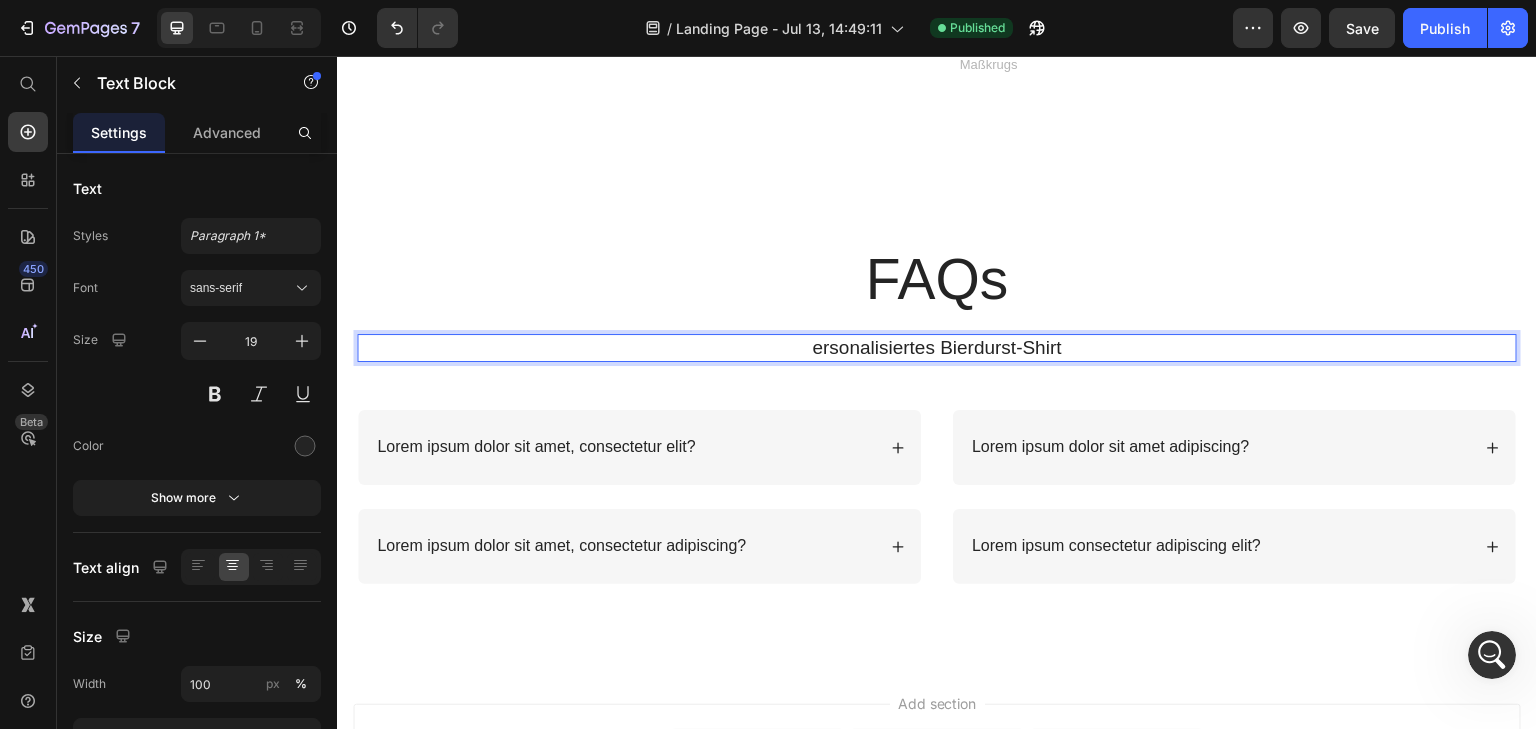 click on "ersonalisiertes Bierdurst-Shirt" at bounding box center (937, 348) 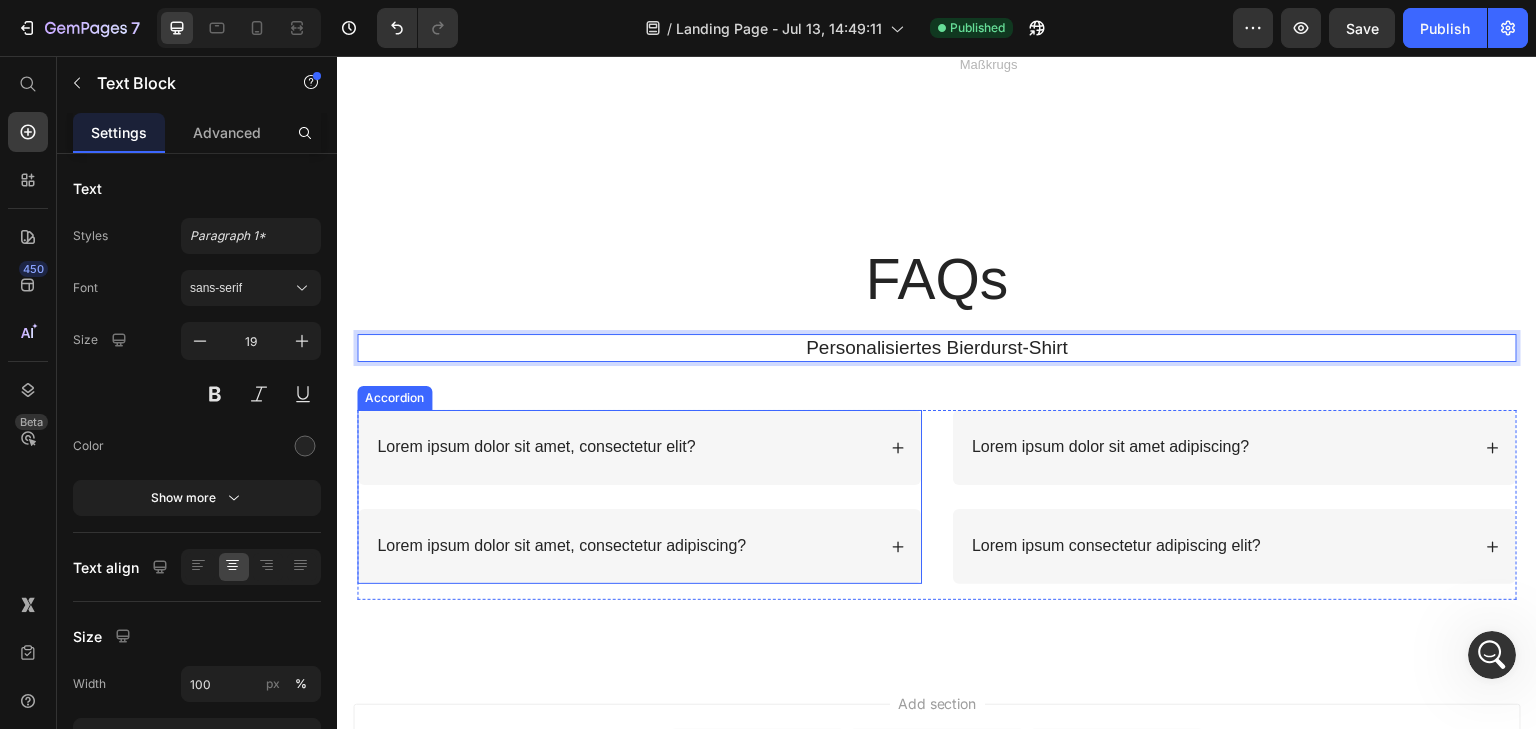 click on "Lorem ipsum dolor sit amet, consectetur elit?" at bounding box center [624, 447] 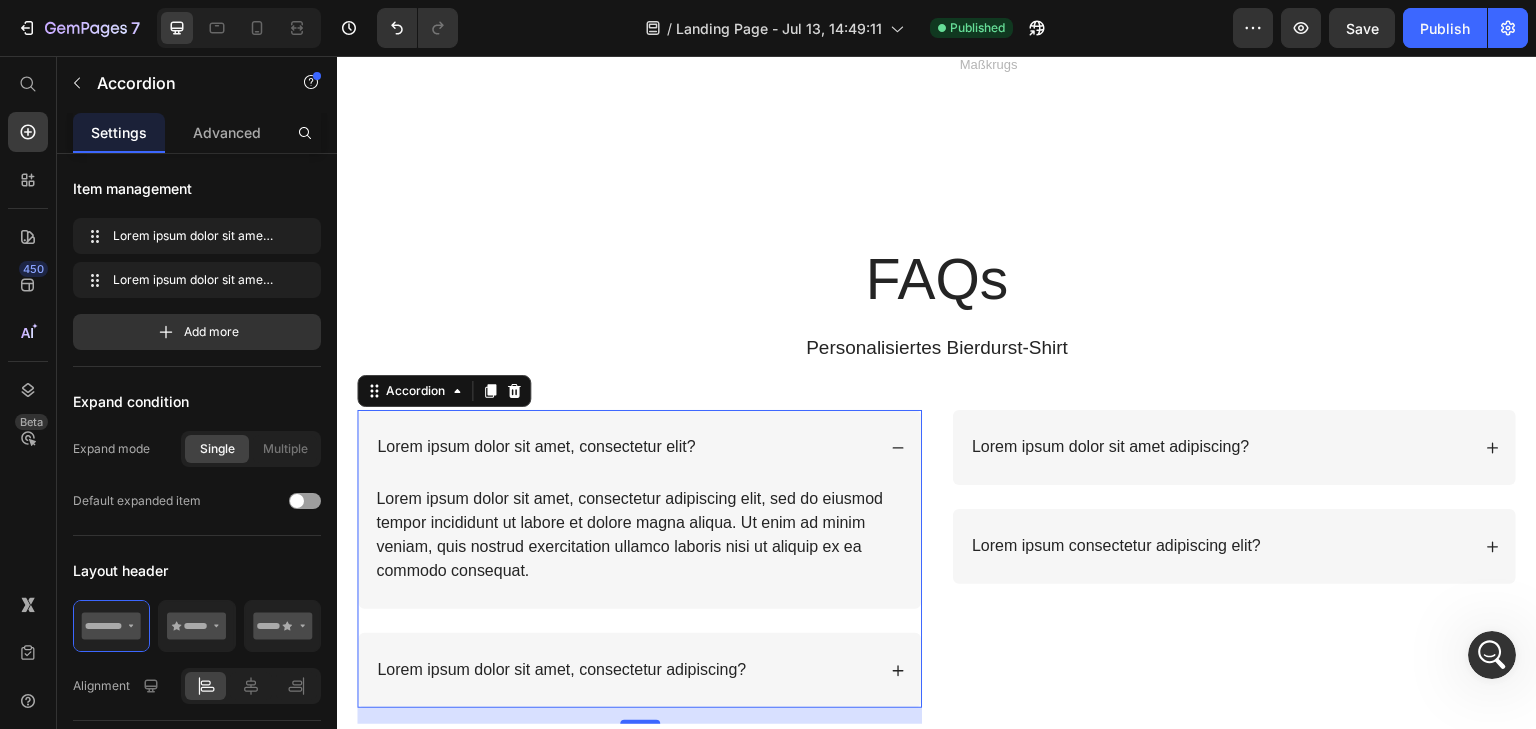 scroll, scrollTop: 2000, scrollLeft: 0, axis: vertical 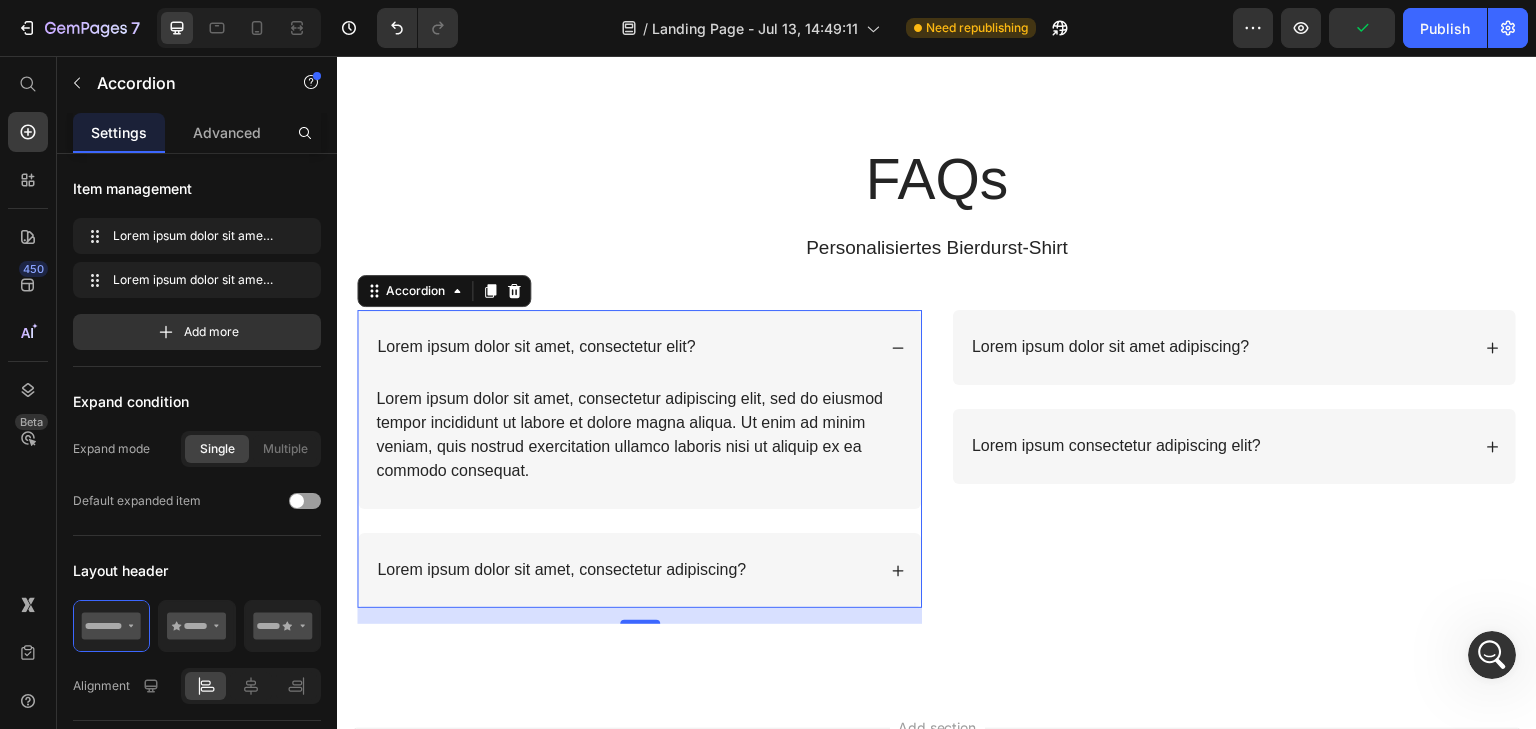 click on "Lorem ipsum dolor sit amet, consectetur elit?" at bounding box center [536, 347] 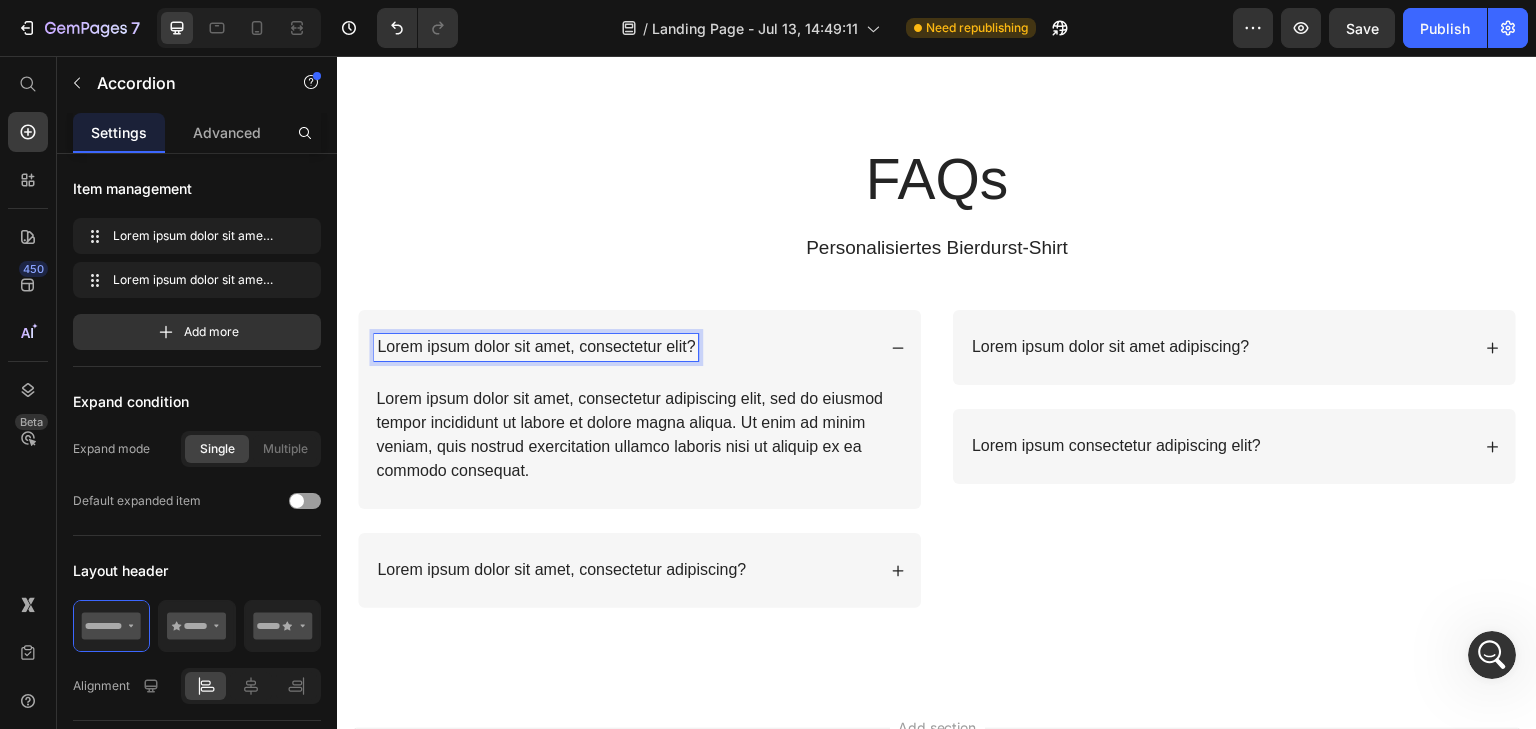 click on "Lorem ipsum dolor sit amet, consectetur elit?" at bounding box center [536, 347] 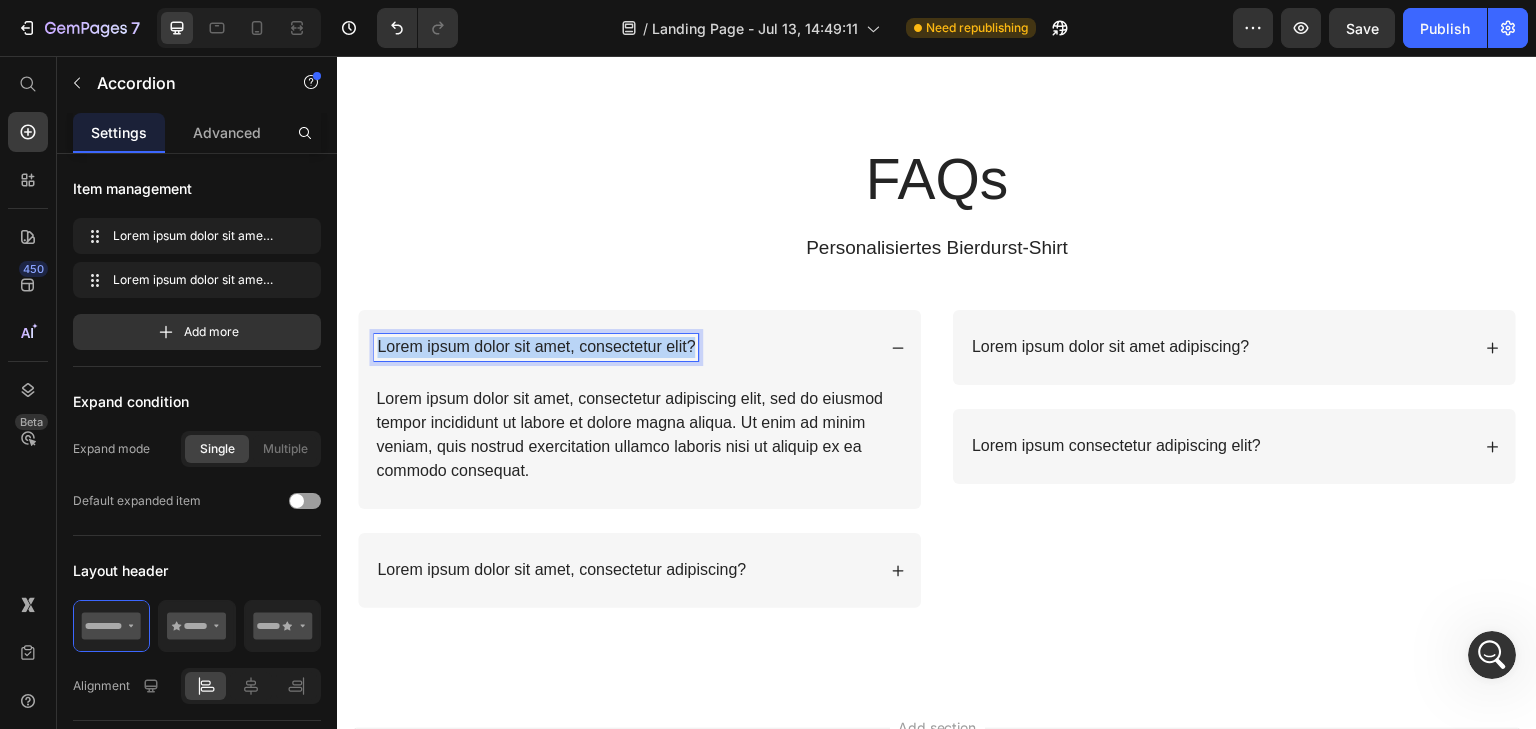 click on "Lorem ipsum dolor sit amet, consectetur elit?" at bounding box center [536, 347] 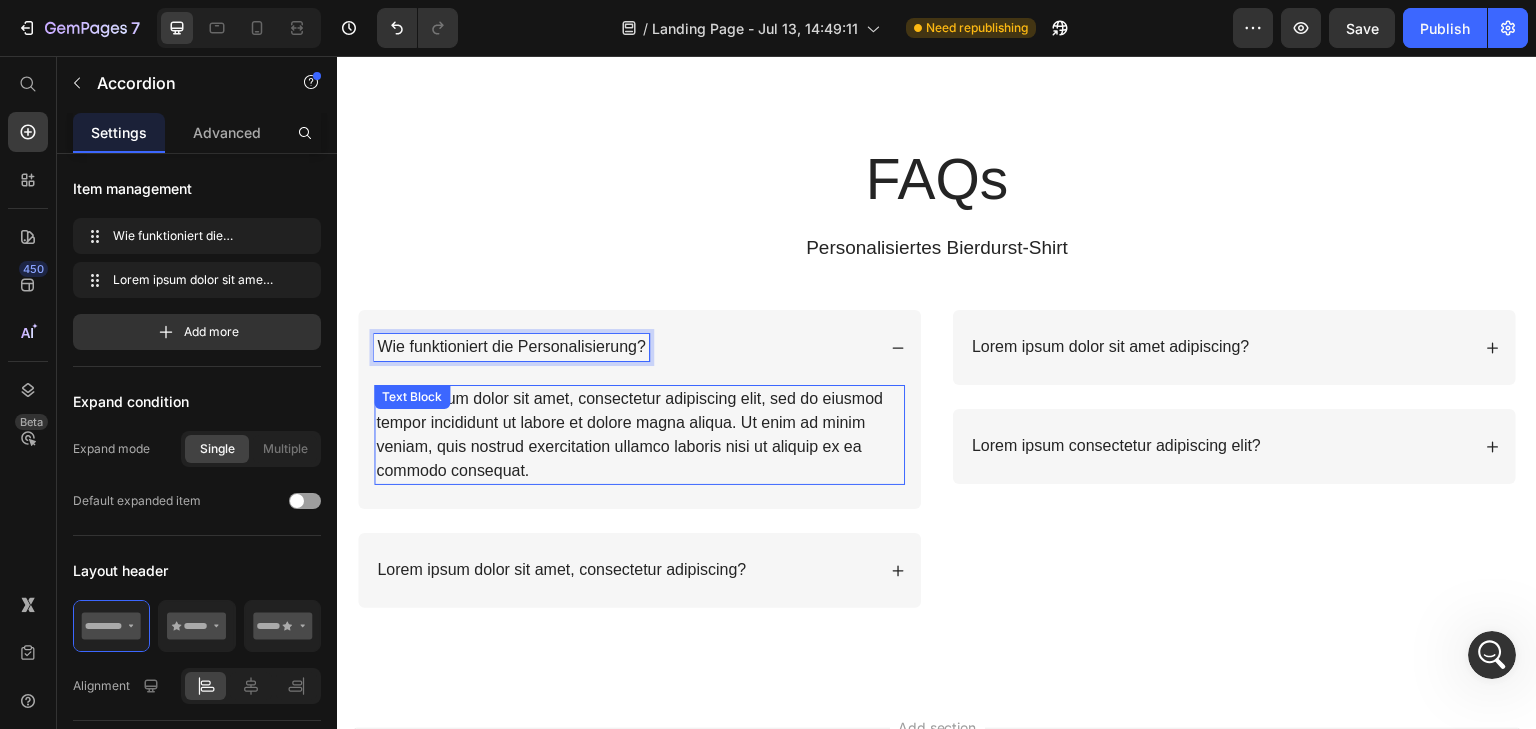 click on "Lorem ipsum dolor sit amet, consectetur adipiscing elit, sed do eiusmod tempor incididunt ut labore et dolore magna aliqua. Ut enim ad minim veniam, quis nostrud exercitation ullamco laboris nisi ut aliquip ex ea commodo consequat." at bounding box center (639, 435) 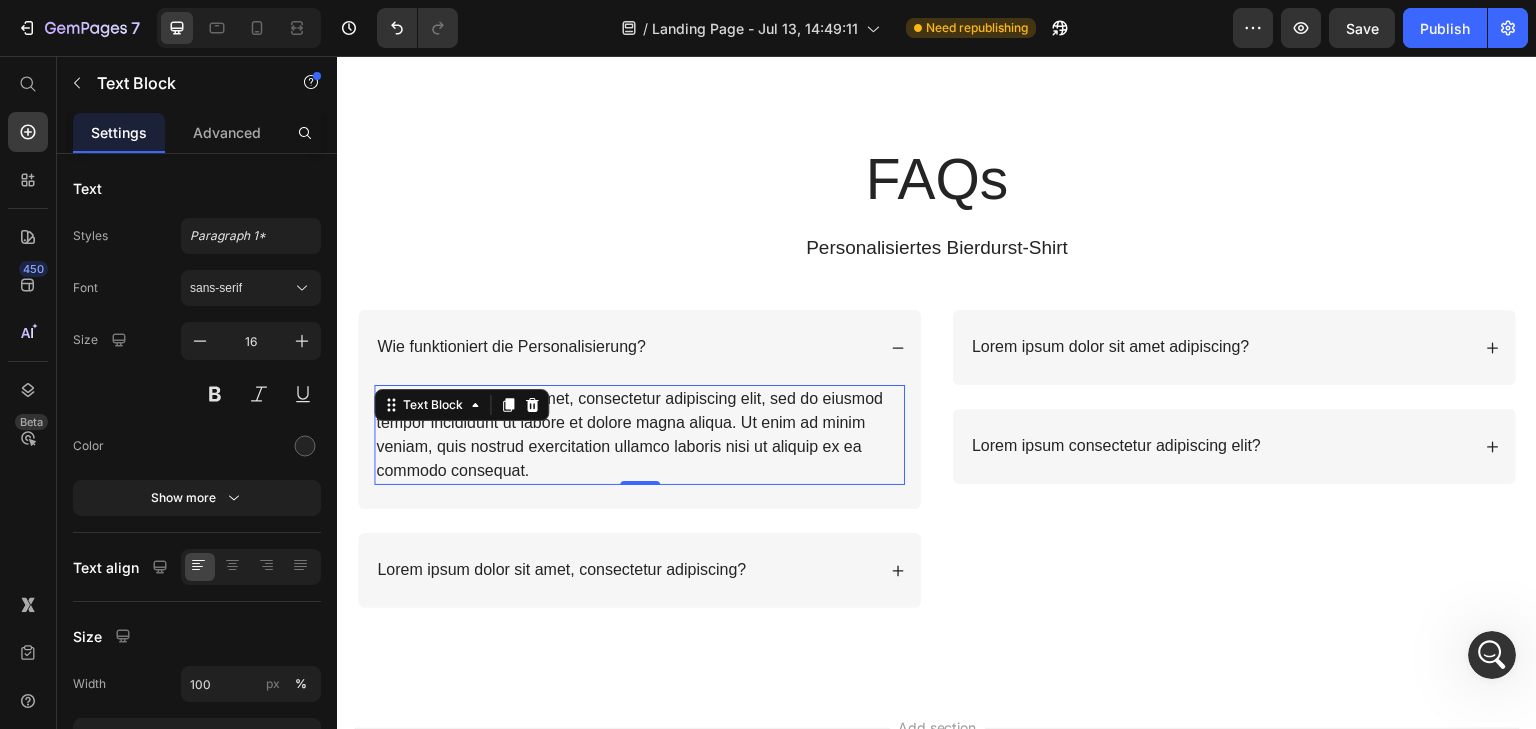 click on "Lorem ipsum dolor sit amet, consectetur adipiscing elit, sed do eiusmod tempor incididunt ut labore et dolore magna aliqua. Ut enim ad minim veniam, quis nostrud exercitation ullamco laboris nisi ut aliquip ex ea commodo consequat." at bounding box center (639, 435) 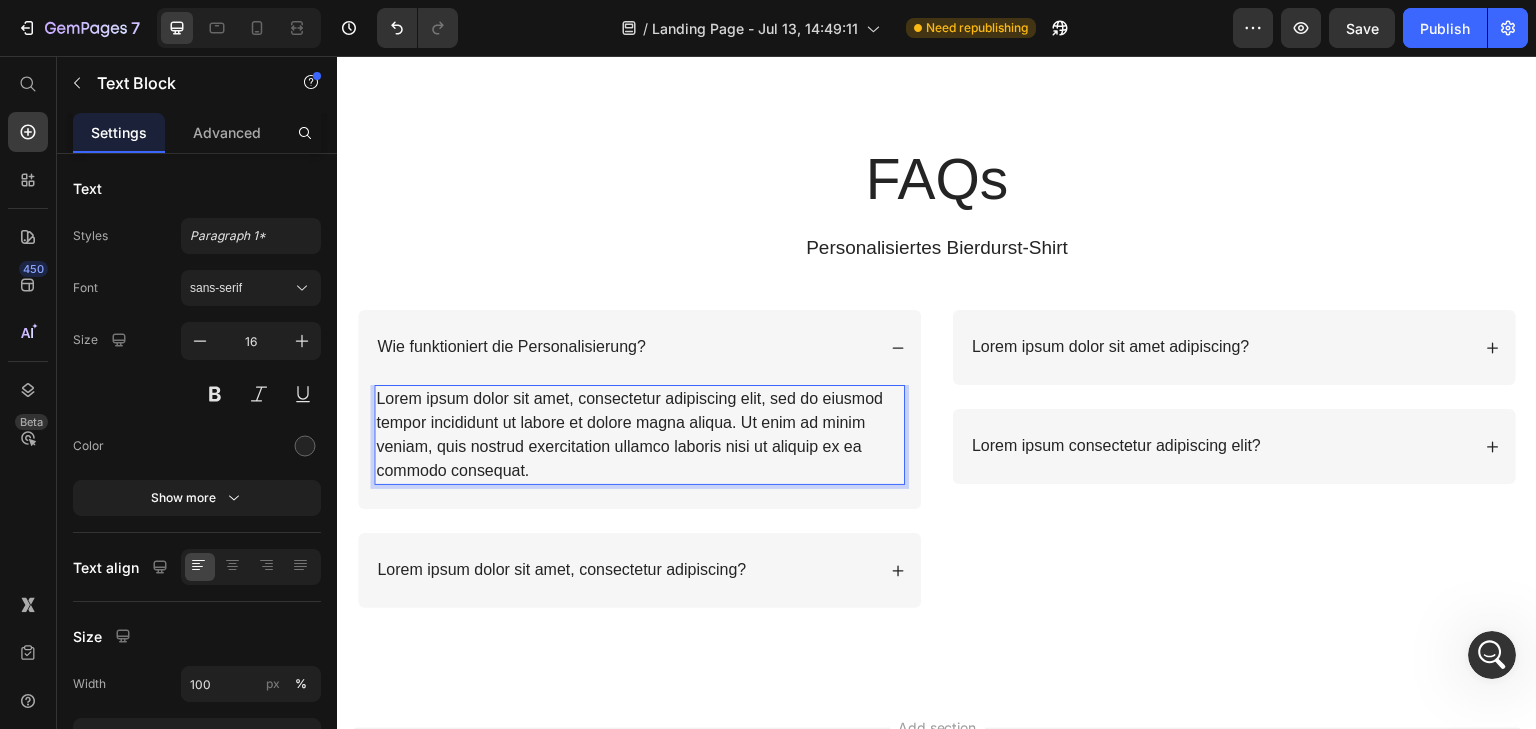 click on "Lorem ipsum dolor sit amet, consectetur adipiscing elit, sed do eiusmod tempor incididunt ut labore et dolore magna aliqua. Ut enim ad minim veniam, quis nostrud exercitation ullamco laboris nisi ut aliquip ex ea commodo consequat." at bounding box center [639, 435] 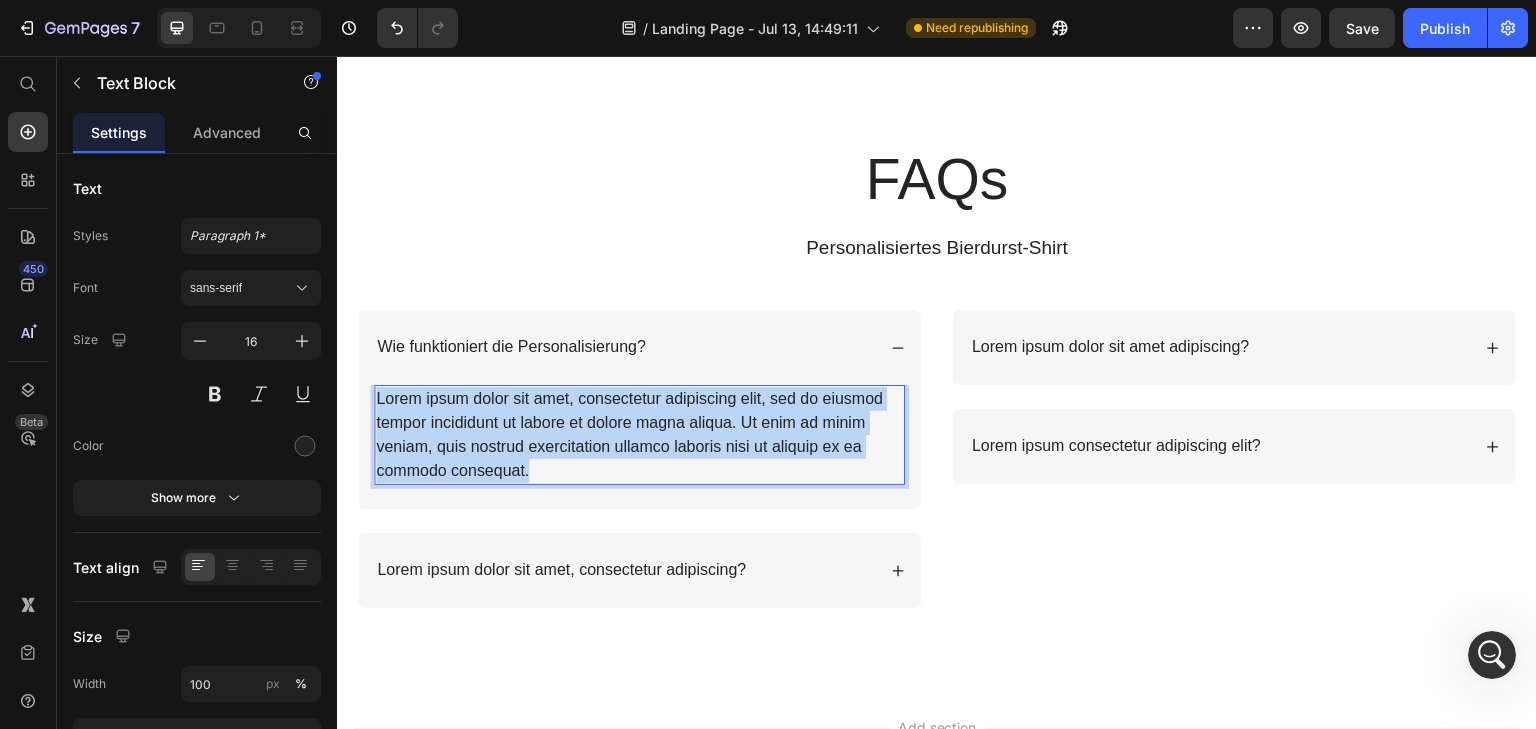 click on "Lorem ipsum dolor sit amet, consectetur adipiscing elit, sed do eiusmod tempor incididunt ut labore et dolore magna aliqua. Ut enim ad minim veniam, quis nostrud exercitation ullamco laboris nisi ut aliquip ex ea commodo consequat." at bounding box center [639, 435] 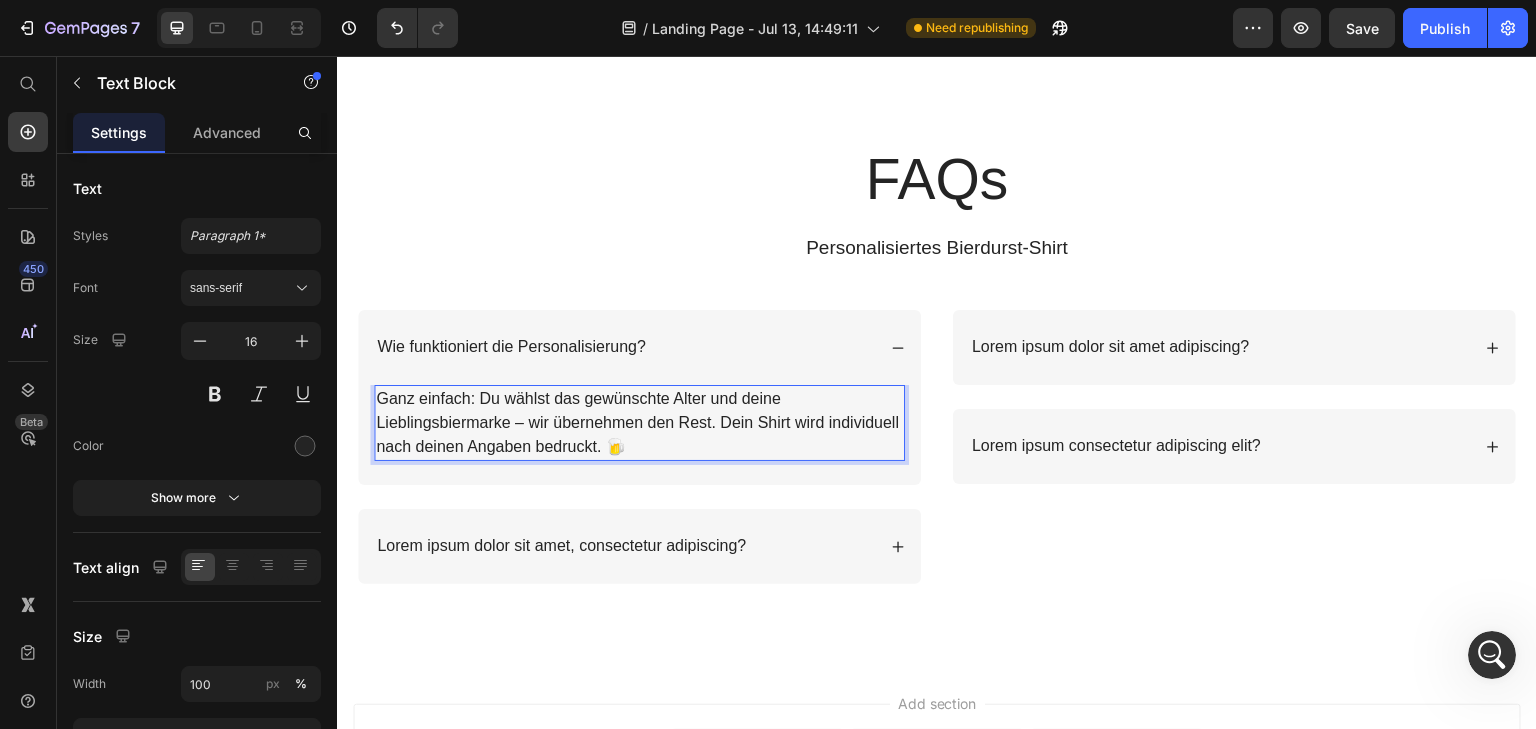 click on "Ganz einfach: Du wählst das gewünschte Alter und deine Lieblingsbiermarke – wir übernehmen den Rest. Dein Shirt wird individuell nach deinen Angaben bedruckt. 🍺" at bounding box center [639, 423] 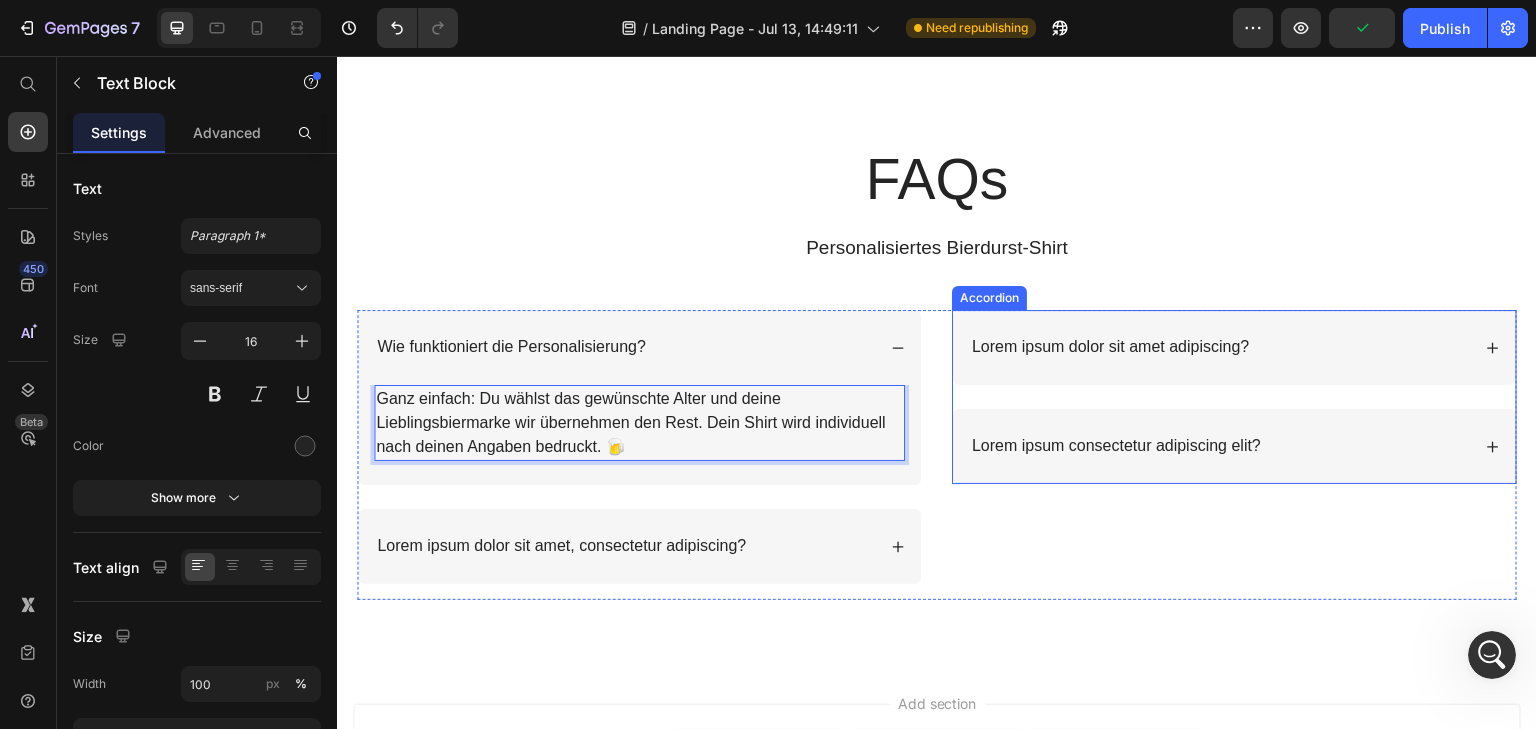 click on "Lorem ipsum dolor sit amet adipiscing?" at bounding box center (1234, 347) 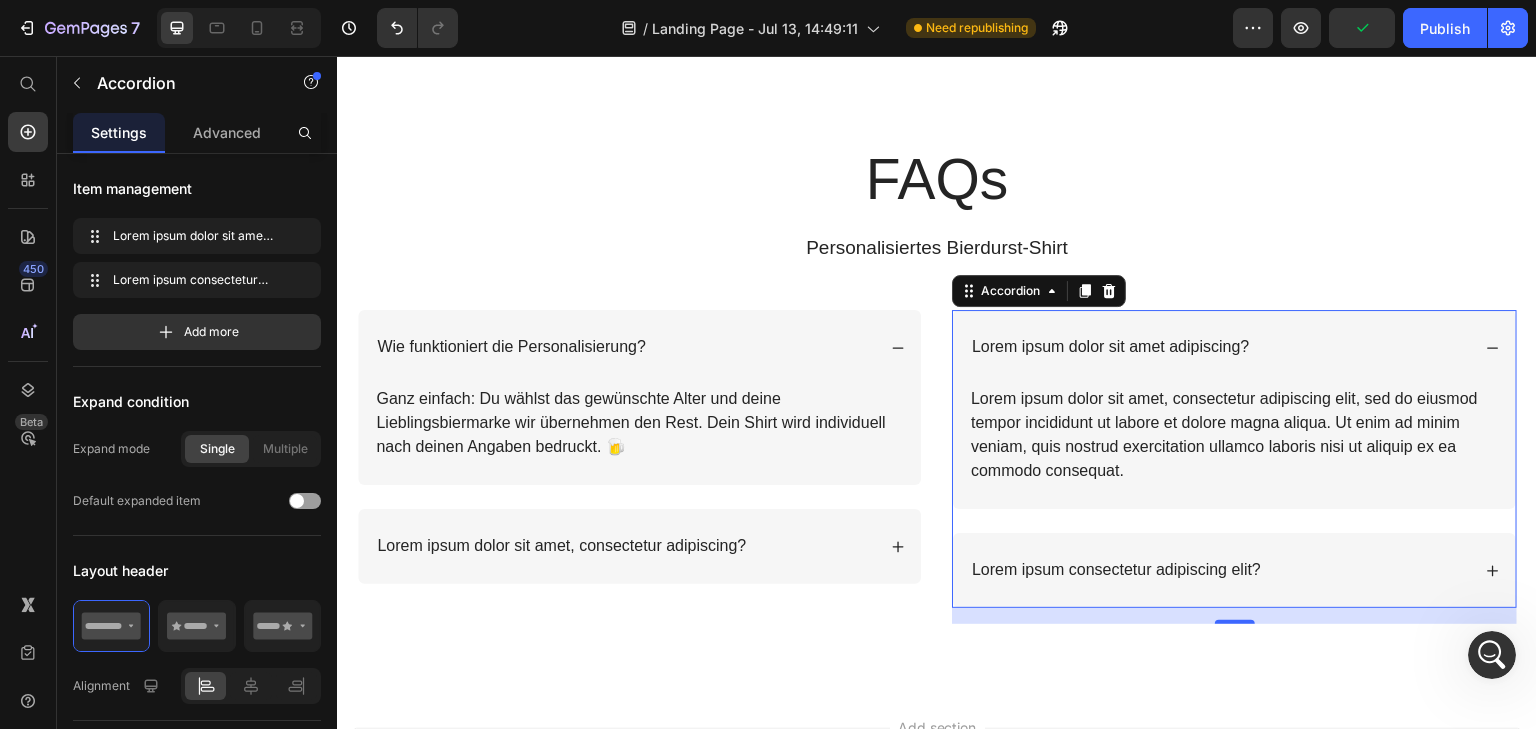 click on "Lorem ipsum dolor sit amet adipiscing?" at bounding box center [1110, 347] 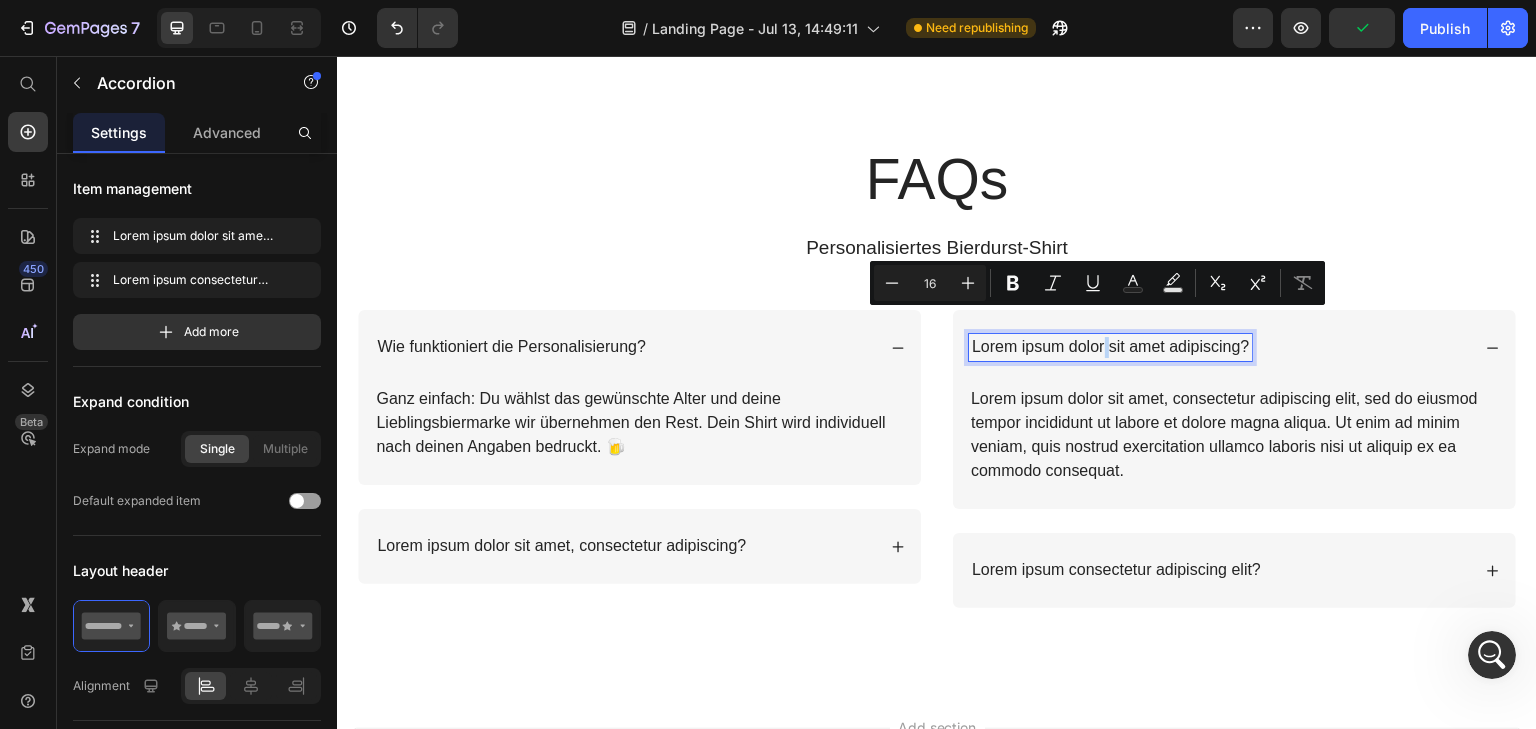 click on "Lorem ipsum dolor sit amet adipiscing?" at bounding box center [1110, 347] 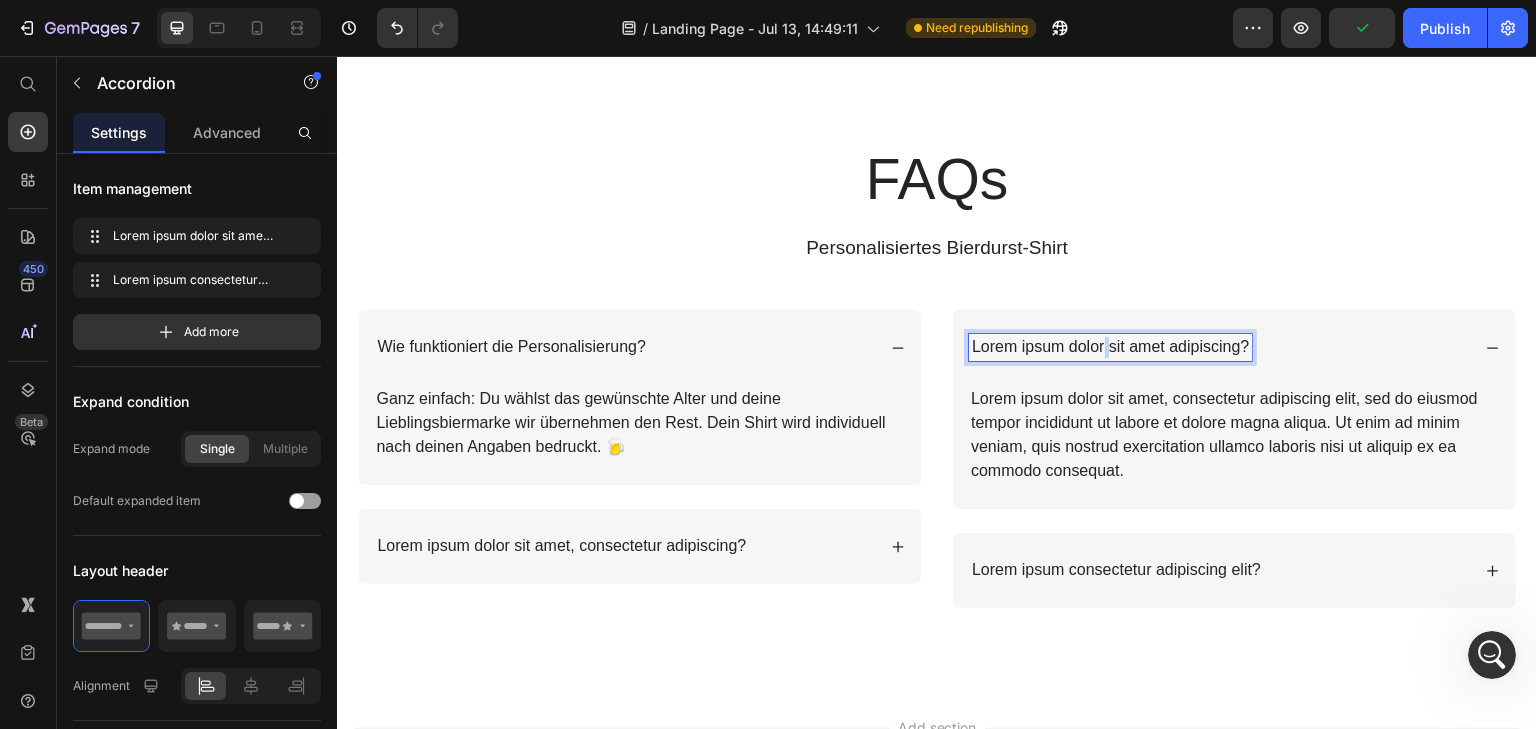 click on "Lorem ipsum dolor sit amet adipiscing?" at bounding box center (1110, 347) 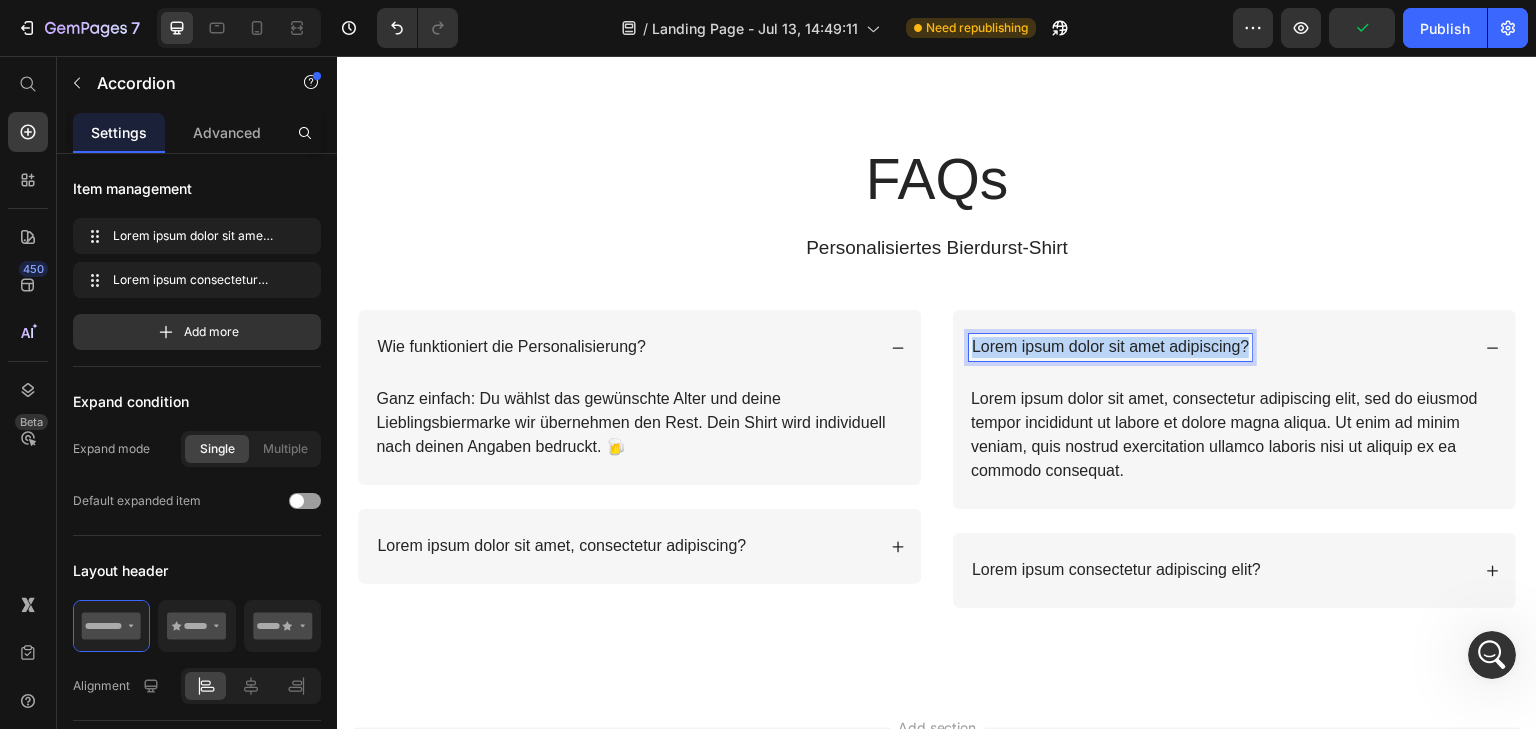 click on "Lorem ipsum dolor sit amet adipiscing?" at bounding box center [1110, 347] 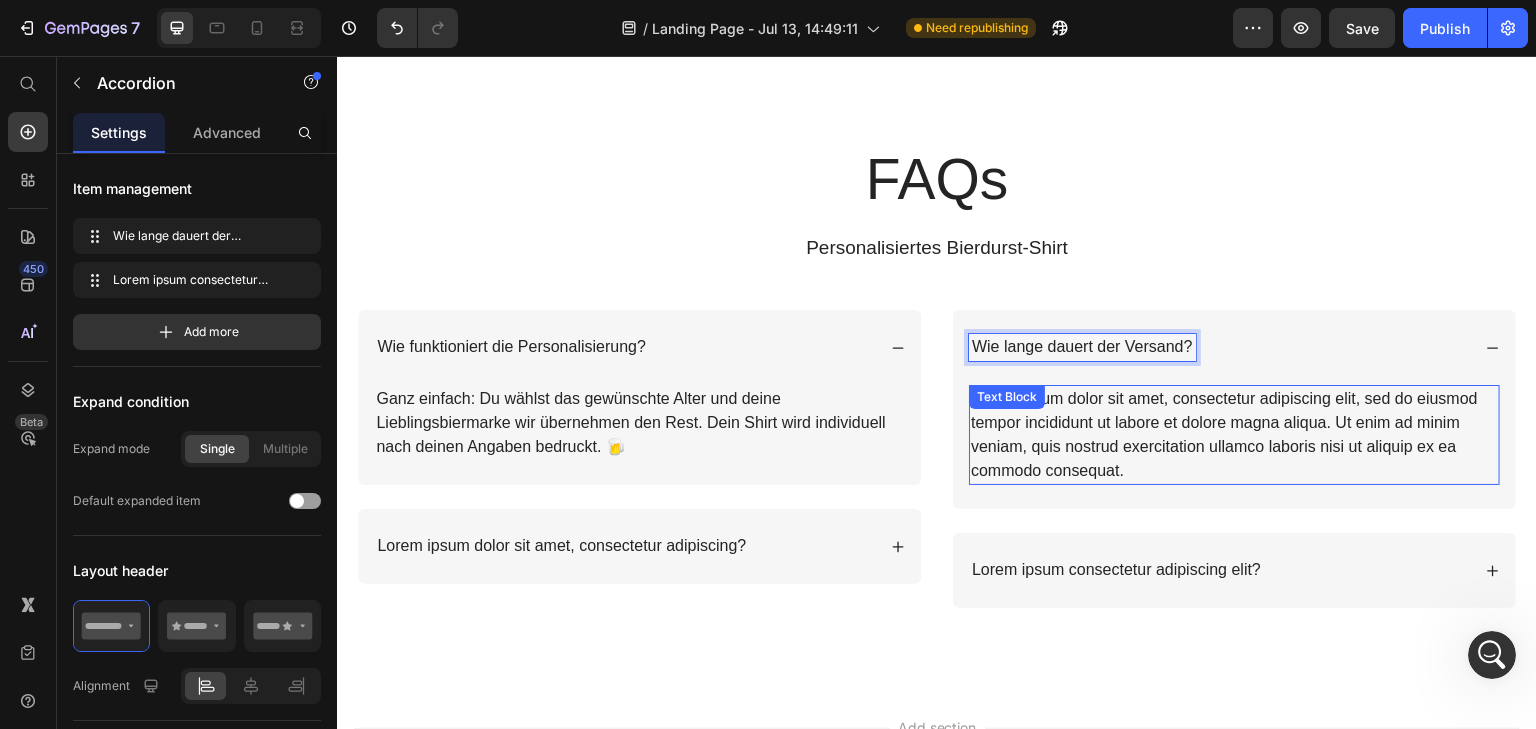 click on "Lorem ipsum dolor sit amet, consectetur adipiscing elit, sed do eiusmod tempor incididunt ut labore et dolore magna aliqua. Ut enim ad minim veniam, quis nostrud exercitation ullamco laboris nisi ut aliquip ex ea commodo consequat." at bounding box center [1234, 435] 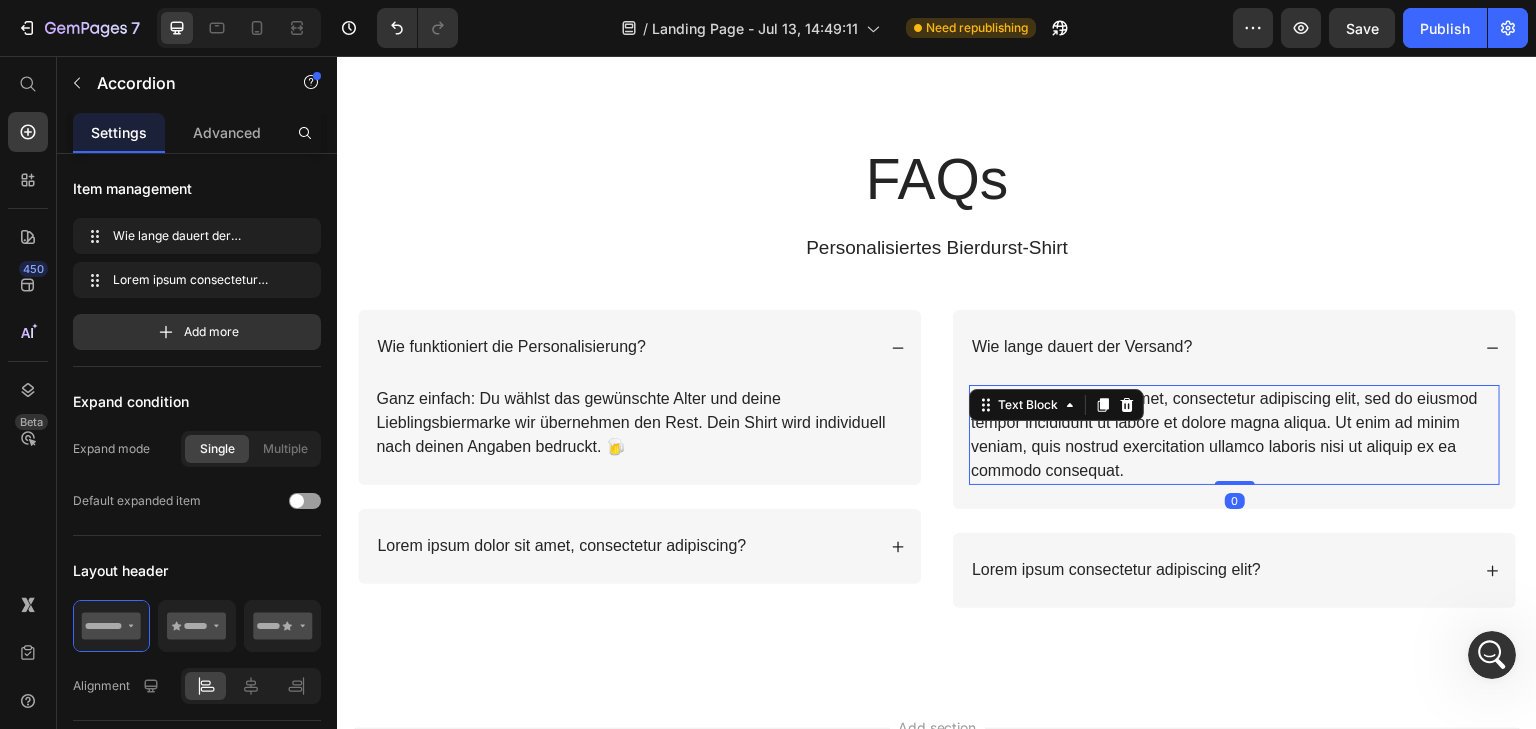 click on "Lorem ipsum dolor sit amet, consectetur adipiscing elit, sed do eiusmod tempor incididunt ut labore et dolore magna aliqua. Ut enim ad minim veniam, quis nostrud exercitation ullamco laboris nisi ut aliquip ex ea commodo consequat." at bounding box center (1234, 435) 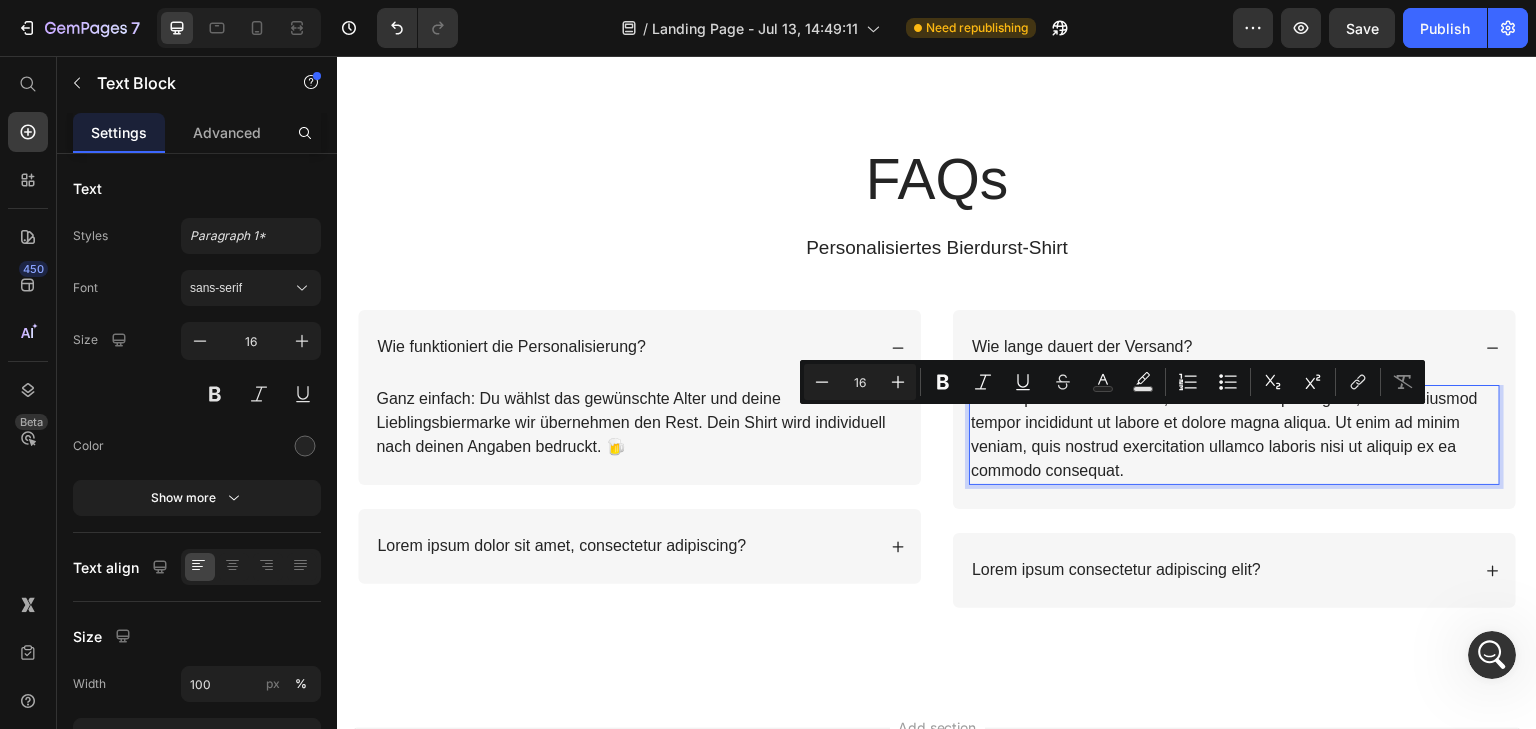 click on "Lorem ipsum dolor sit amet, consectetur adipiscing elit, sed do eiusmod tempor incididunt ut labore et dolore magna aliqua. Ut enim ad minim veniam, quis nostrud exercitation ullamco laboris nisi ut aliquip ex ea commodo consequat." at bounding box center (1234, 435) 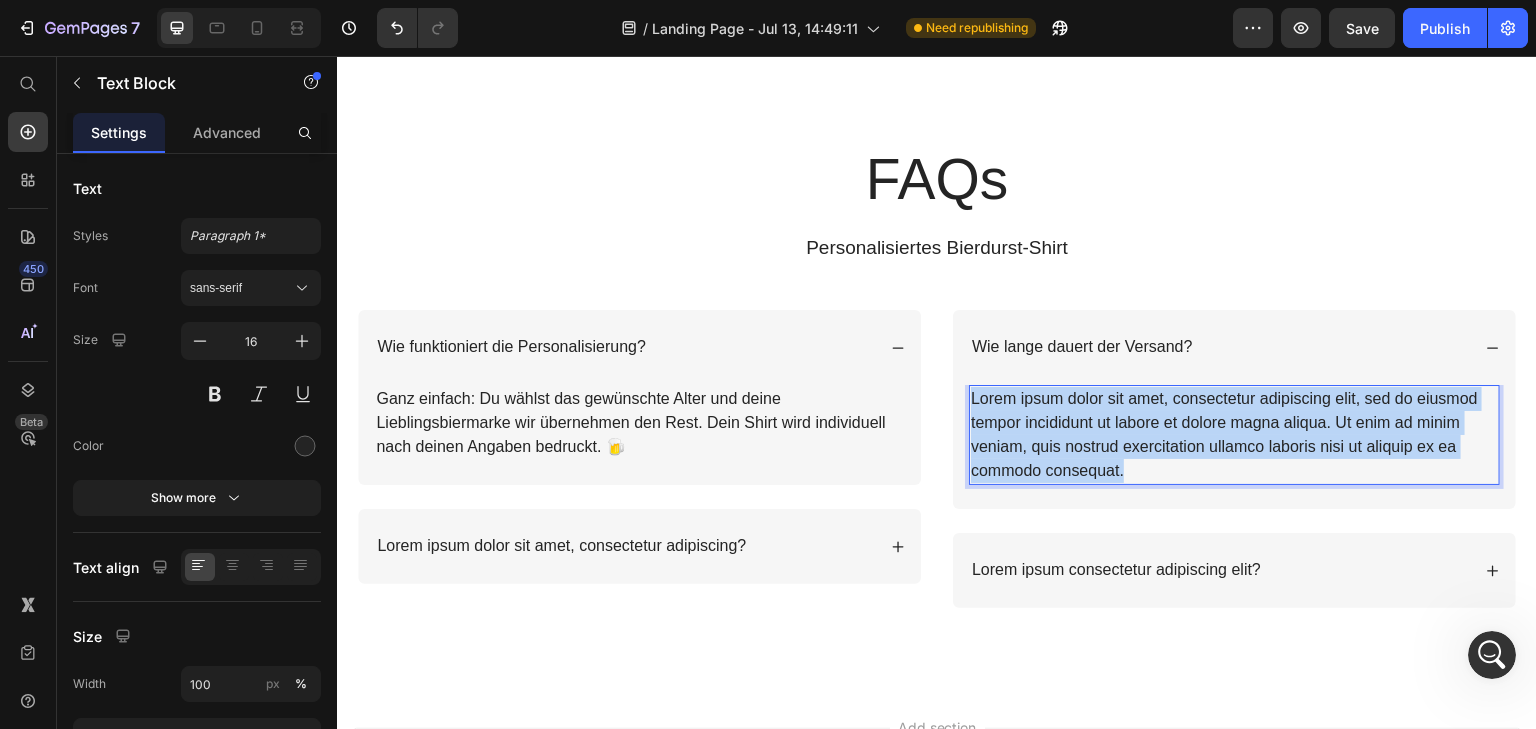 click on "Lorem ipsum dolor sit amet, consectetur adipiscing elit, sed do eiusmod tempor incididunt ut labore et dolore magna aliqua. Ut enim ad minim veniam, quis nostrud exercitation ullamco laboris nisi ut aliquip ex ea commodo consequat." at bounding box center (1234, 435) 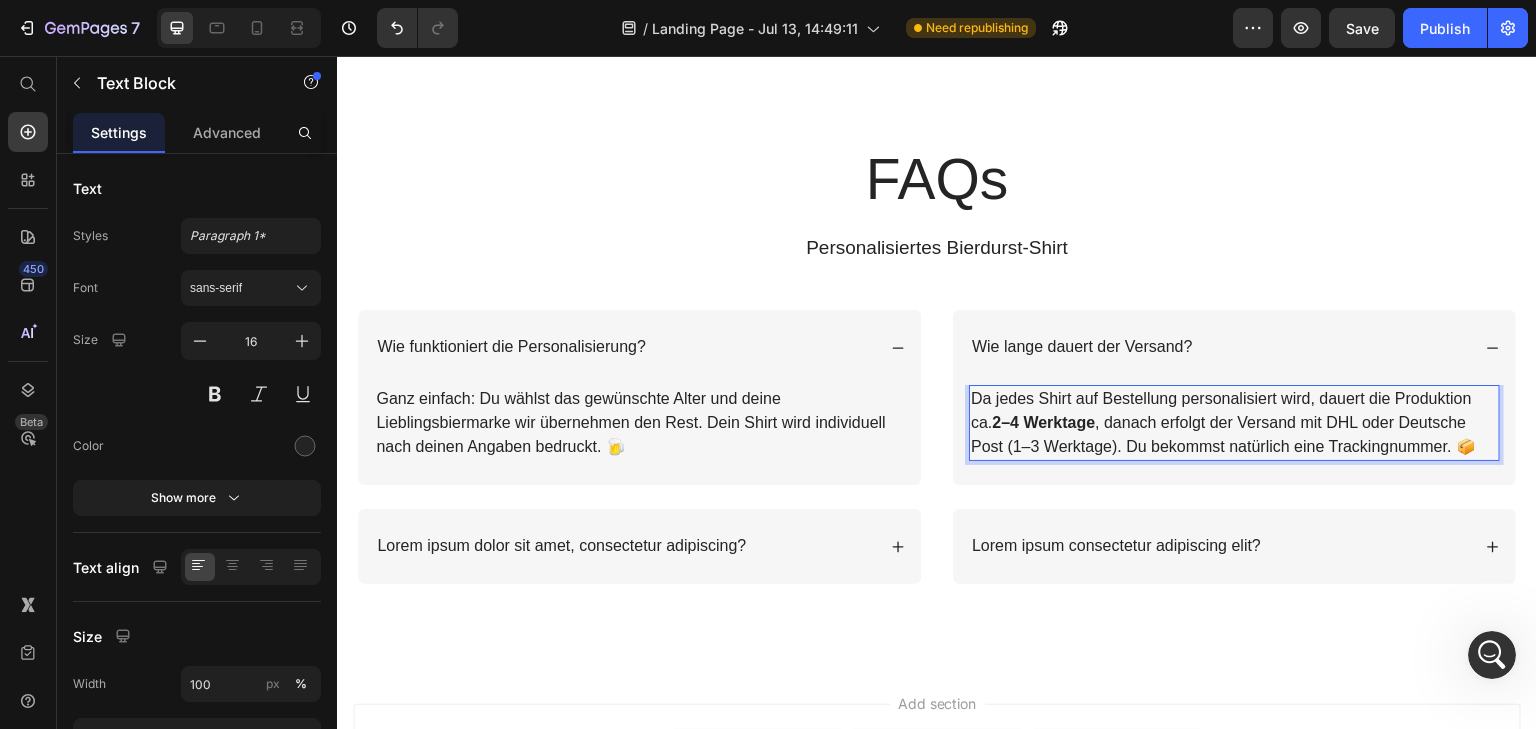 click on "2–4 Werktage" at bounding box center [1043, 422] 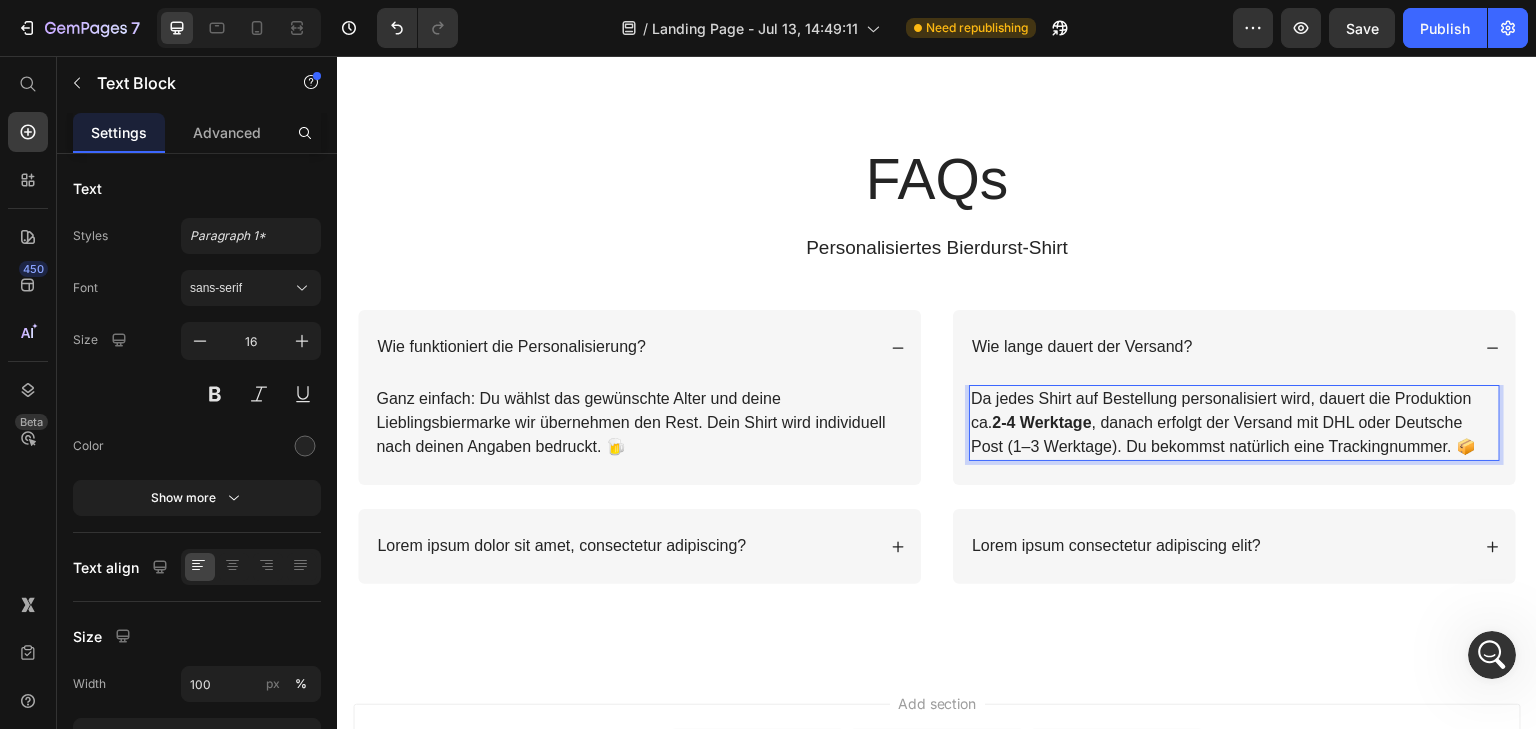 click on "Da jedes Shirt auf Bestellung personalisiert wird, dauert die Produktion ca.  2-4 Werktage , danach erfolgt der Versand mit DHL oder Deutsche Post (1–3 Werktage). Du bekommst natürlich eine Trackingnummer. 📦" at bounding box center [1234, 423] 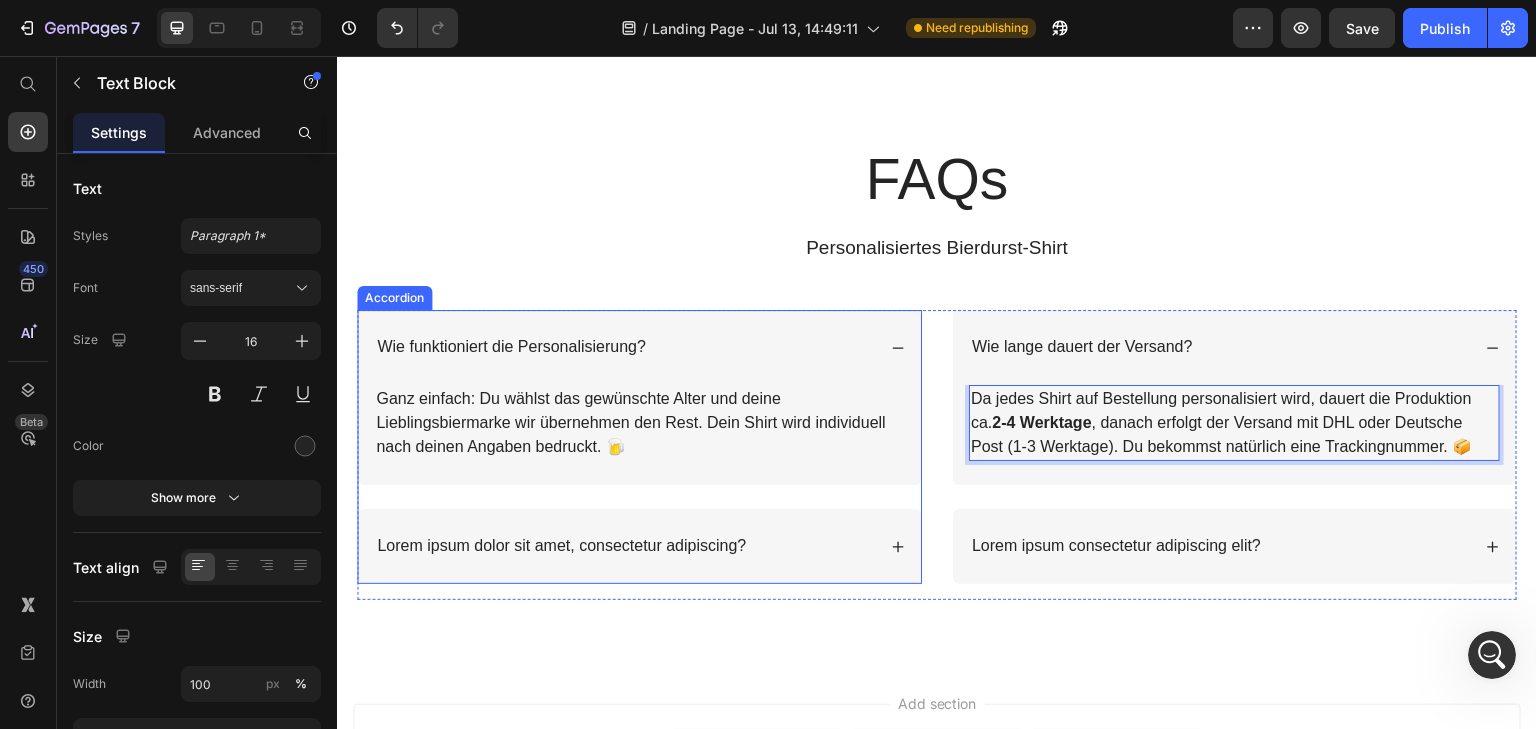 click on "Lorem ipsum dolor sit amet, consectetur adipiscing?" at bounding box center [624, 546] 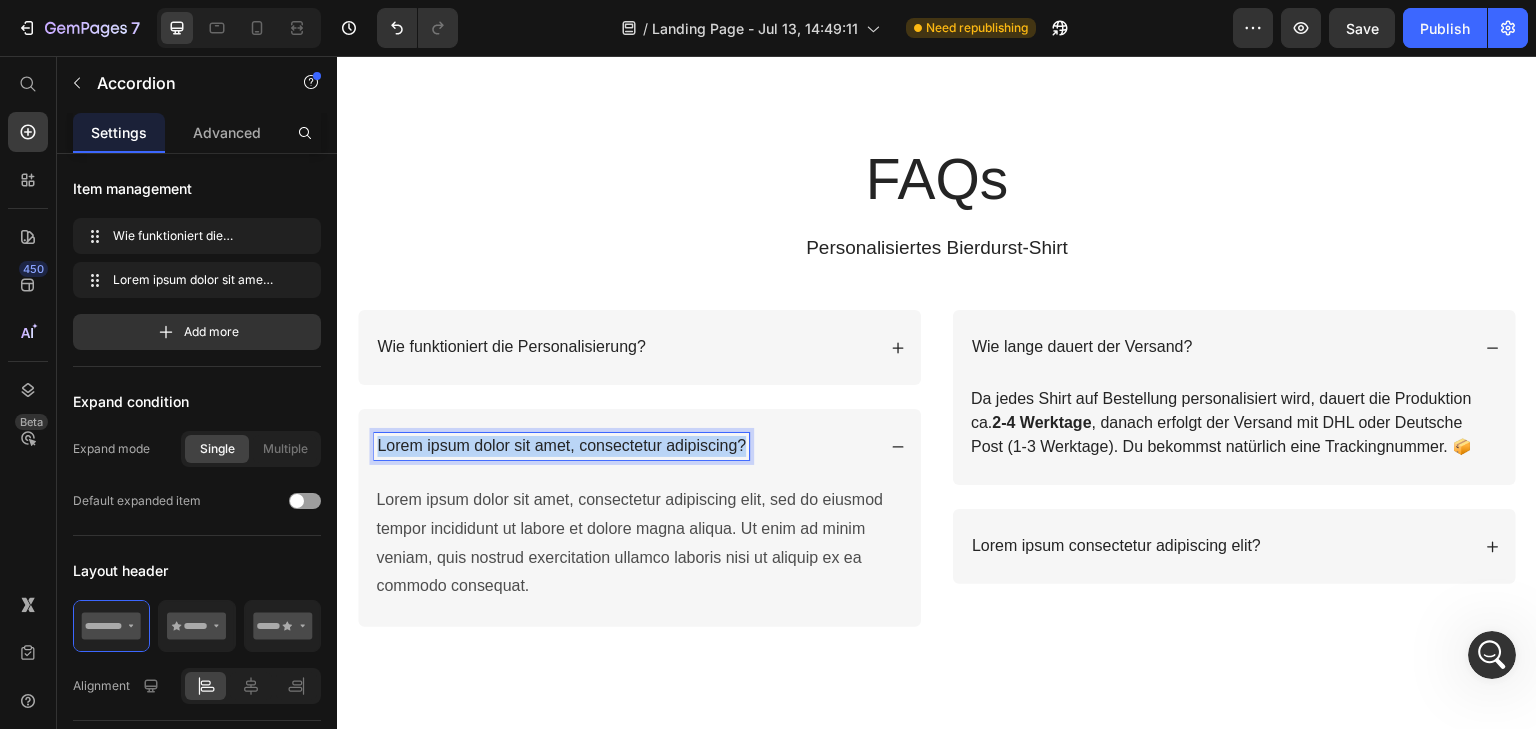 click on "Lorem ipsum dolor sit amet, consectetur adipiscing?" at bounding box center [561, 446] 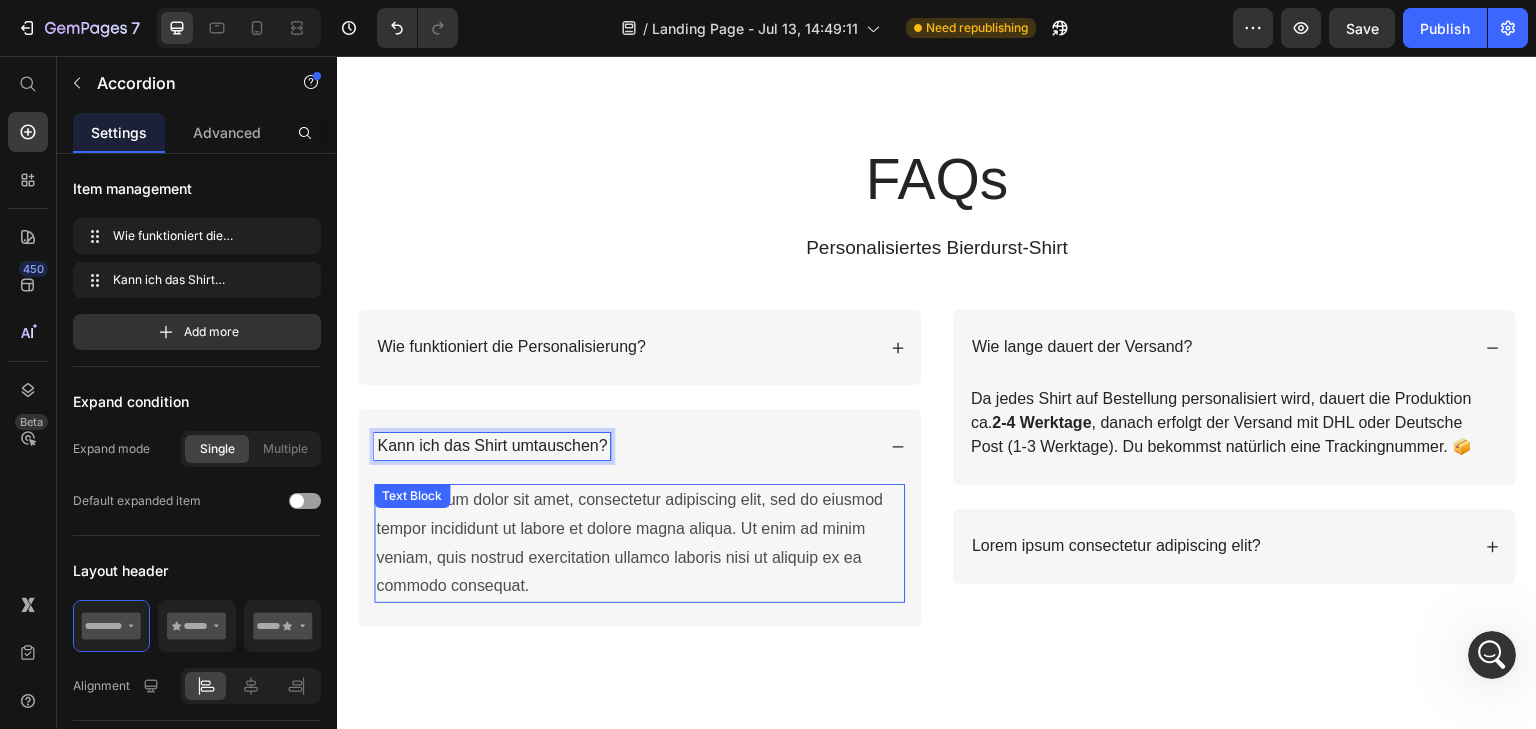 click on "Lorem ipsum dolor sit amet, consectetur adipiscing elit, sed do eiusmod tempor incididunt ut labore et dolore magna aliqua. Ut enim ad minim veniam, quis nostrud exercitation ullamco laboris nisi ut aliquip ex ea commodo consequat." at bounding box center (639, 543) 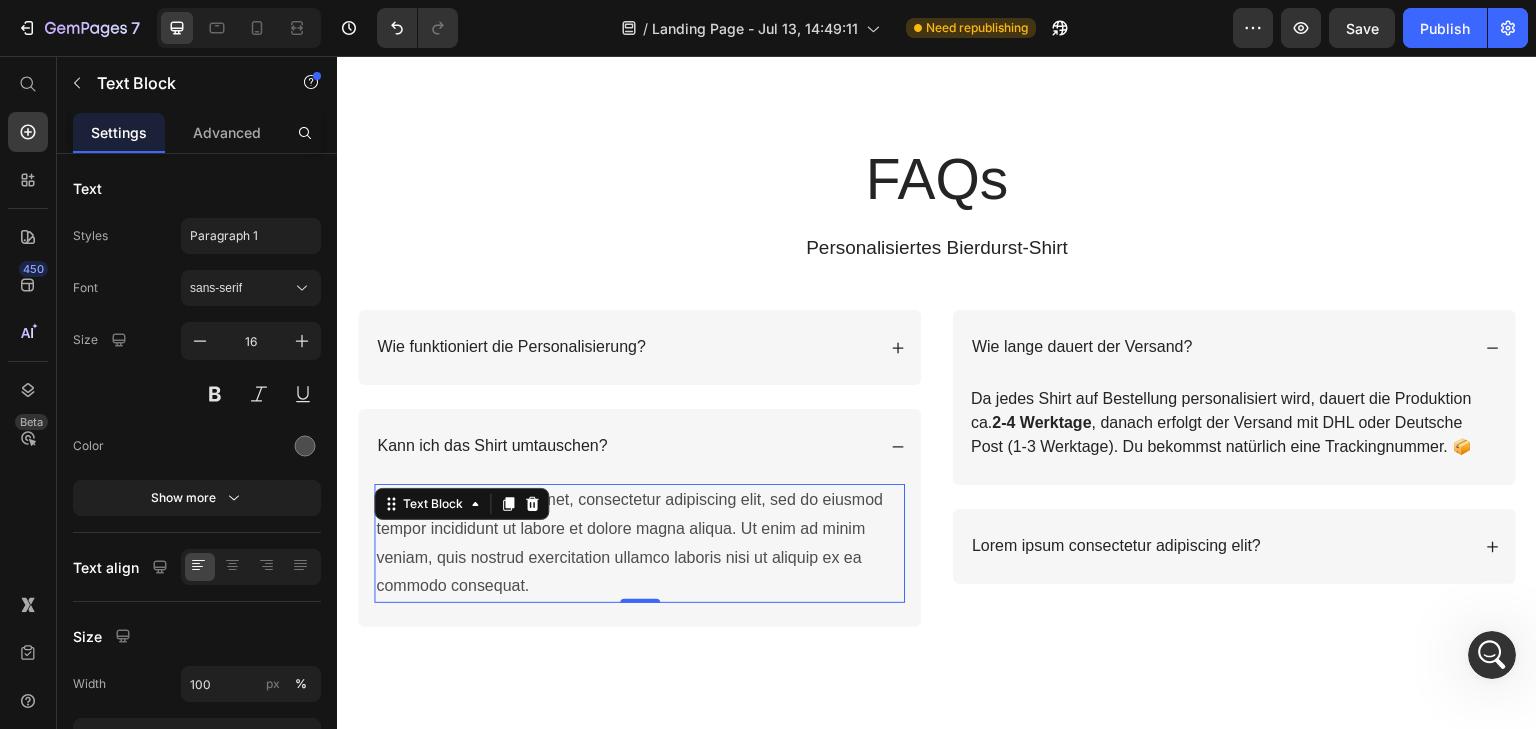 click on "Lorem ipsum dolor sit amet, consectetur adipiscing elit, sed do eiusmod tempor incididunt ut labore et dolore magna aliqua. Ut enim ad minim veniam, quis nostrud exercitation ullamco laboris nisi ut aliquip ex ea commodo consequat." at bounding box center (639, 543) 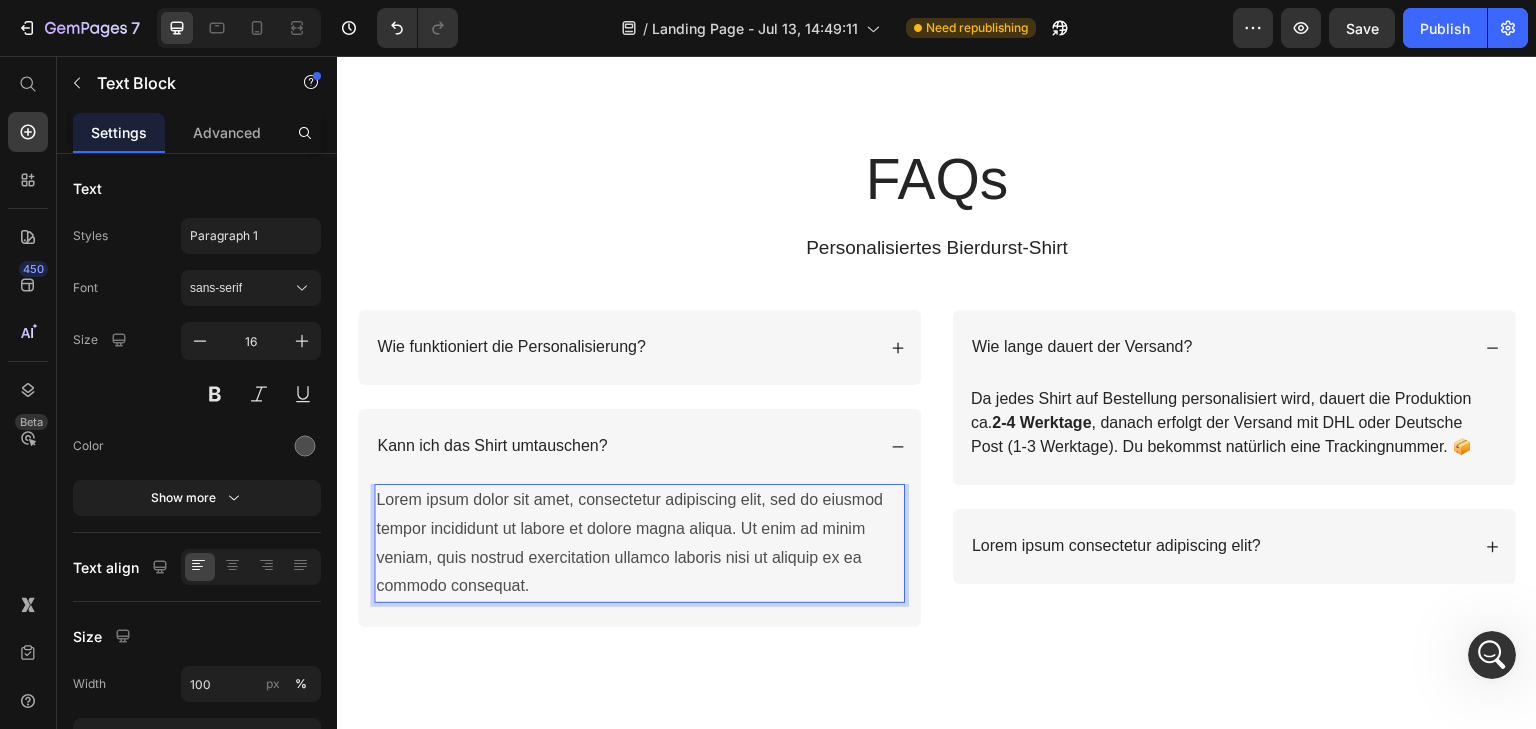click on "Lorem ipsum dolor sit amet, consectetur adipiscing elit, sed do eiusmod tempor incididunt ut labore et dolore magna aliqua. Ut enim ad minim veniam, quis nostrud exercitation ullamco laboris nisi ut aliquip ex ea commodo consequat." at bounding box center [639, 543] 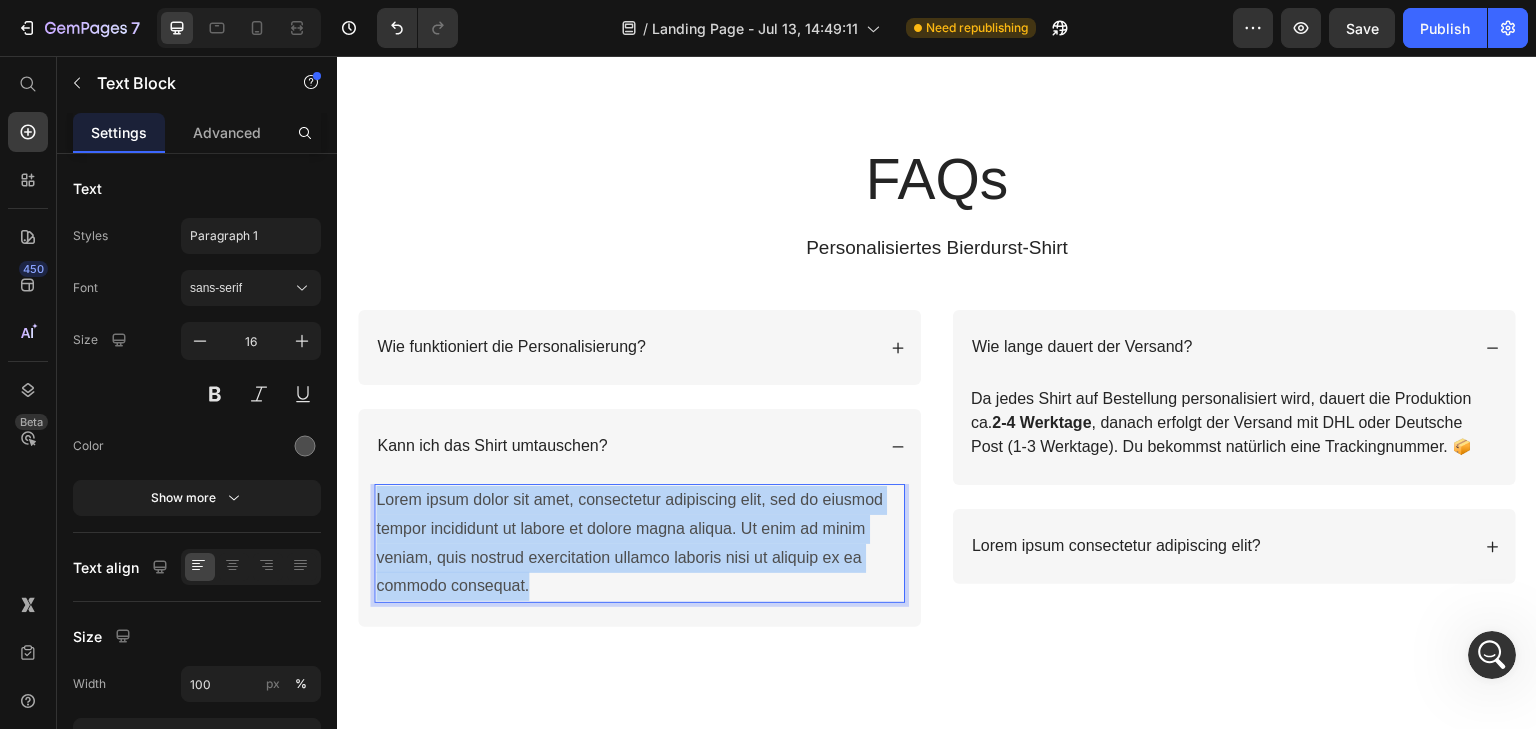 click on "Lorem ipsum dolor sit amet, consectetur adipiscing elit, sed do eiusmod tempor incididunt ut labore et dolore magna aliqua. Ut enim ad minim veniam, quis nostrud exercitation ullamco laboris nisi ut aliquip ex ea commodo consequat." at bounding box center [639, 543] 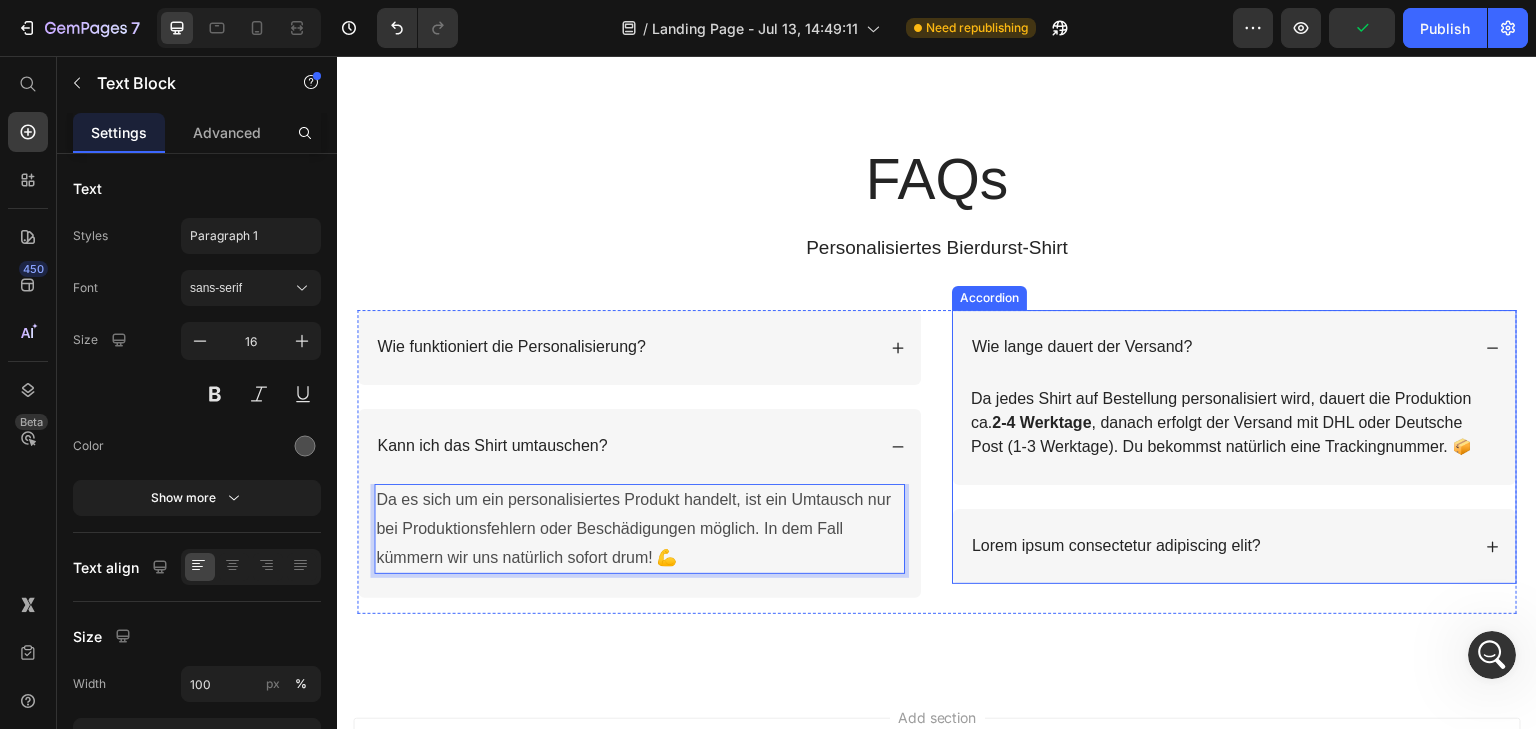 click on "Lorem ipsum consectetur adipiscing elit?" at bounding box center [1116, 546] 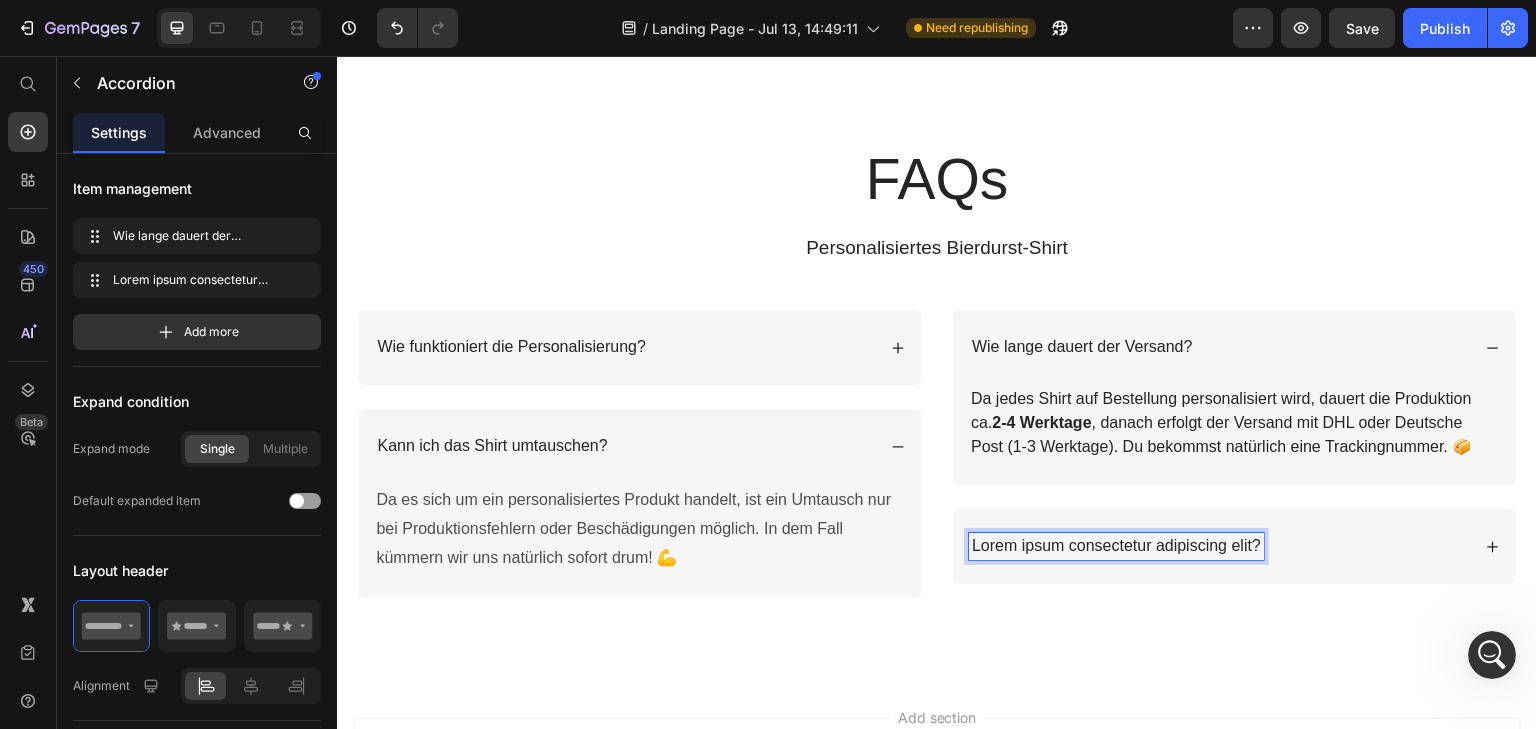 click on "Lorem ipsum consectetur adipiscing elit?" at bounding box center [1116, 546] 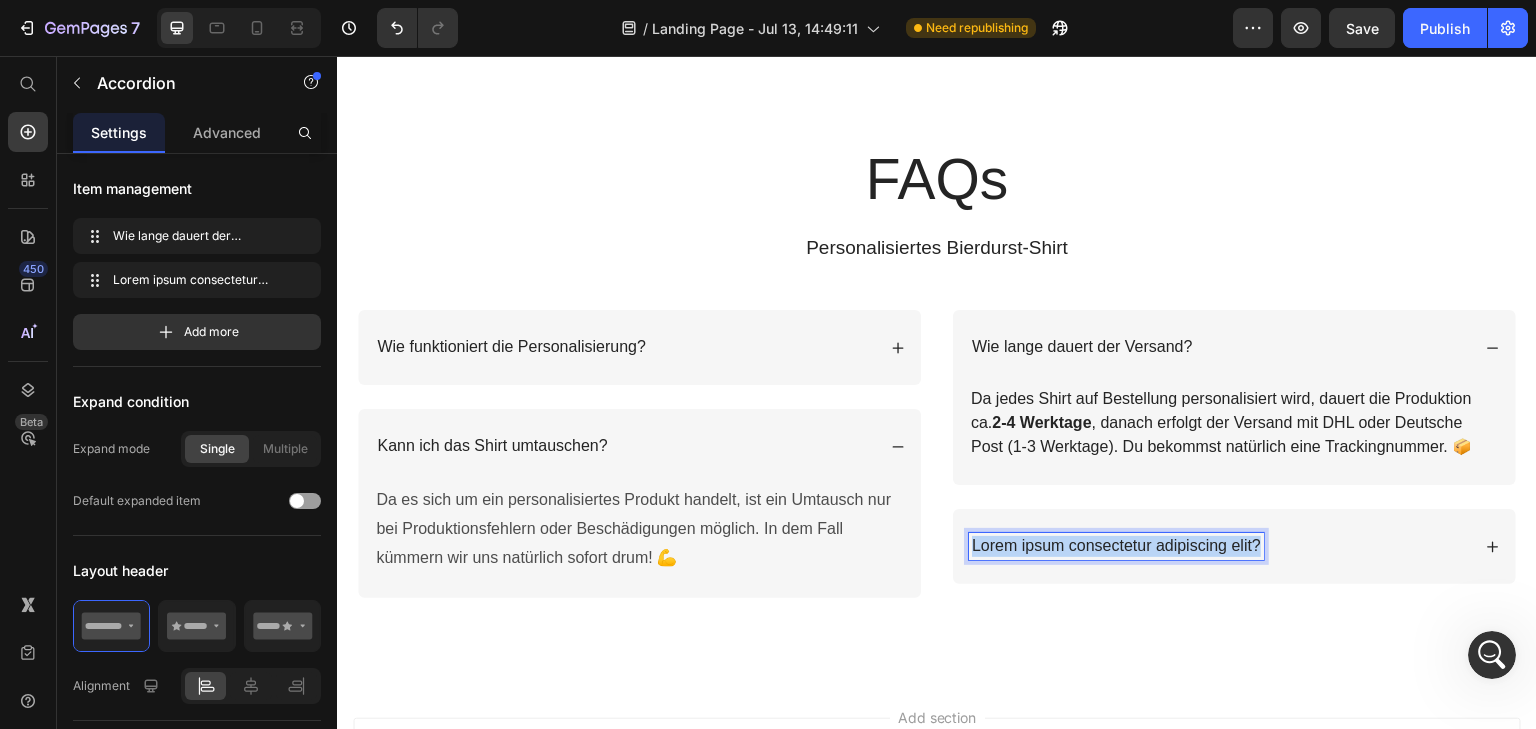 click on "Lorem ipsum consectetur adipiscing elit?" at bounding box center [1116, 546] 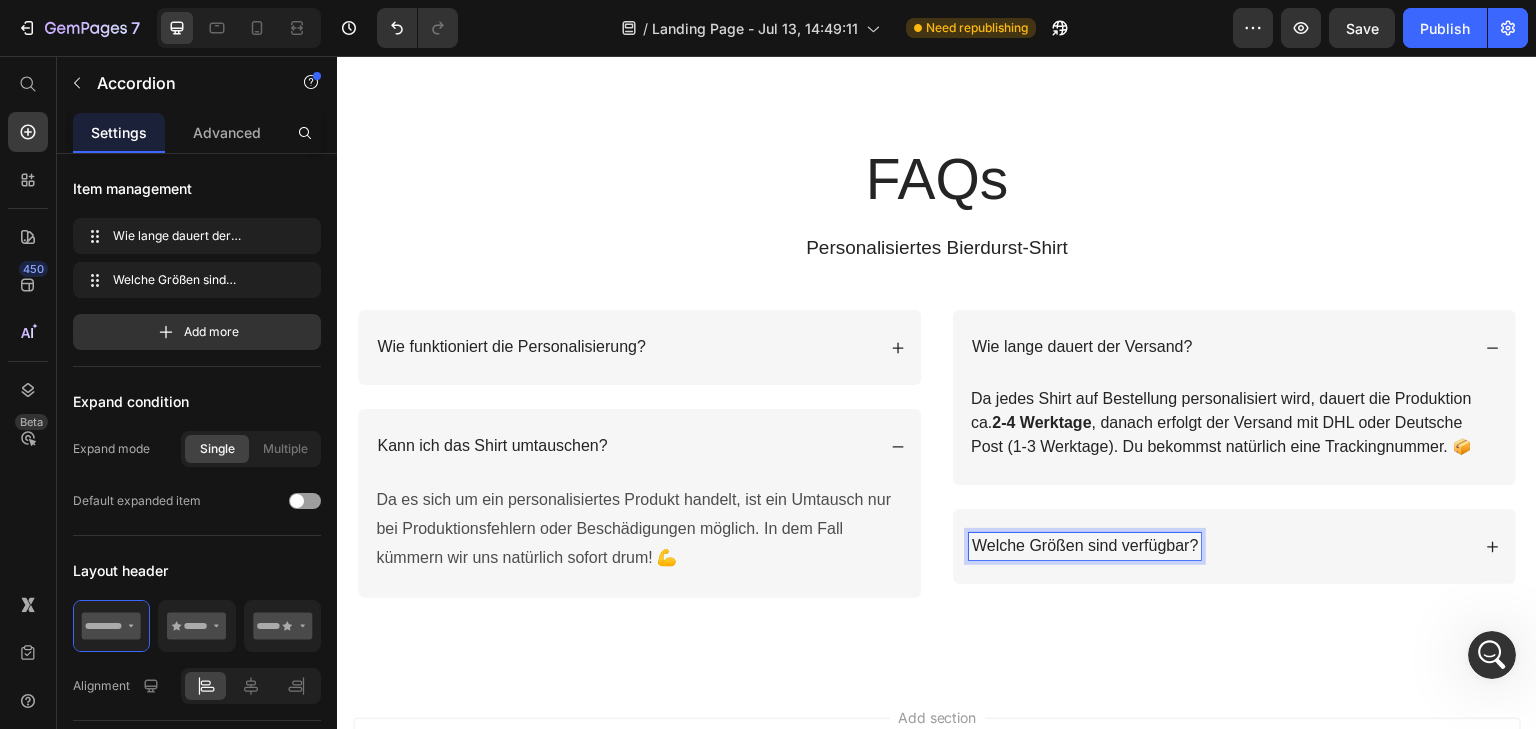 click on "Welche Größen sind verfügbar?" at bounding box center [1219, 546] 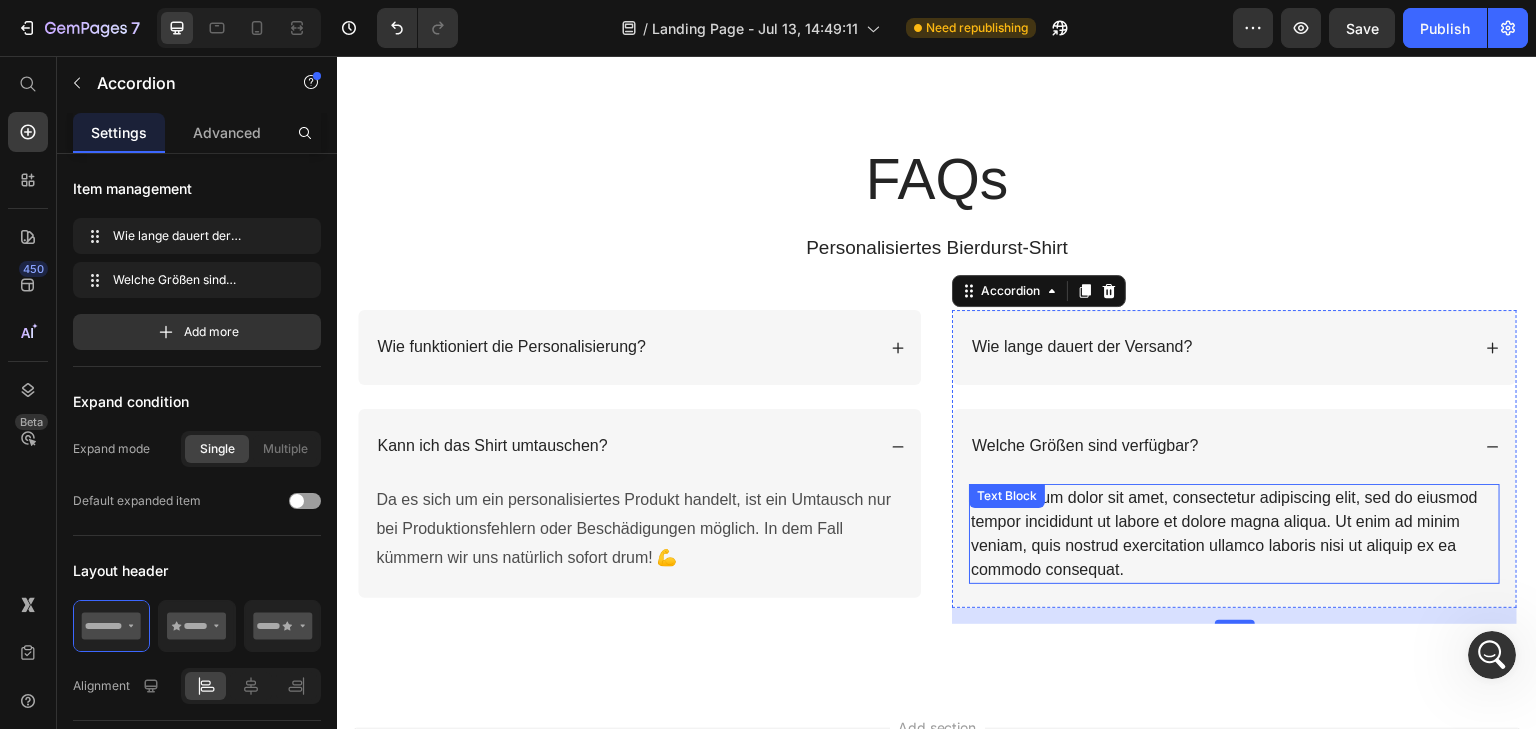 click on "Lorem ipsum dolor sit amet, consectetur adipiscing elit, sed do eiusmod tempor incididunt ut labore et dolore magna aliqua. Ut enim ad minim veniam, quis nostrud exercitation ullamco laboris nisi ut aliquip ex ea commodo consequat." at bounding box center [1234, 534] 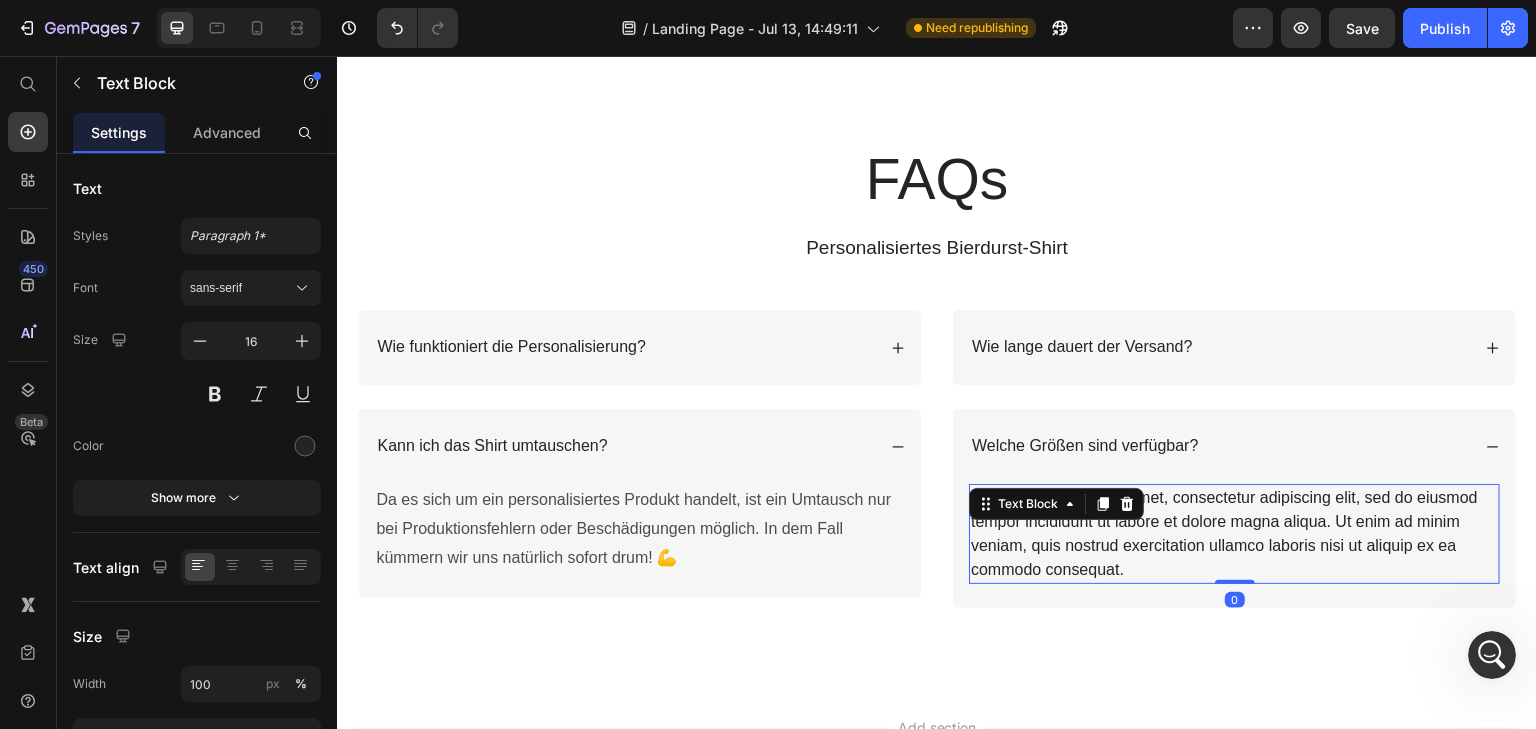 click on "Lorem ipsum dolor sit amet, consectetur adipiscing elit, sed do eiusmod tempor incididunt ut labore et dolore magna aliqua. Ut enim ad minim veniam, quis nostrud exercitation ullamco laboris nisi ut aliquip ex ea commodo consequat." at bounding box center (1234, 534) 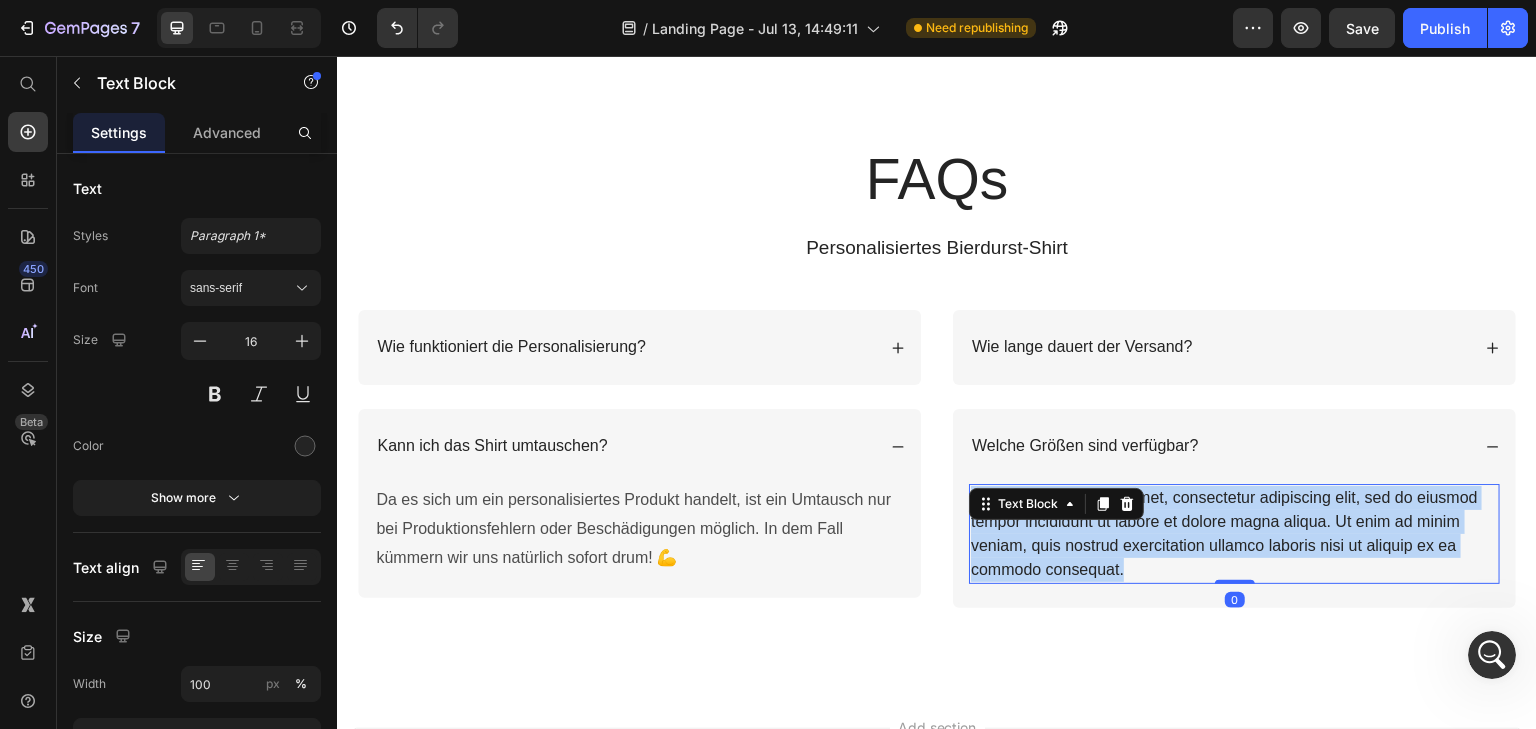 click on "Lorem ipsum dolor sit amet, consectetur adipiscing elit, sed do eiusmod tempor incididunt ut labore et dolore magna aliqua. Ut enim ad minim veniam, quis nostrud exercitation ullamco laboris nisi ut aliquip ex ea commodo consequat." at bounding box center [1234, 534] 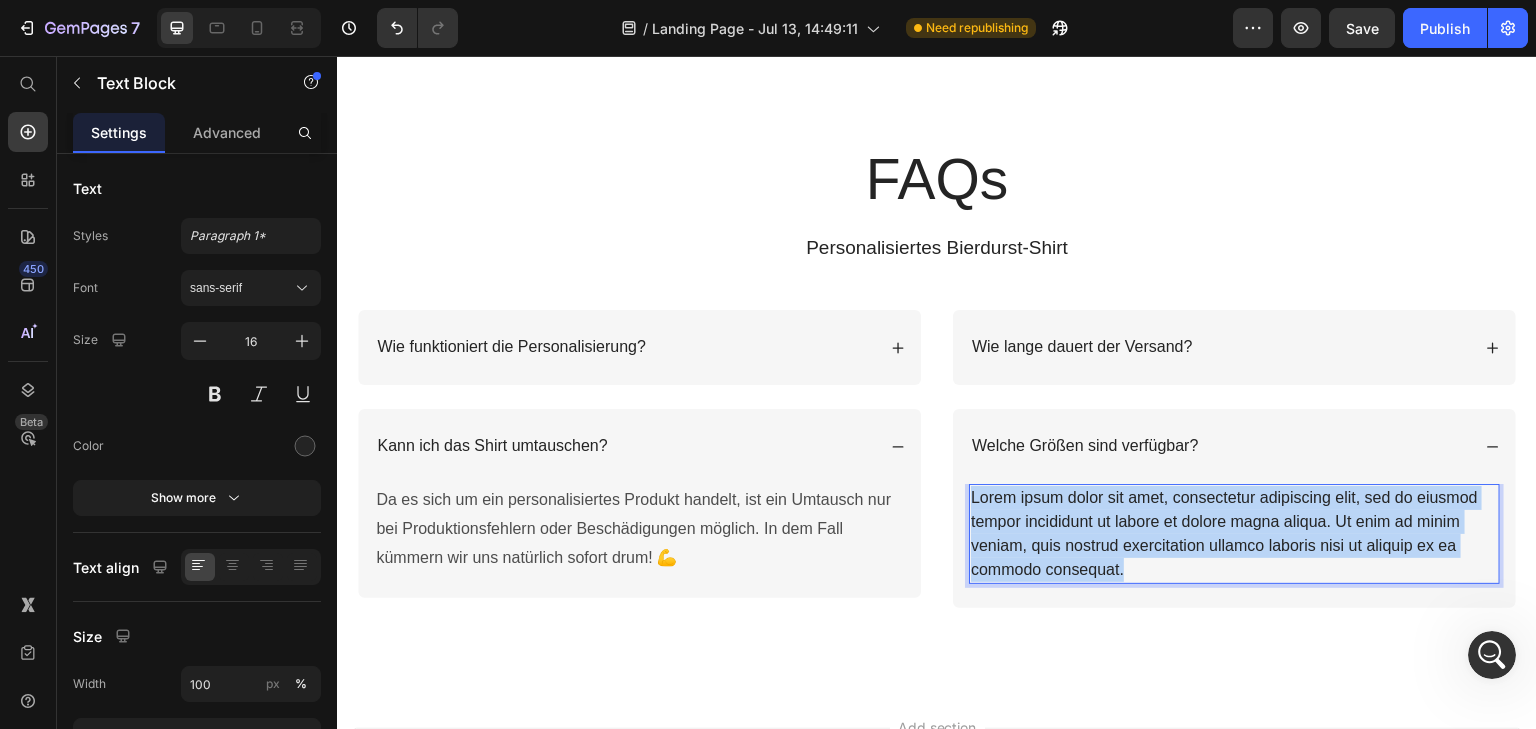 click on "Lorem ipsum dolor sit amet, consectetur adipiscing elit, sed do eiusmod tempor incididunt ut labore et dolore magna aliqua. Ut enim ad minim veniam, quis nostrud exercitation ullamco laboris nisi ut aliquip ex ea commodo consequat." at bounding box center [1234, 534] 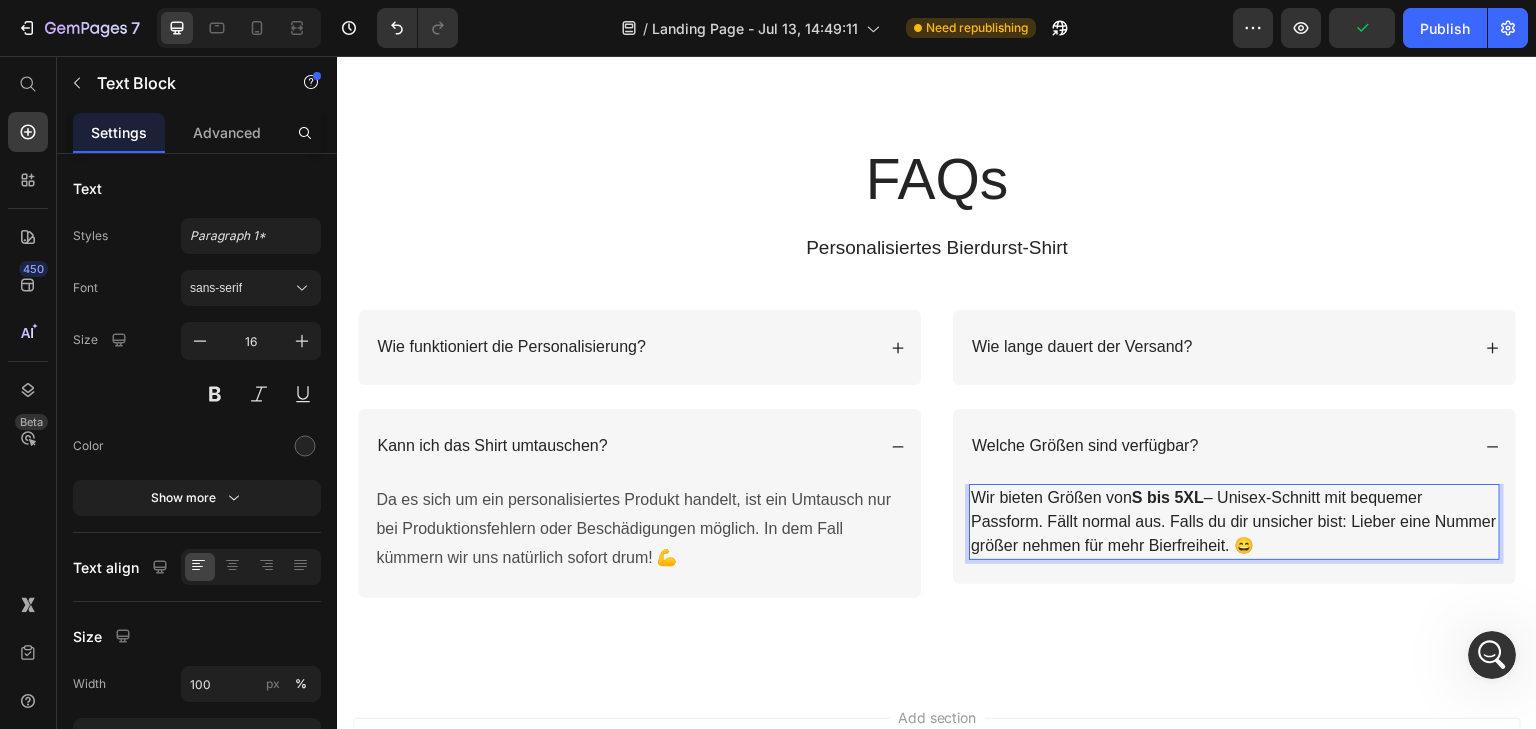 click on "Wir bieten Größen von S bis 5XL – Unisex-Schnitt mit bequemer Passform. Fällt normal aus. Falls du dir unsicher bist: Lieber eine Nummer größer nehmen für mehr Bierfreiheit. 😄" at bounding box center [1234, 522] 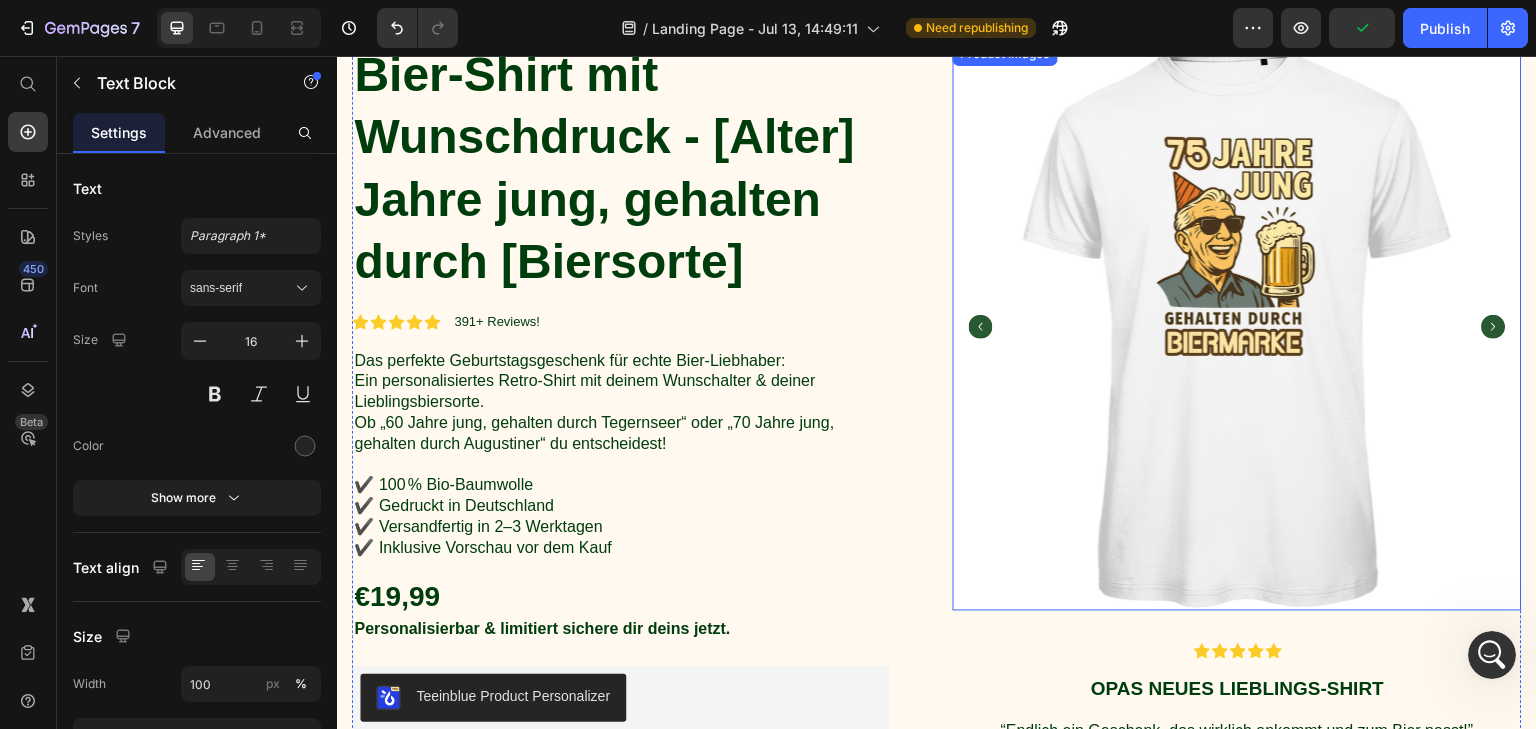 scroll, scrollTop: 100, scrollLeft: 0, axis: vertical 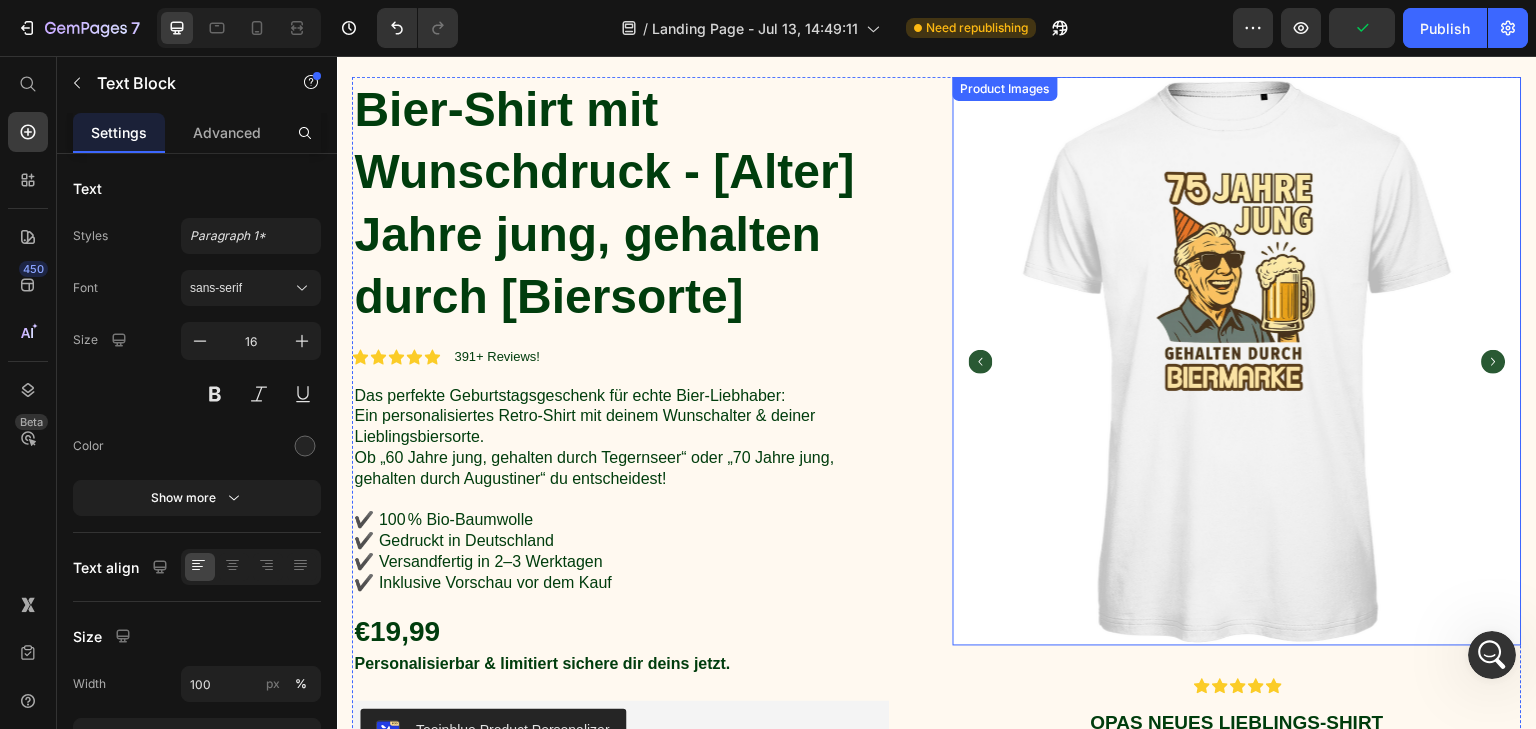click 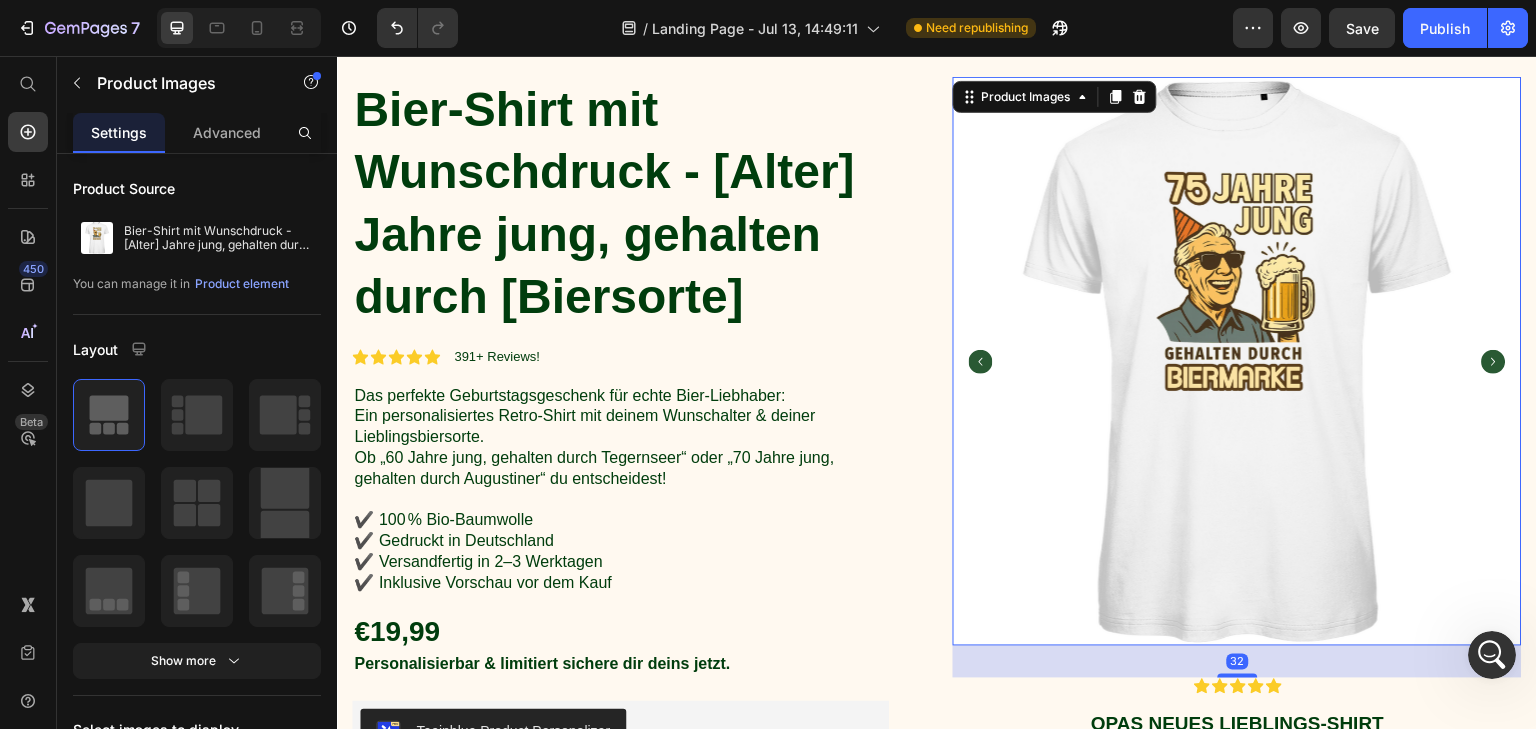 click 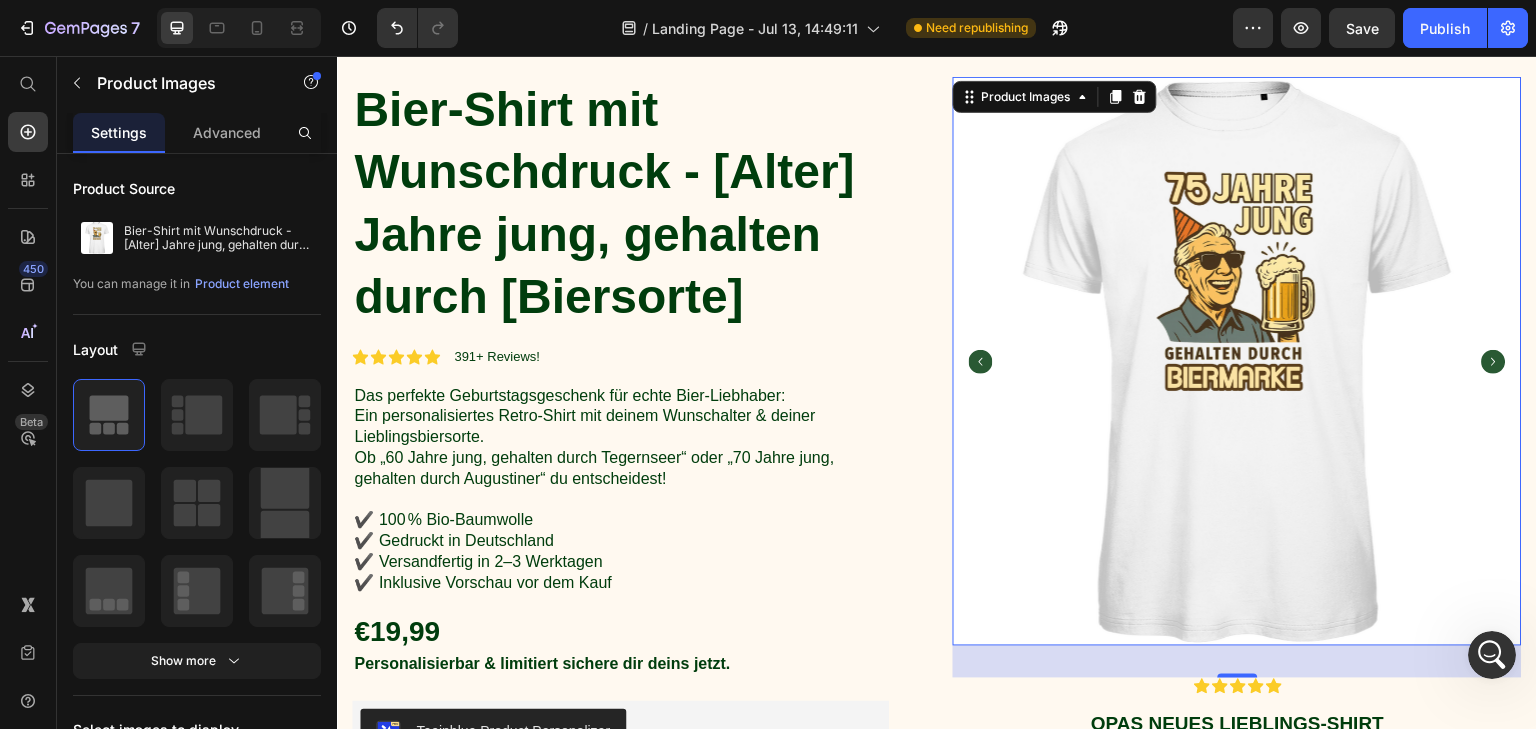 click 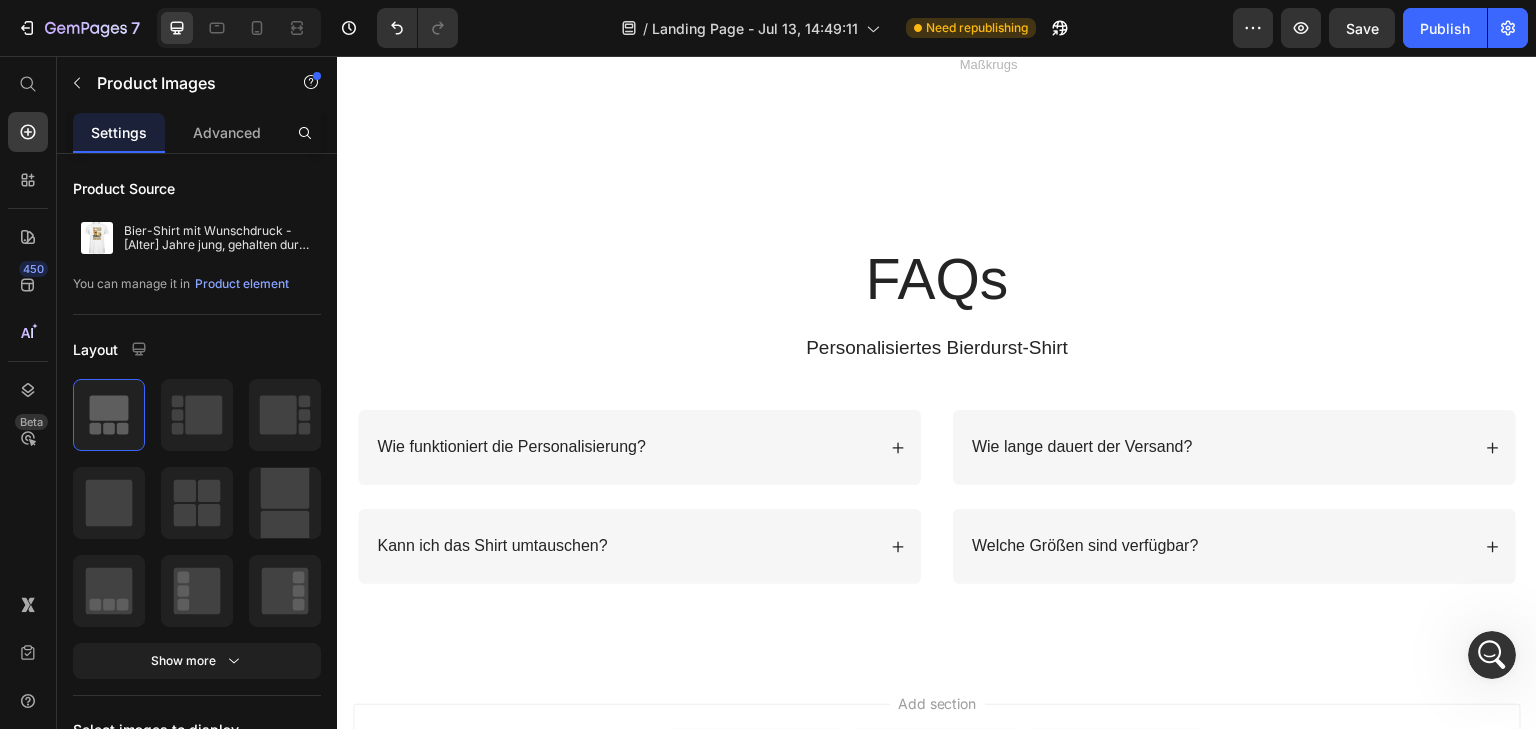 scroll, scrollTop: 2096, scrollLeft: 0, axis: vertical 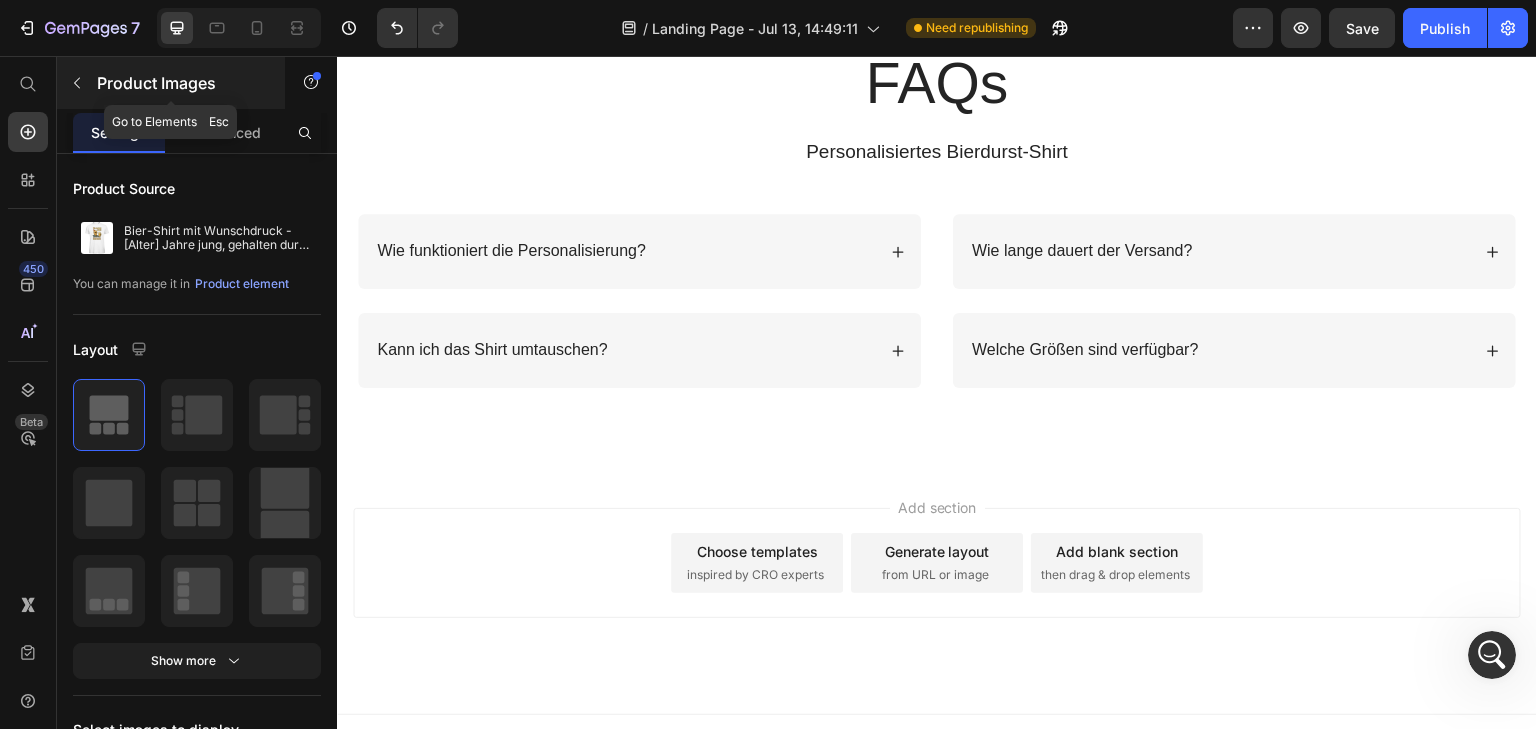 click 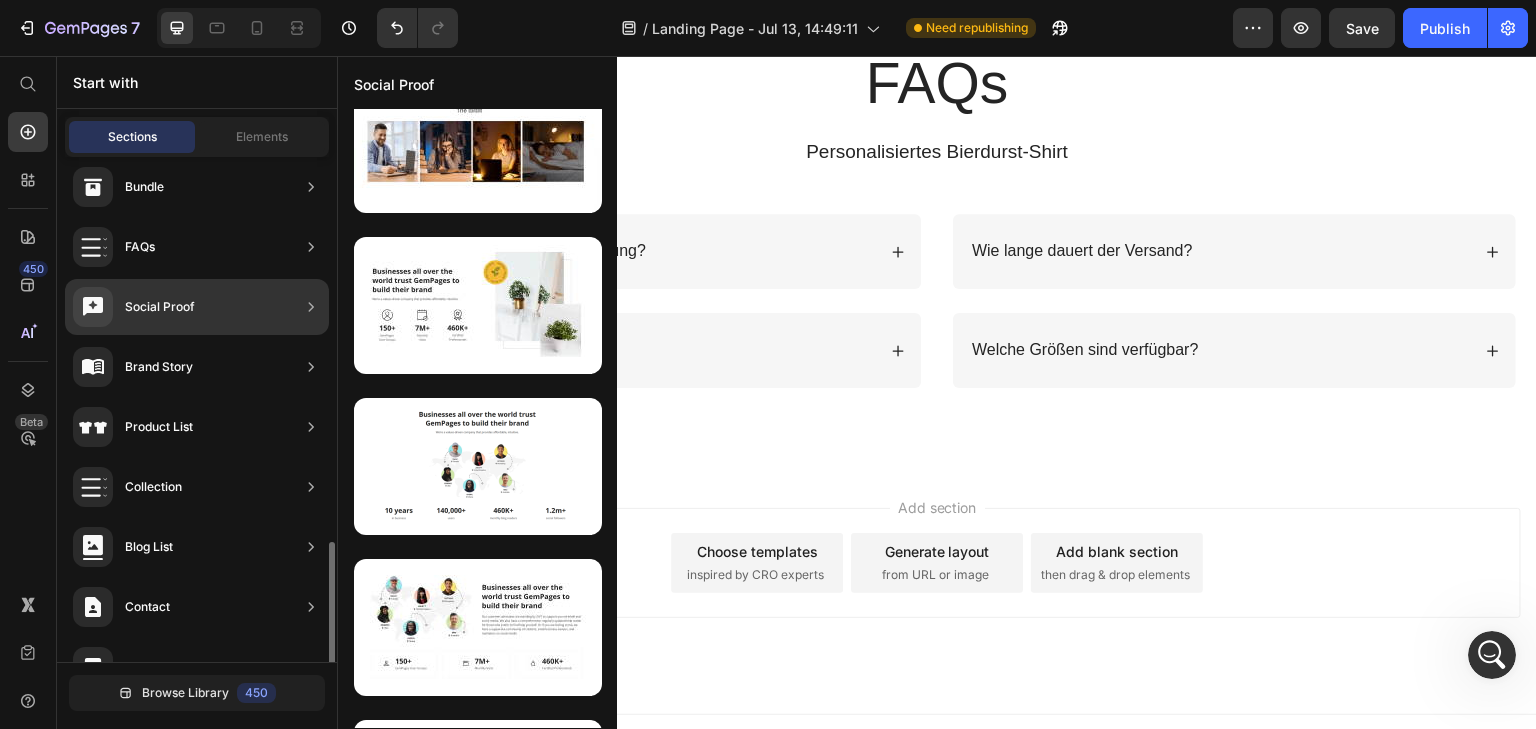 scroll, scrollTop: 654, scrollLeft: 0, axis: vertical 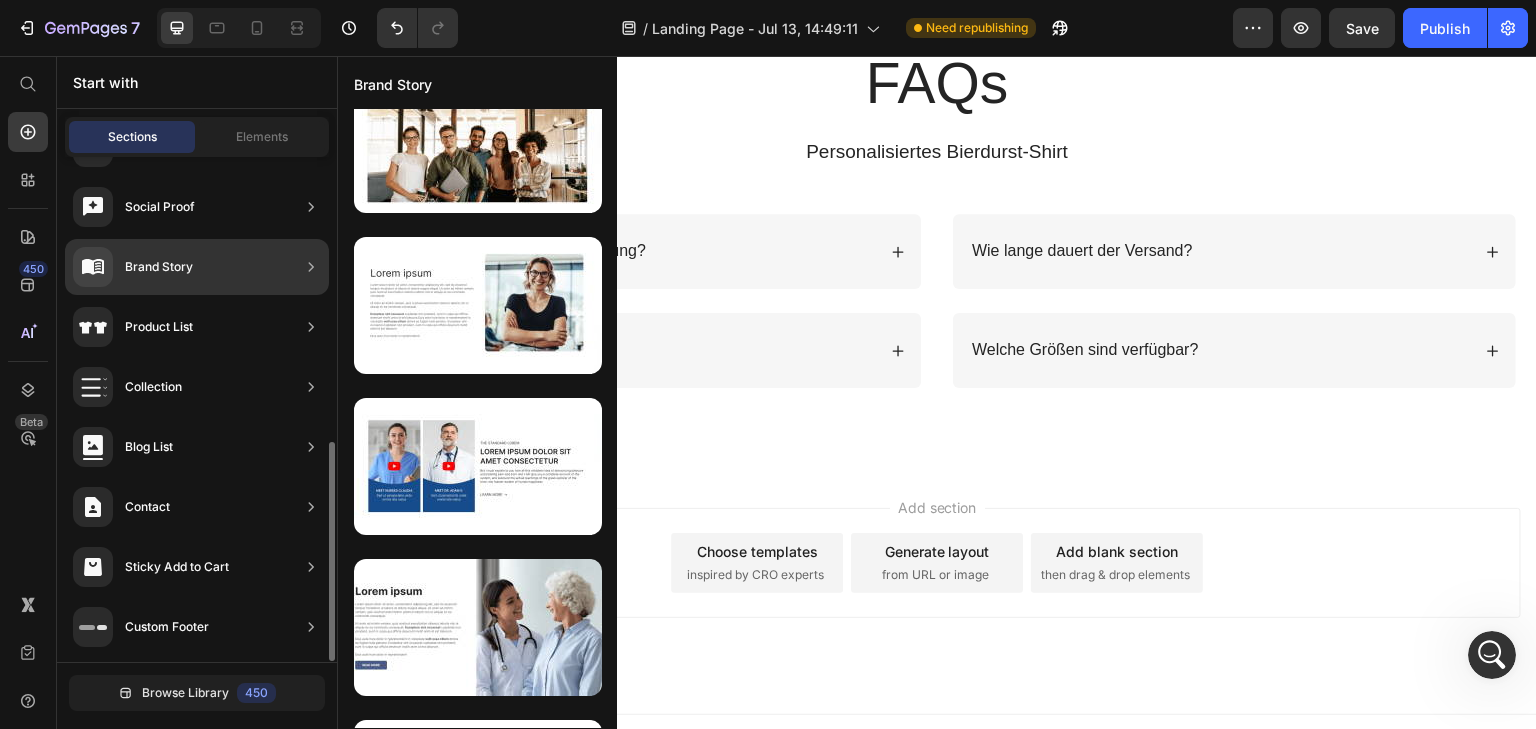 click on "Brand Story" at bounding box center (159, 267) 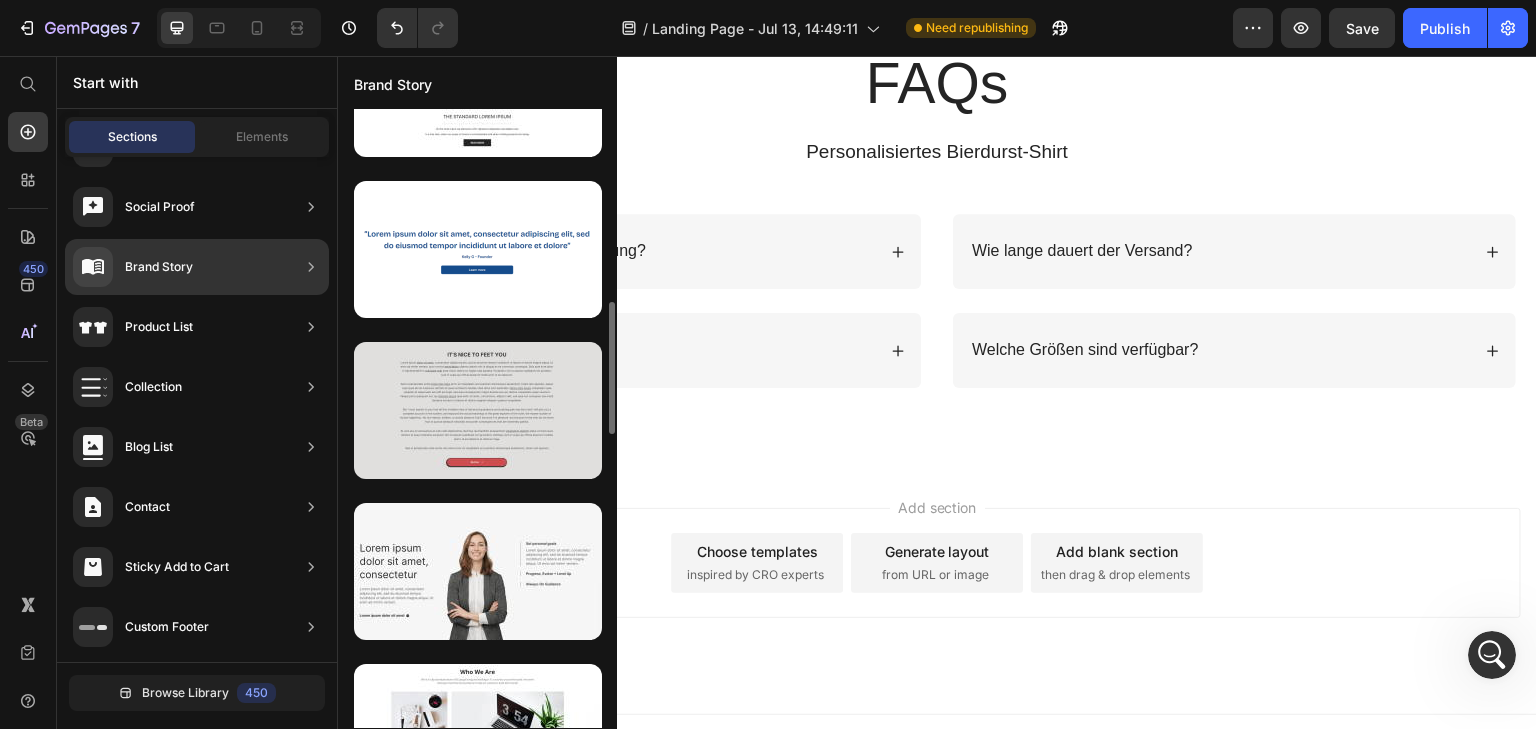 scroll, scrollTop: 1100, scrollLeft: 0, axis: vertical 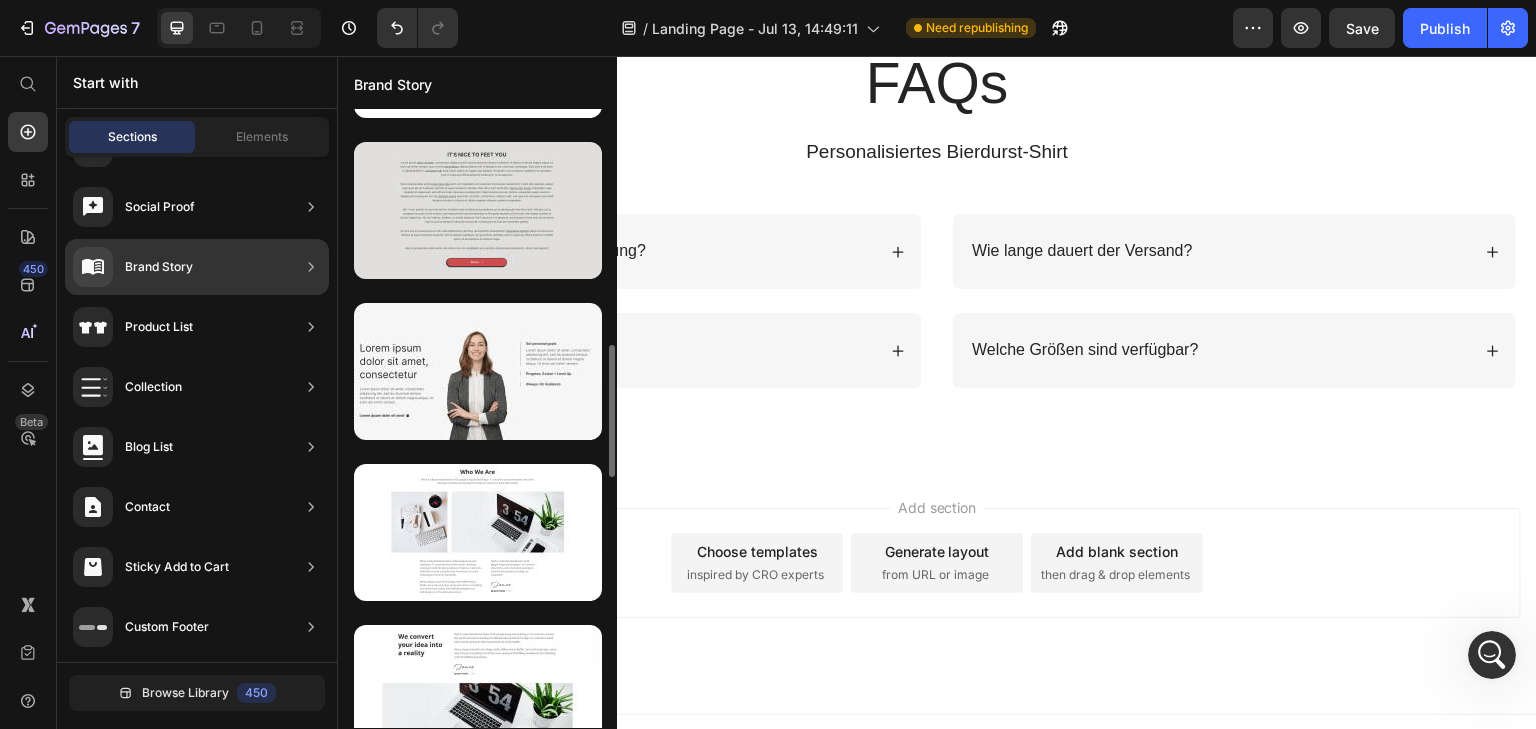click at bounding box center [478, 210] 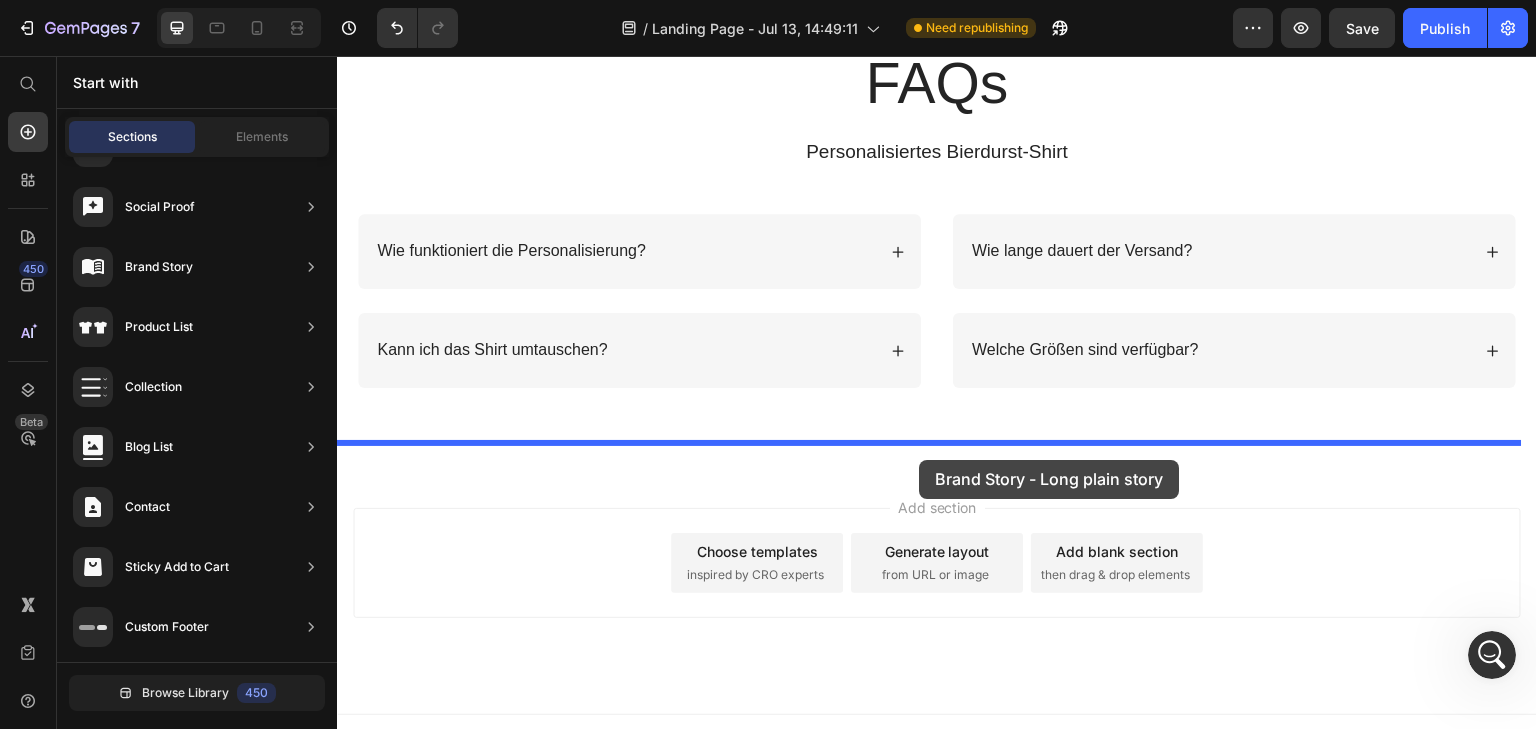 drag, startPoint x: 841, startPoint y: 287, endPoint x: 919, endPoint y: 460, distance: 189.77092 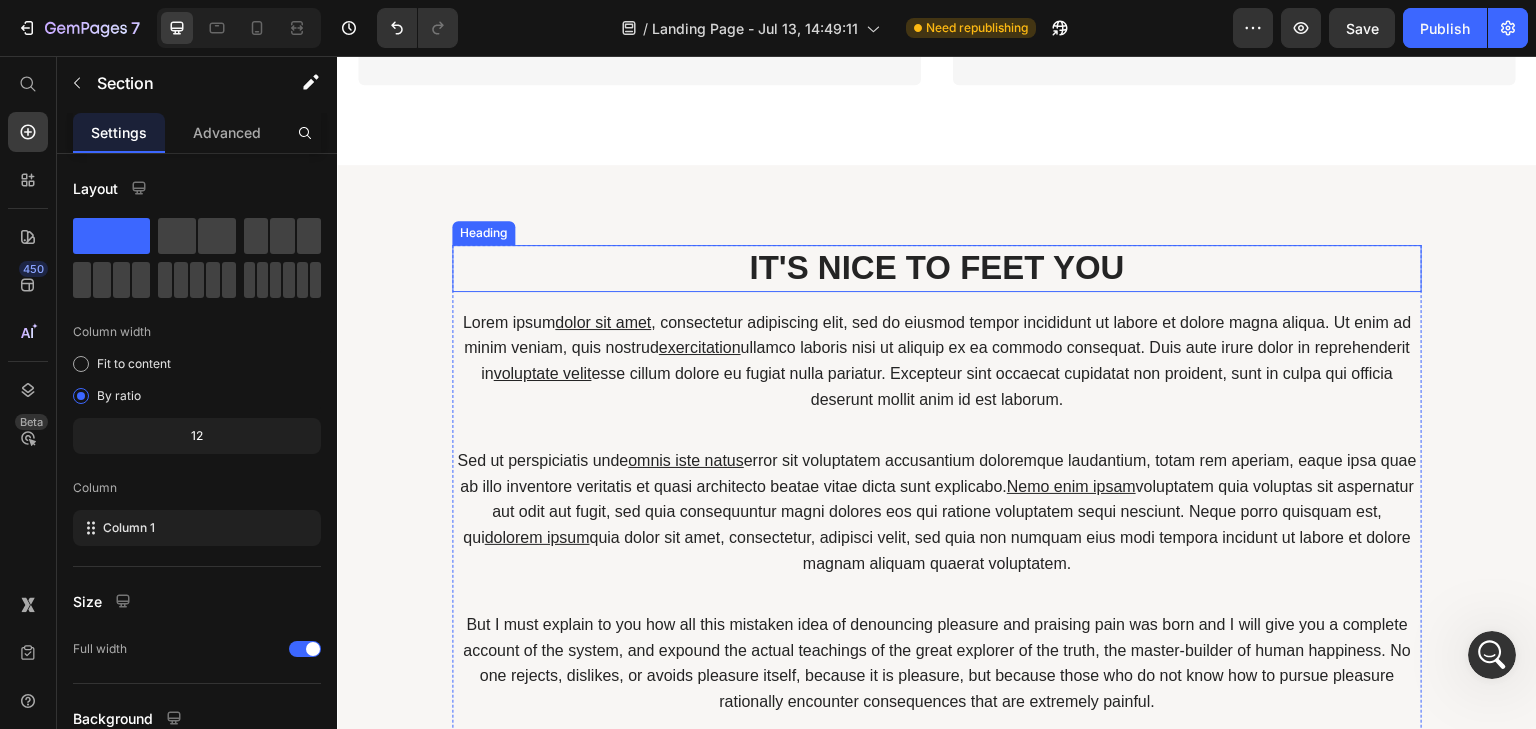scroll, scrollTop: 2299, scrollLeft: 0, axis: vertical 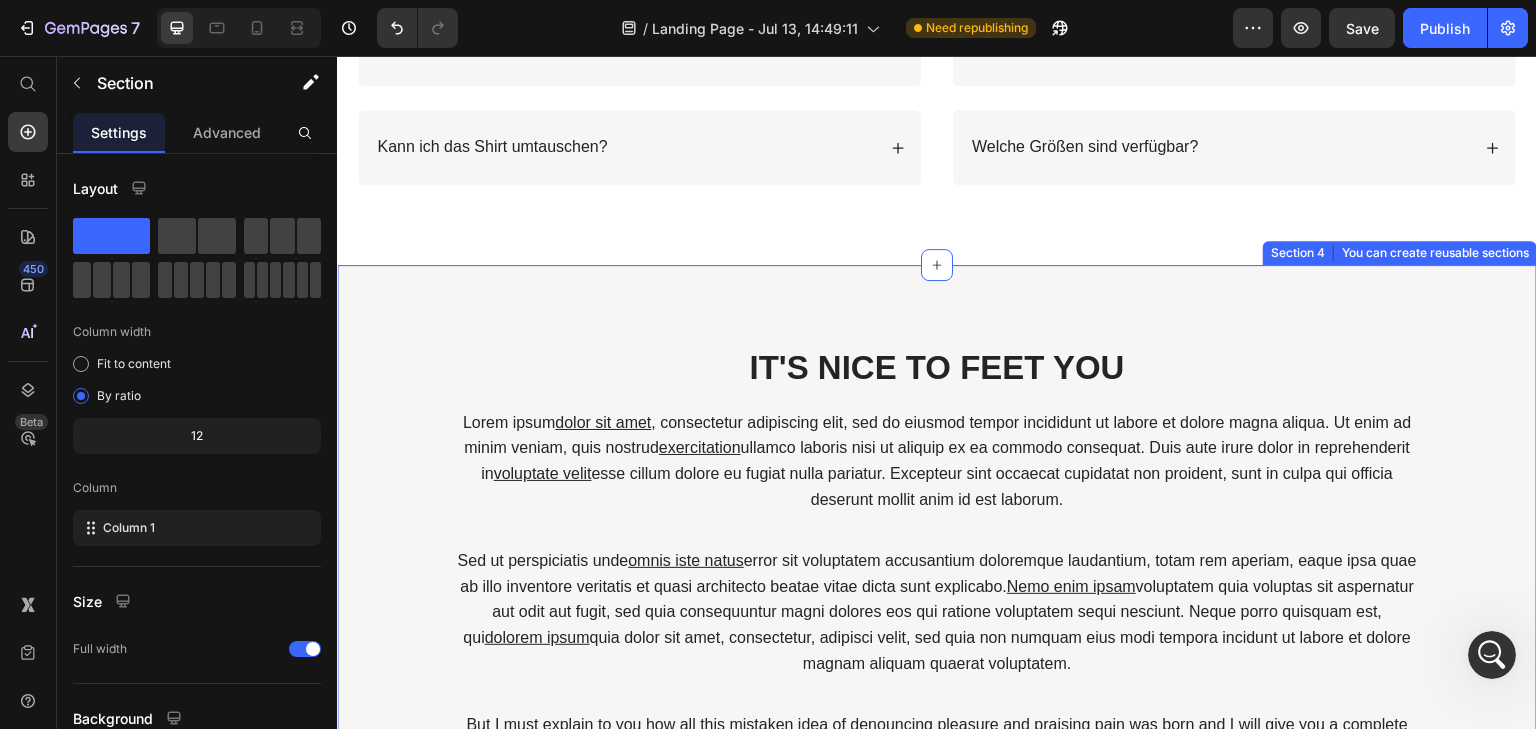 click on "IT'S NICE TO FEET YOU Heading Lorem ipsum  dolor sit amet , consectetur adipiscing elit, sed do eiusmod tempor incididunt ut labore et dolore magna aliqua. Ut enim ad minim veniam, quis nostrud  exercitation  ullamco laboris nisi ut aliquip ex ea commodo consequat. Duis aute irure dolor in reprehenderit in  voluptate velit  esse cillum dolore eu fugiat nulla pariatur. Excepteur sint occaecat cupidatat non proident, sunt in culpa qui officia deserunt mollit anim id est laborum. Text Block Sed ut perspiciatis unde  omnis iste natus  error sit voluptatem accusantium doloremque laudantium, totam rem aperiam, eaque ipsa quae ab illo inventore veritatis et quasi architecto beatae vitae dicta sunt explicabo.  Nemo enim ipsam  voluptatem quia voluptas sit aspernatur aut odit aut fugit, sed quia consequuntur magni dolores eos qui ratione voluptatem sequi nesciunt. Neque porro quisquam est, qui  dolorem ipsum Text Block Text Block At vero eos et accusamus et iusto odio dignissimos ducimus qui blanditiis praesentium" at bounding box center (937, 718) 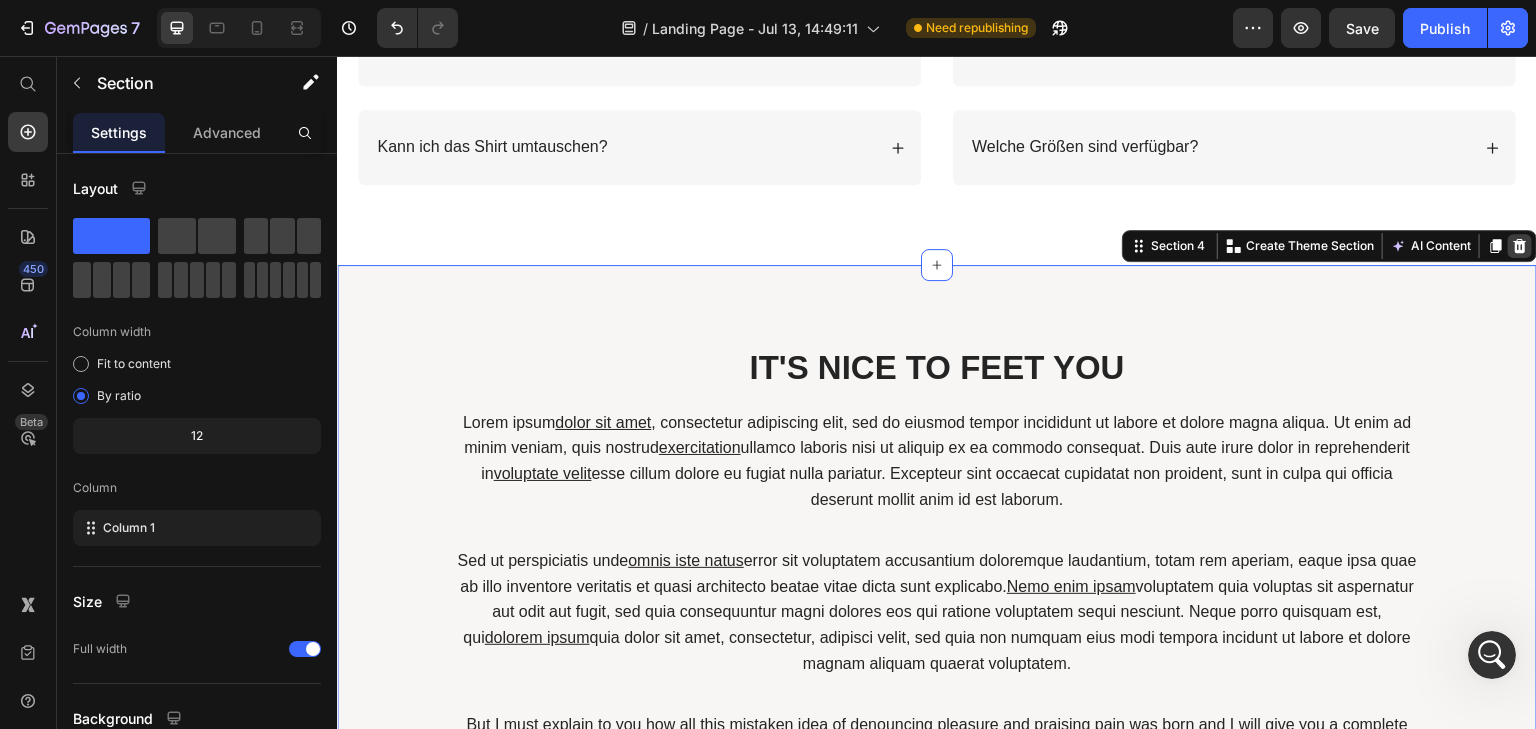 click 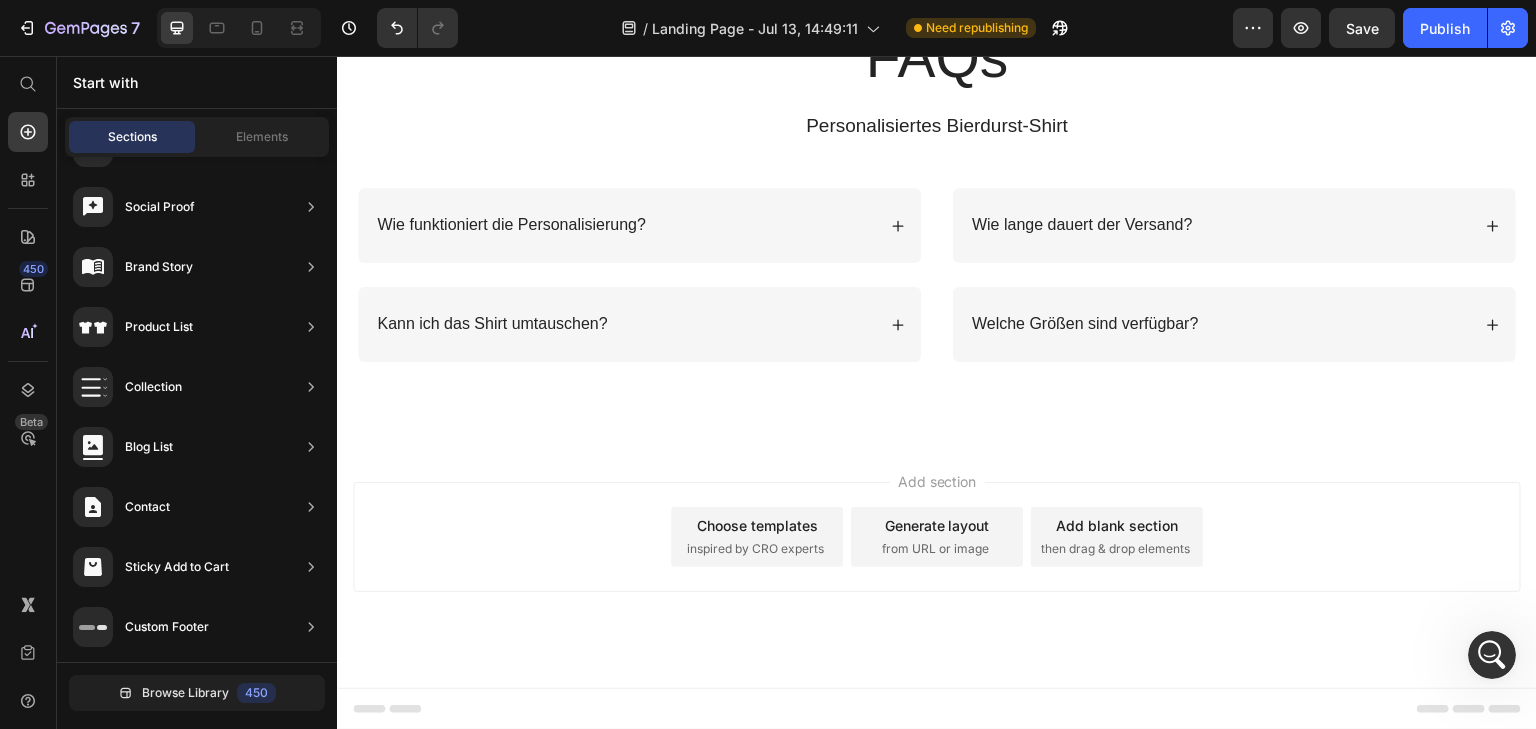 scroll, scrollTop: 2096, scrollLeft: 0, axis: vertical 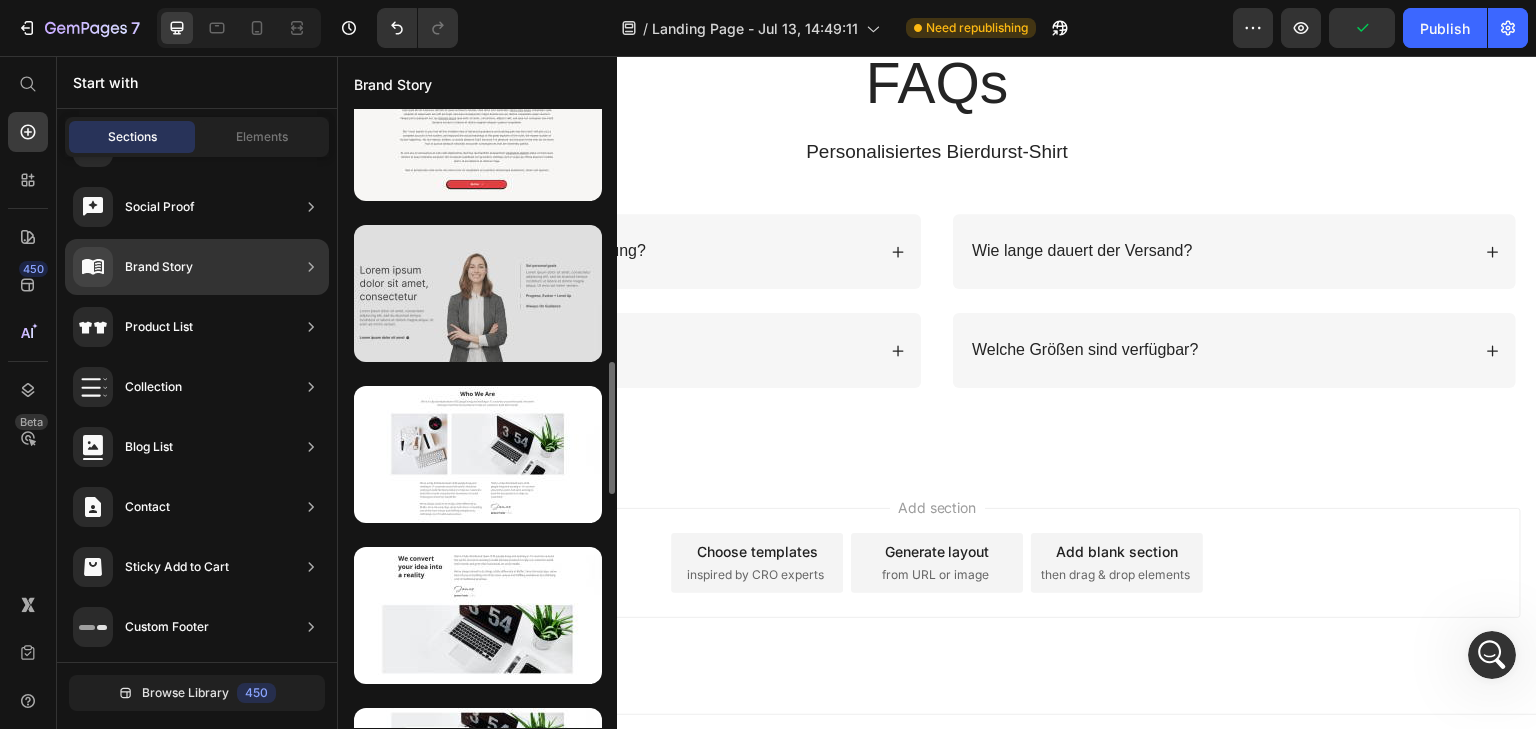 click at bounding box center (478, 293) 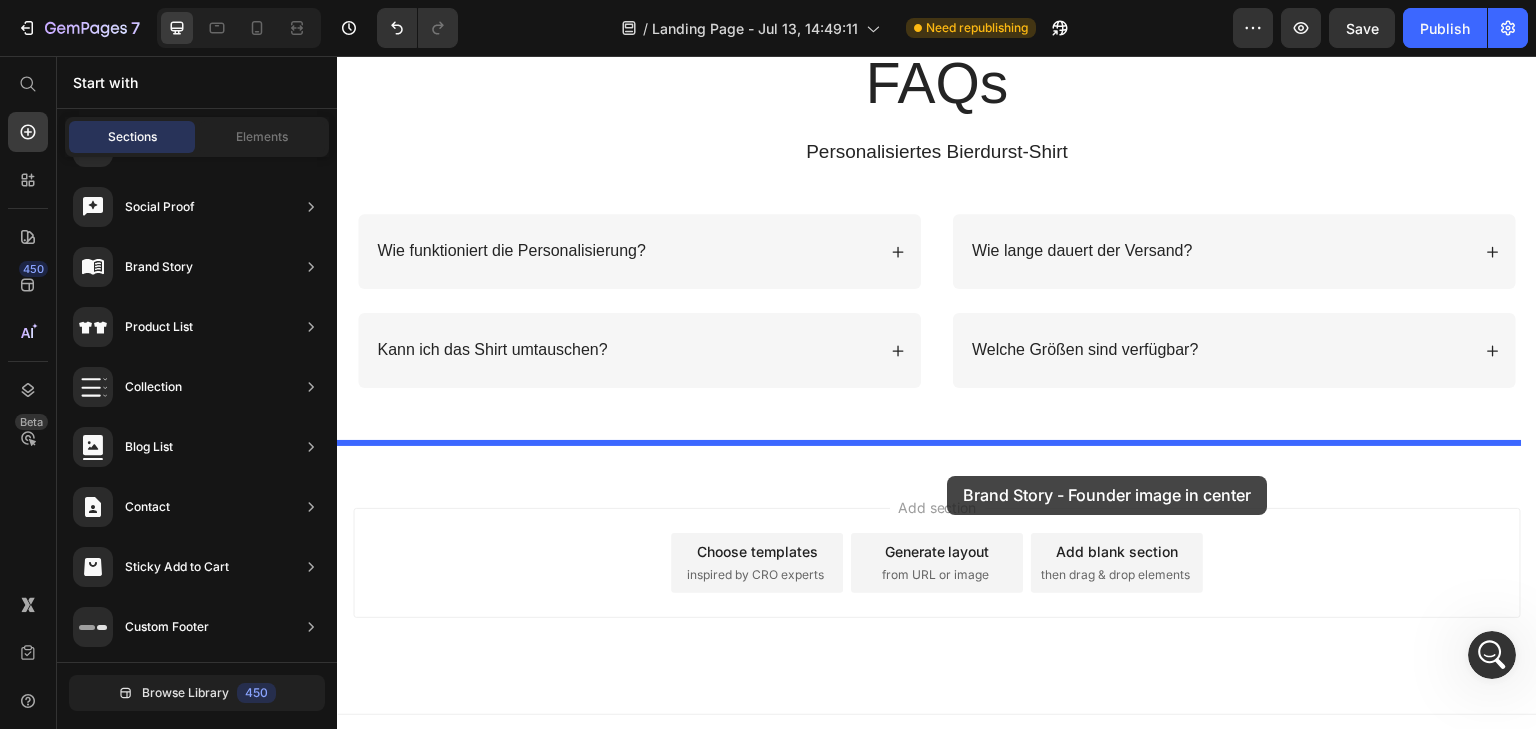 drag, startPoint x: 817, startPoint y: 391, endPoint x: 948, endPoint y: 476, distance: 156.16017 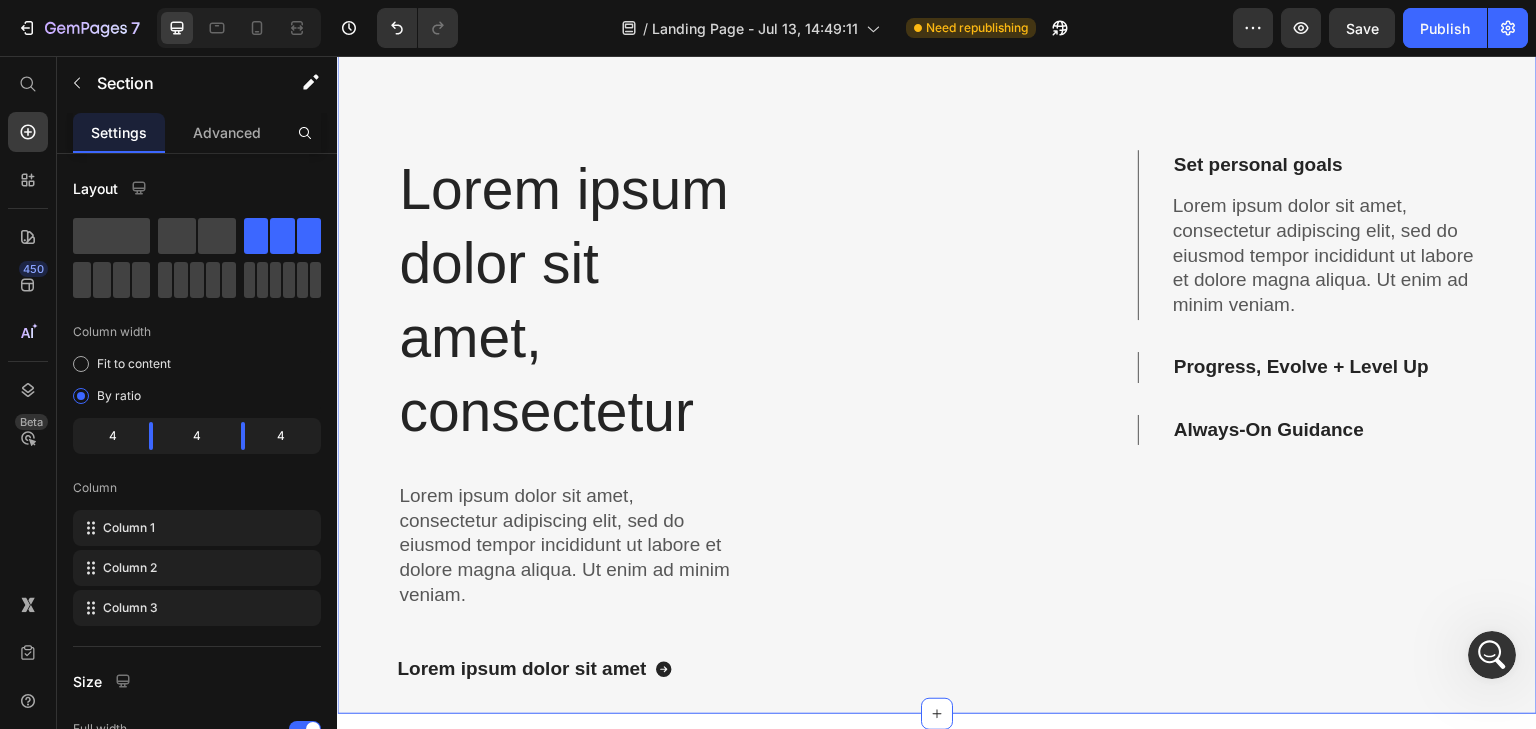 scroll, scrollTop: 2512, scrollLeft: 0, axis: vertical 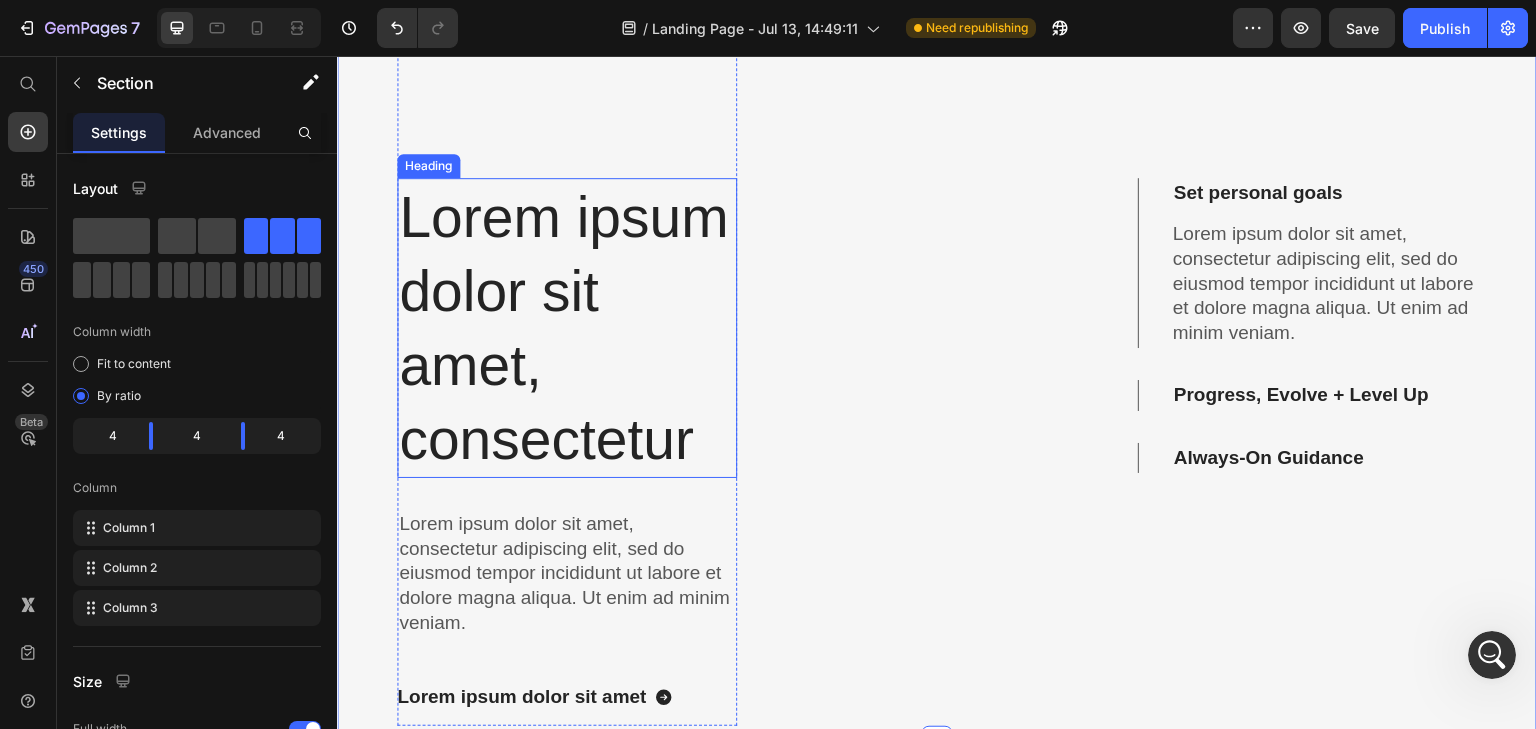 click on "Lorem ipsum dolor sit amet, consectetur" at bounding box center (567, 328) 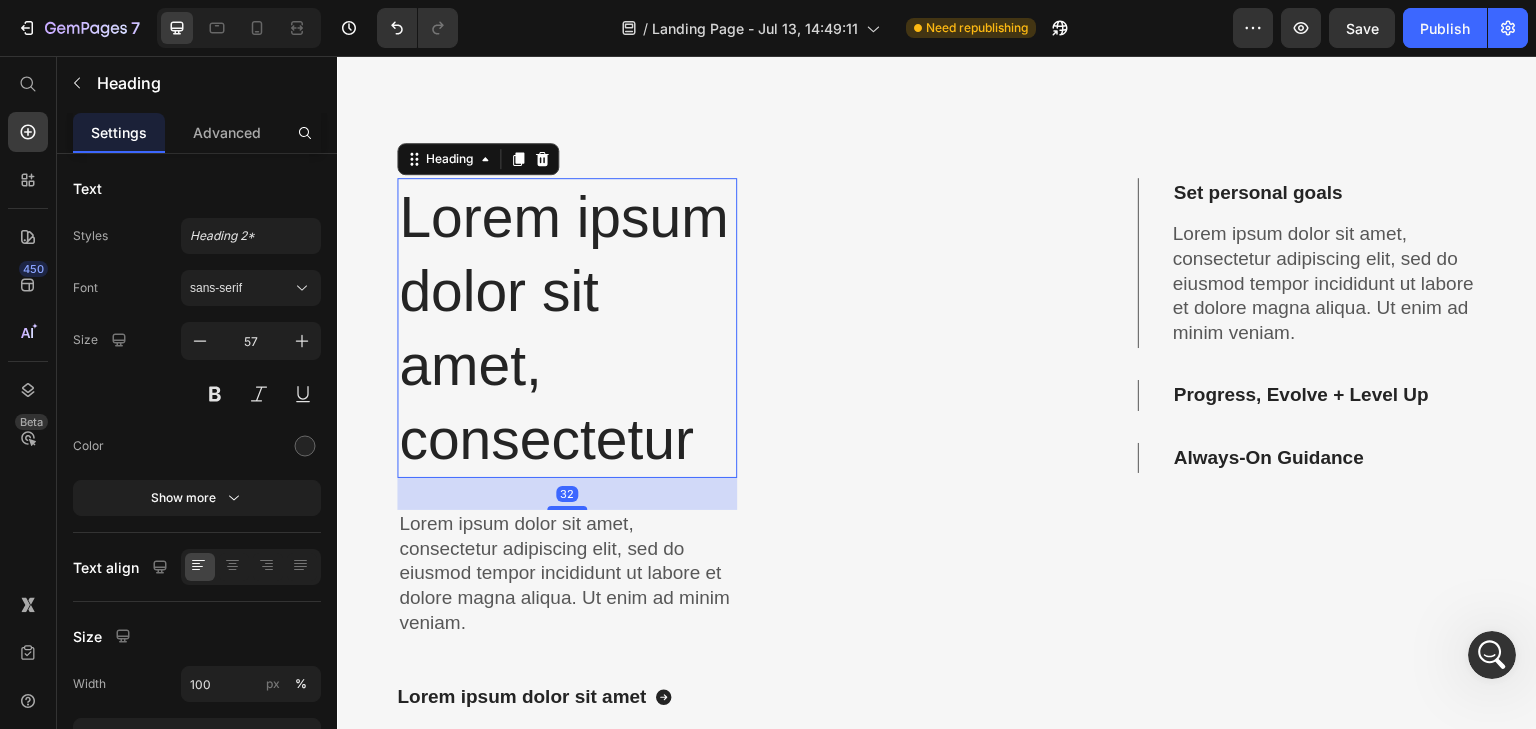 click on "Lorem ipsum dolor sit amet, consectetur" at bounding box center (567, 328) 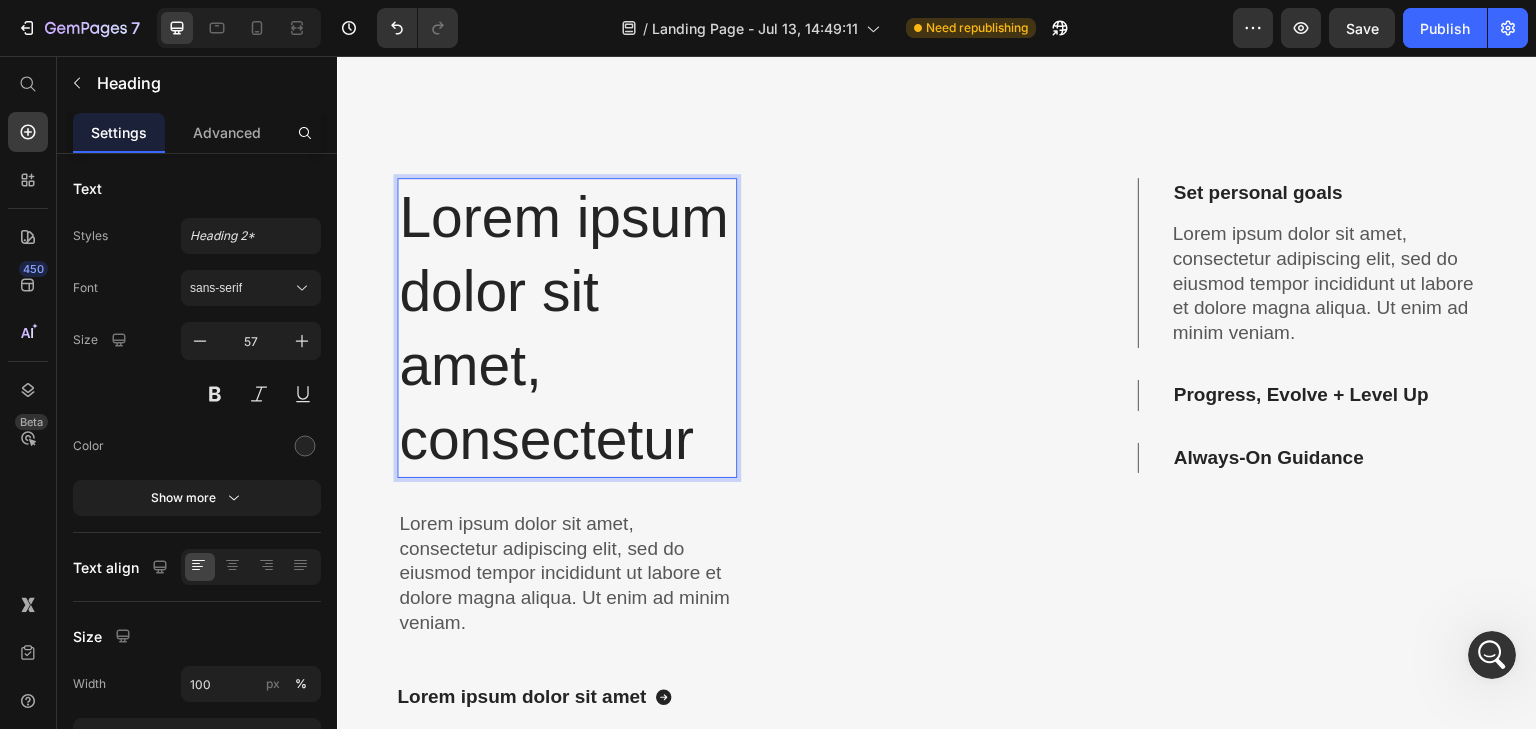click on "Lorem ipsum dolor sit amet, consectetur" at bounding box center (567, 328) 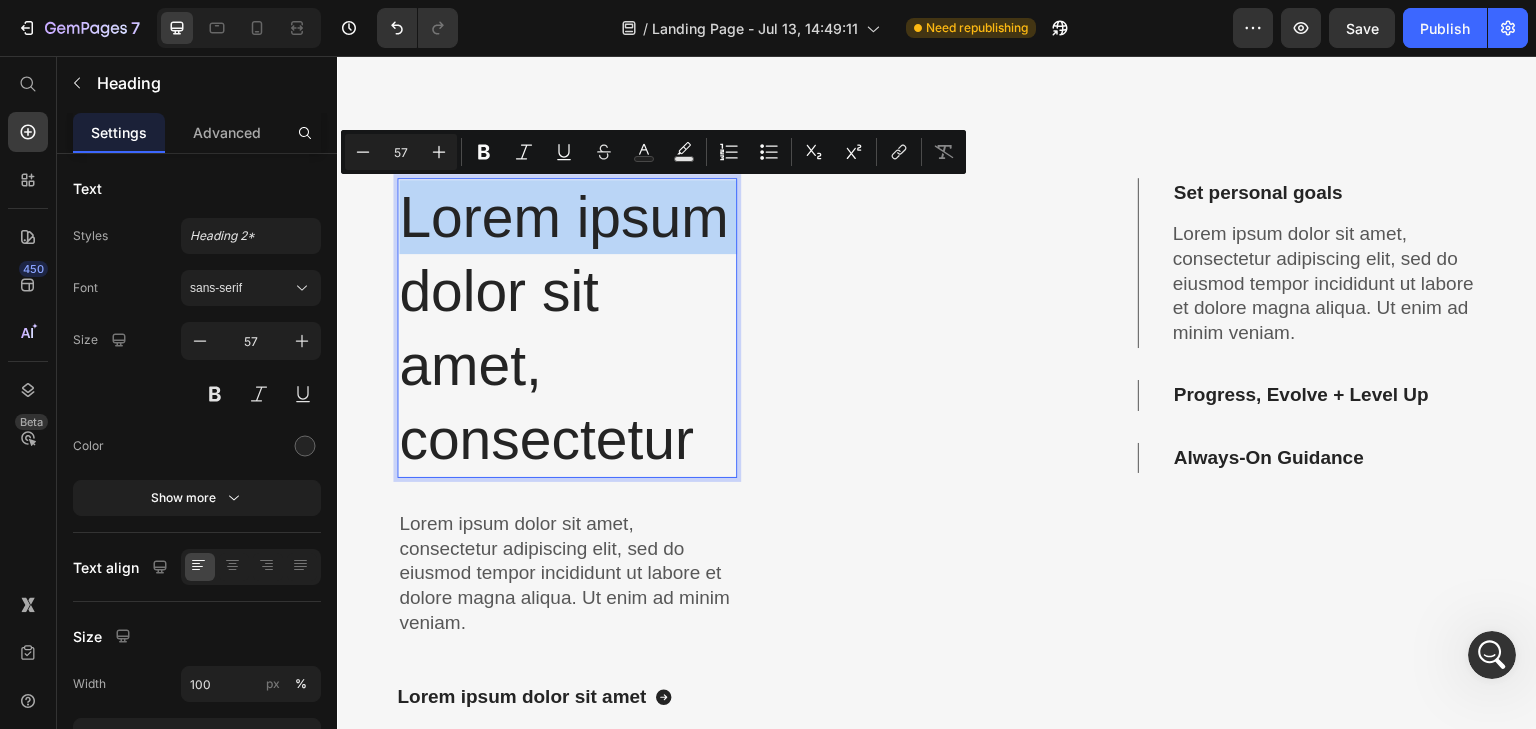 drag, startPoint x: 723, startPoint y: 217, endPoint x: 421, endPoint y: 221, distance: 302.0265 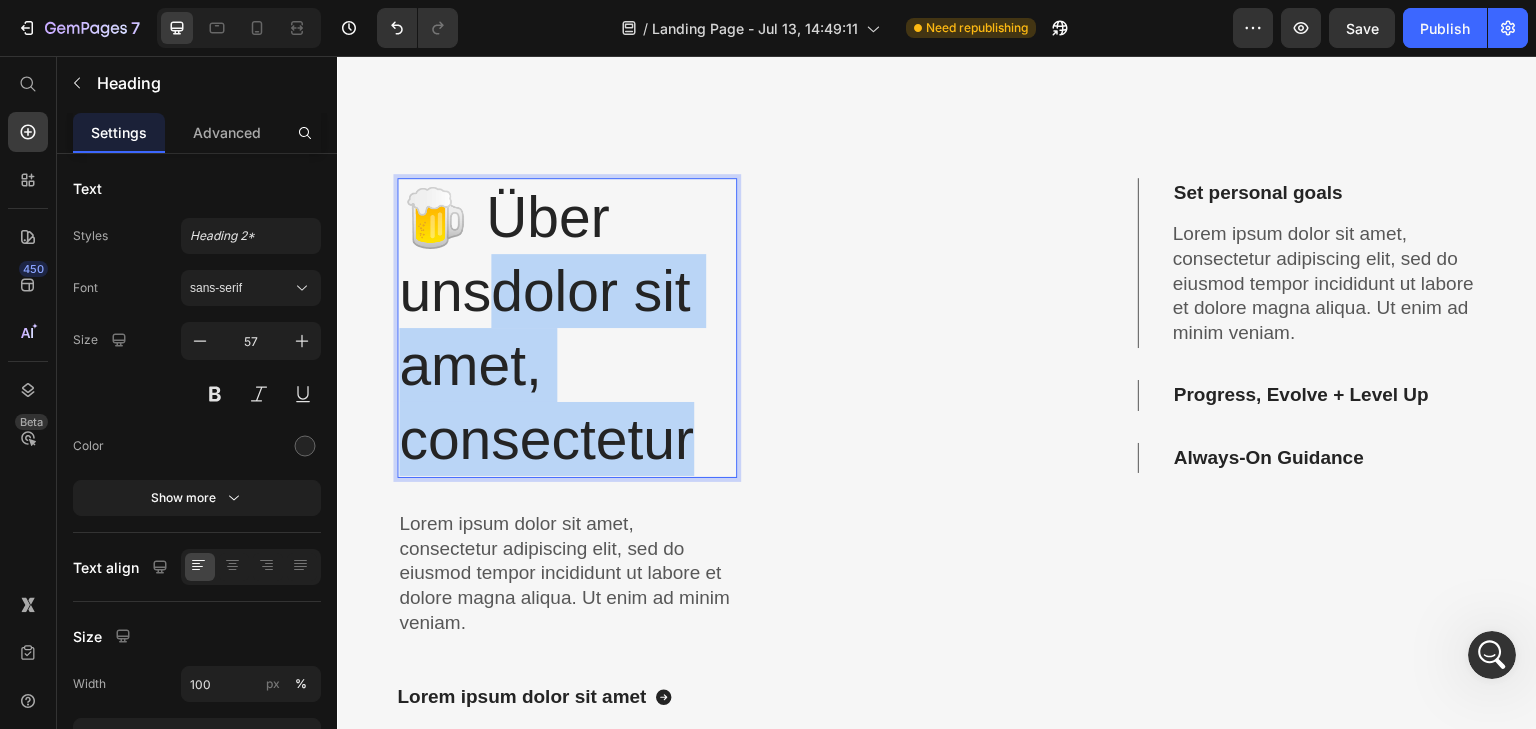 drag, startPoint x: 709, startPoint y: 456, endPoint x: 503, endPoint y: 304, distance: 256.0078 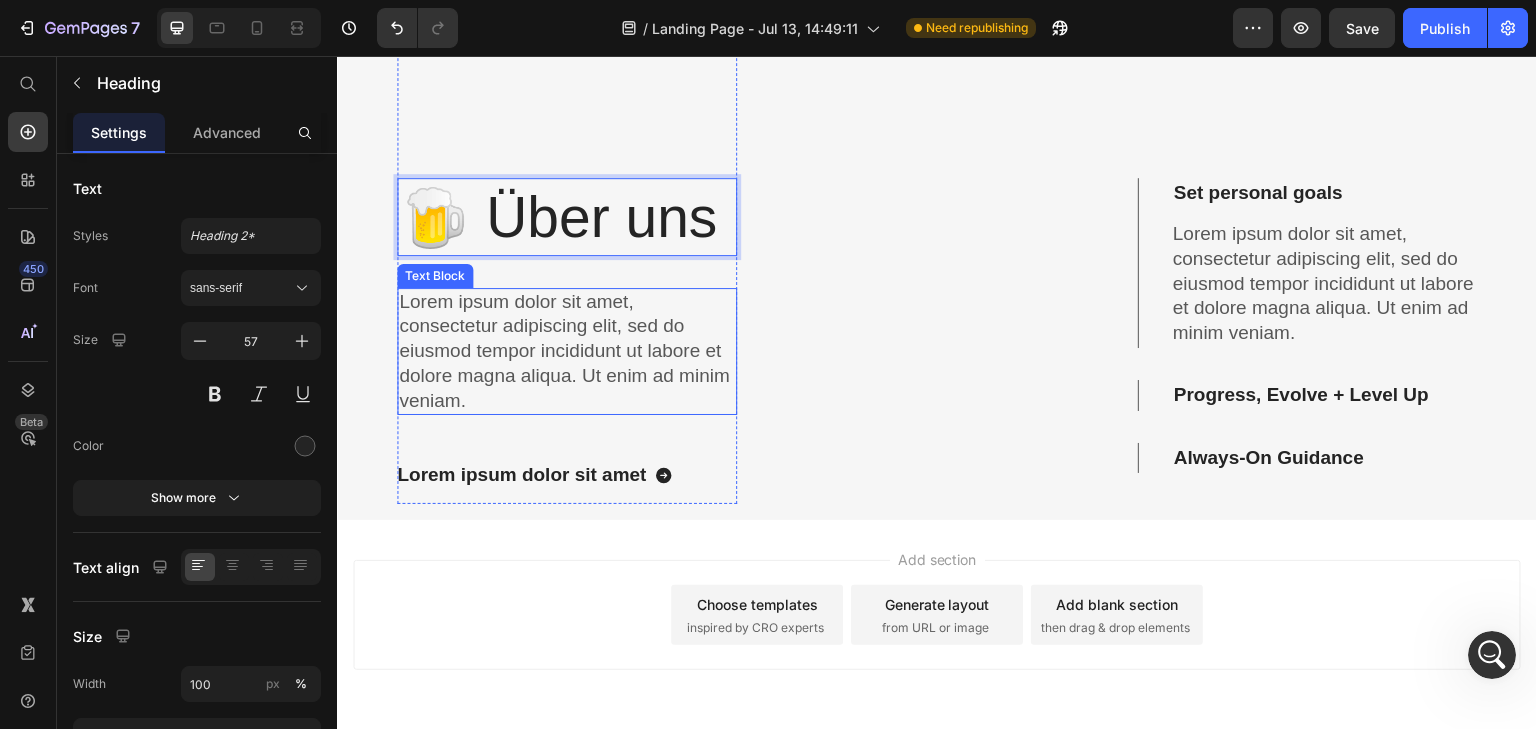 click on "Lorem ipsum dolor sit amet, consectetur adipiscing elit, sed do eiusmod tempor incididunt ut labore et dolore magna aliqua. Ut enim ad minim veniam." at bounding box center (567, 352) 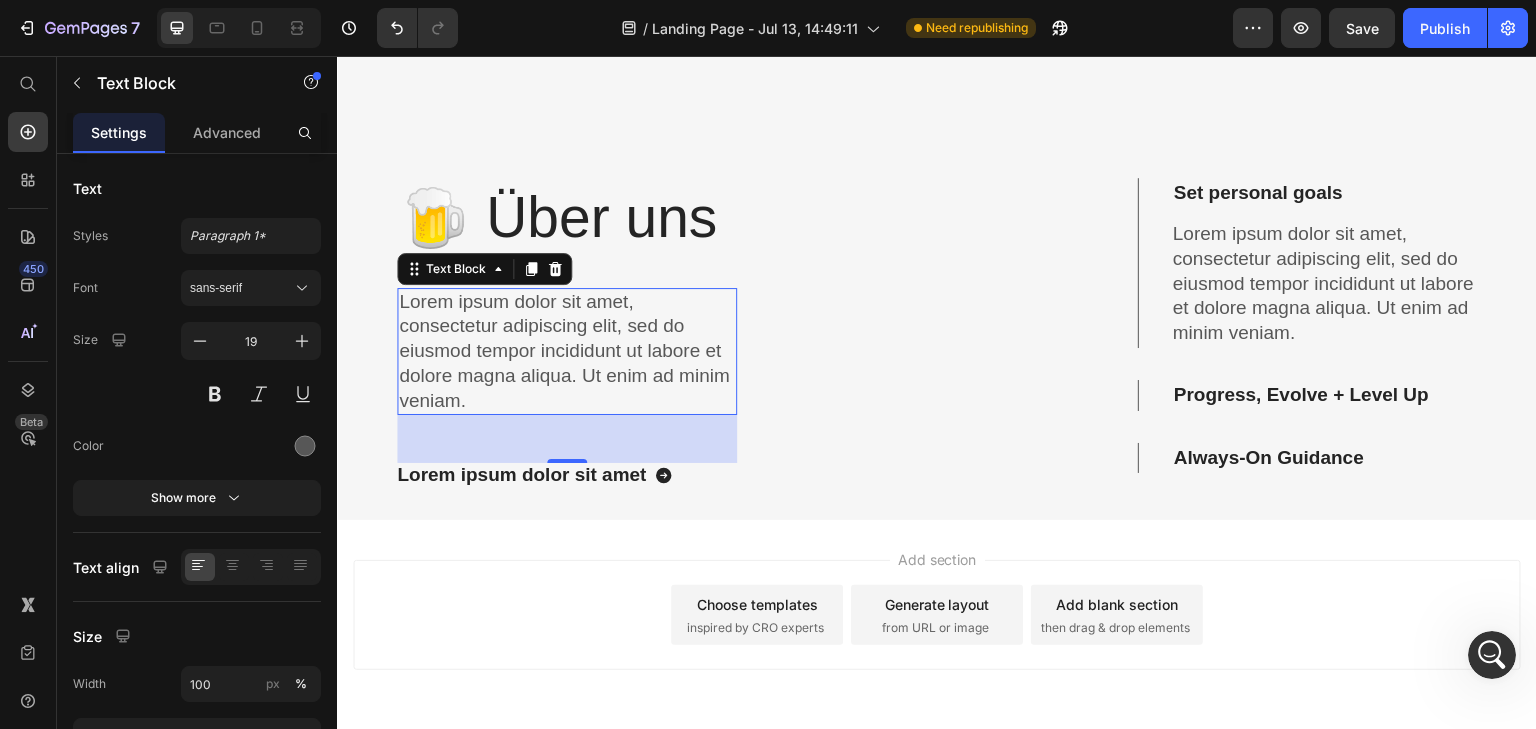 click on "Lorem ipsum dolor sit amet, consectetur adipiscing elit, sed do eiusmod tempor incididunt ut labore et dolore magna aliqua. Ut enim ad minim veniam." at bounding box center [567, 352] 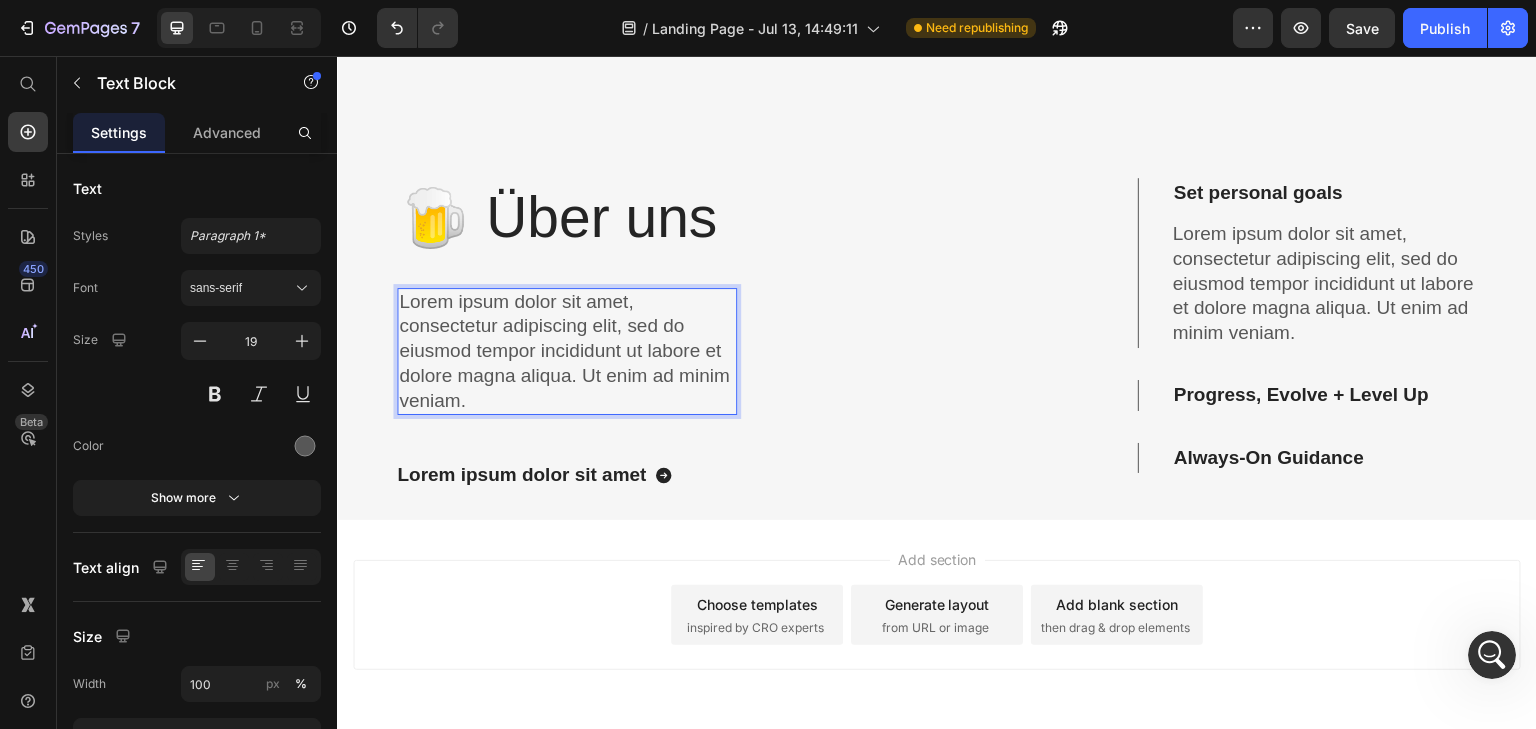 click on "Lorem ipsum dolor sit amet, consectetur adipiscing elit, sed do eiusmod tempor incididunt ut labore et dolore magna aliqua. Ut enim ad minim veniam." at bounding box center (567, 352) 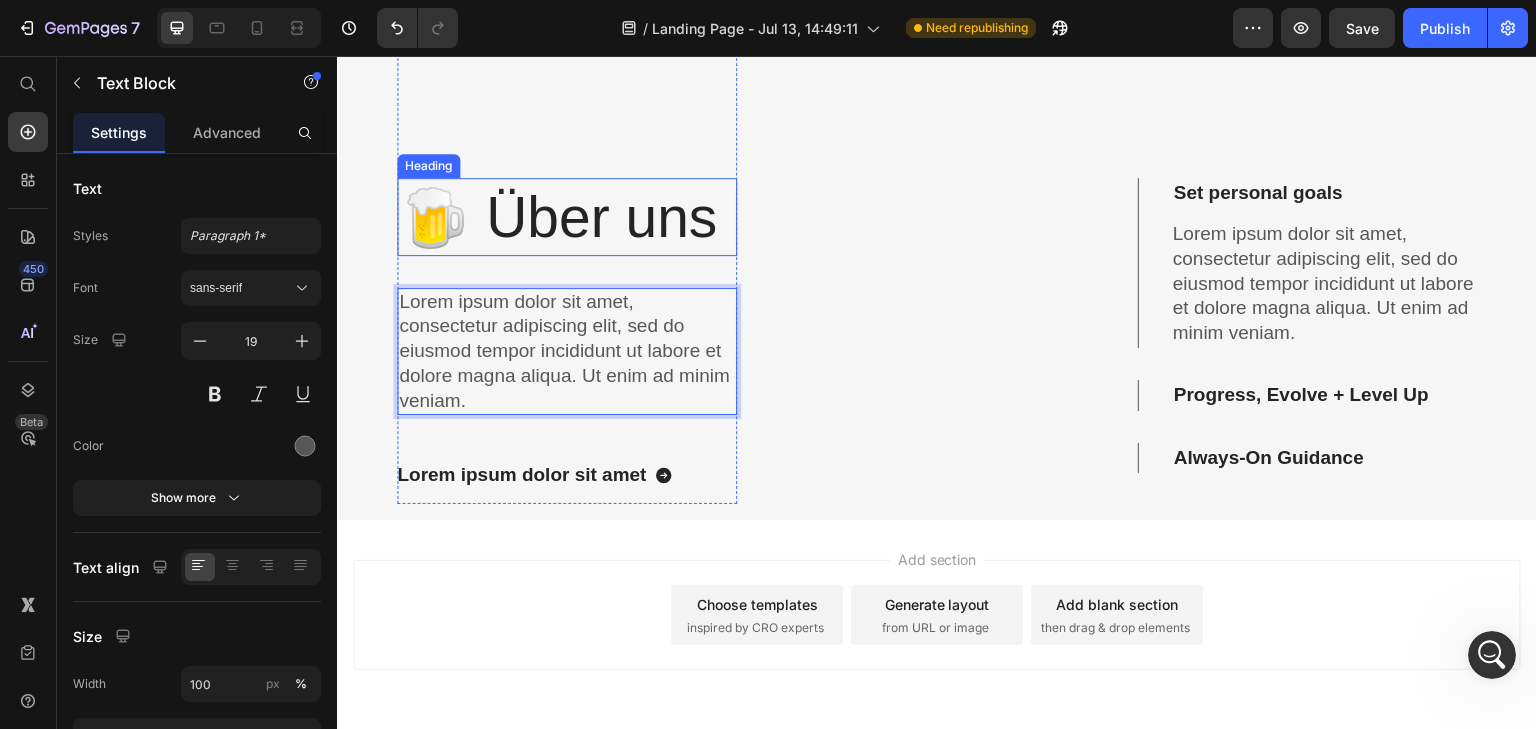 click on "🍺 Über uns" at bounding box center [567, 217] 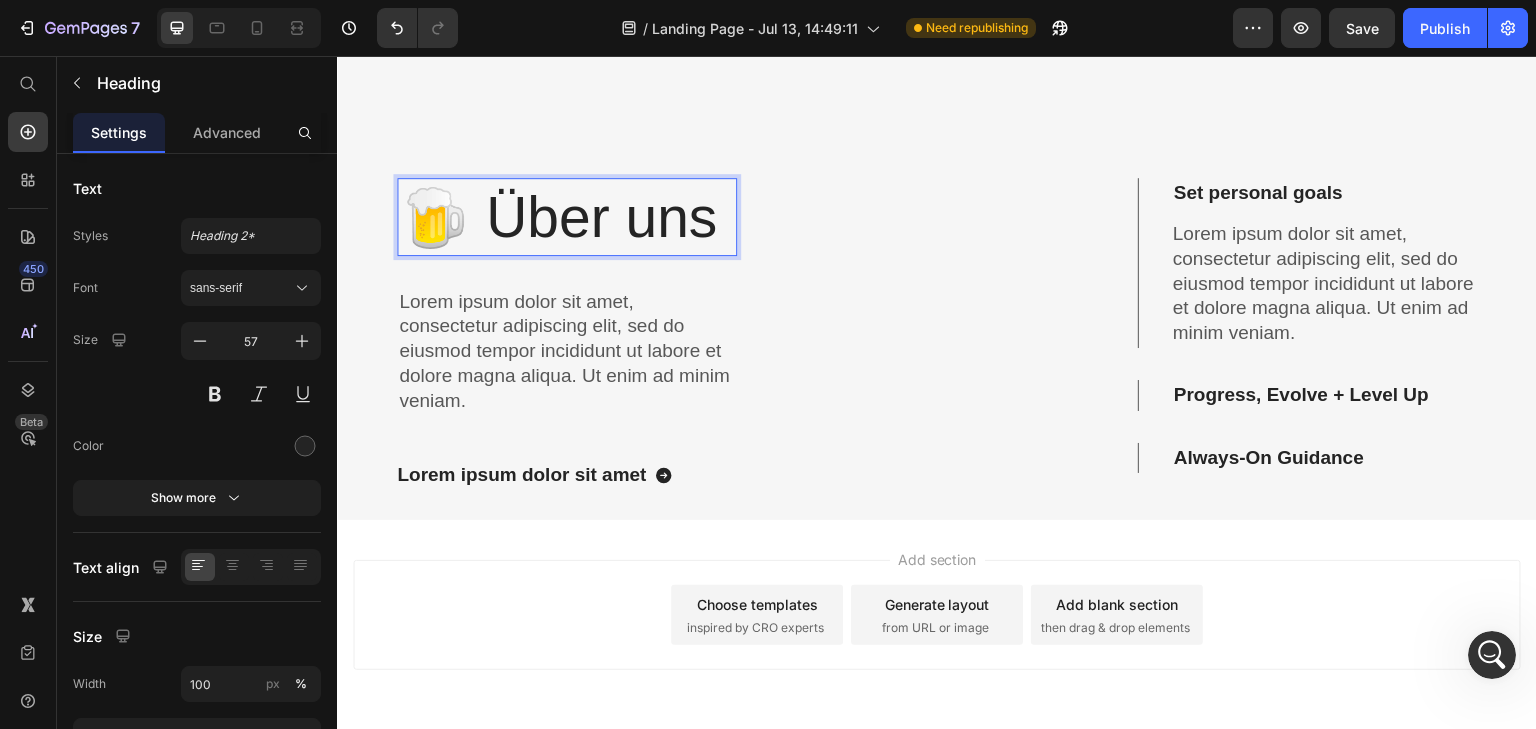 click on "🍺 Über uns" at bounding box center [567, 217] 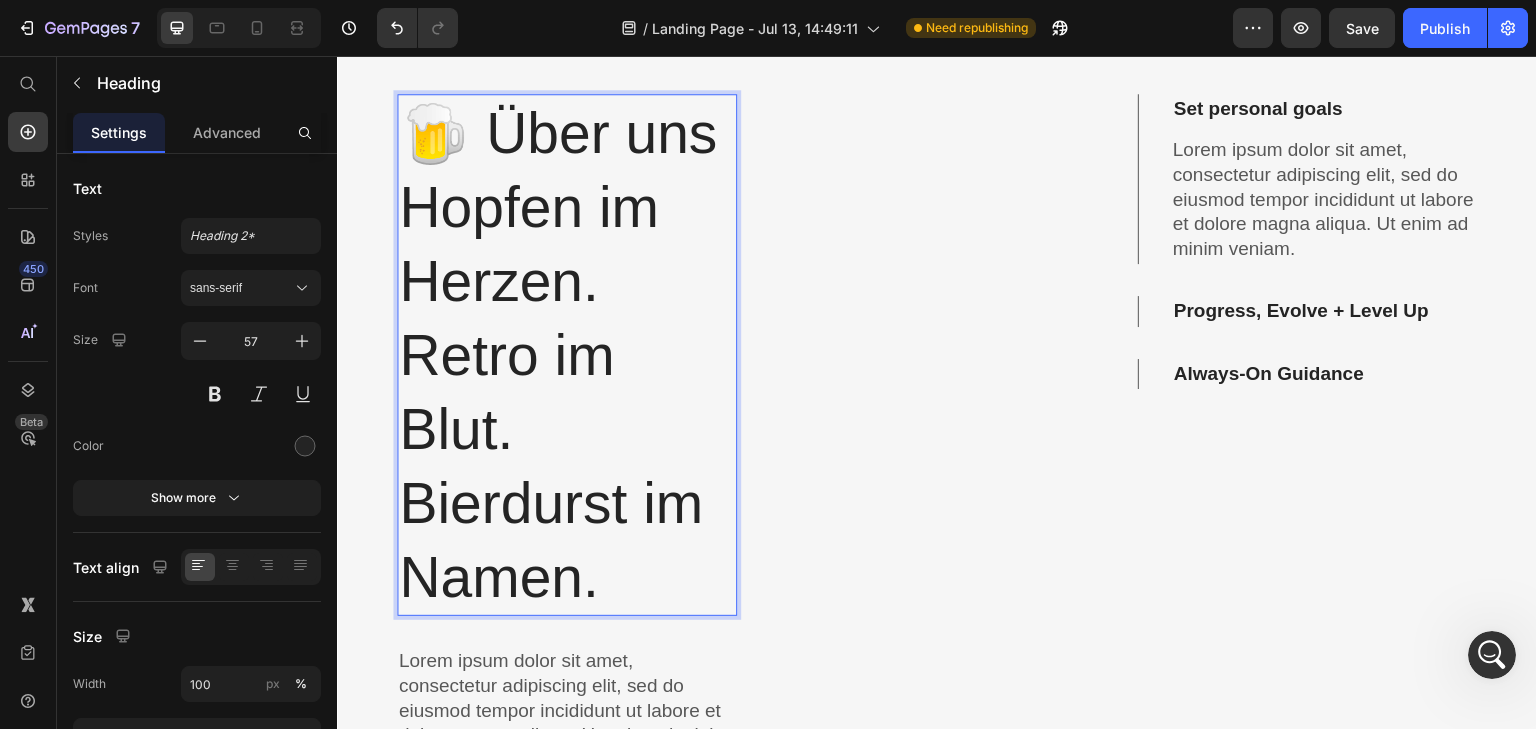 scroll, scrollTop: 2612, scrollLeft: 0, axis: vertical 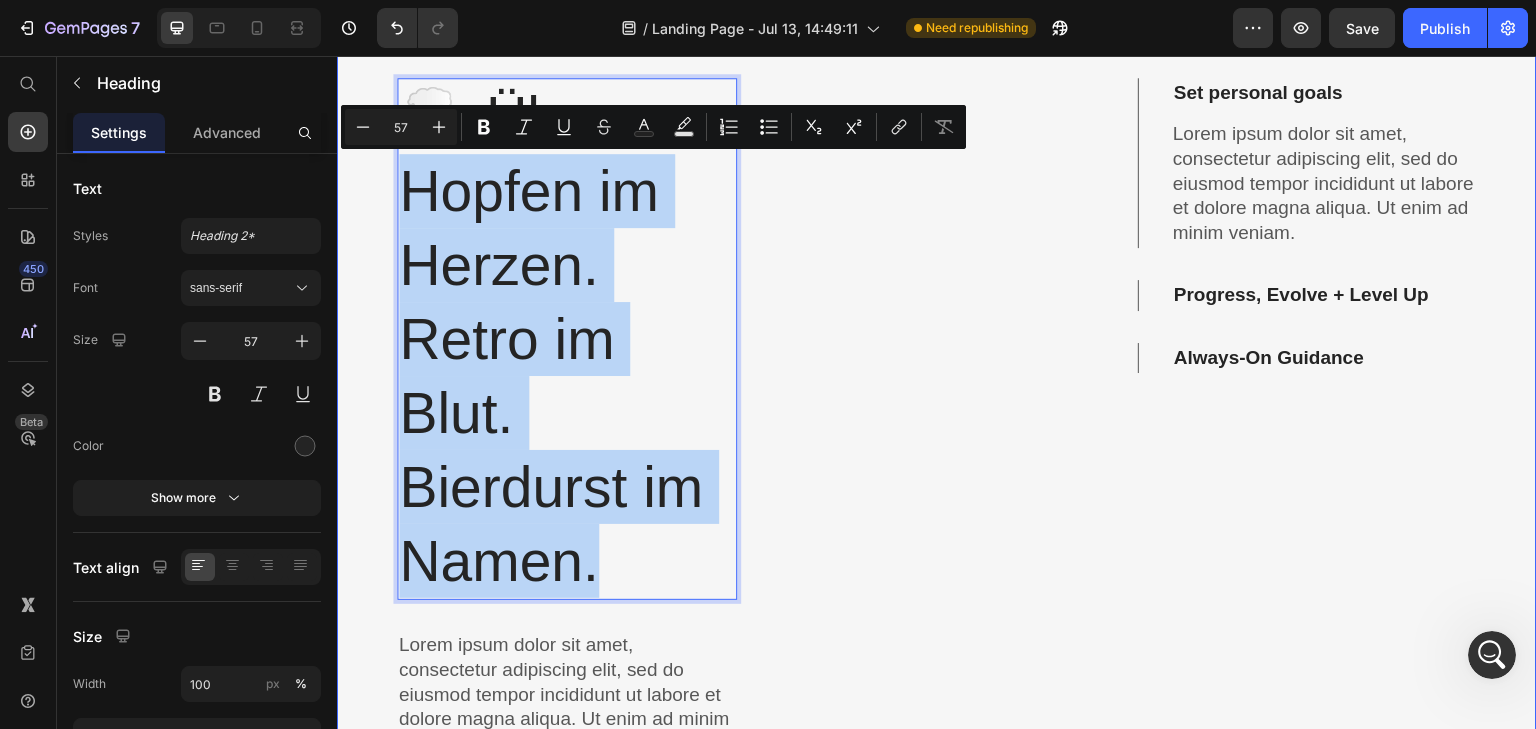 drag, startPoint x: 598, startPoint y: 579, endPoint x: 384, endPoint y: 216, distance: 421.3846 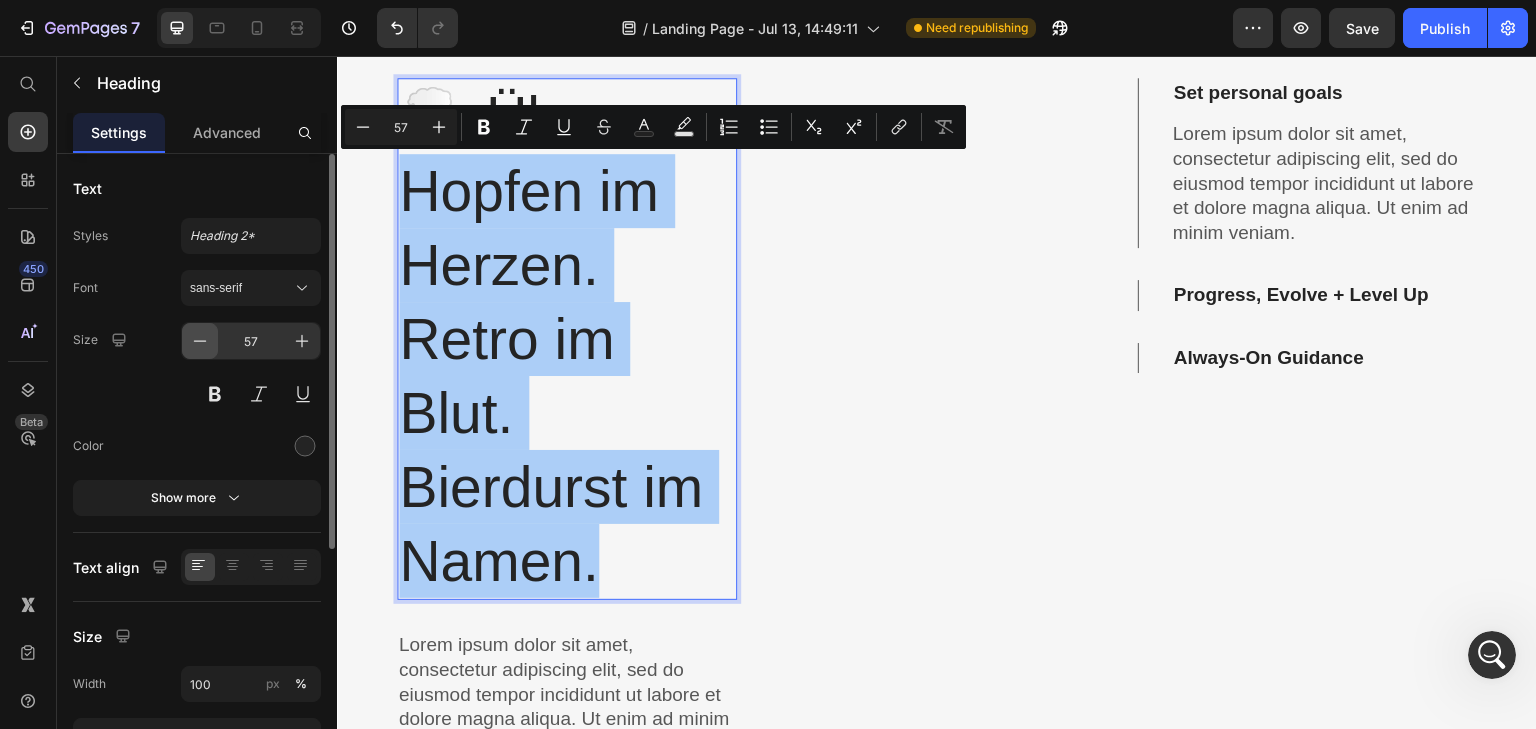 click 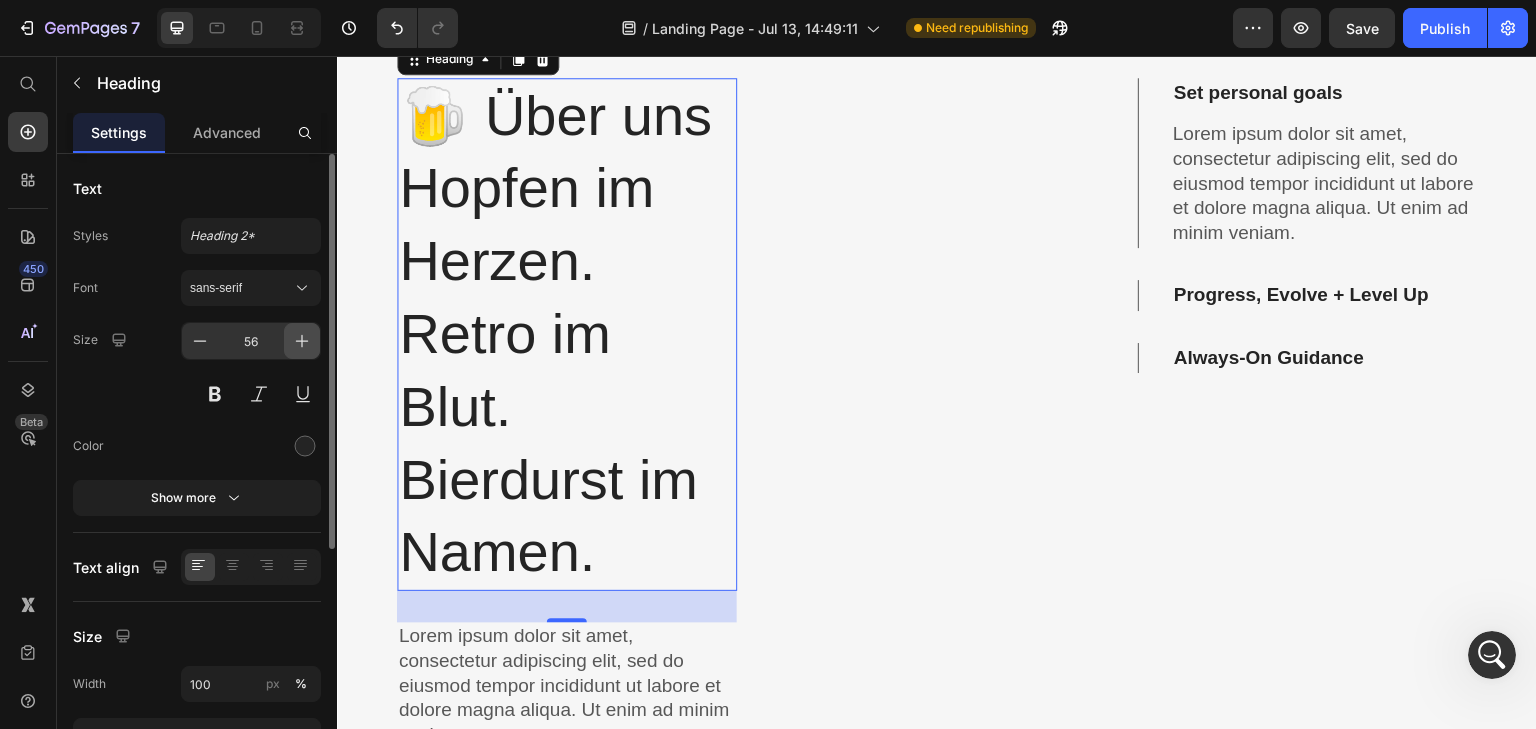 click at bounding box center [302, 341] 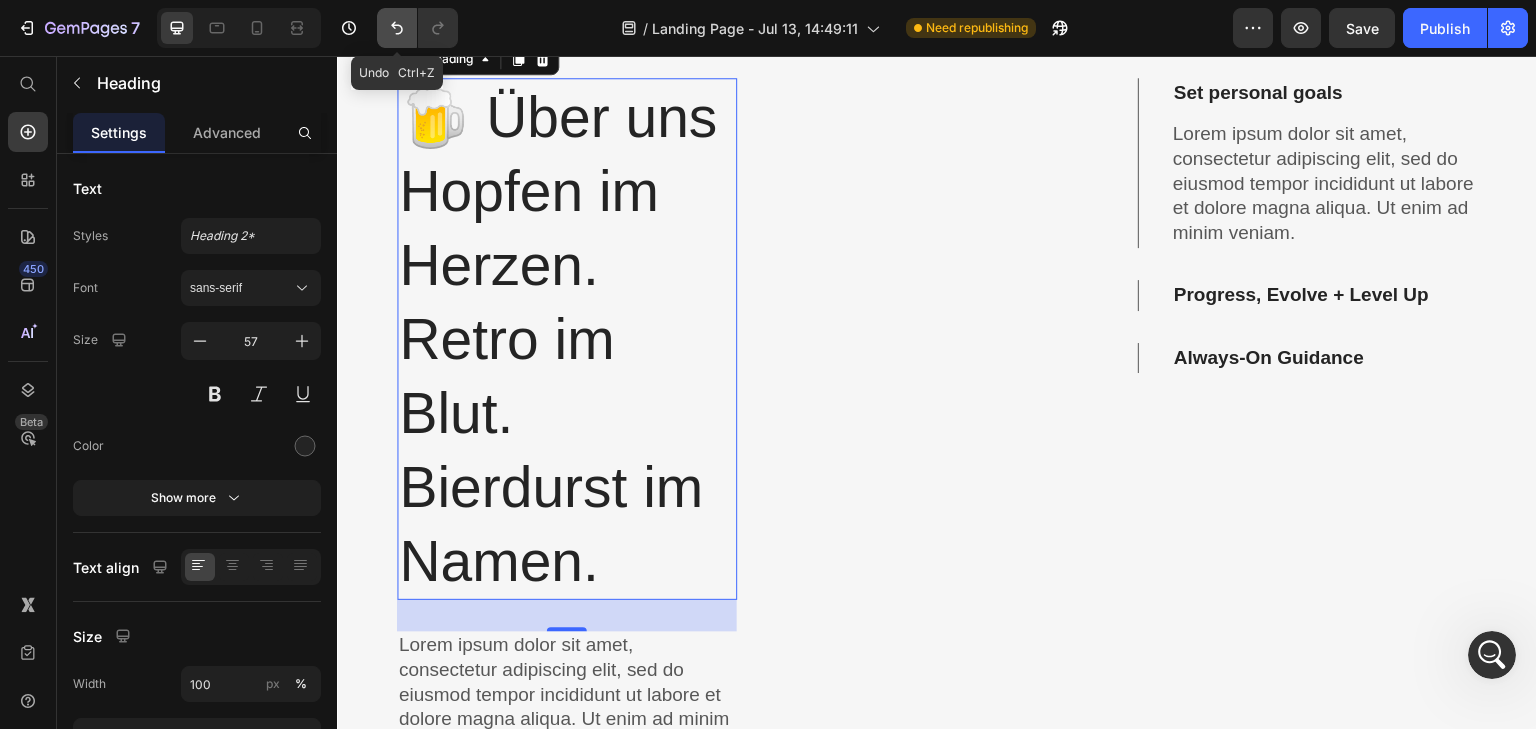 click 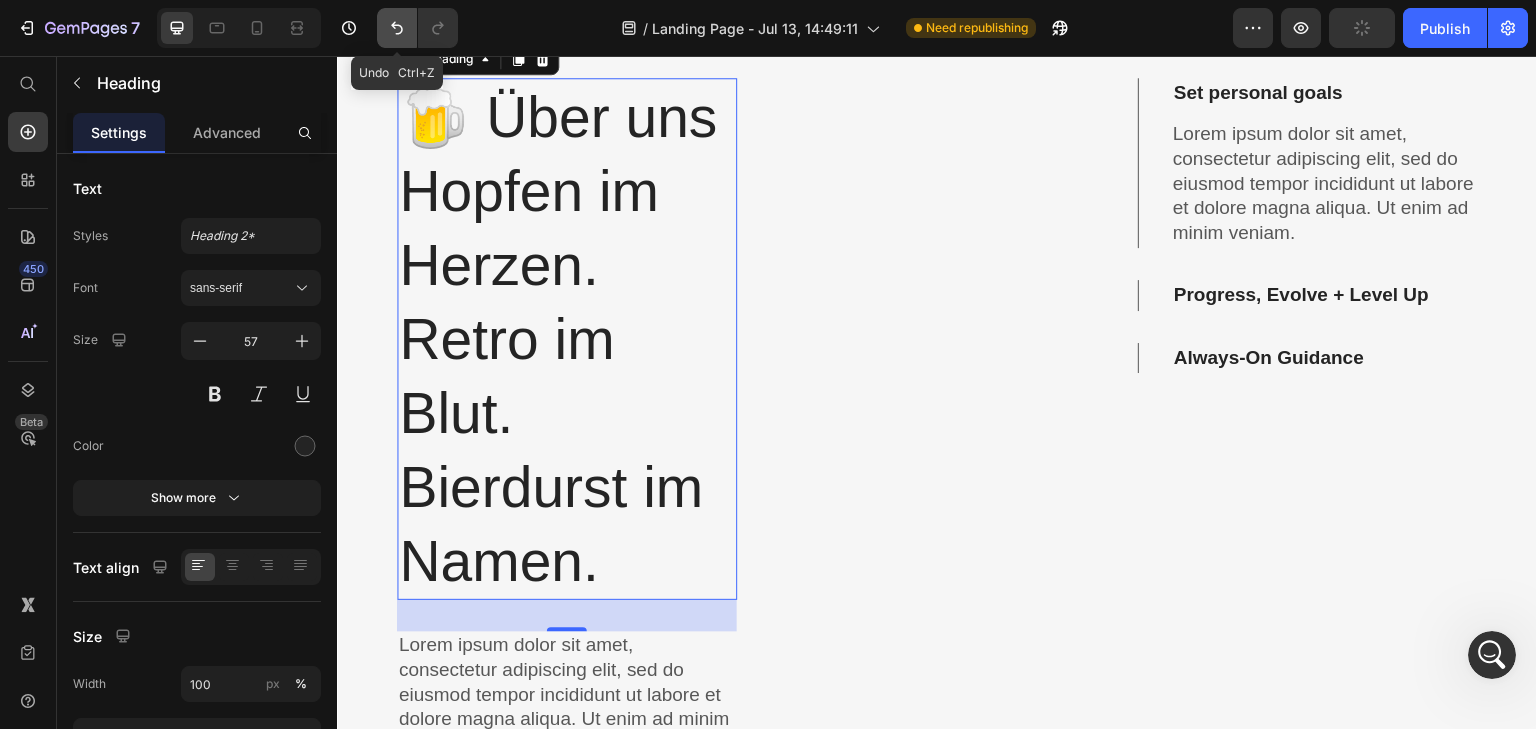 click 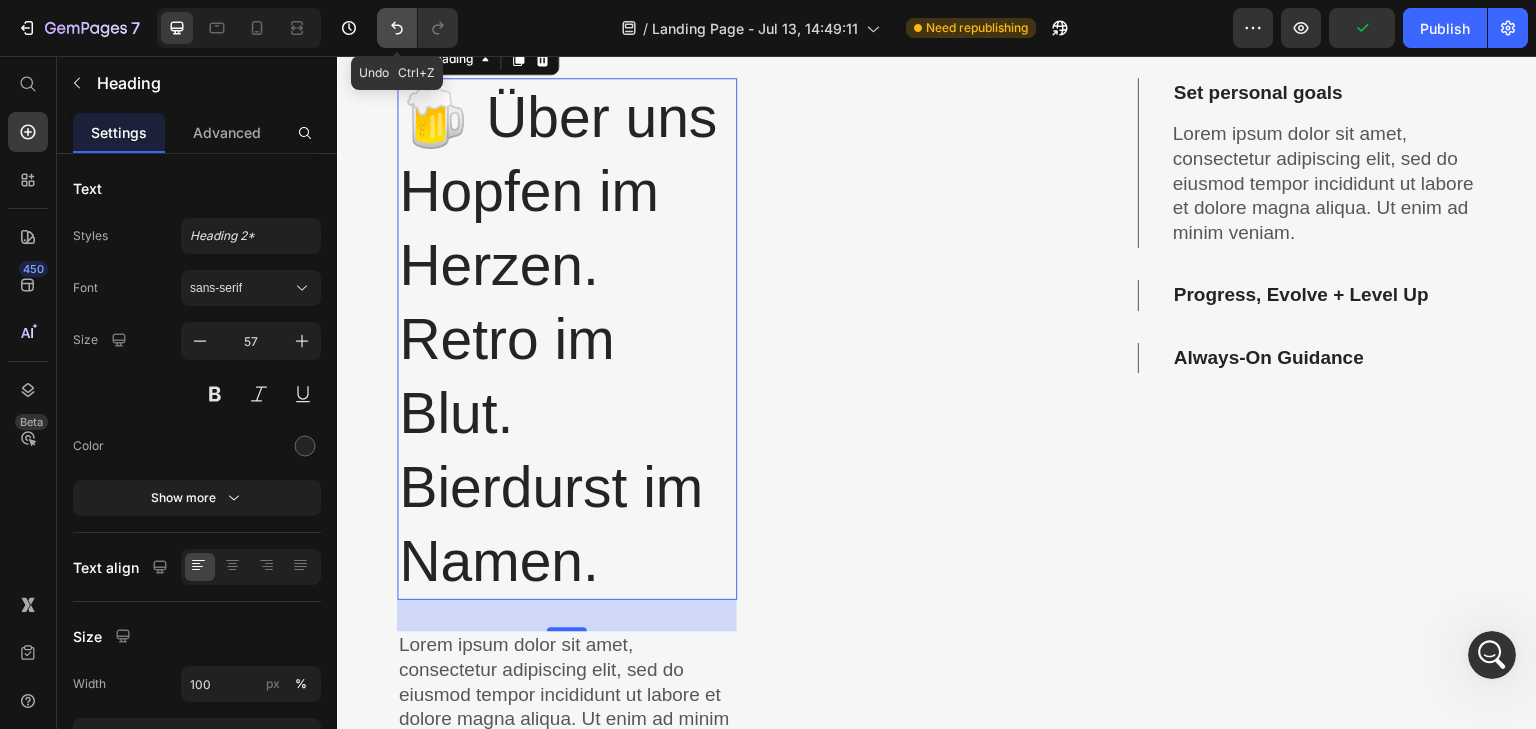 click 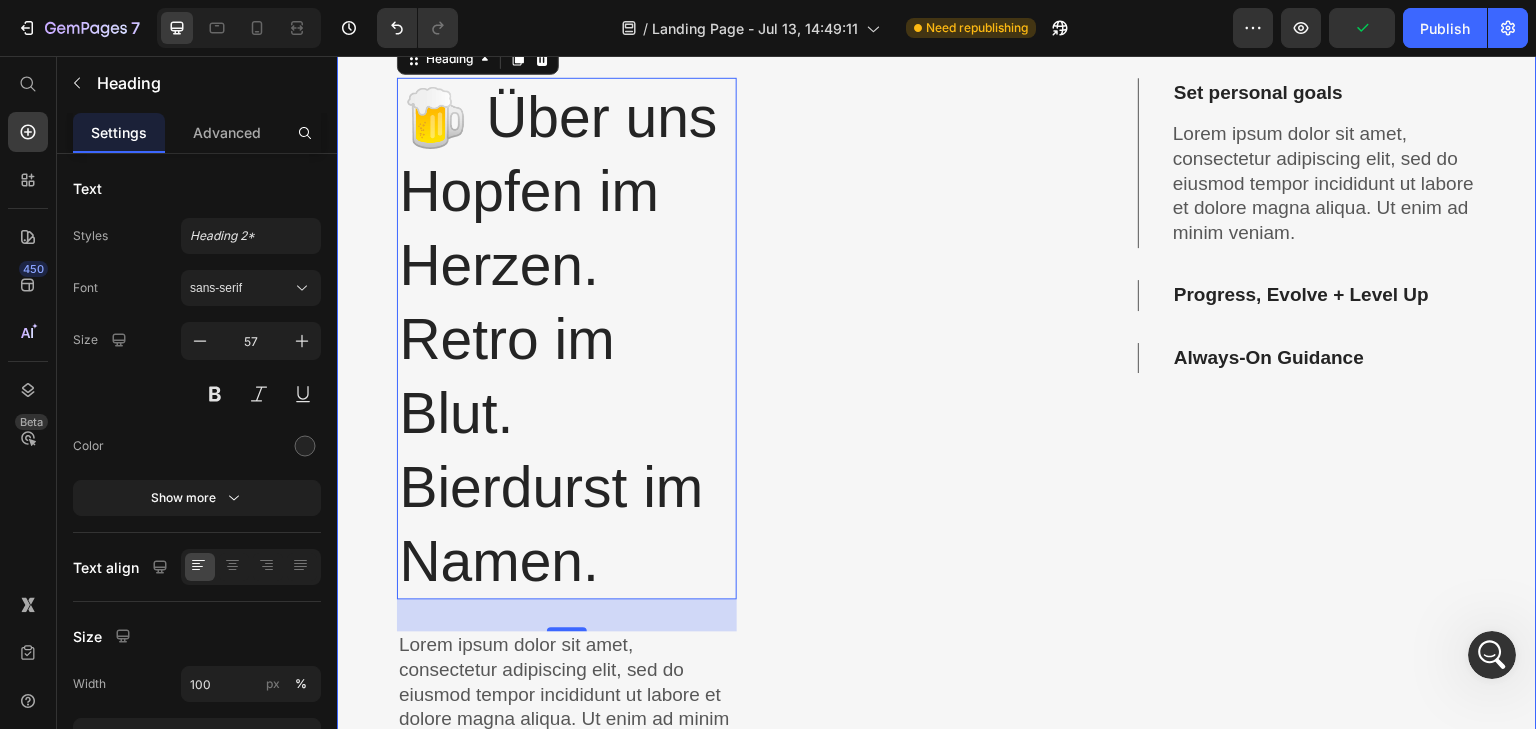 click on "🍺 Über uns Hopfen im Herzen. Retro im Blut. Bierdurst im Namen. Heading 32 Lorem ipsum dolor sit amet, consectetur adipiscing elit, sed do eiusmod tempor incididunt ut labore et dolore magna aliqua. Ut enim ad minim veniam. Text Block
Lorem ipsum dolor sit amet Button Row Image
Set personal goals Lorem ipsum dolor sit amet, consectetur adipiscing elit, sed do eiusmod tempor incididunt ut labore et dolore magna aliqua. Ut enim ad minim veniam. Text Block
Progress, Evolve + Level Up
Always-On Guidance Accordion Section 4" at bounding box center [937, 396] 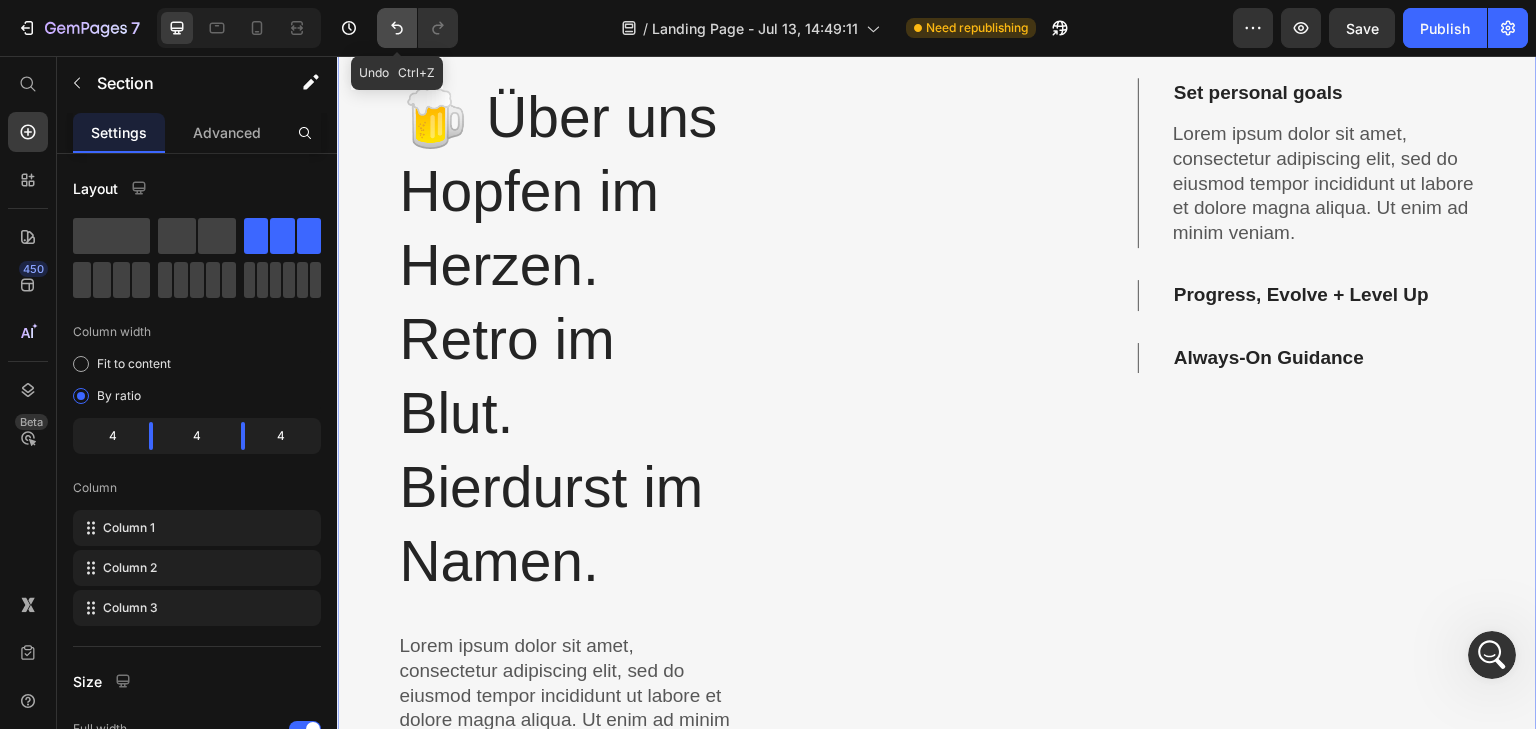 click 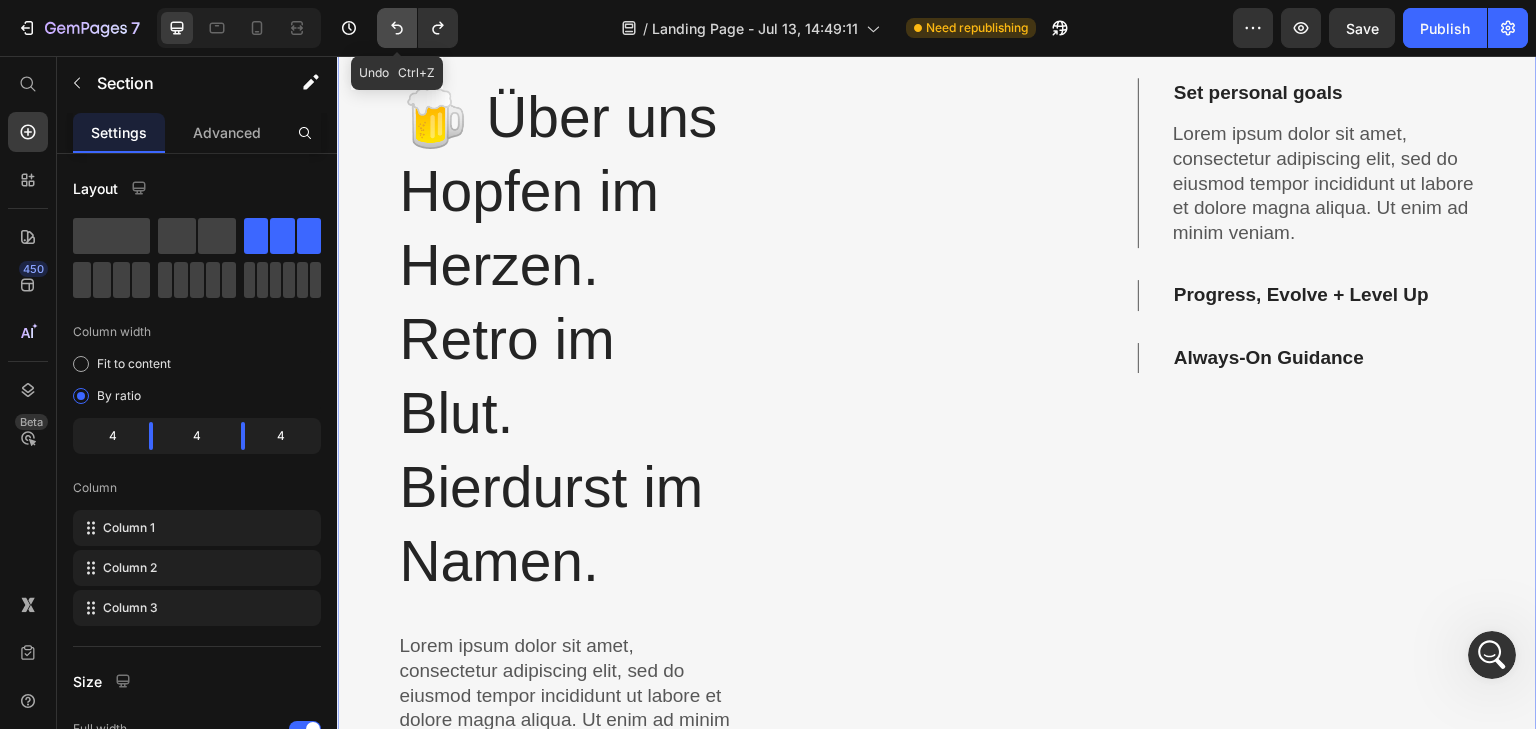 click 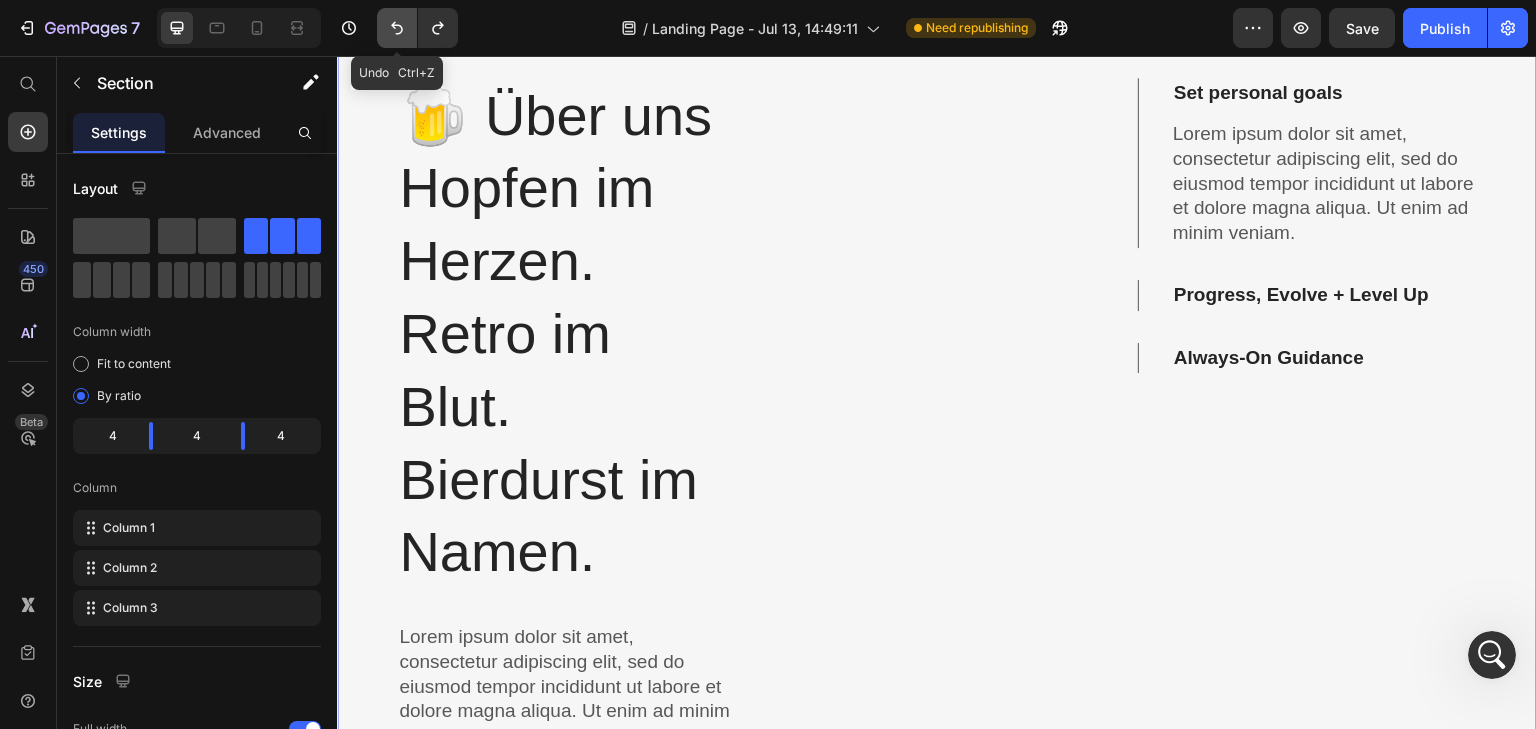 click 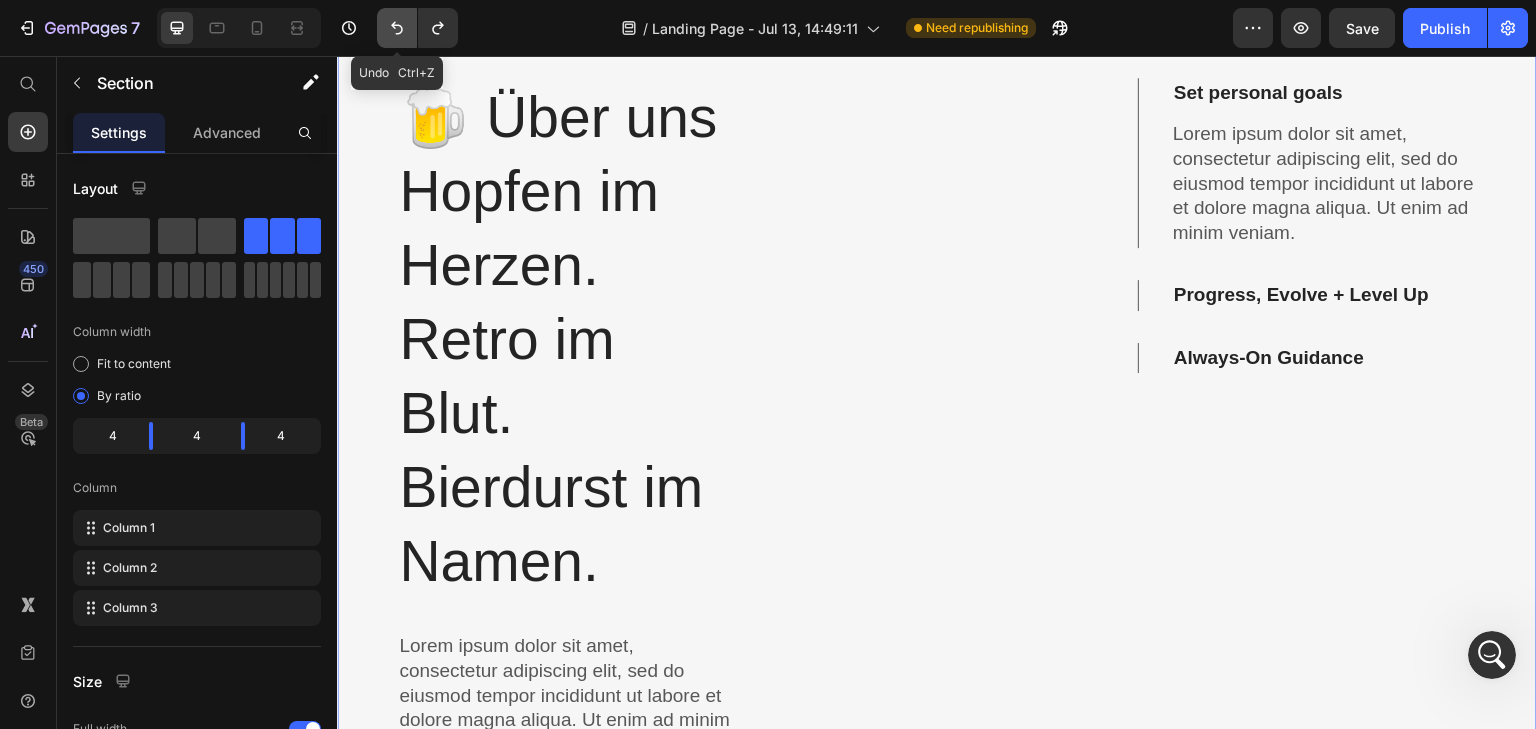 click 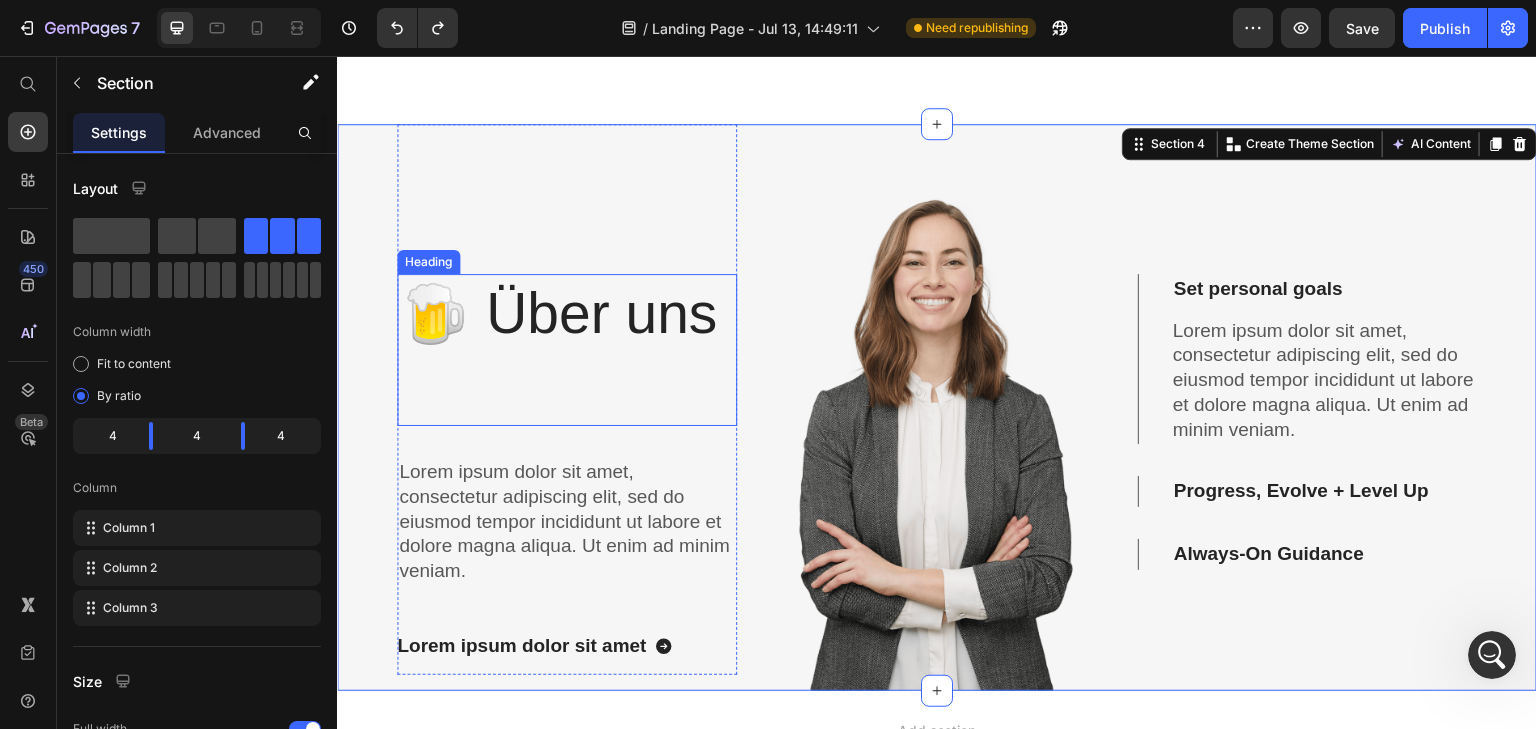 scroll, scrollTop: 2412, scrollLeft: 0, axis: vertical 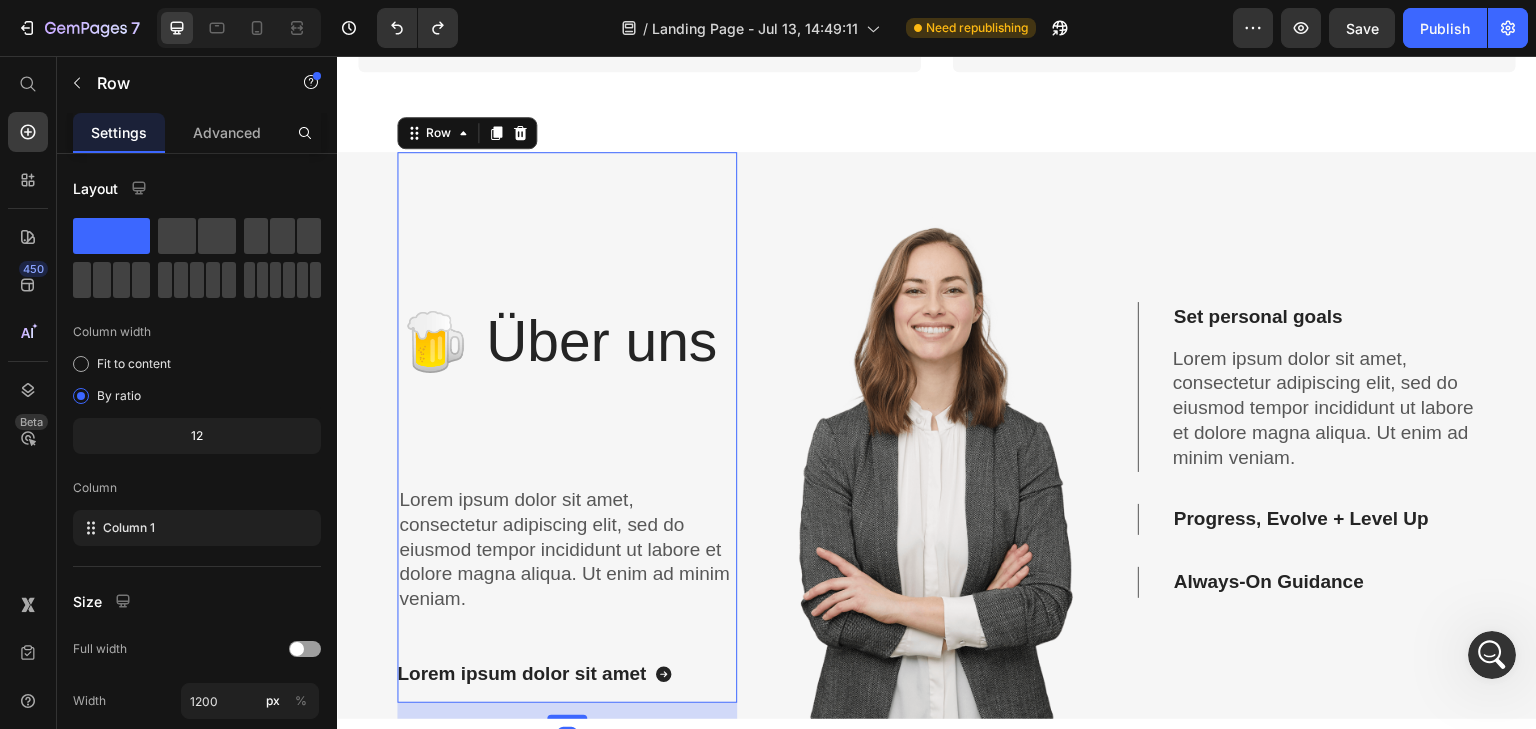 click on "🍺 Über uns   Heading Lorem ipsum dolor sit amet, consectetur adipiscing elit, sed do eiusmod tempor incididunt ut labore et dolore magna aliqua. Ut enim ad minim veniam. Text Block
Lorem ipsum dolor sit amet Button Row   16" at bounding box center [567, 427] 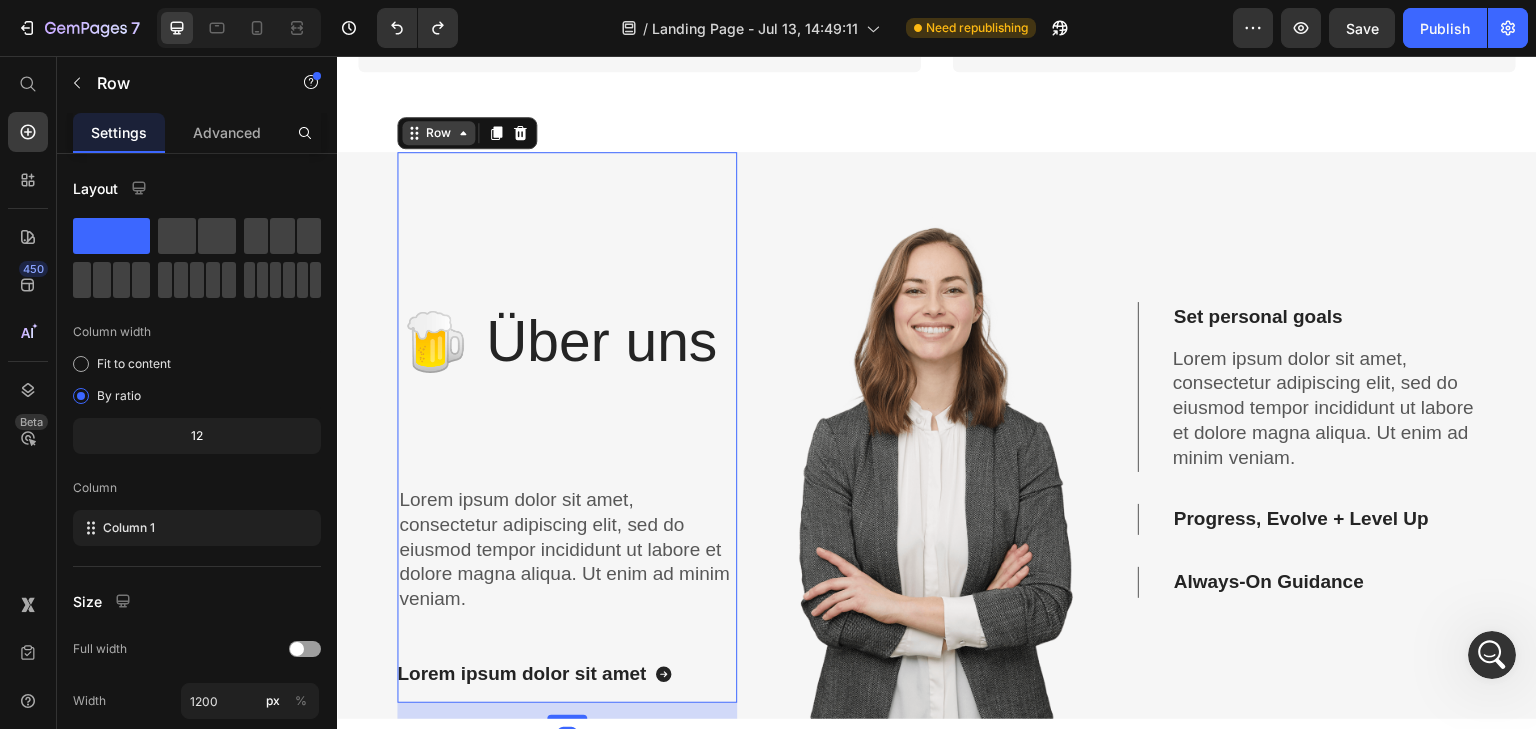 click 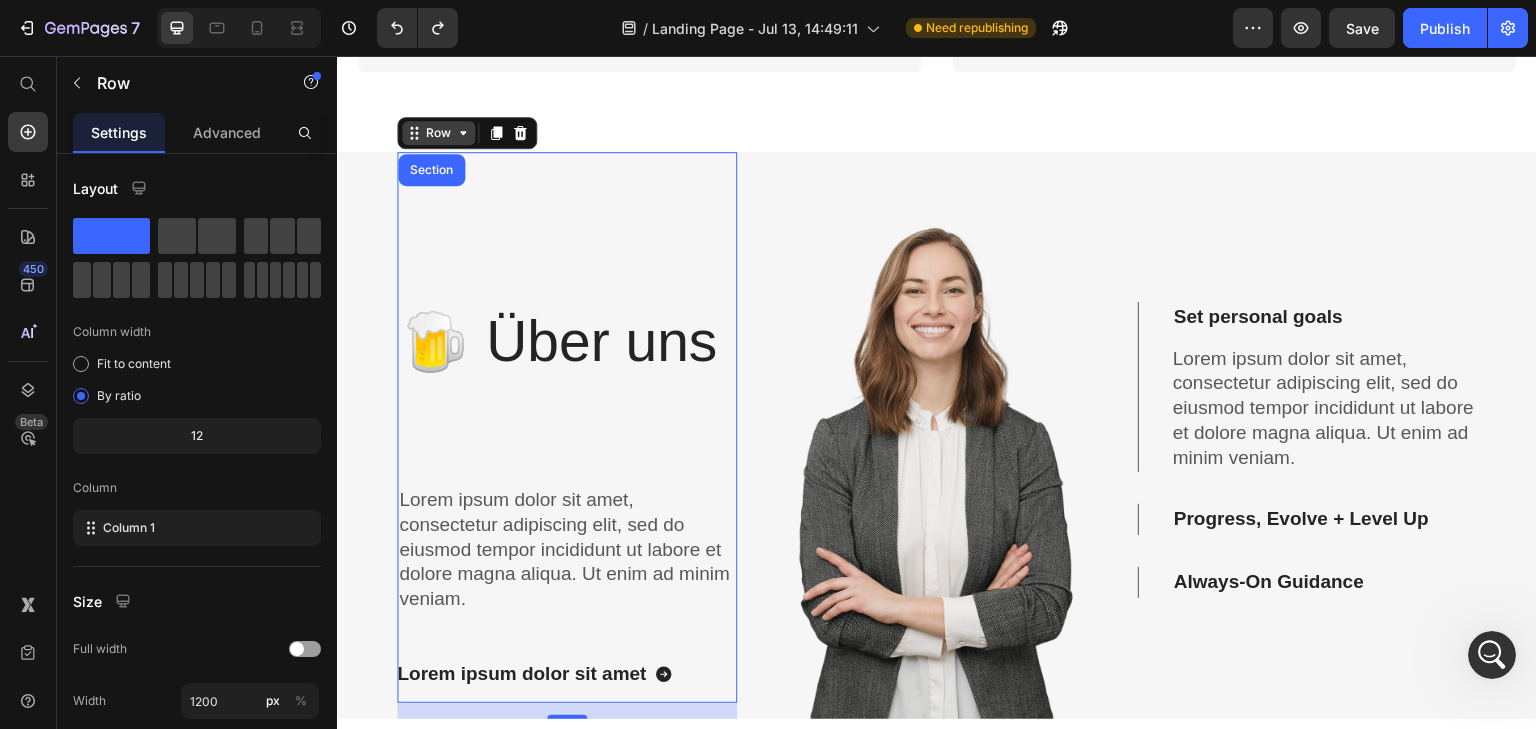 click 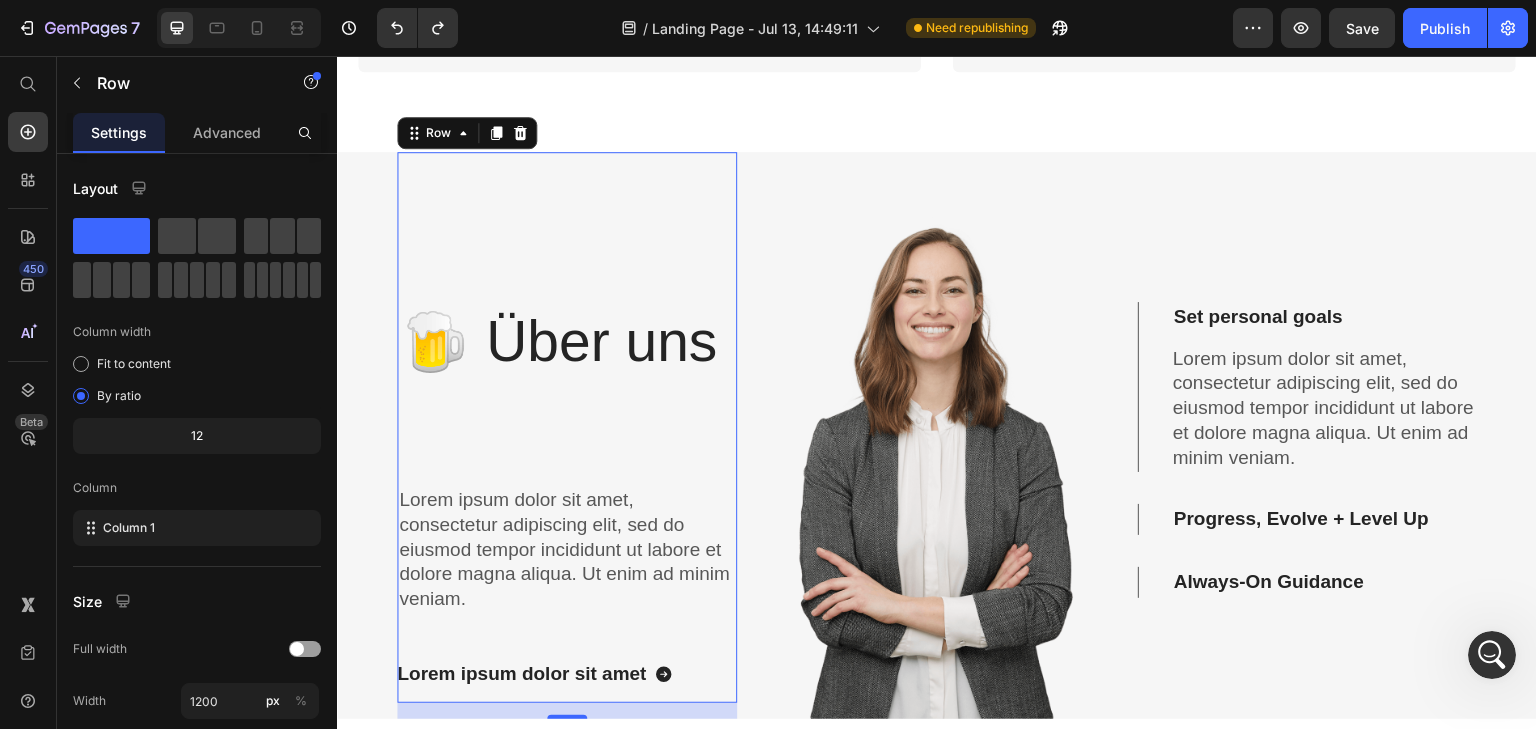 scroll, scrollTop: 2512, scrollLeft: 0, axis: vertical 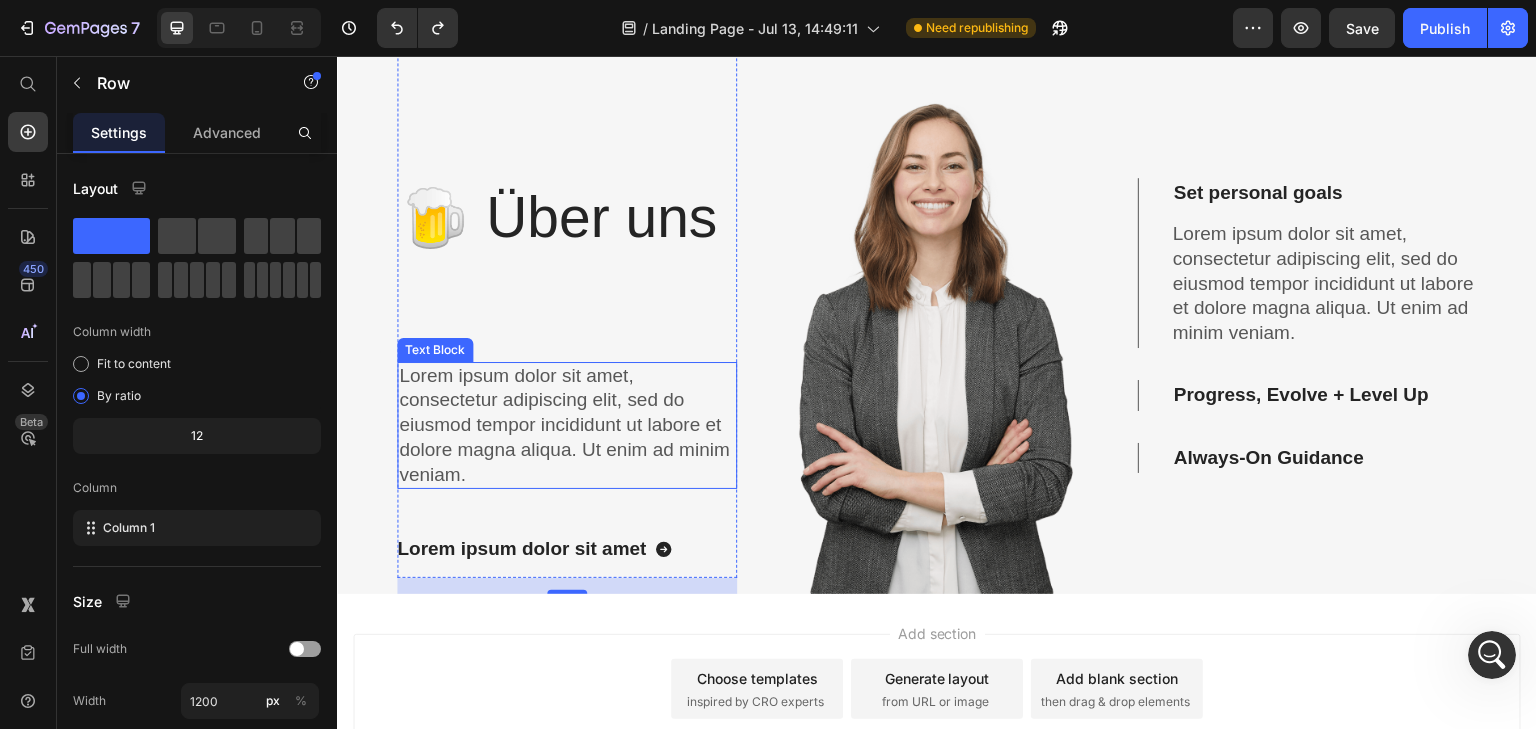 click on "Lorem ipsum dolor sit amet, consectetur adipiscing elit, sed do eiusmod tempor incididunt ut labore et dolore magna aliqua. Ut enim ad minim veniam." at bounding box center (567, 426) 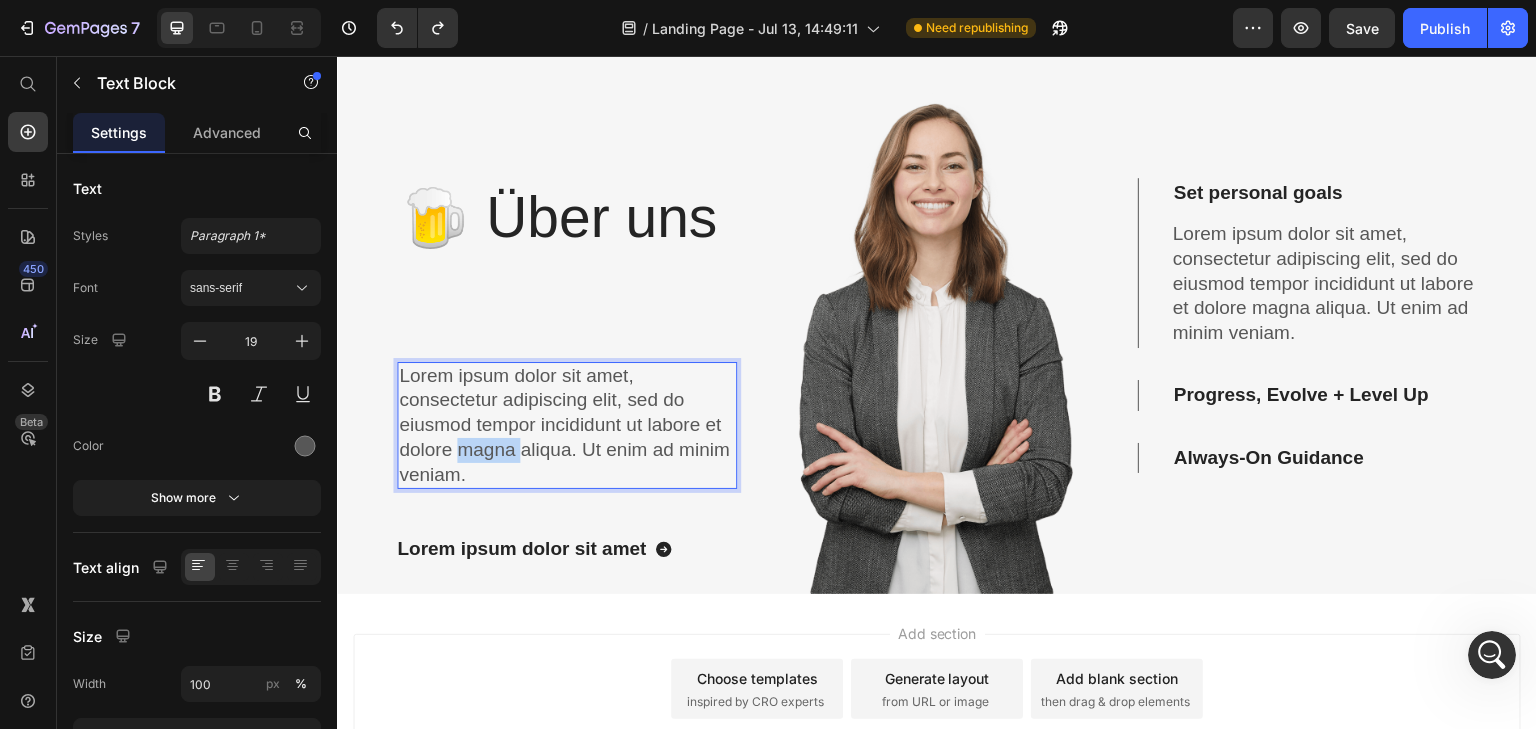 click on "Lorem ipsum dolor sit amet, consectetur adipiscing elit, sed do eiusmod tempor incididunt ut labore et dolore magna aliqua. Ut enim ad minim veniam." at bounding box center (567, 426) 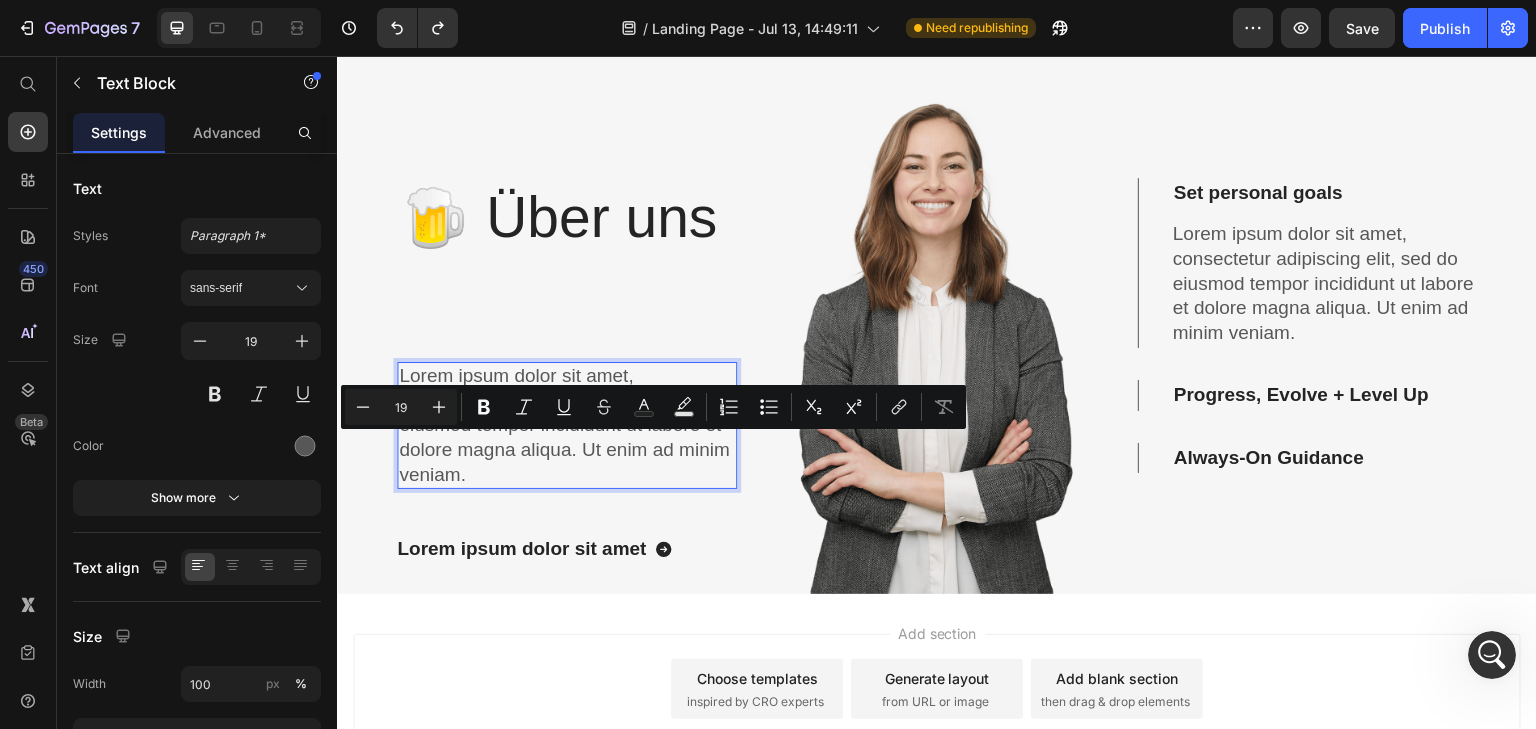 click on "Lorem ipsum dolor sit amet, consectetur adipiscing elit, sed do eiusmod tempor incididunt ut labore et dolore magna aliqua. Ut enim ad minim veniam." at bounding box center [567, 426] 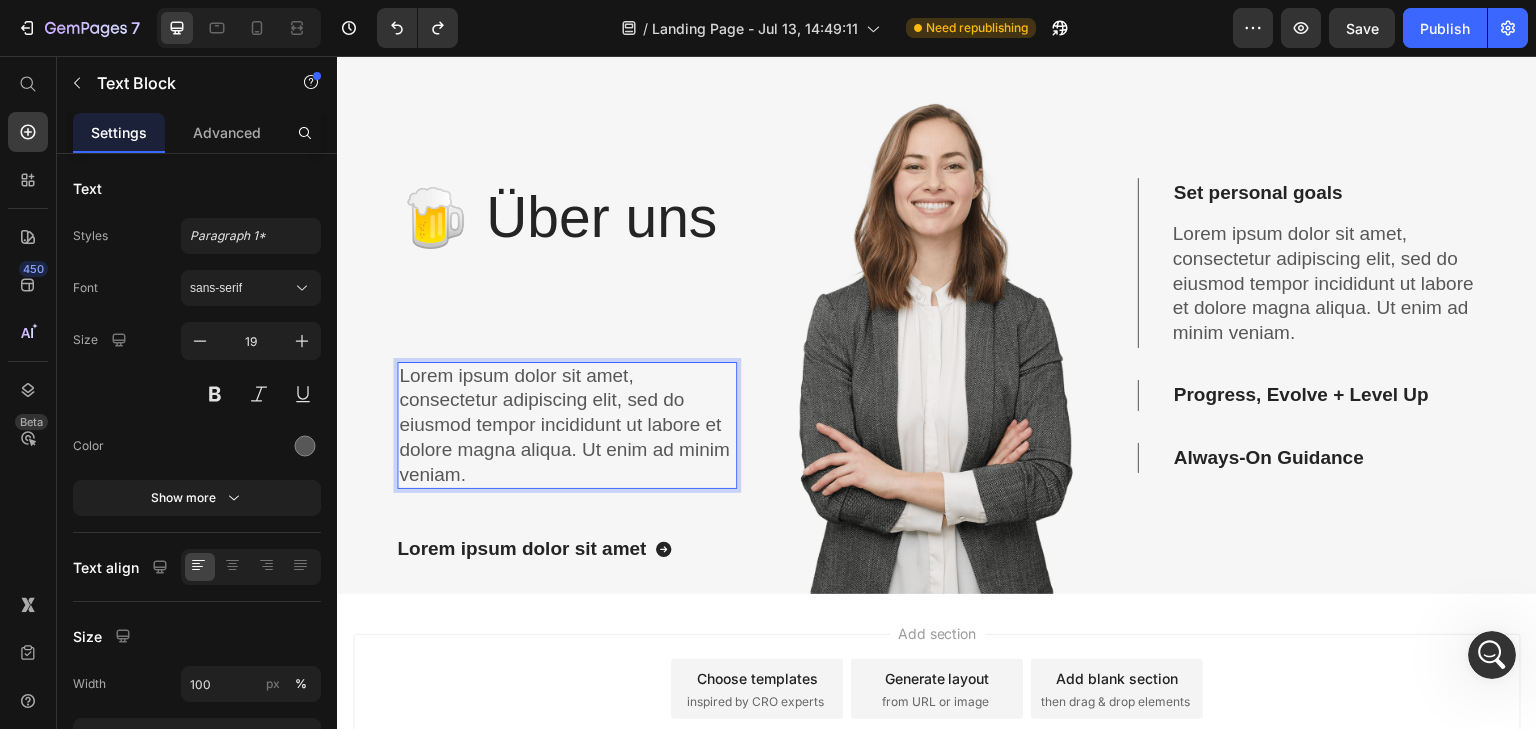 click on "Lorem ipsum dolor sit amet, consectetur adipiscing elit, sed do eiusmod tempor incididunt ut labore et dolore magna aliqua. Ut enim ad minim veniam." at bounding box center (567, 426) 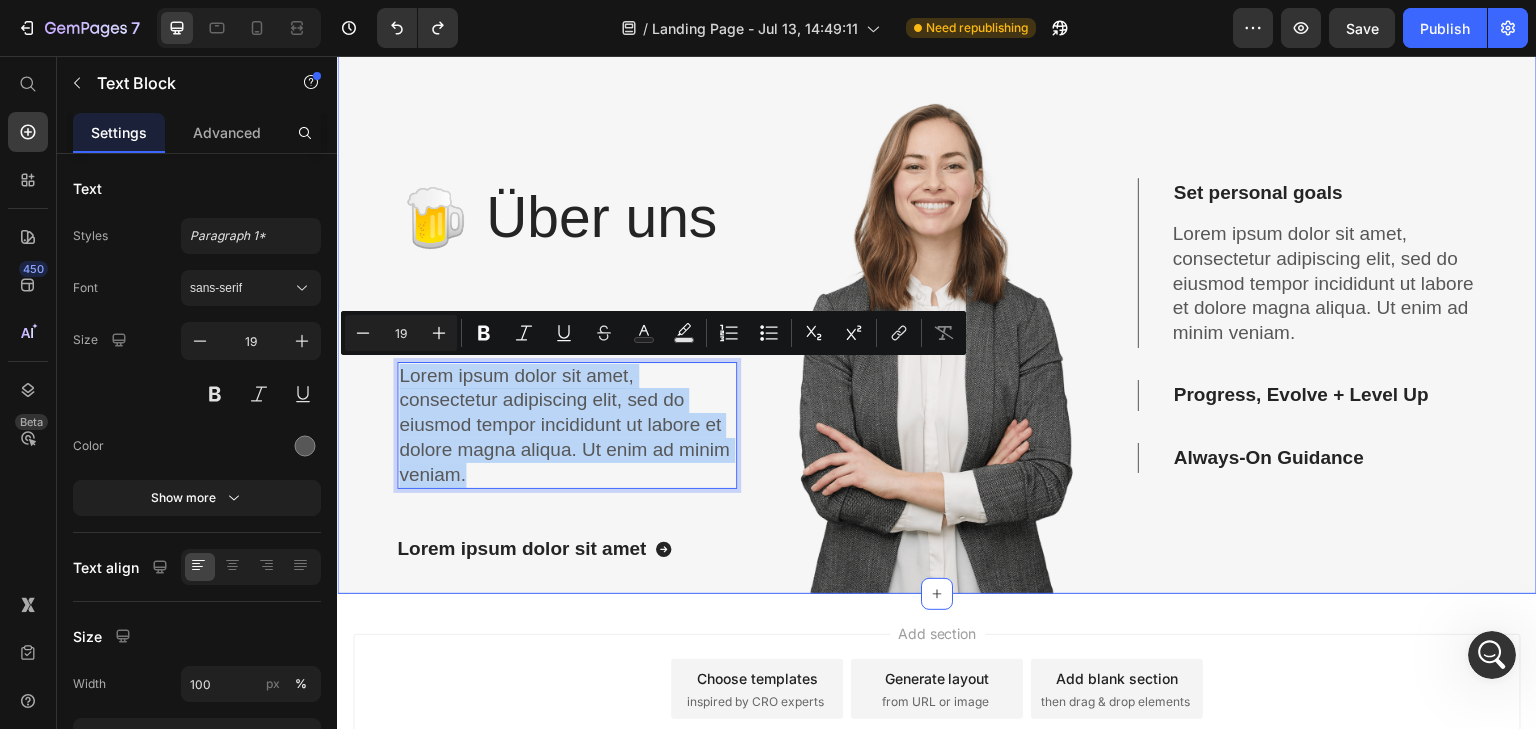 drag, startPoint x: 490, startPoint y: 471, endPoint x: 394, endPoint y: 361, distance: 146 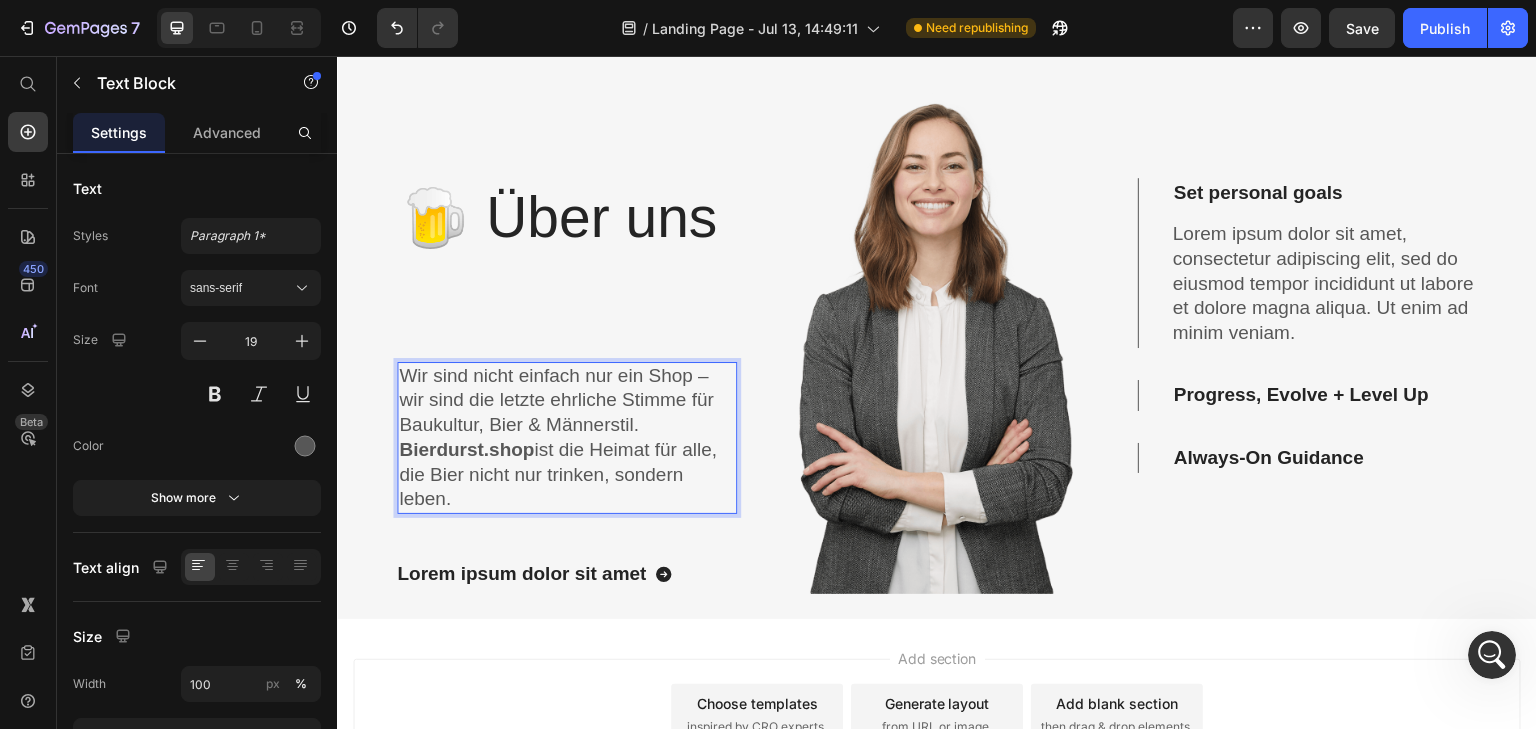 click on "Wir sind nicht einfach nur ein Shop – wir sind die letzte ehrliche Stimme für Baukultur, Bier & Männerstil. Bierdurst.shop ist die Heimat für alle, die Bier nicht nur trinken, sondern leben." at bounding box center (567, 438) 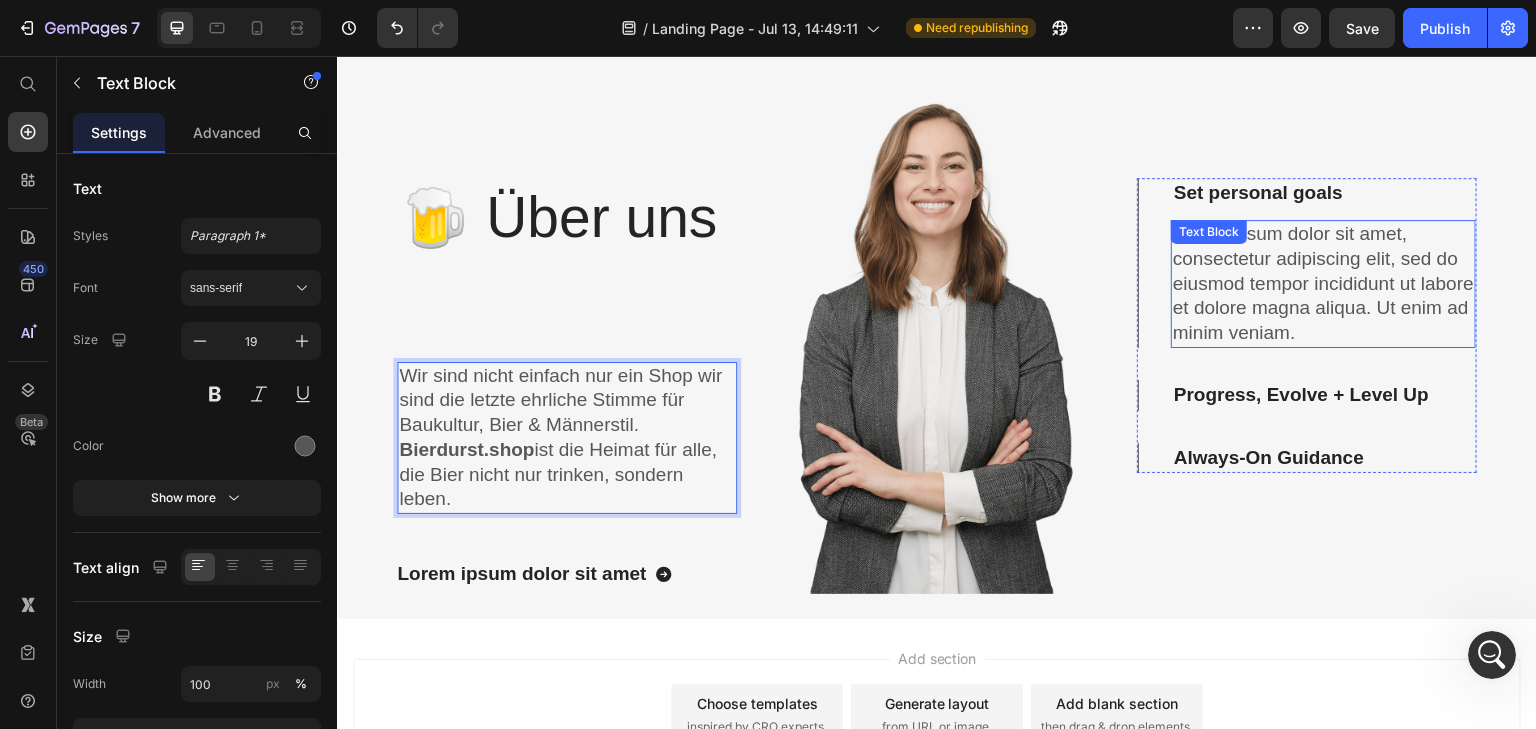 click on "Lorem ipsum dolor sit amet, consectetur adipiscing elit, sed do eiusmod tempor incididunt ut labore et dolore magna aliqua. Ut enim ad minim veniam." at bounding box center [1323, 284] 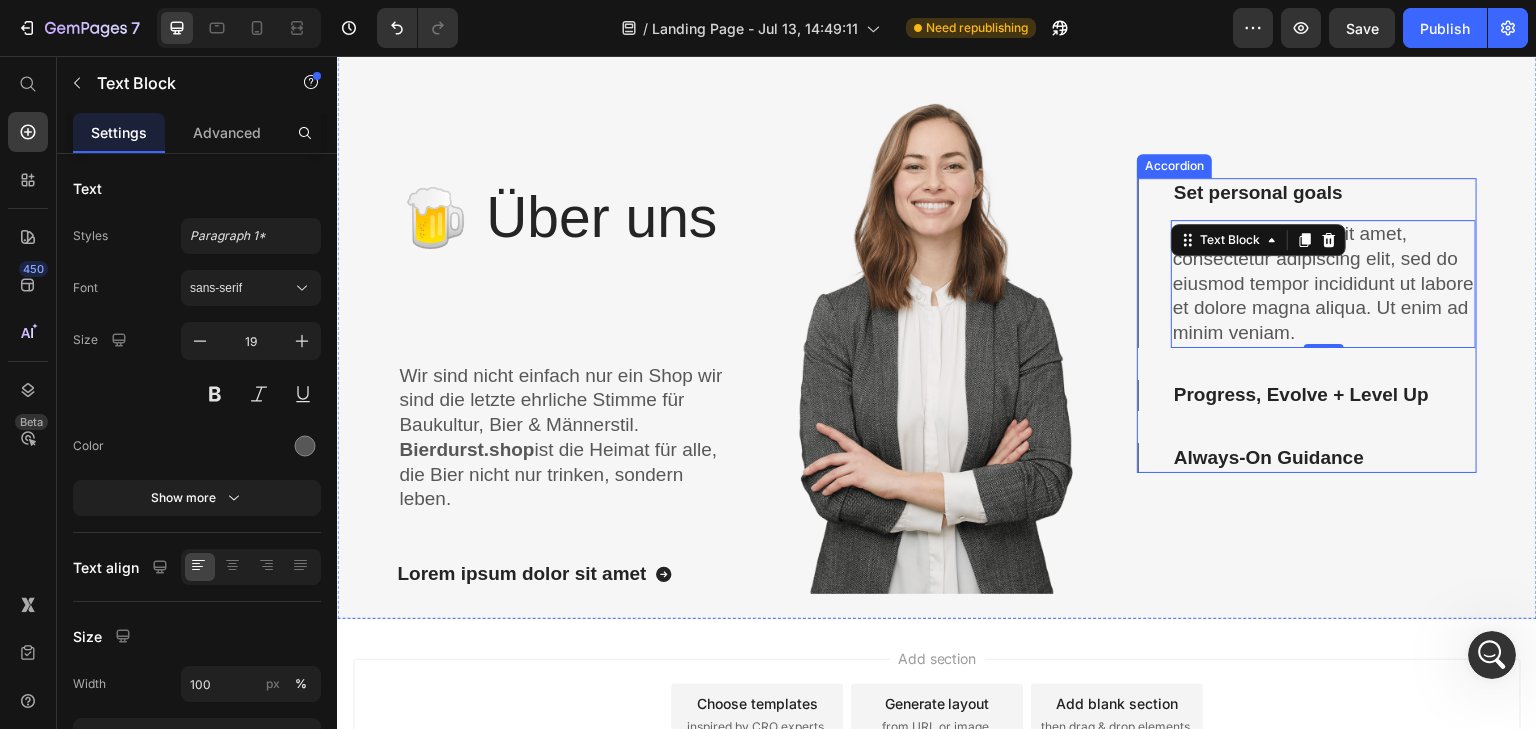 click on "Set personal goals" at bounding box center [1258, 193] 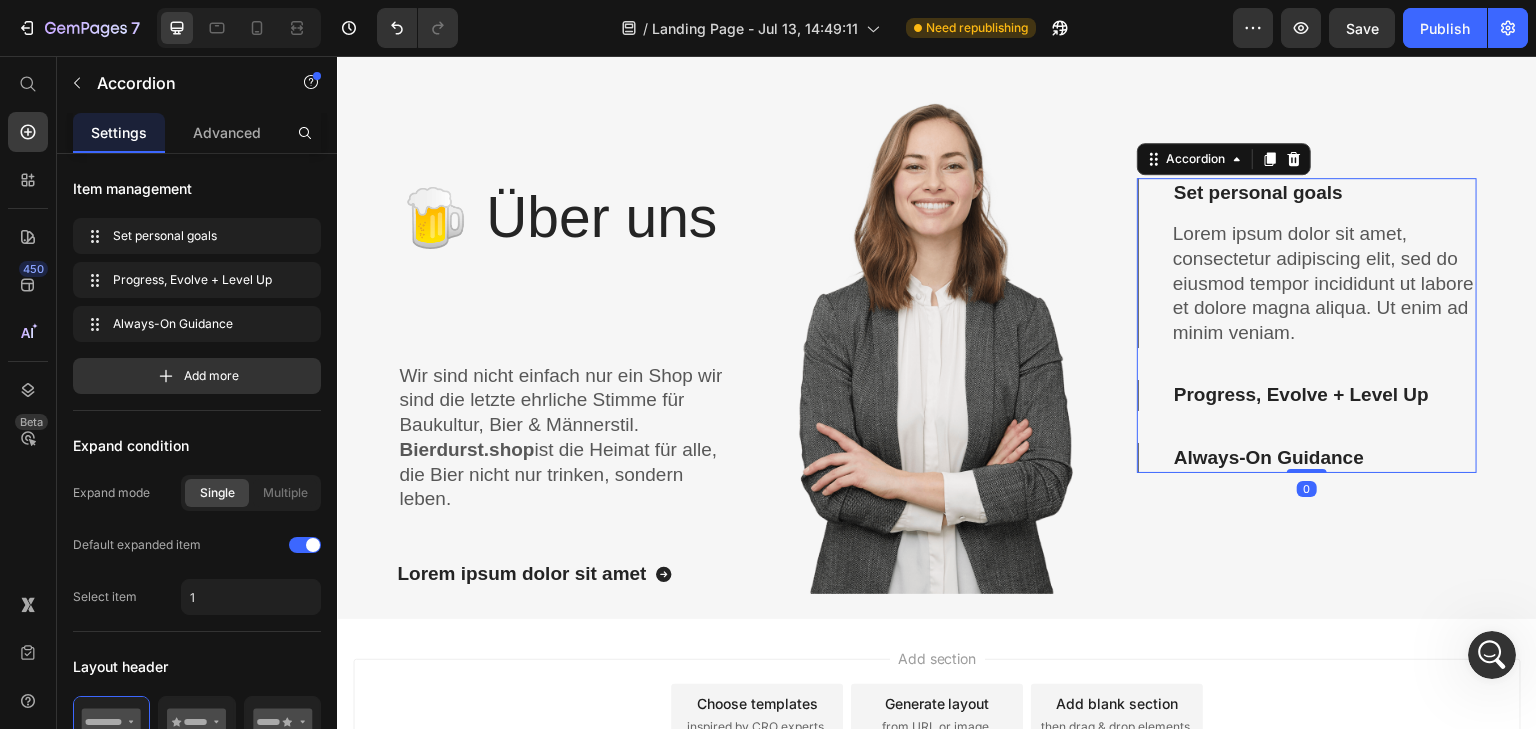 click on "Set personal goals" at bounding box center (1258, 193) 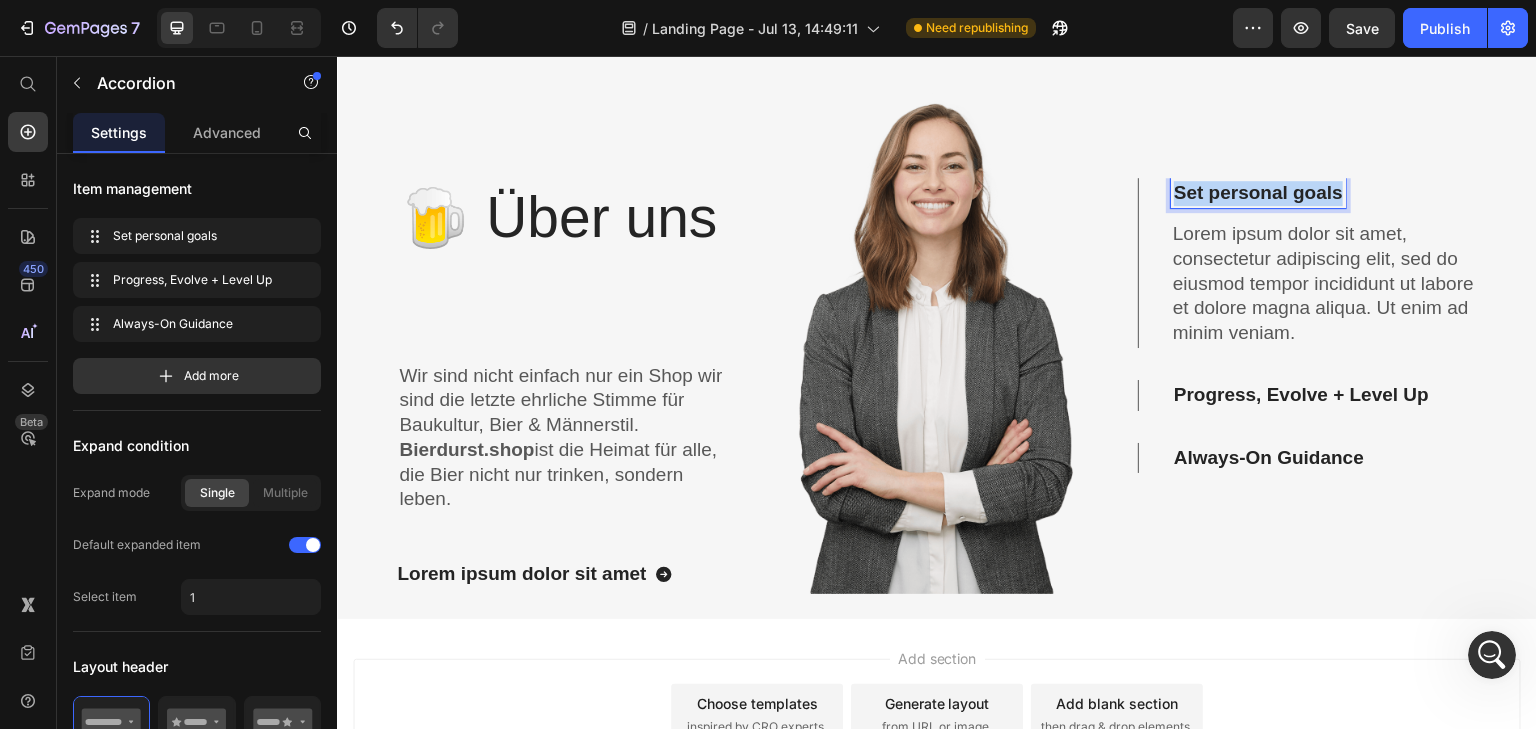 drag, startPoint x: 1330, startPoint y: 189, endPoint x: 1161, endPoint y: 192, distance: 169.02663 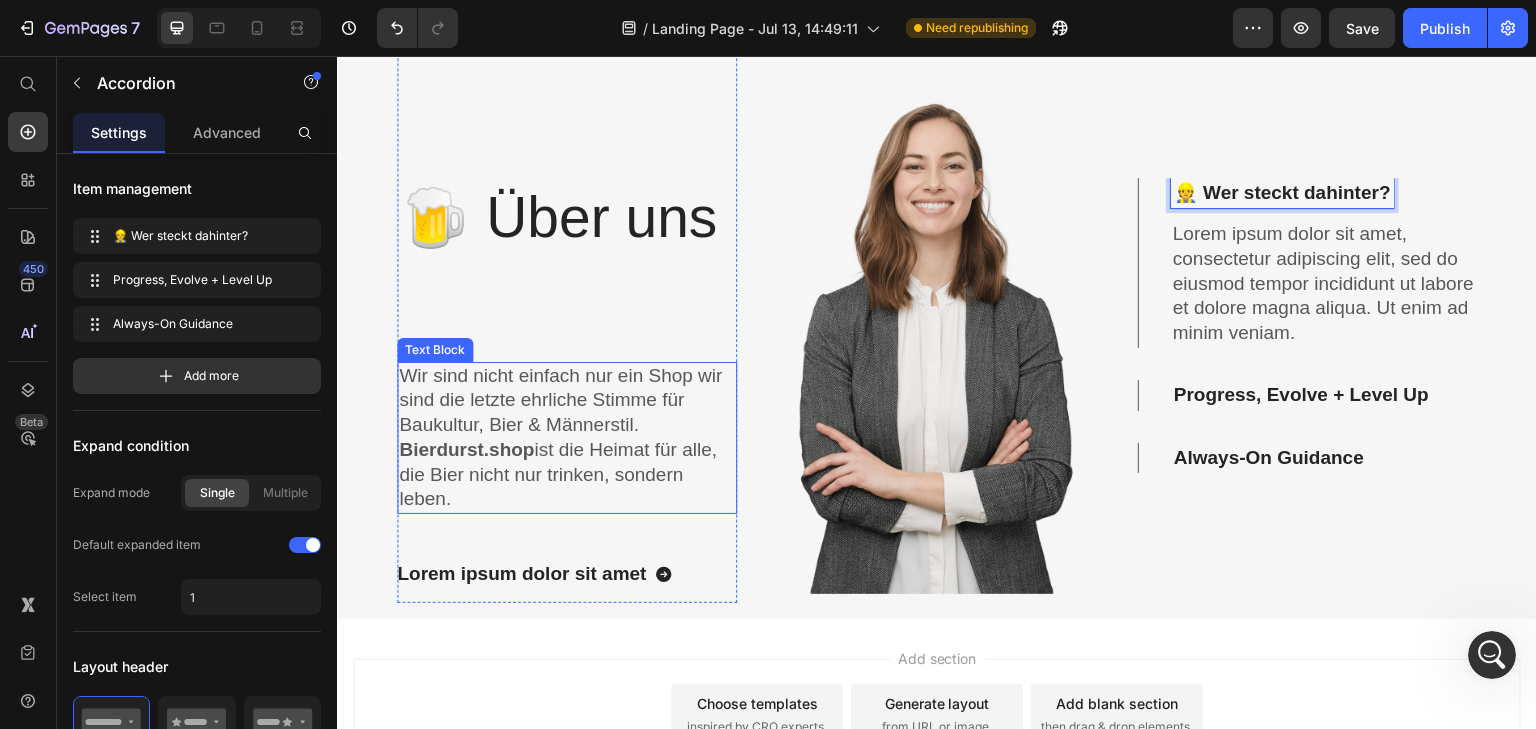 click on "Wir sind nicht einfach nur ein Shop wir sind die letzte ehrliche Stimme für Baukultur, Bier & Männerstil. Bierdurst.shop  ist die Heimat für alle, die Bier nicht nur trinken, sondern leben." at bounding box center [567, 438] 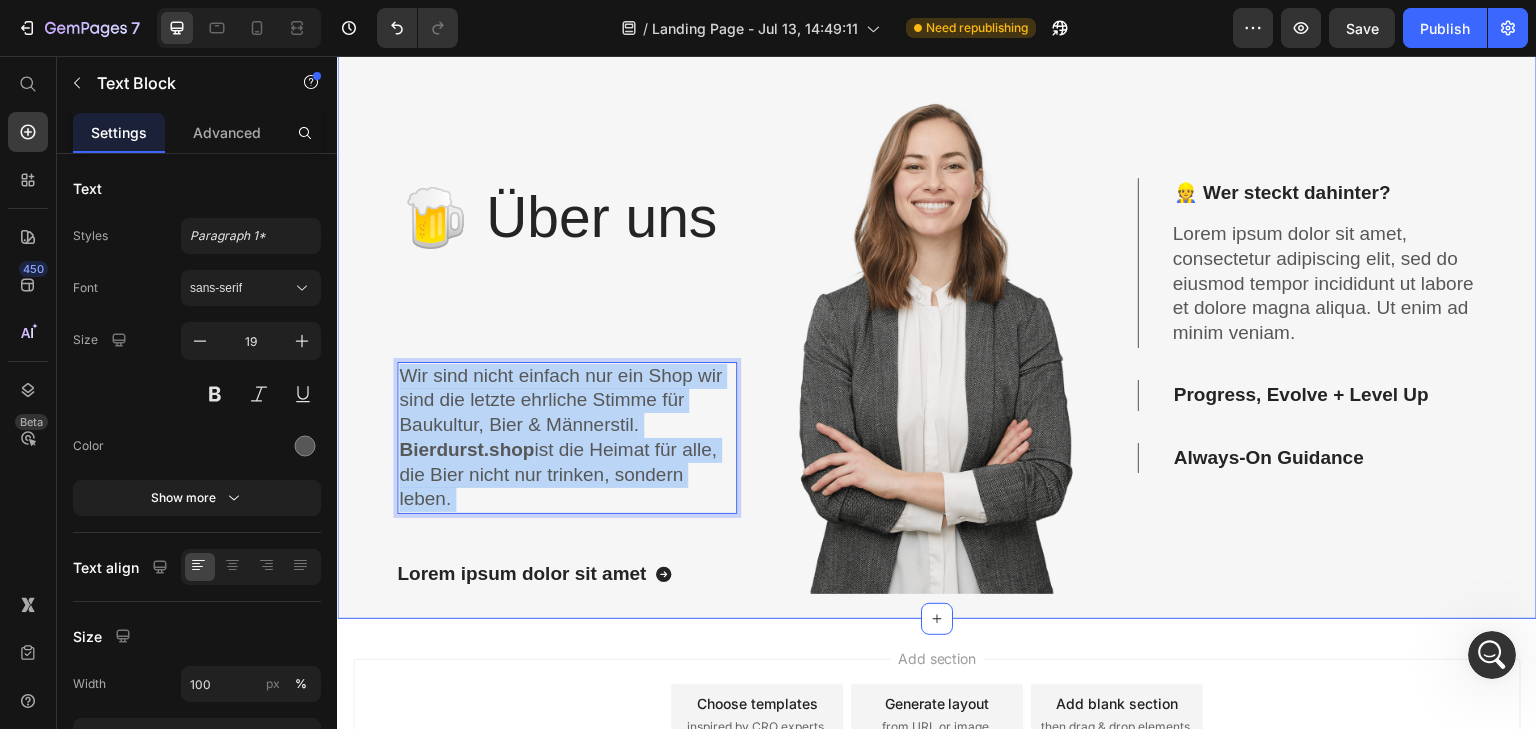 drag, startPoint x: 496, startPoint y: 488, endPoint x: 390, endPoint y: 370, distance: 158.61903 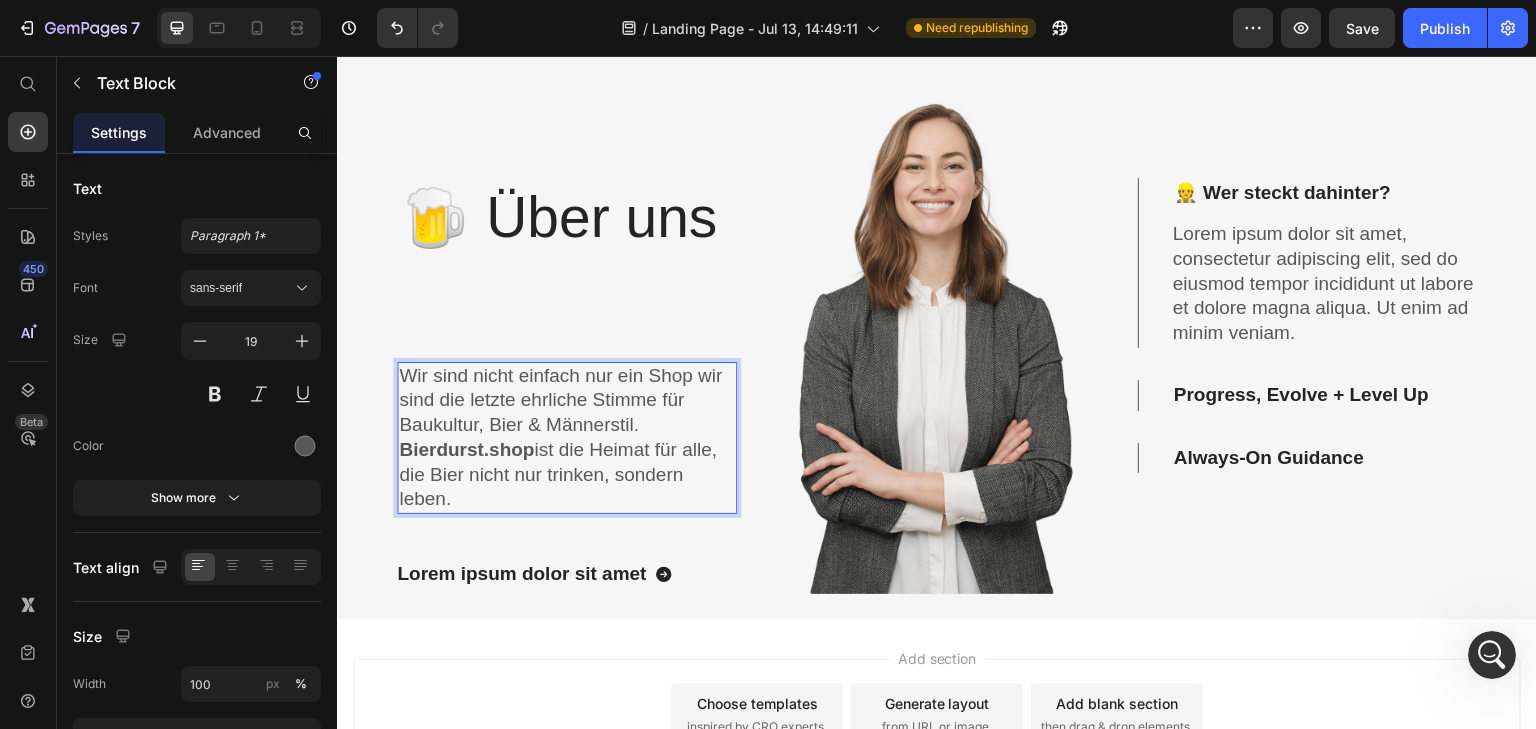 click on "Wir sind nicht einfach nur ein Shop wir sind die letzte ehrliche Stimme für Baukultur, Bier & Männerstil. Bierdurst.shop  ist die Heimat für alle, die Bier nicht nur trinken, sondern leben." at bounding box center [567, 438] 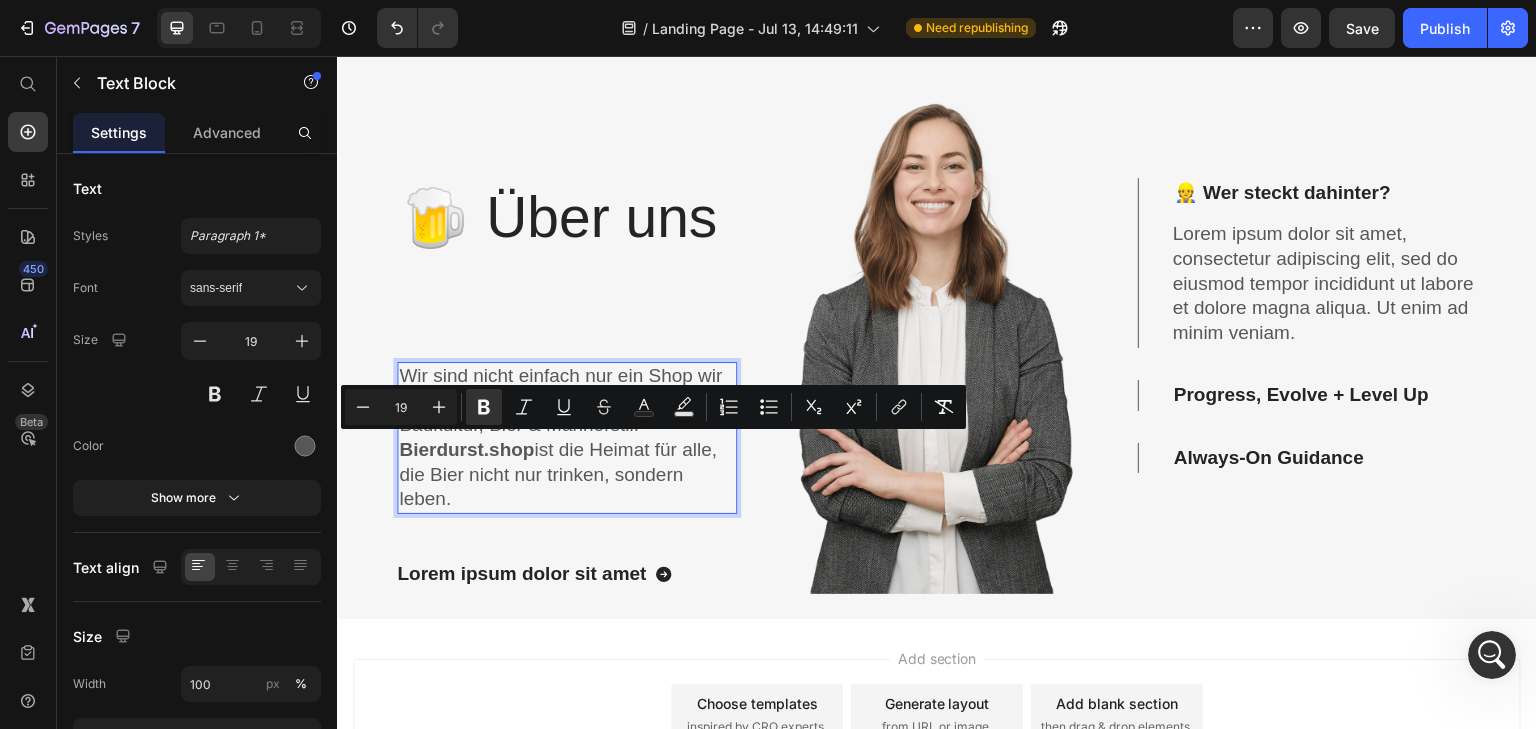 click on "Wir sind nicht einfach nur ein Shop wir sind die letzte ehrliche Stimme für Baukultur, Bier & Männerstil. Bierdurst.shop  ist die Heimat für alle, die Bier nicht nur trinken, sondern leben." at bounding box center [567, 438] 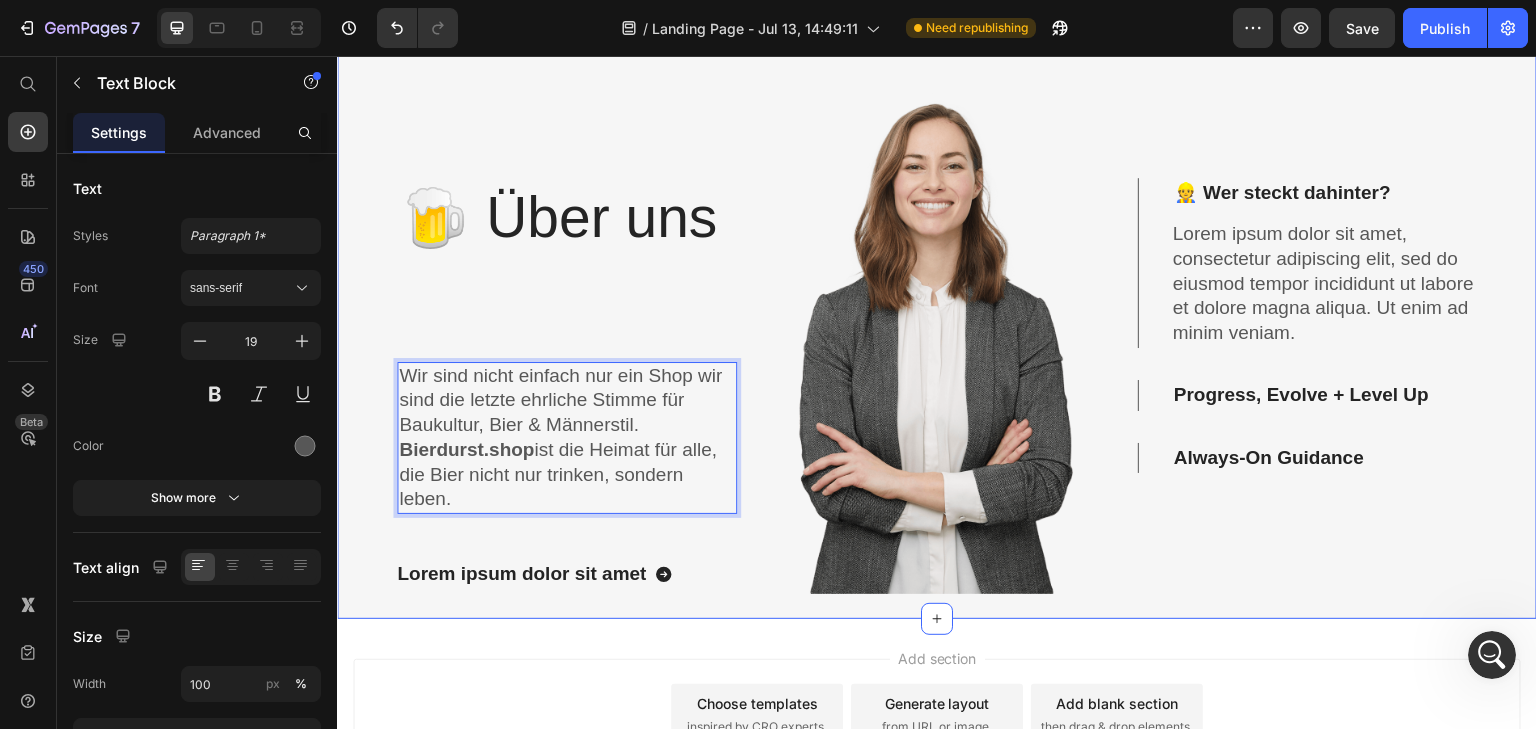 drag, startPoint x: 454, startPoint y: 500, endPoint x: 391, endPoint y: 362, distance: 151.70036 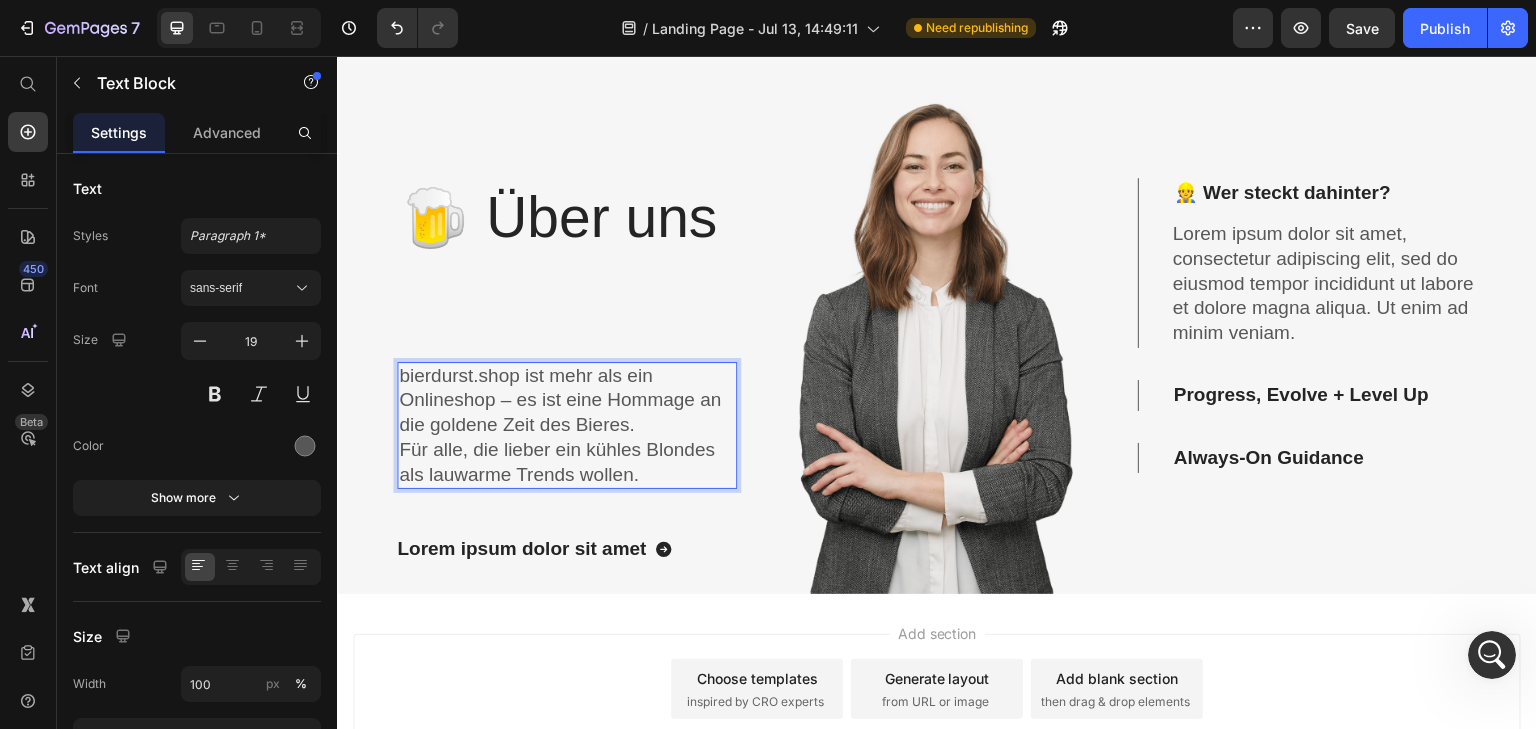 click on "bierdurst.shop ist mehr als ein Onlineshop – es ist eine Hommage an die goldene Zeit des Bieres. Für alle, die lieber ein kühles Blondes als lauwarme Trends wollen." at bounding box center (567, 426) 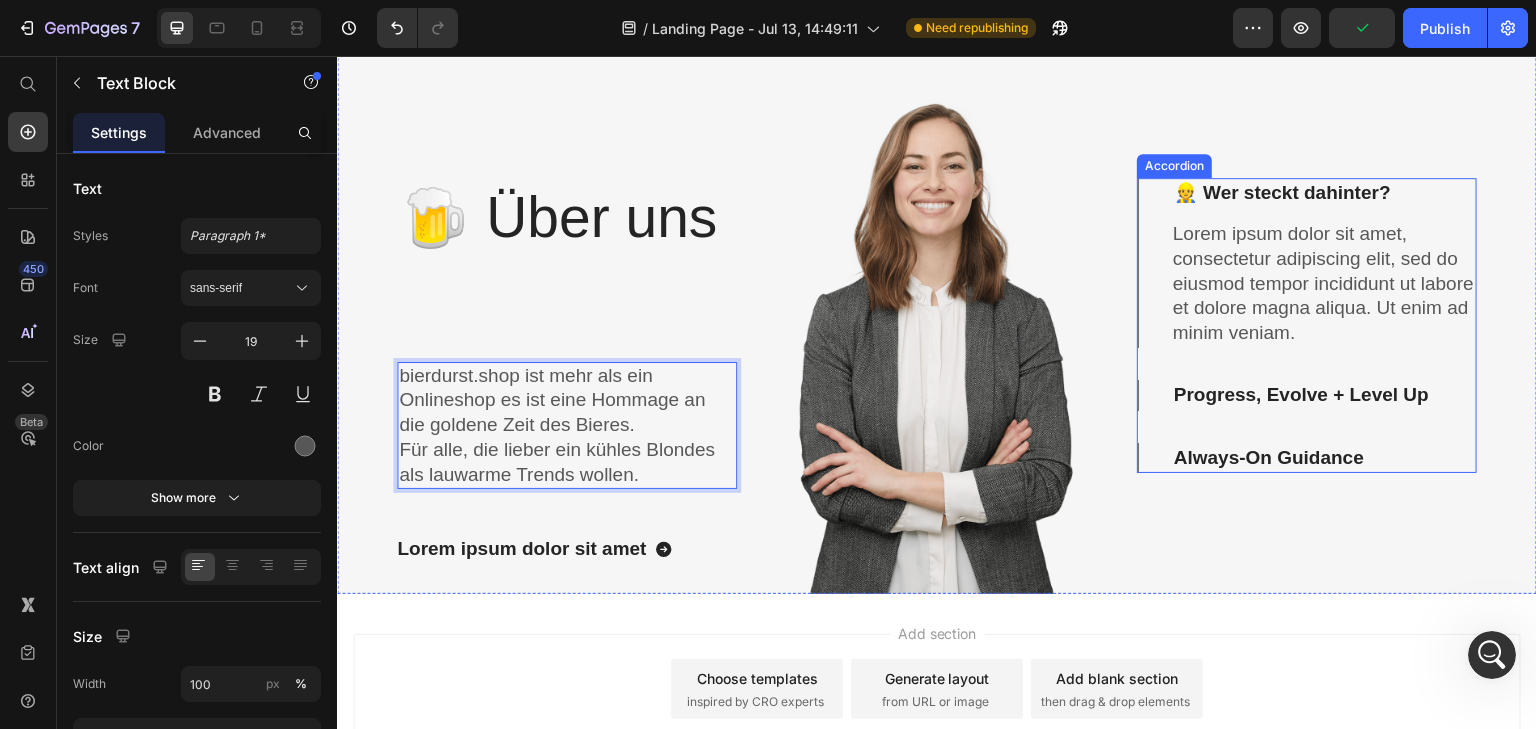 click on "👷 Wer steckt dahinter?" at bounding box center [1282, 193] 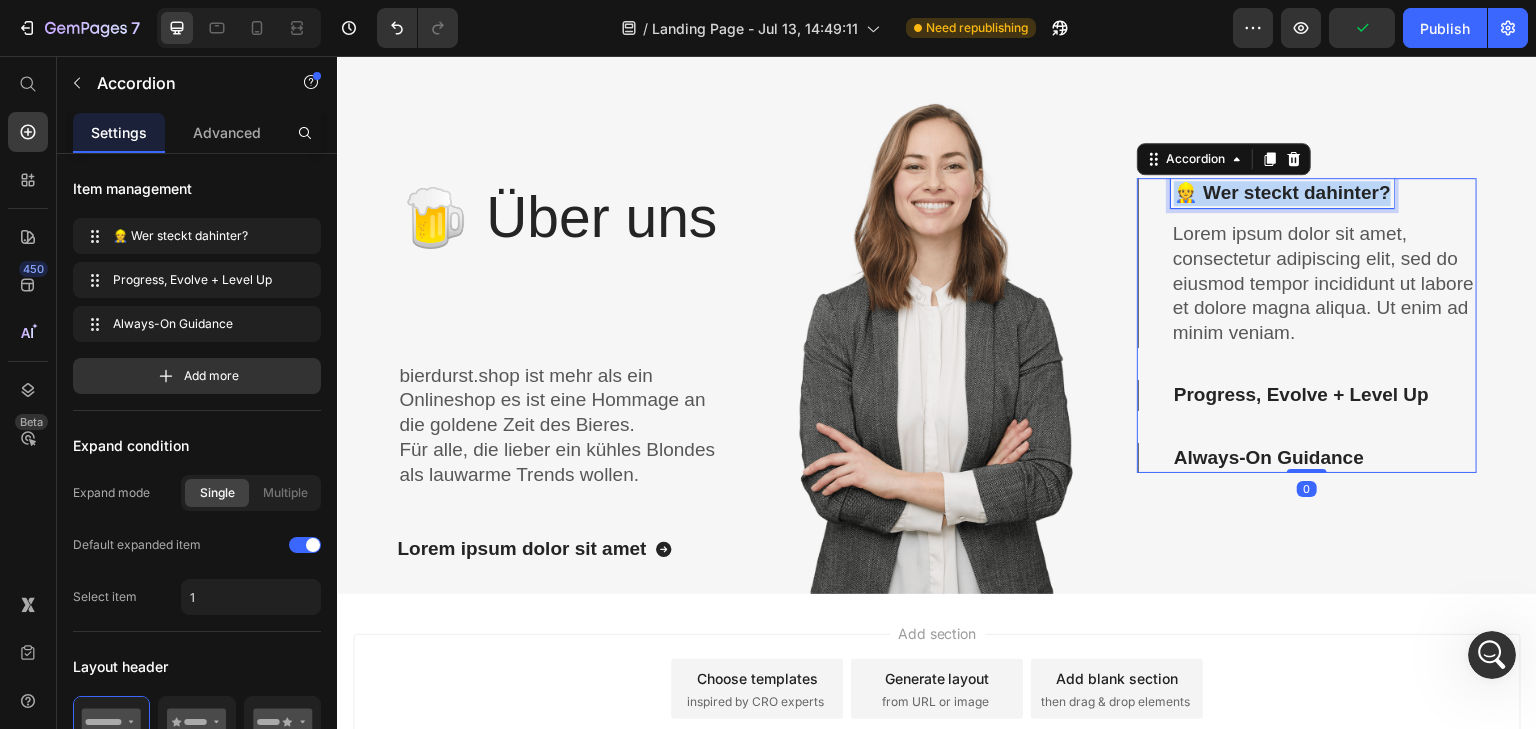 click on "👷 Wer steckt dahinter?" at bounding box center (1282, 193) 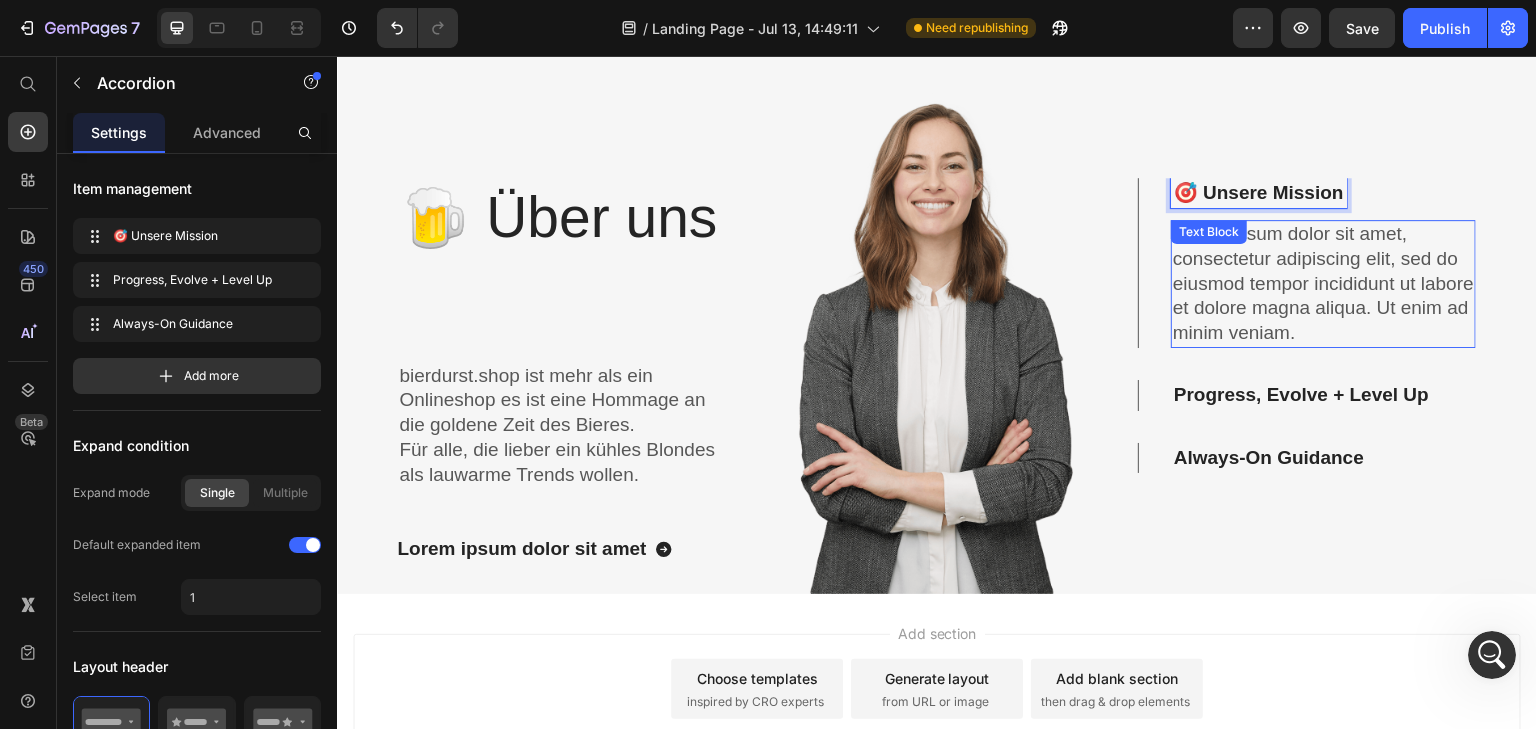 click on "Lorem ipsum dolor sit amet, consectetur adipiscing elit, sed do eiusmod tempor incididunt ut labore et dolore magna aliqua. Ut enim ad minim veniam." at bounding box center [1323, 284] 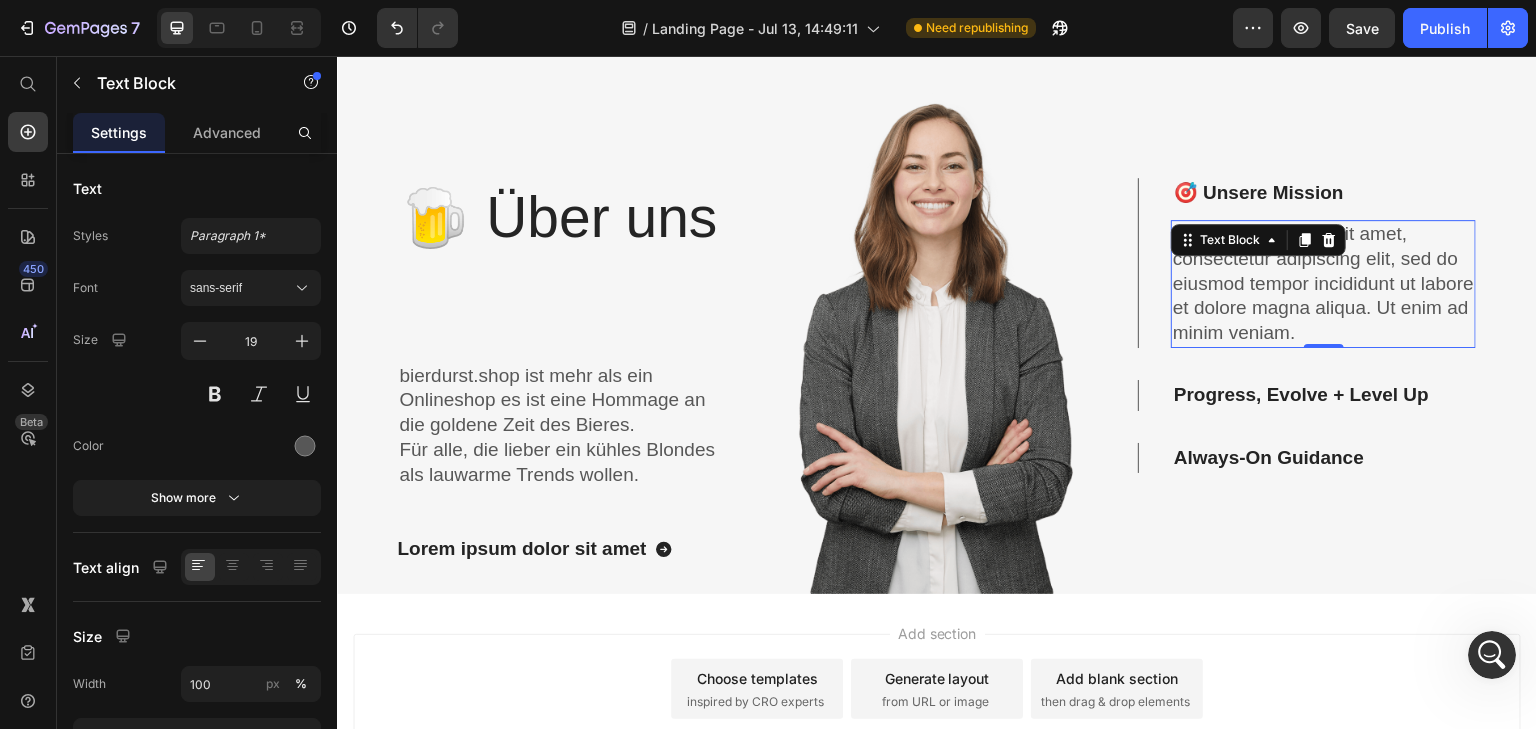 click on "Lorem ipsum dolor sit amet, consectetur adipiscing elit, sed do eiusmod tempor incididunt ut labore et dolore magna aliqua. Ut enim ad minim veniam." at bounding box center [1323, 284] 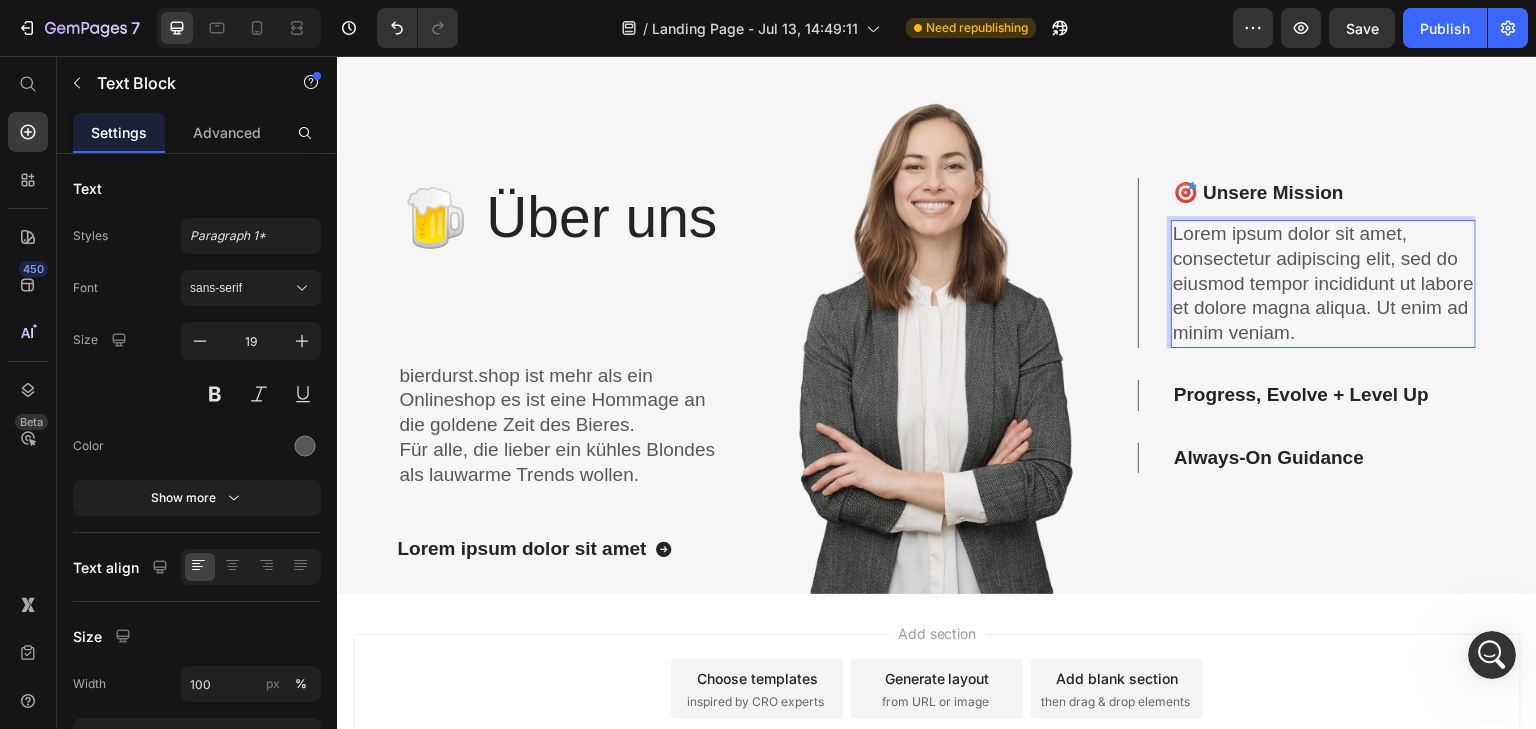 click on "Lorem ipsum dolor sit amet, consectetur adipiscing elit, sed do eiusmod tempor incididunt ut labore et dolore magna aliqua. Ut enim ad minim veniam." at bounding box center (1323, 284) 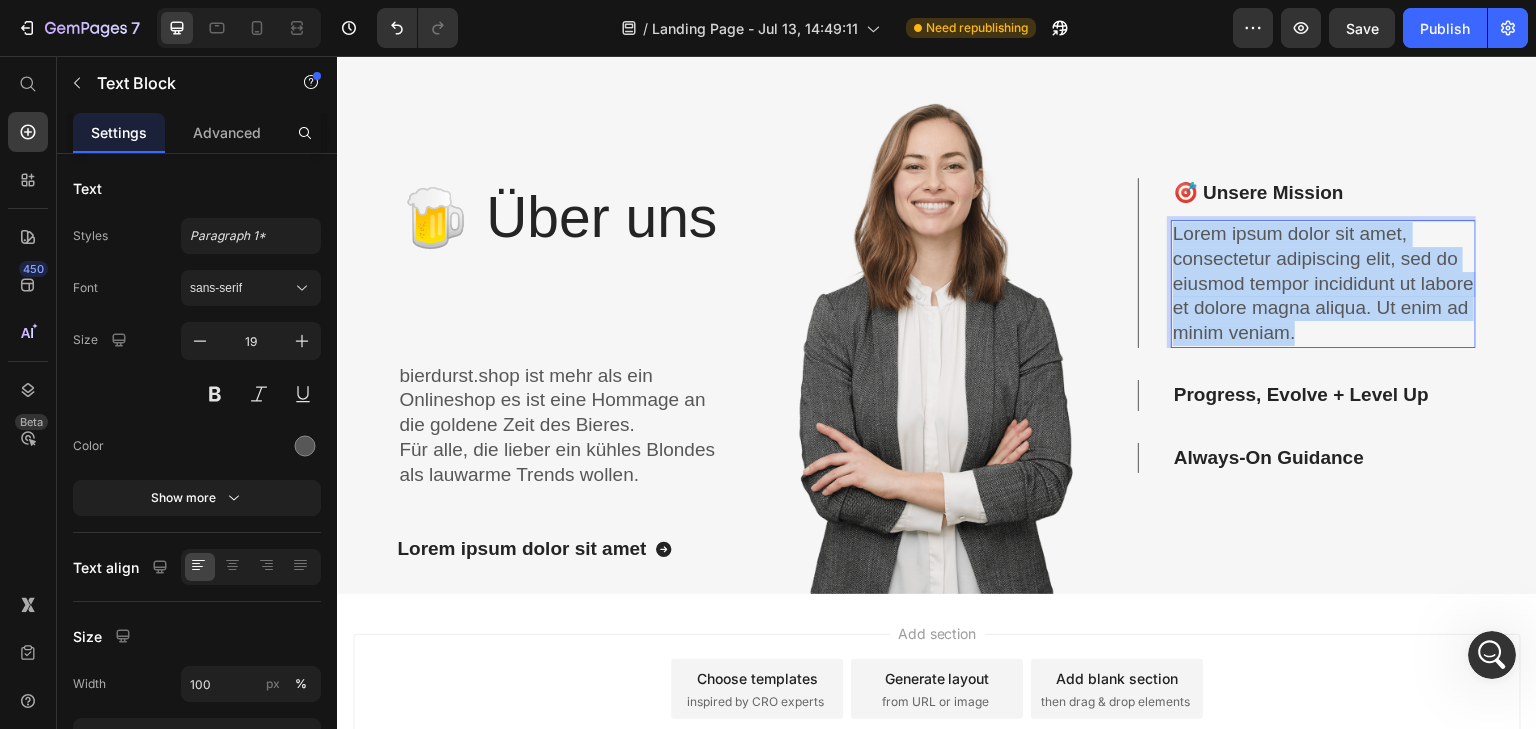click on "Lorem ipsum dolor sit amet, consectetur adipiscing elit, sed do eiusmod tempor incididunt ut labore et dolore magna aliqua. Ut enim ad minim veniam." at bounding box center [1323, 284] 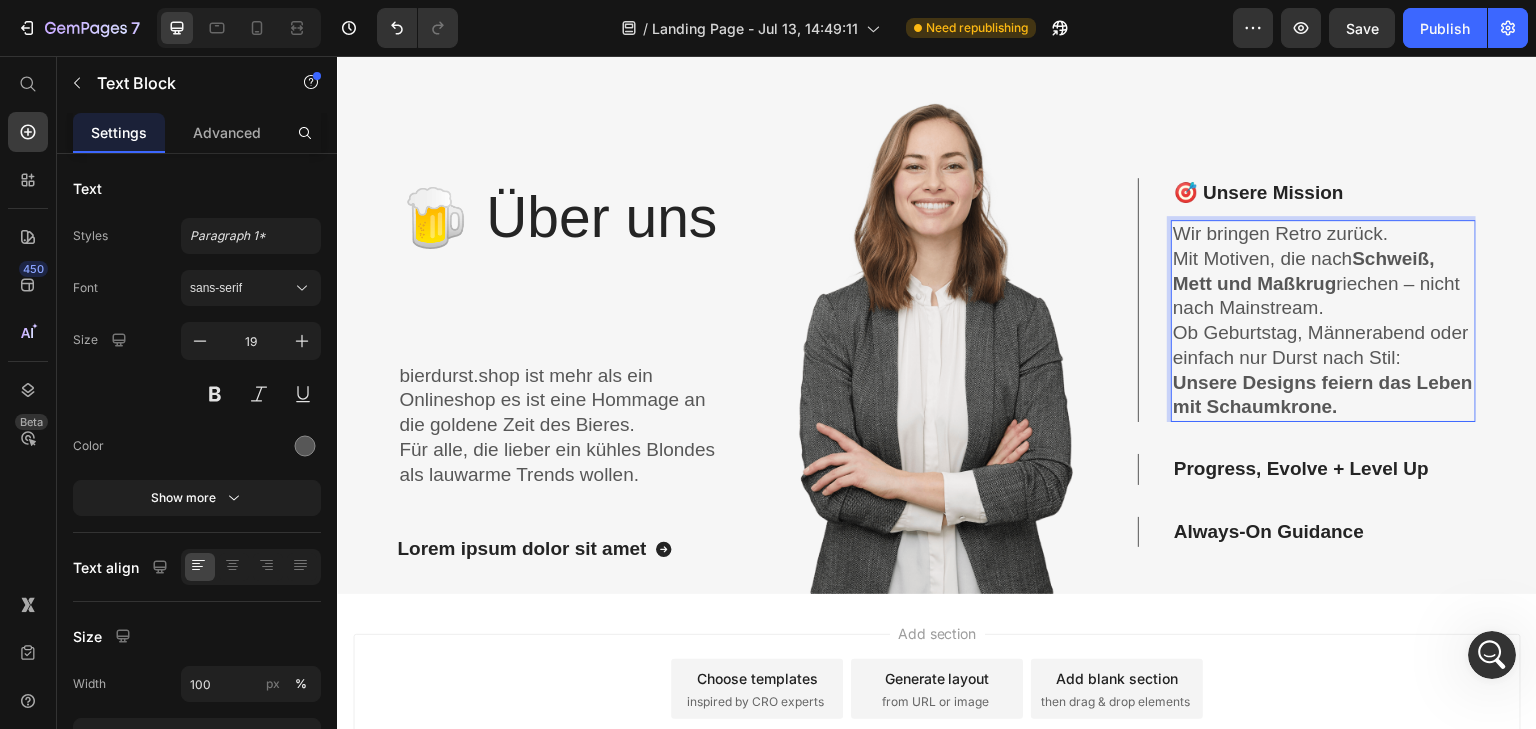 click on "Wir bringen Retro zurück. Mit Motiven, die nach  Schweiß, Mett und Maßkrug  riechen – nicht nach Mainstream. Ob Geburtstag, Männerabend oder einfach nur Durst nach Stil: Unsere Designs feiern das Leben mit Schaumkrone." at bounding box center [1323, 321] 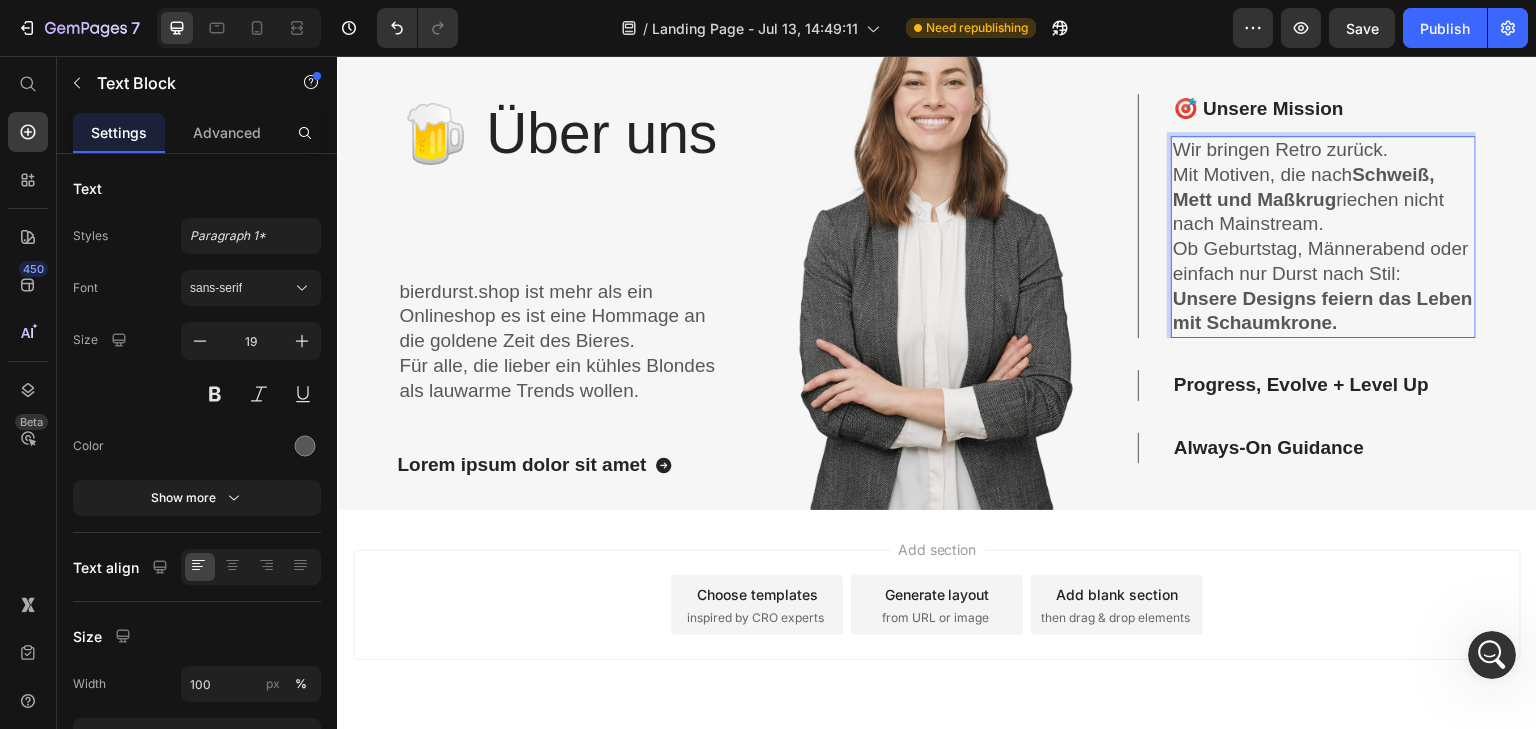 scroll, scrollTop: 2612, scrollLeft: 0, axis: vertical 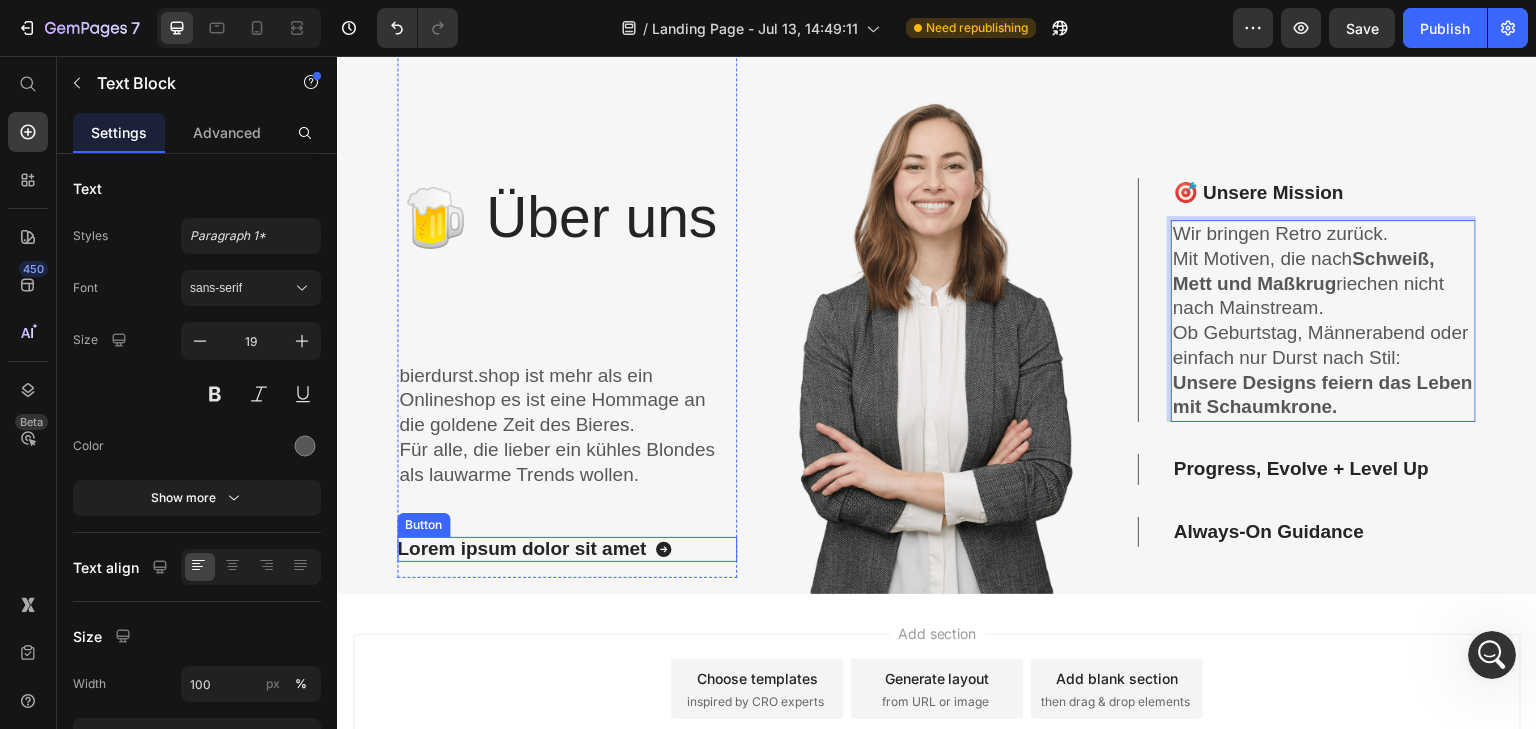 click on "Lorem ipsum dolor sit amet Button" at bounding box center (567, 549) 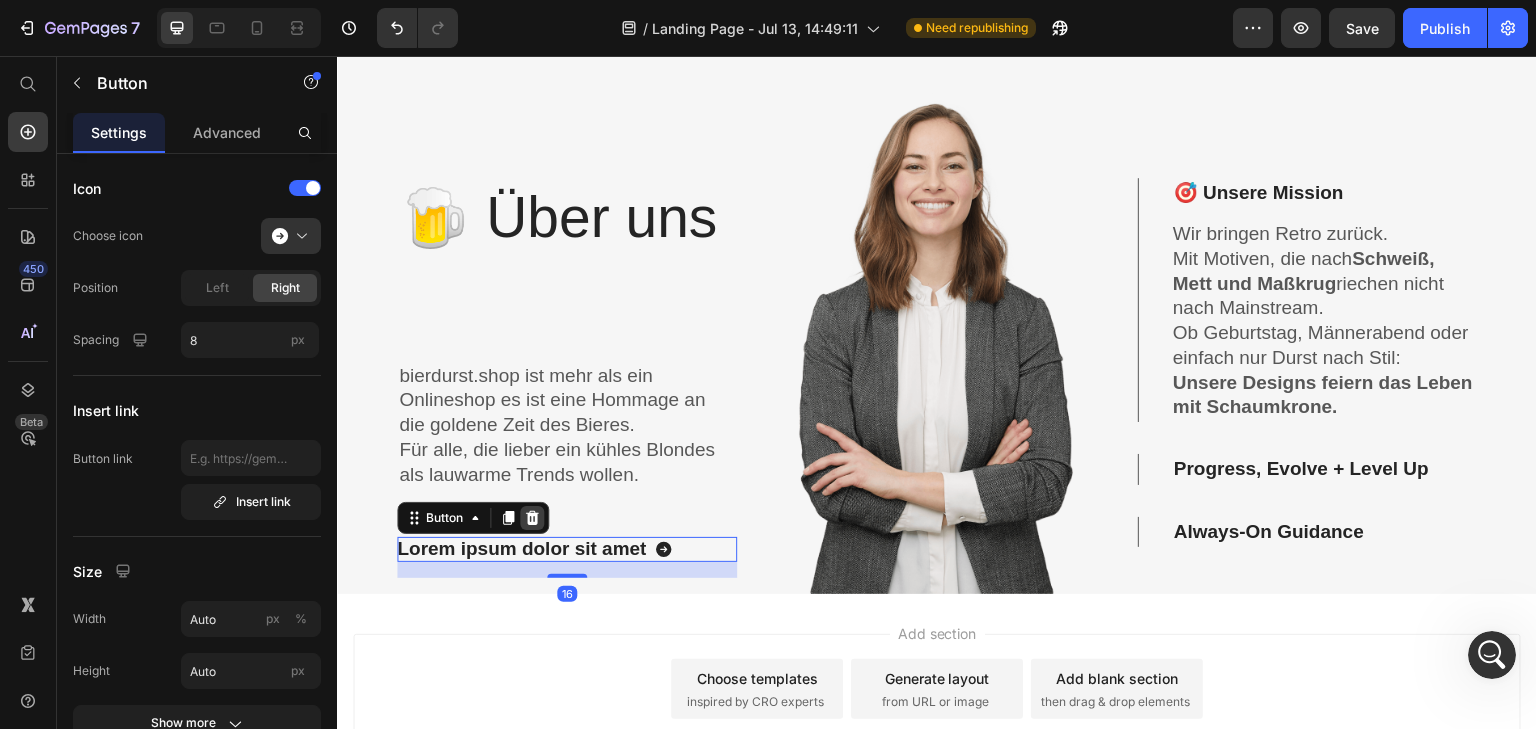 click 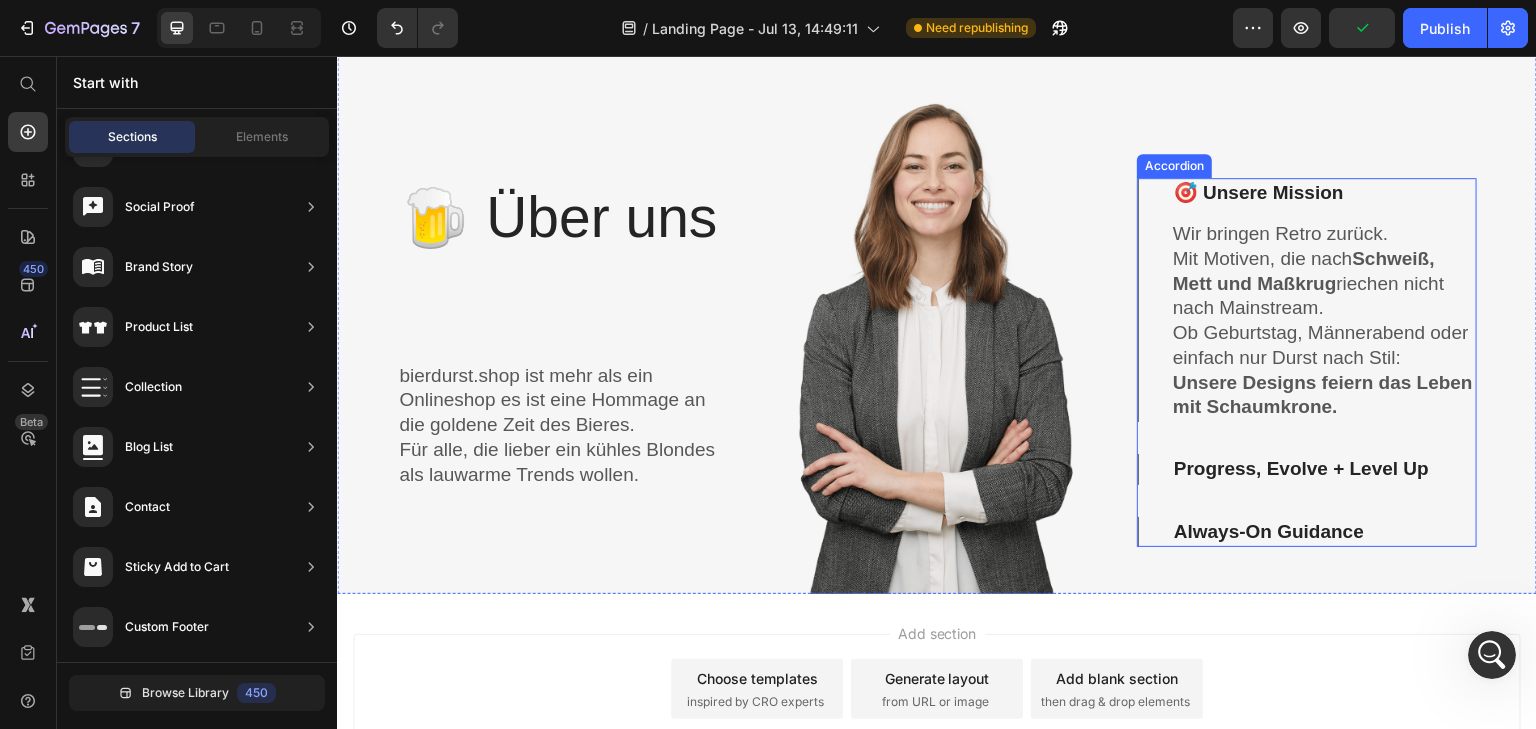 click on "Progress, Evolve + Level Up" at bounding box center [1301, 469] 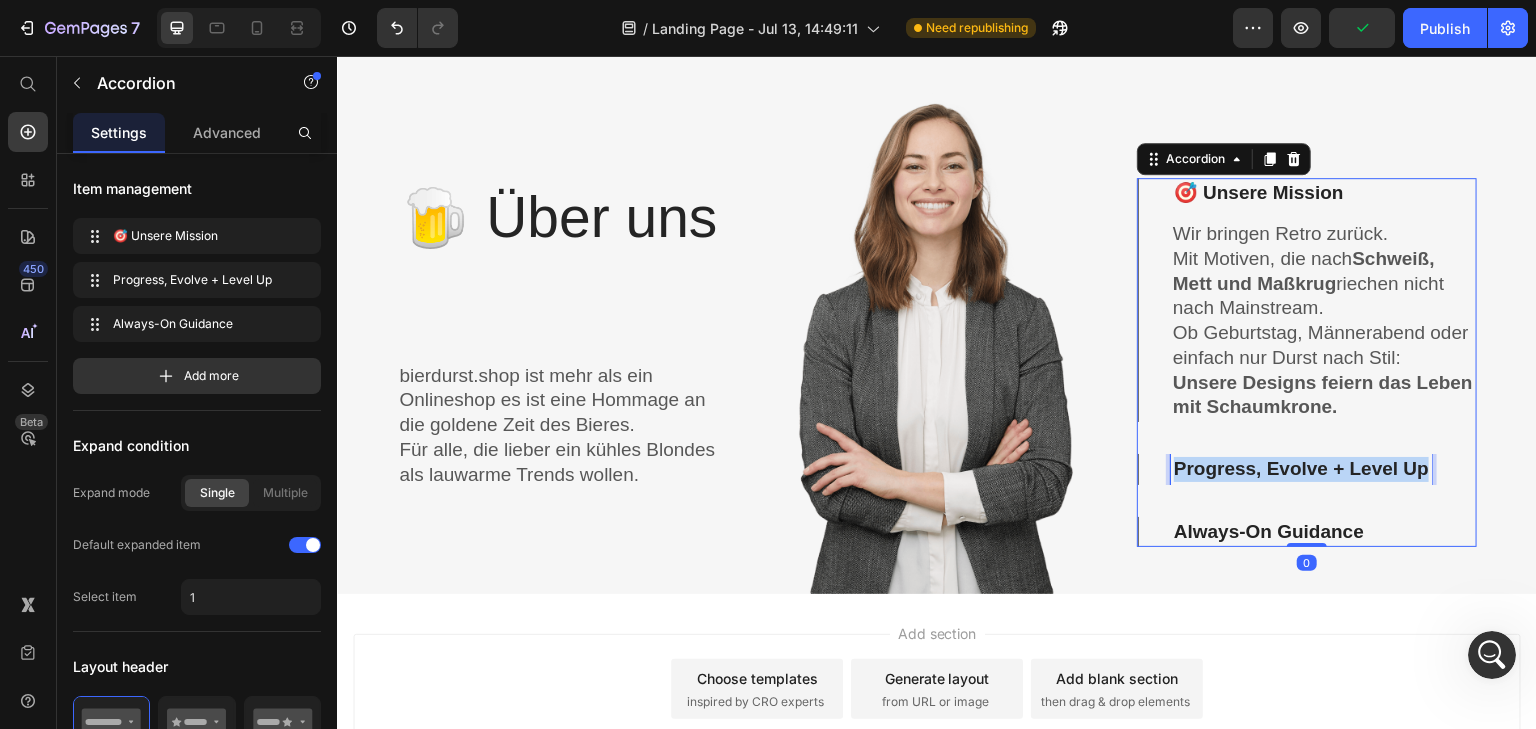 click on "Progress, Evolve + Level Up" at bounding box center [1301, 469] 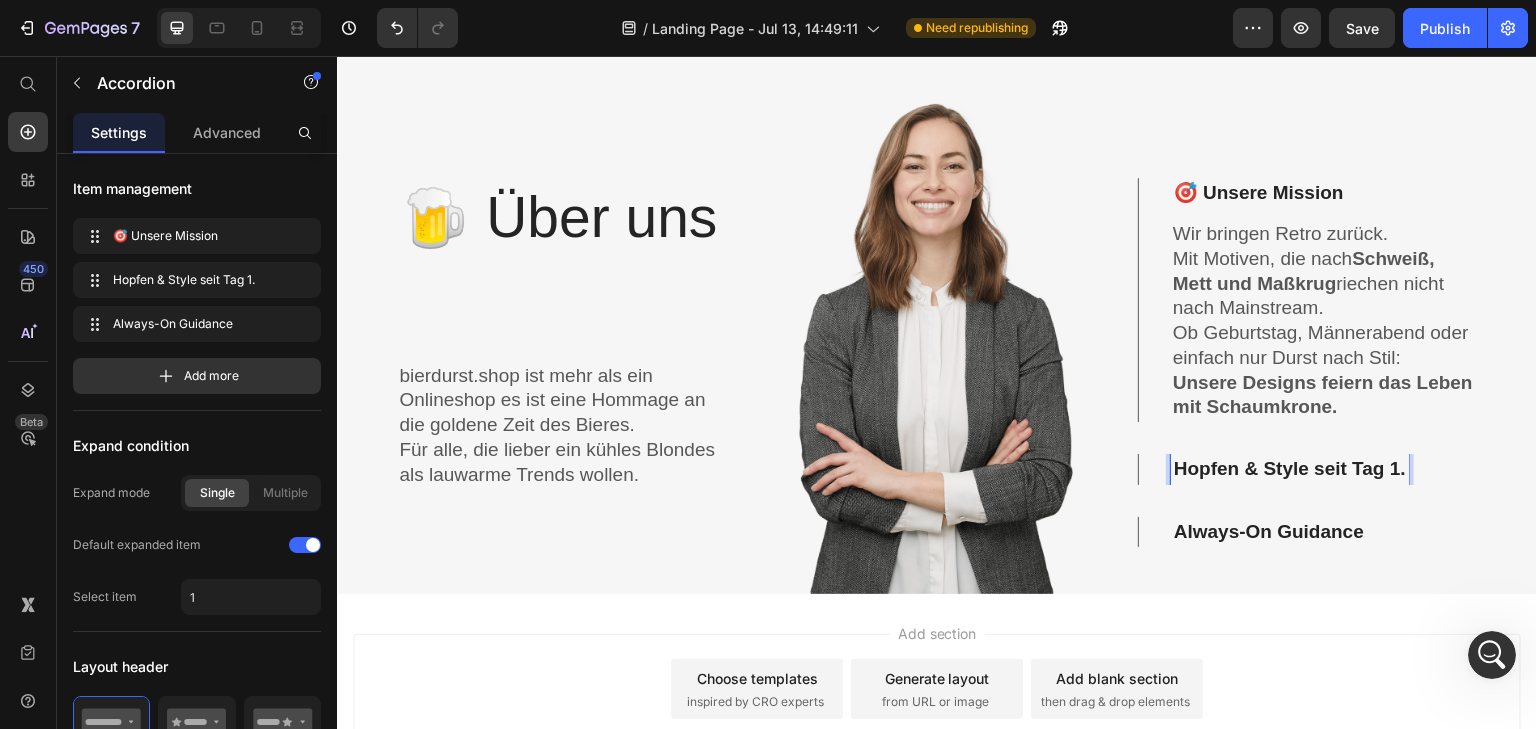 click on "Always-On Guidance" at bounding box center (1269, 532) 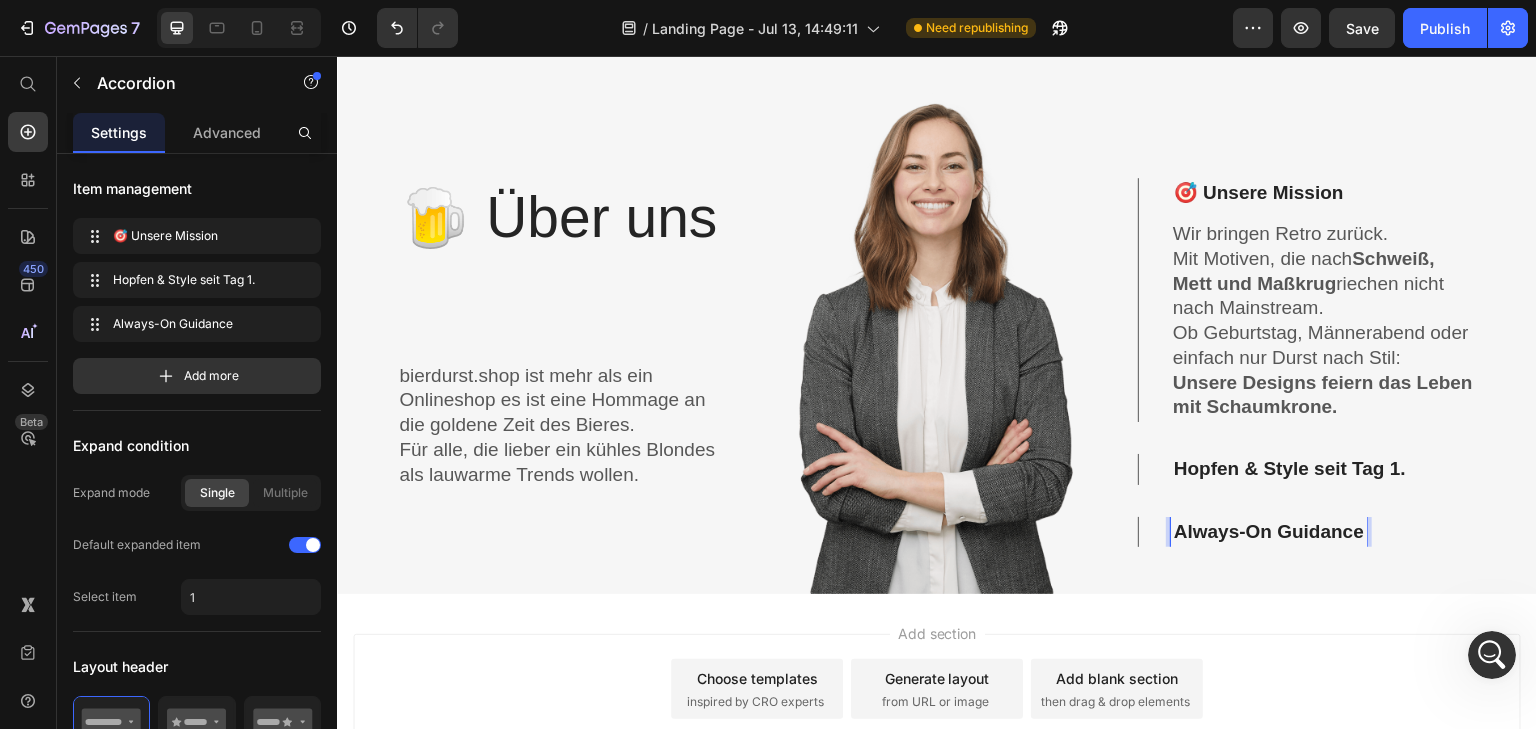 click on "Always-On Guidance" at bounding box center [1269, 532] 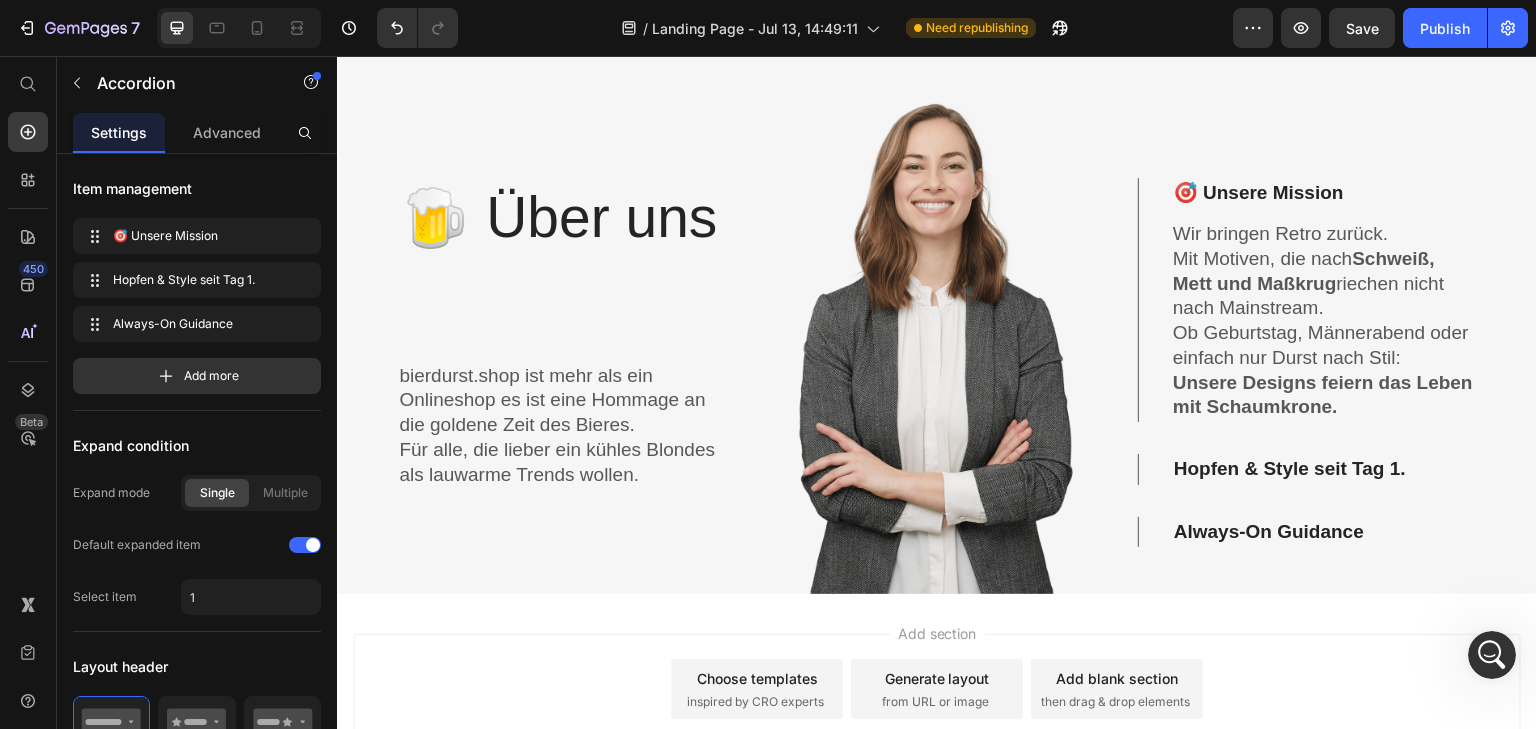 click on "🎯 Unsere Mission Wir bringen Retro zurück. Mit Motiven, die nach  Schweiß, Mett und Maßkrug  riechen nicht nach Mainstream. Ob Geburtstag, Männerabend oder einfach nur Durst nach Stil: Unsere Designs feiern das Leben mit Schaumkrone. Text Block
Hopfen & Style seit Tag 1.
Always-On Guidance" at bounding box center (1307, 363) 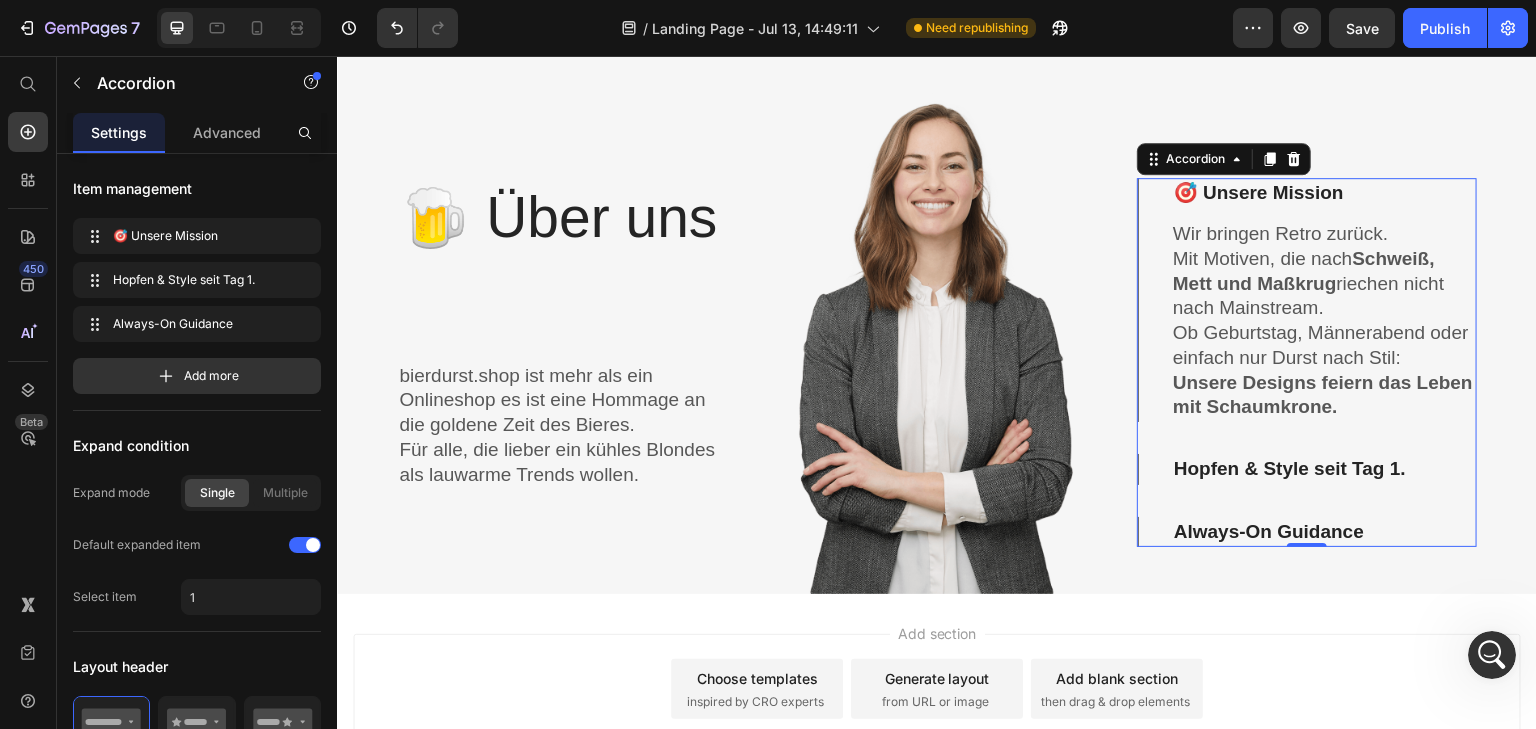 click on "Always-On Guidance" at bounding box center [1269, 532] 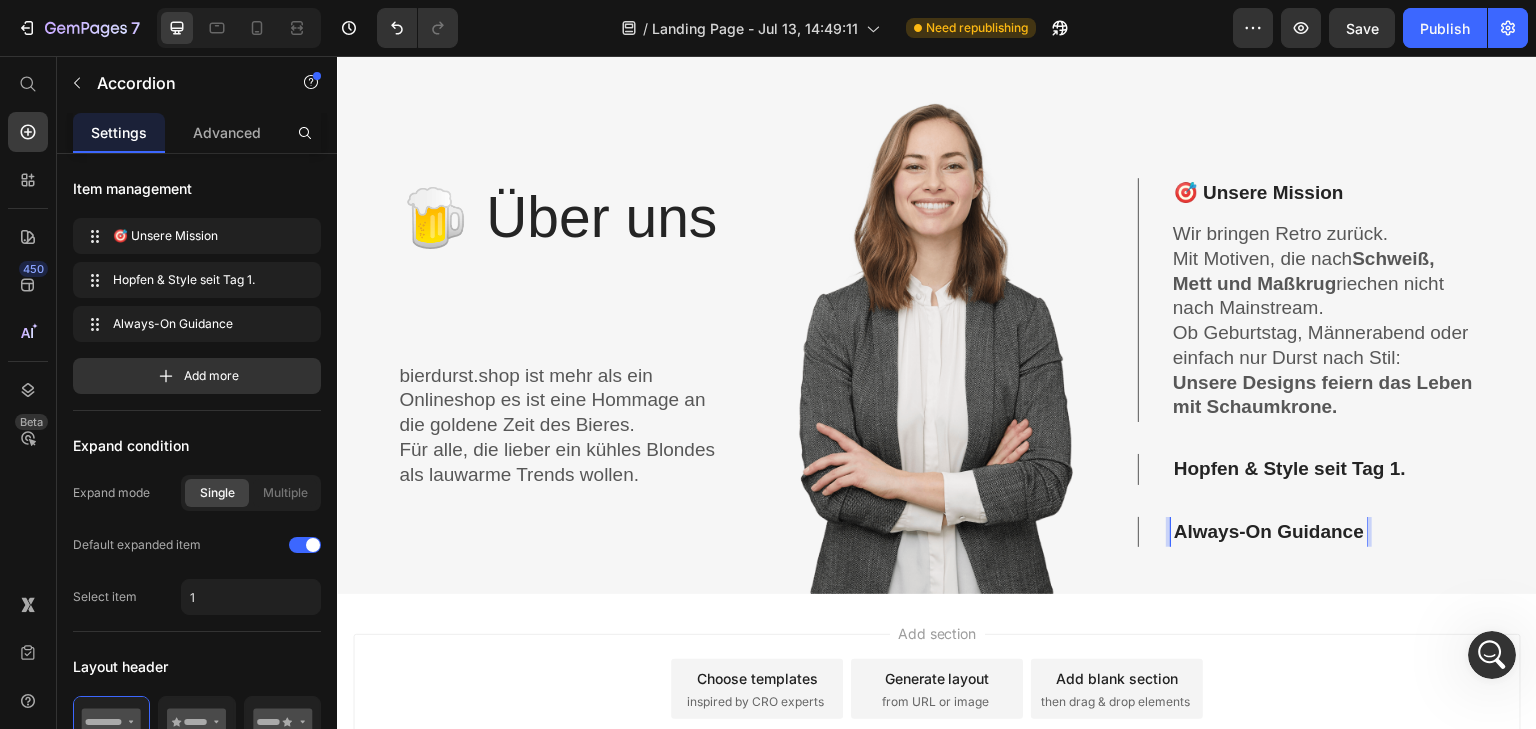 click on "Always-On Guidance" at bounding box center (1307, 532) 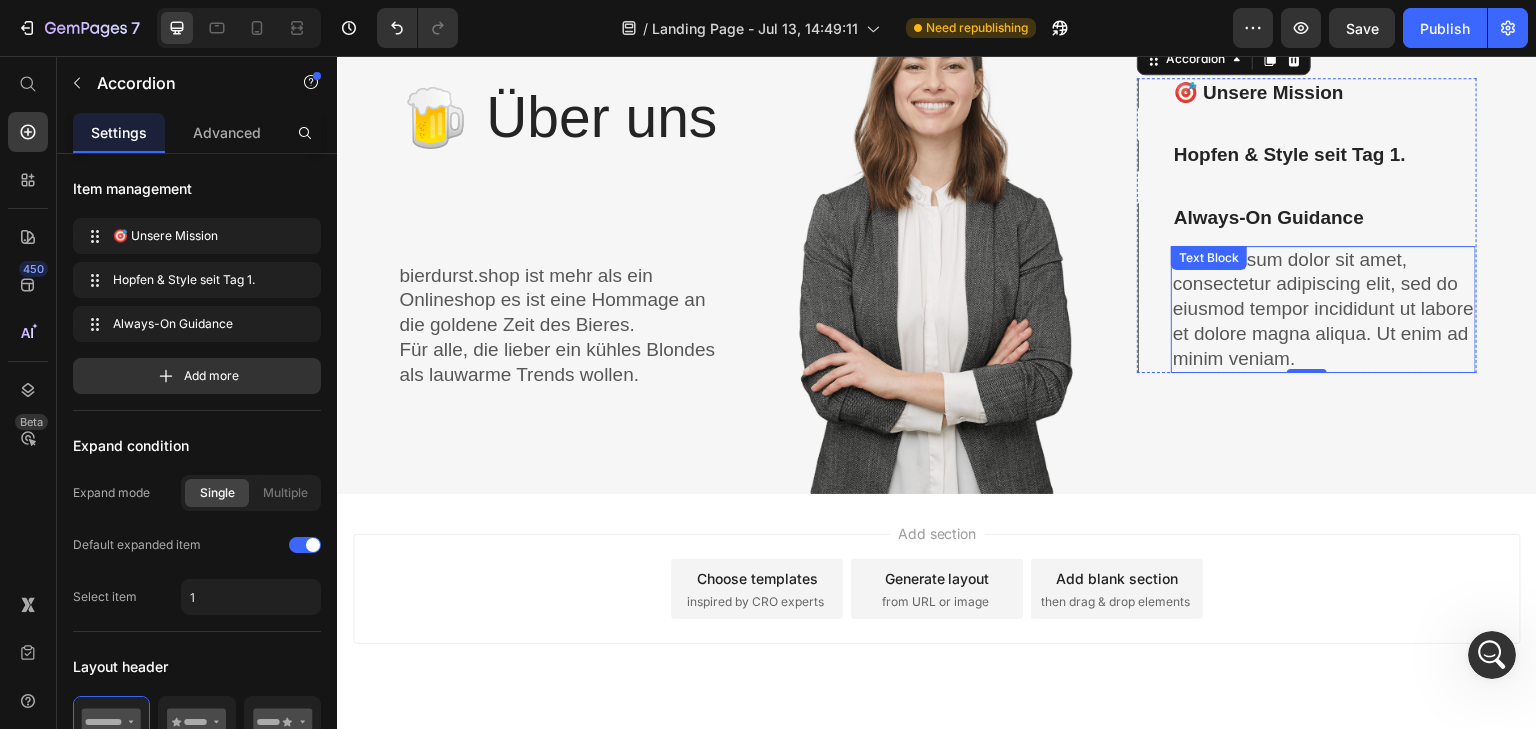 scroll, scrollTop: 2512, scrollLeft: 0, axis: vertical 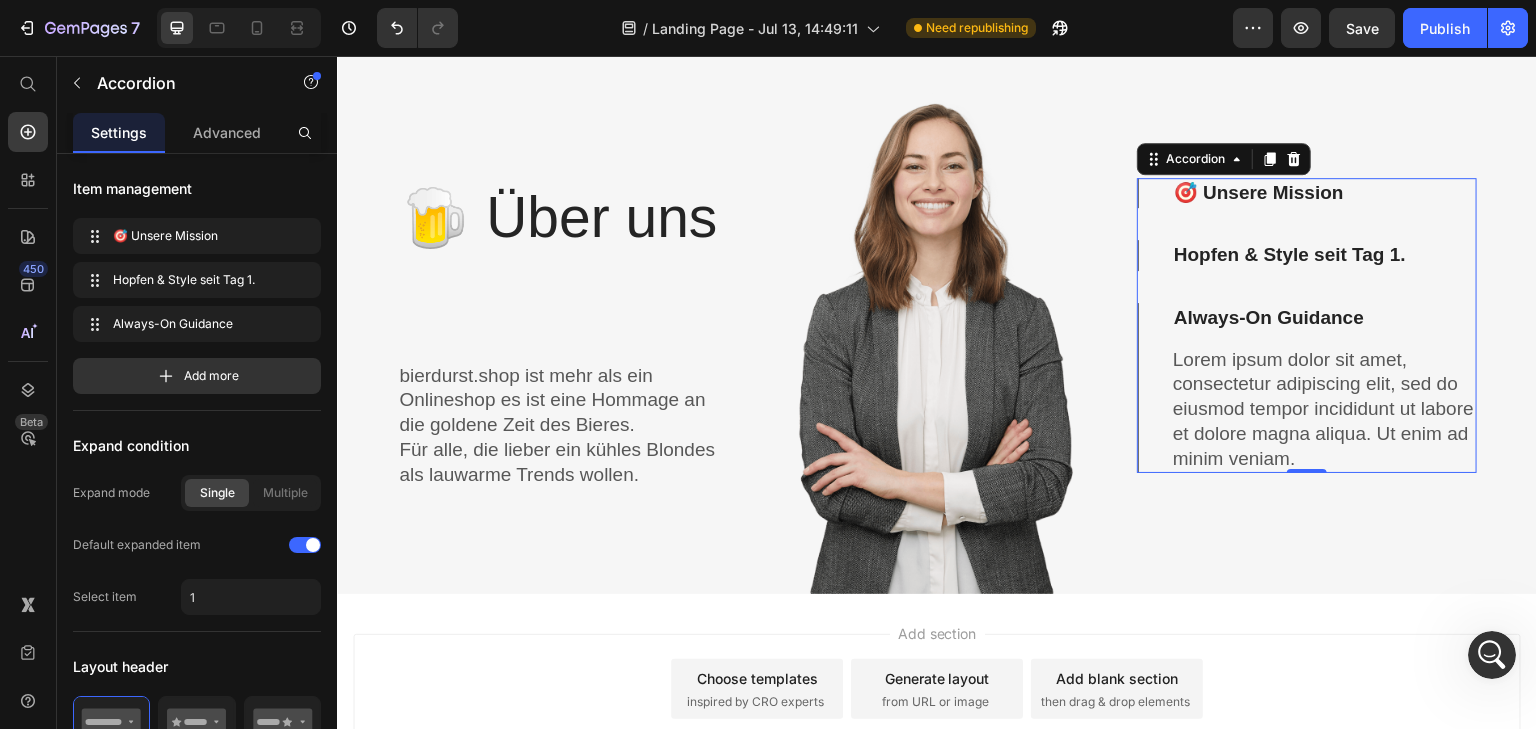 click on "Hopfen & Style seit Tag 1." at bounding box center [1290, 255] 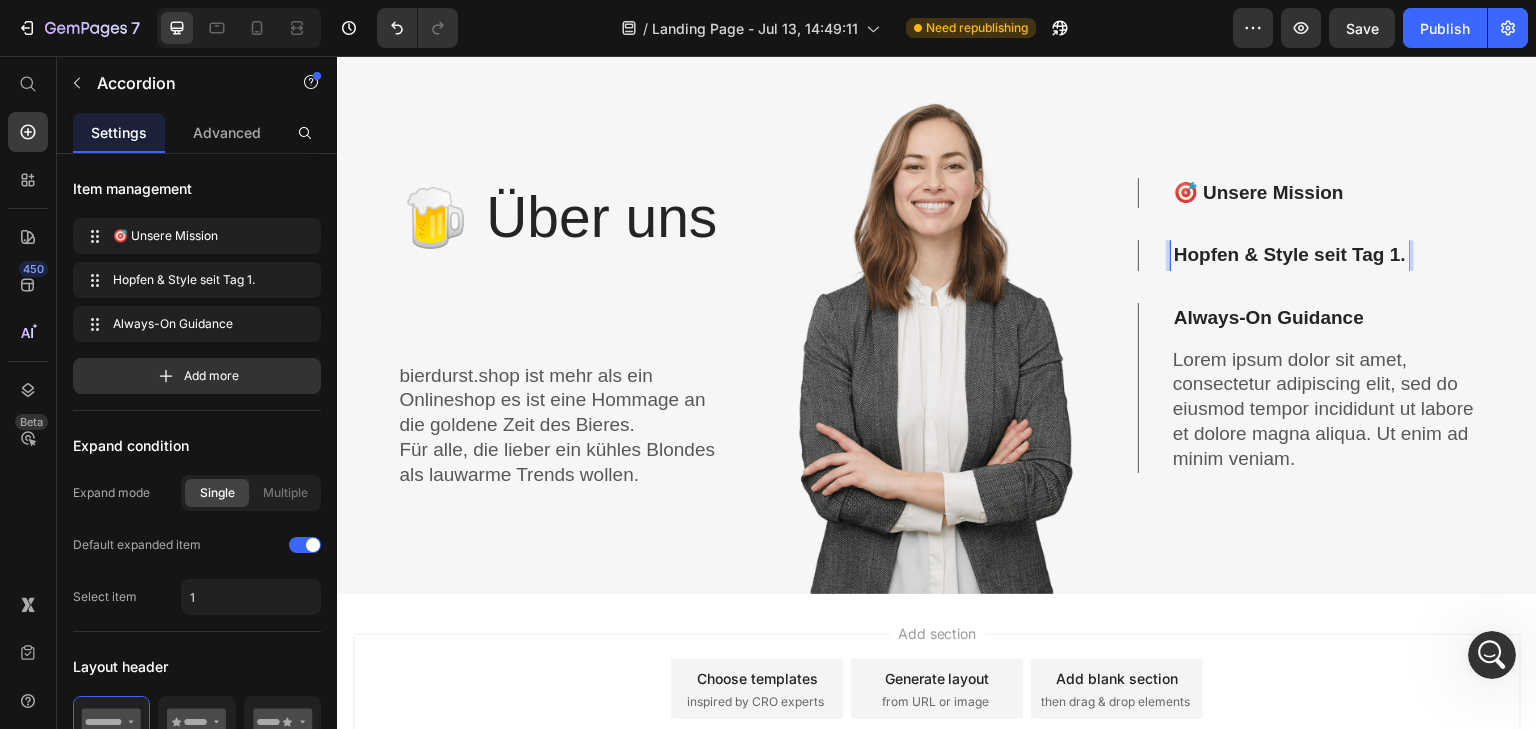 click on "Hopfen & Style seit Tag 1." at bounding box center (1290, 255) 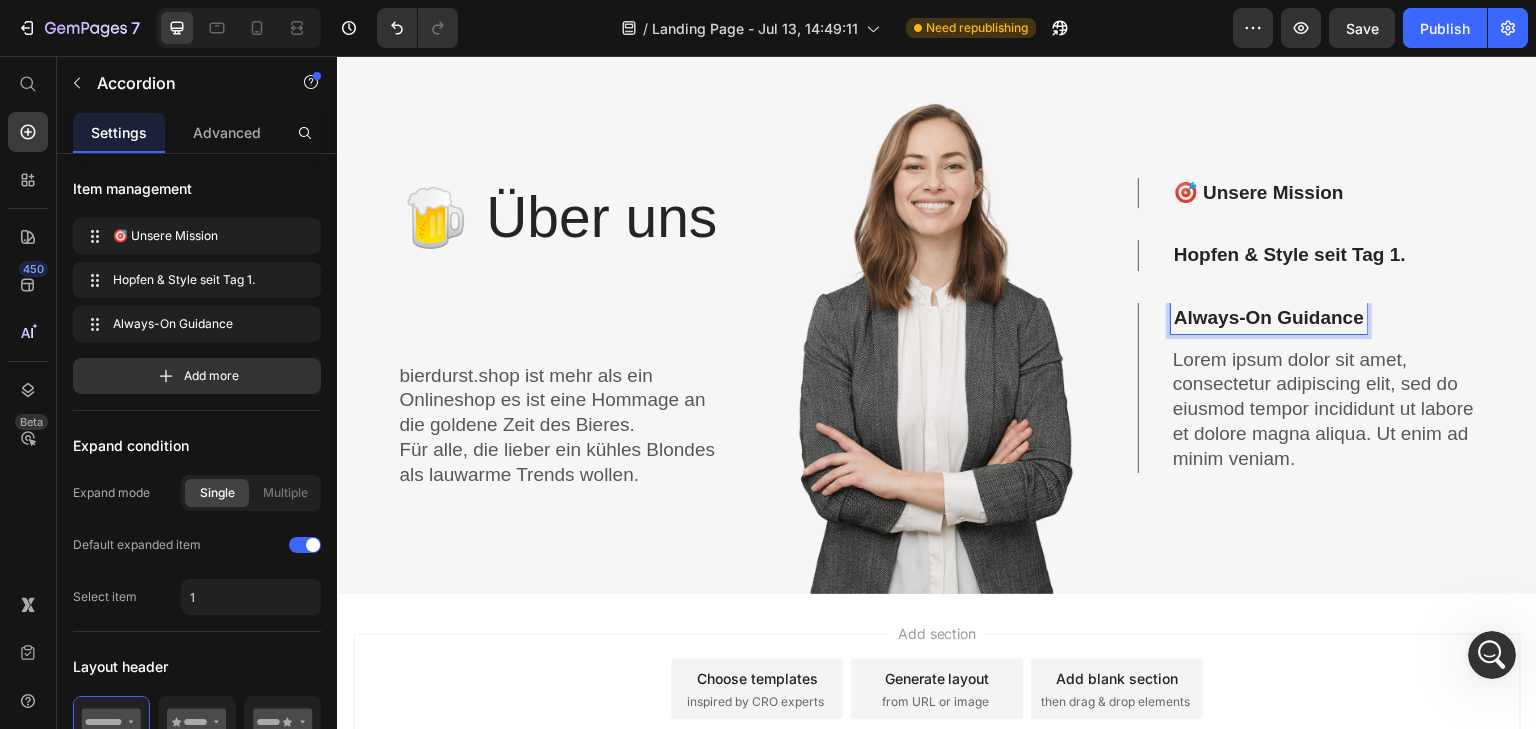 click on "🎯 Unsere Mission" at bounding box center [1259, 193] 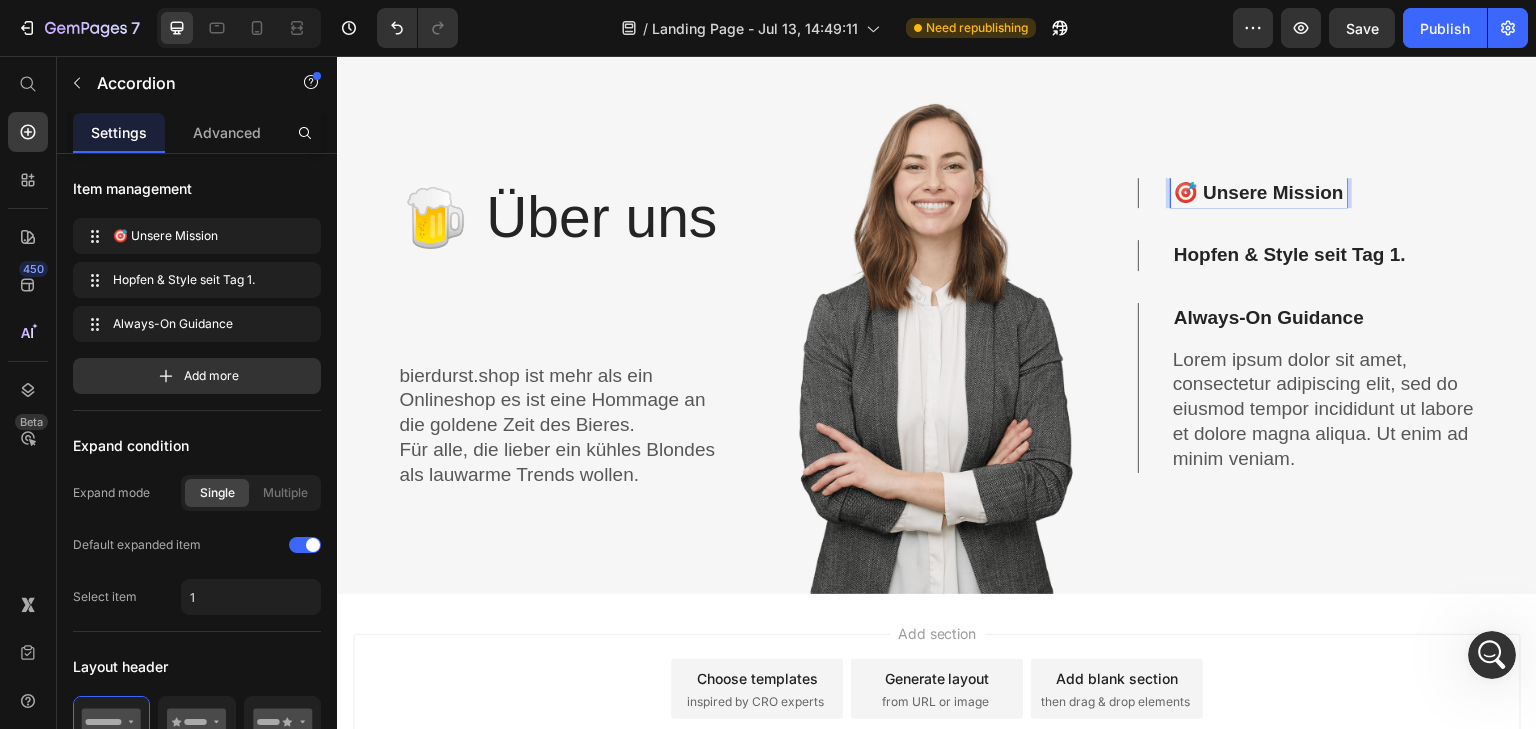 click on "🎯 Unsere Mission" at bounding box center [1259, 193] 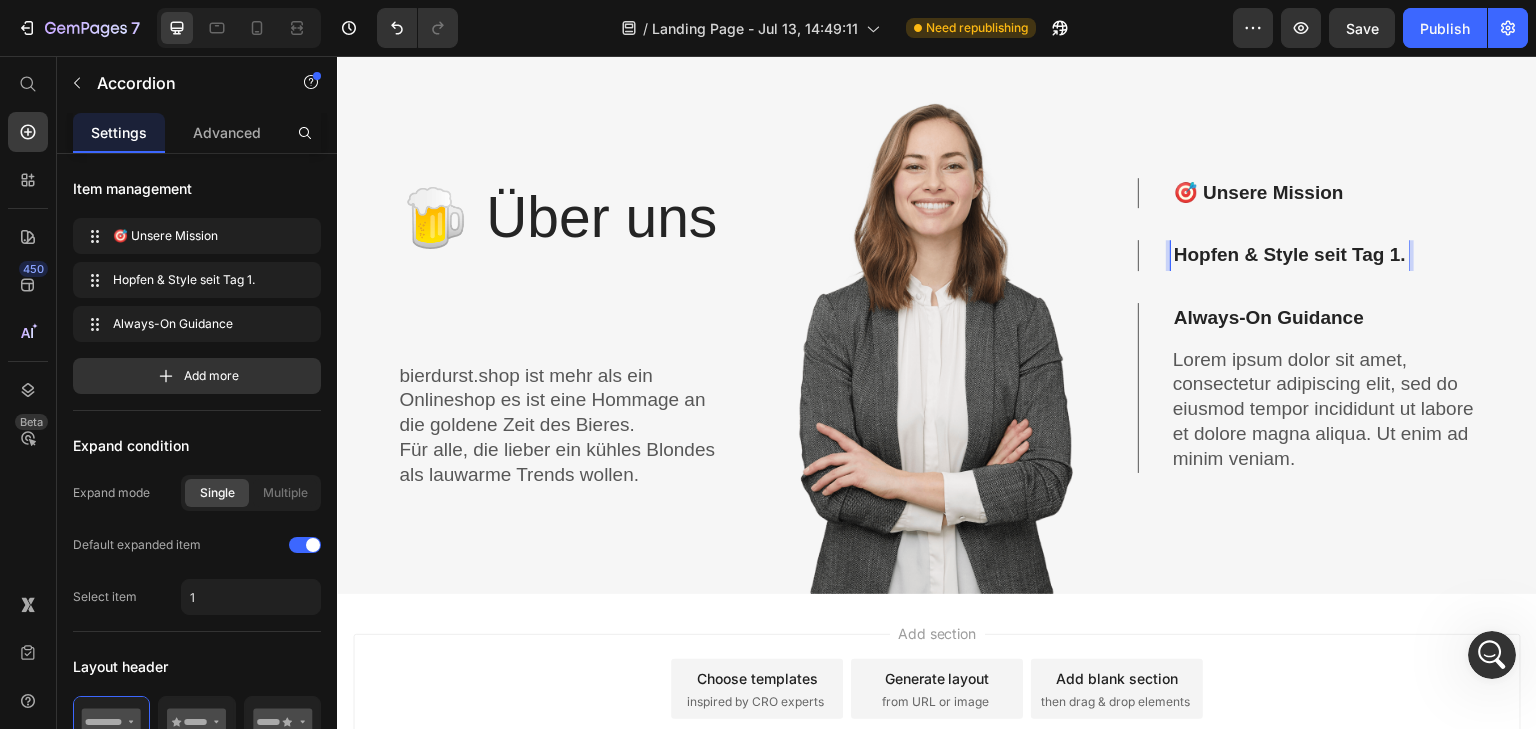 click on "Hopfen & Style seit Tag 1." at bounding box center [1290, 255] 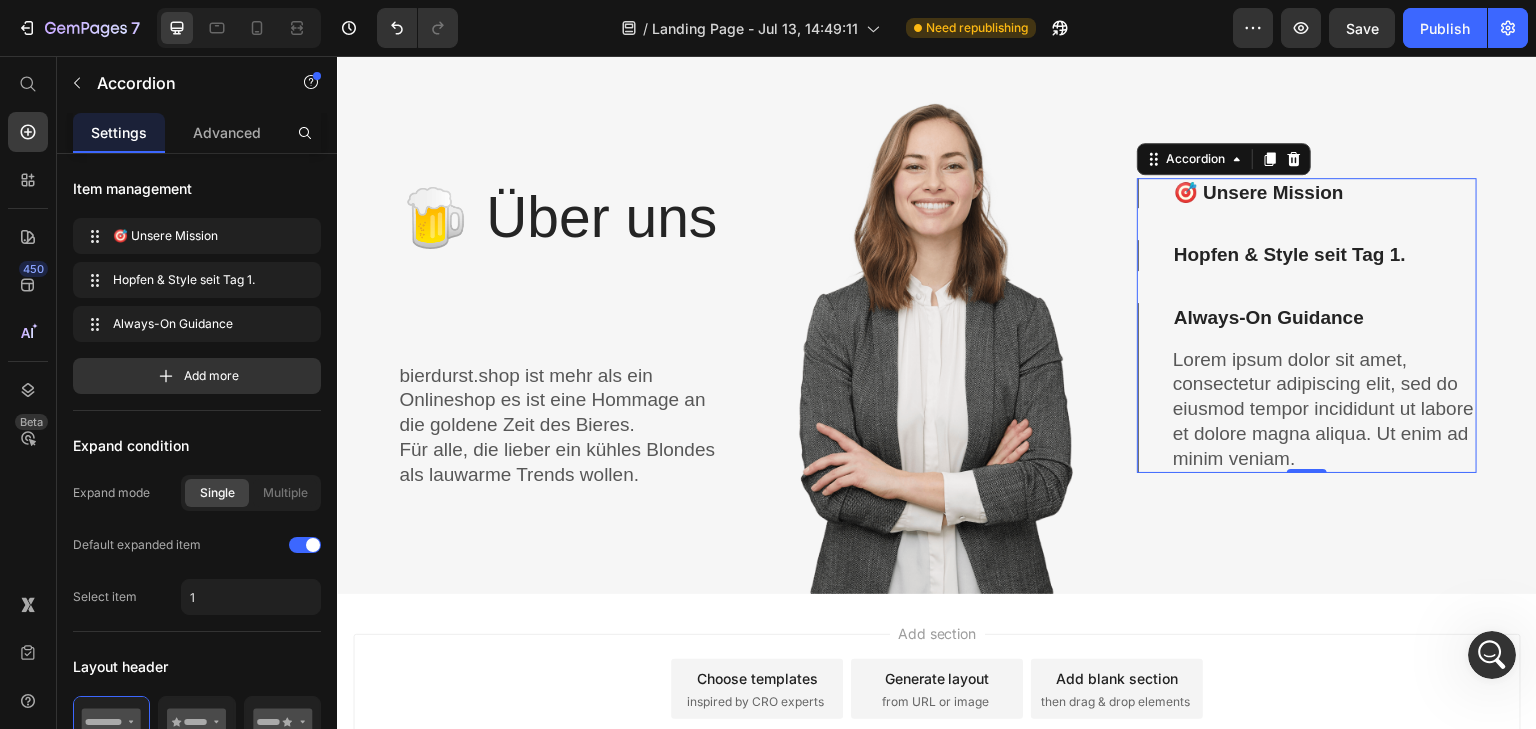 click on "Hopfen & Style seit Tag 1." at bounding box center (1290, 255) 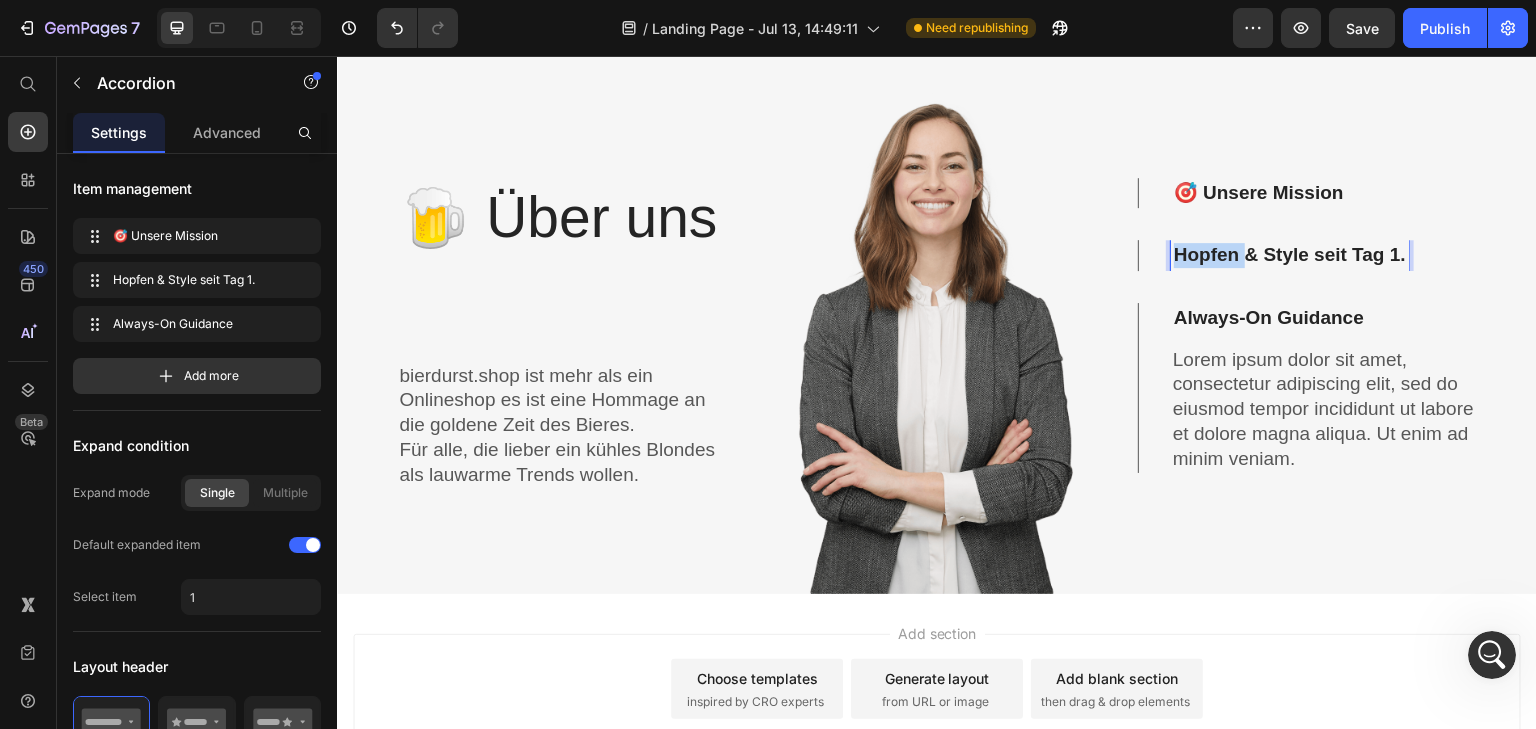 click on "Hopfen & Style seit Tag 1." at bounding box center [1290, 255] 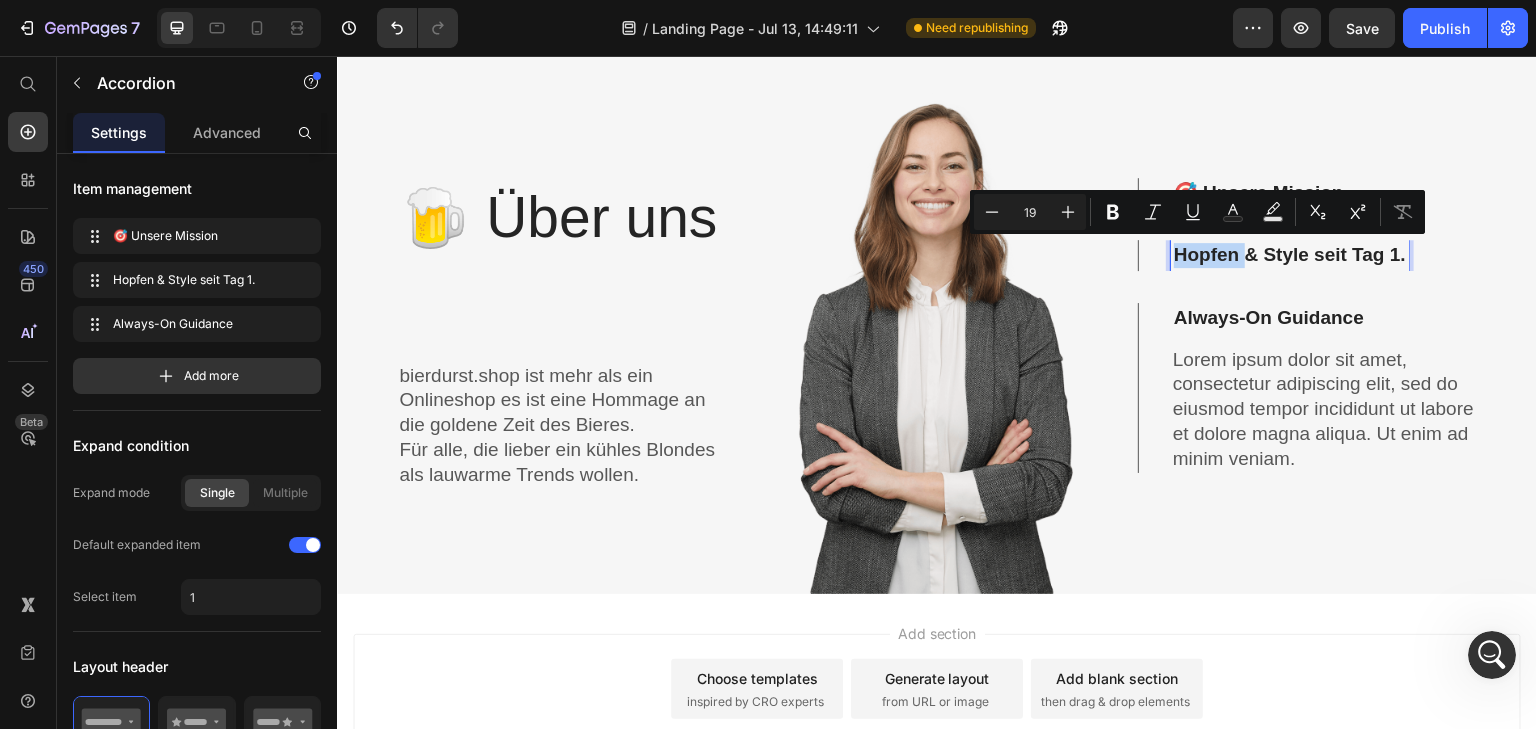 click on "🎯 Unsere Mission
Hopfen & Style seit Tag 1.
Always-On Guidance Lorem ipsum dolor sit amet, consectetur adipiscing elit, sed do eiusmod tempor incididunt ut labore et dolore magna aliqua. Ut enim ad minim veniam. Text Block" at bounding box center [1307, 326] 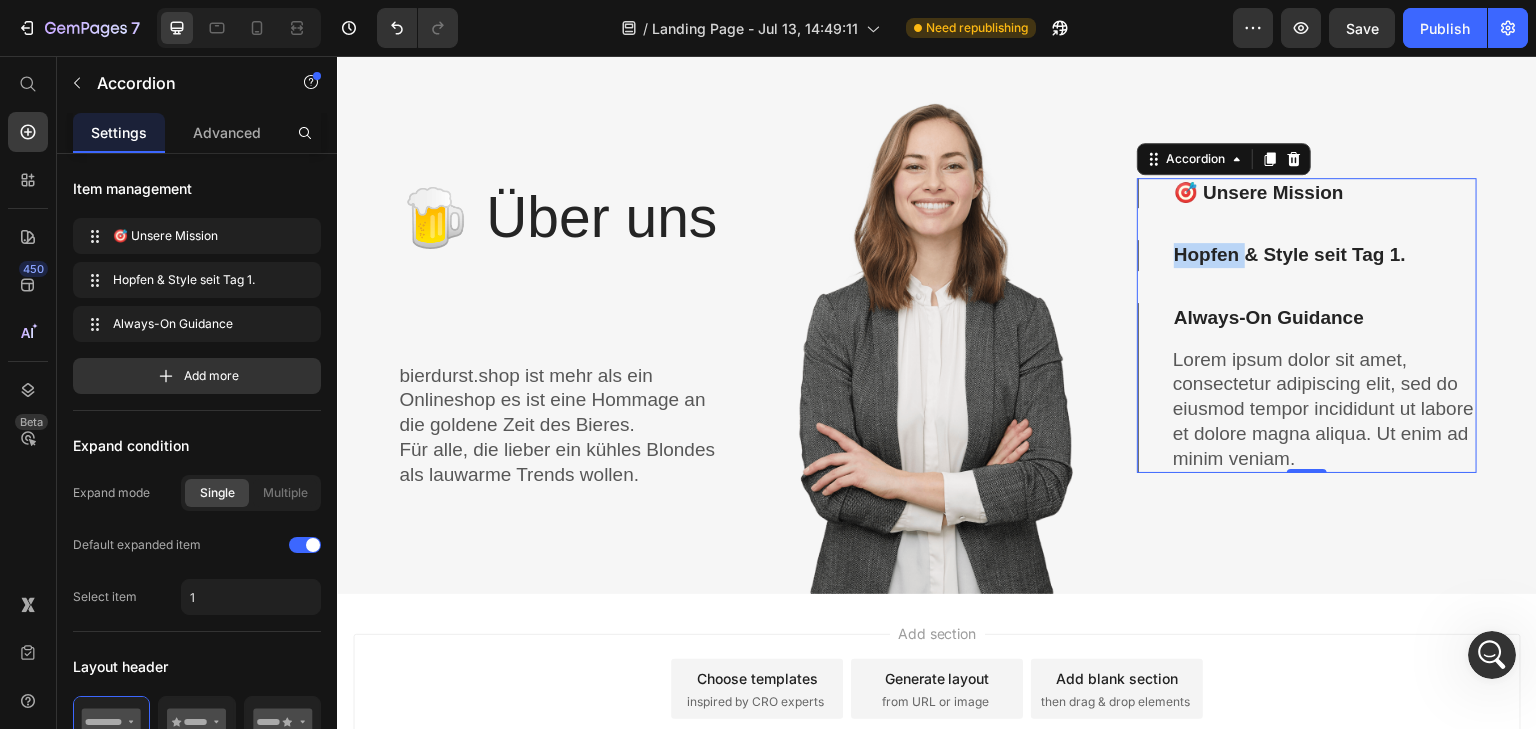 click on "🎯 Unsere Mission
Hopfen & Style seit Tag 1.
Always-On Guidance Lorem ipsum dolor sit amet, consectetur adipiscing elit, sed do eiusmod tempor incididunt ut labore et dolore magna aliqua. Ut enim ad minim veniam. Text Block" at bounding box center (1307, 326) 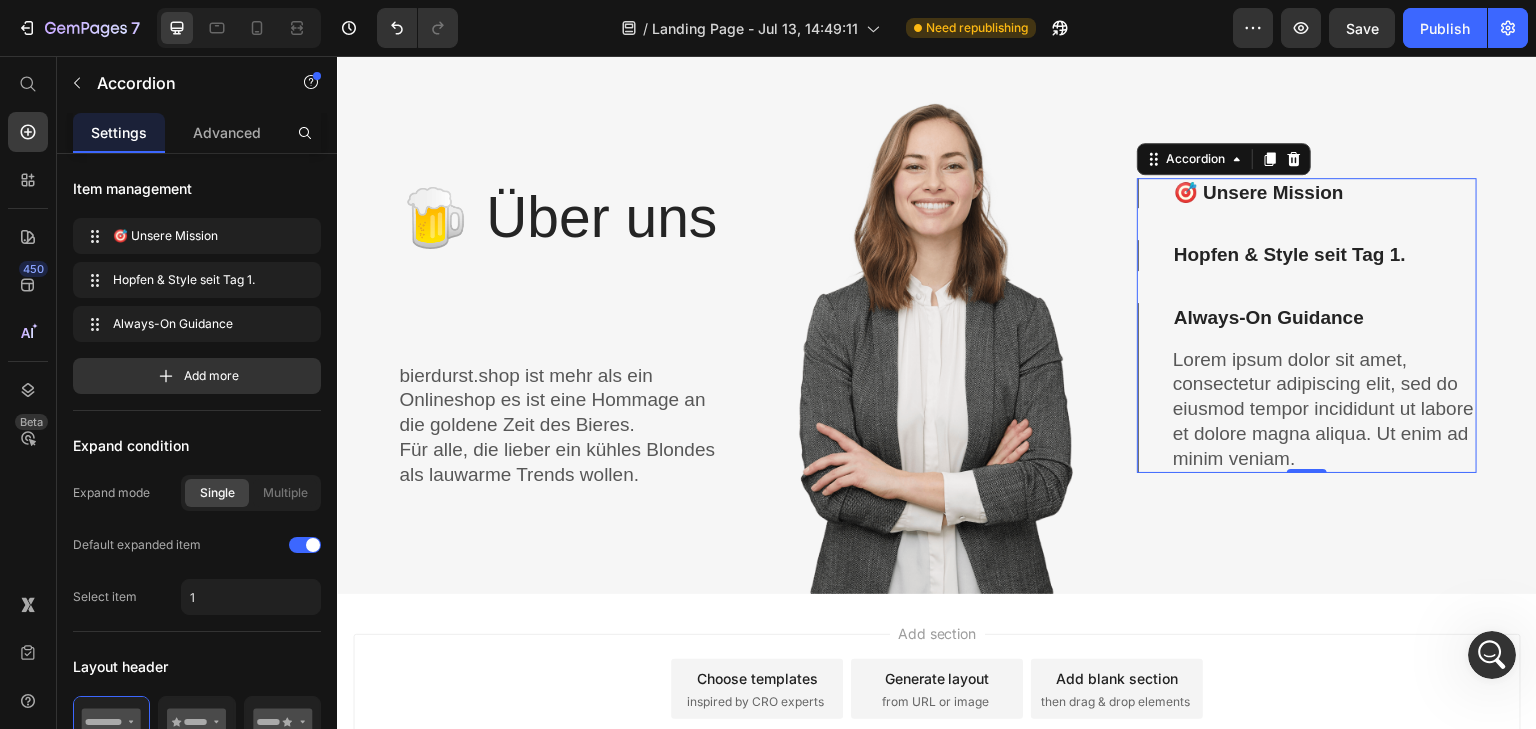 click on "Always-On Guidance" at bounding box center (1269, 318) 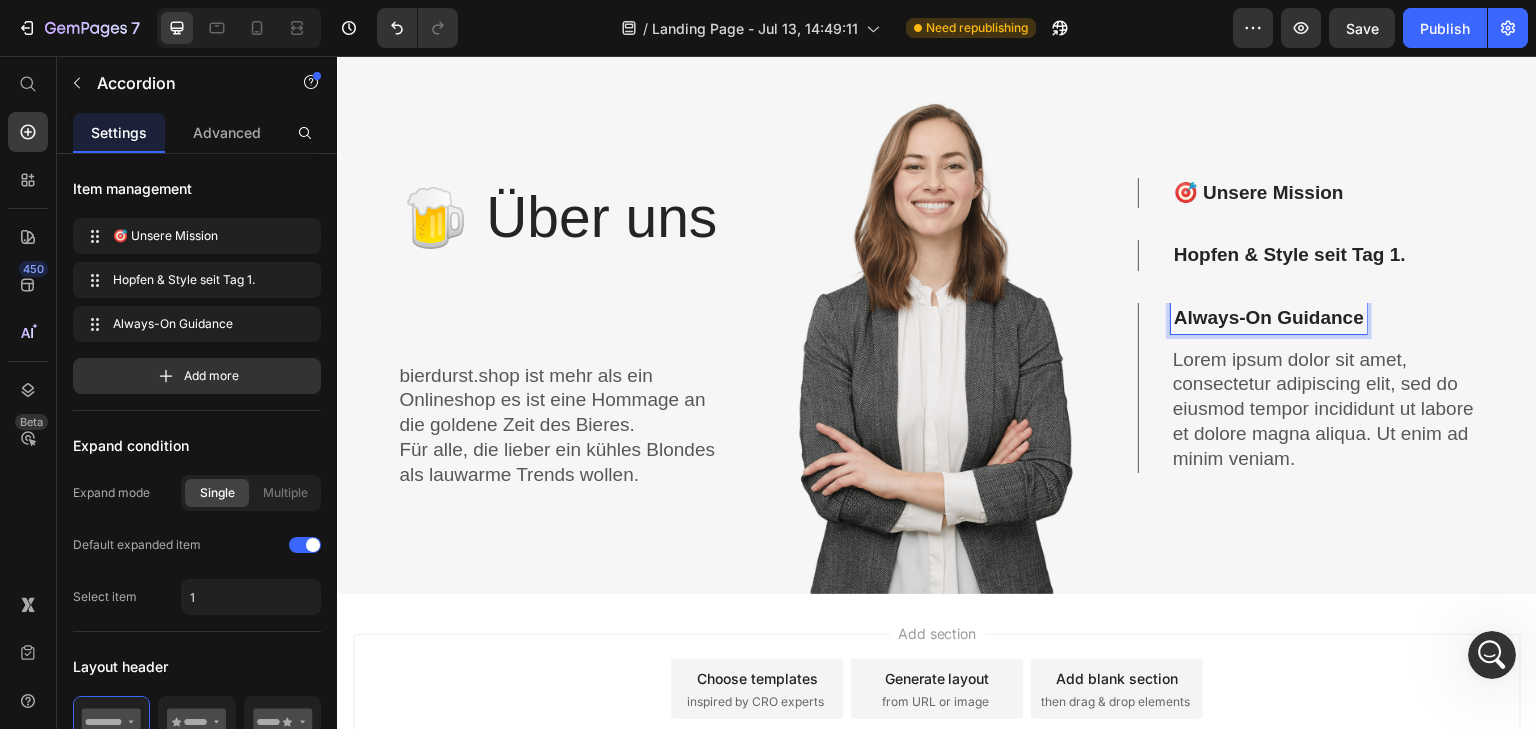 click on "🎯 Unsere Mission
Hopfen & Style seit Tag 1.
Always-On Guidance Lorem ipsum dolor sit amet, consectetur adipiscing elit, sed do eiusmod tempor incididunt ut labore et dolore magna aliqua. Ut enim ad minim veniam. Text Block" at bounding box center (1307, 326) 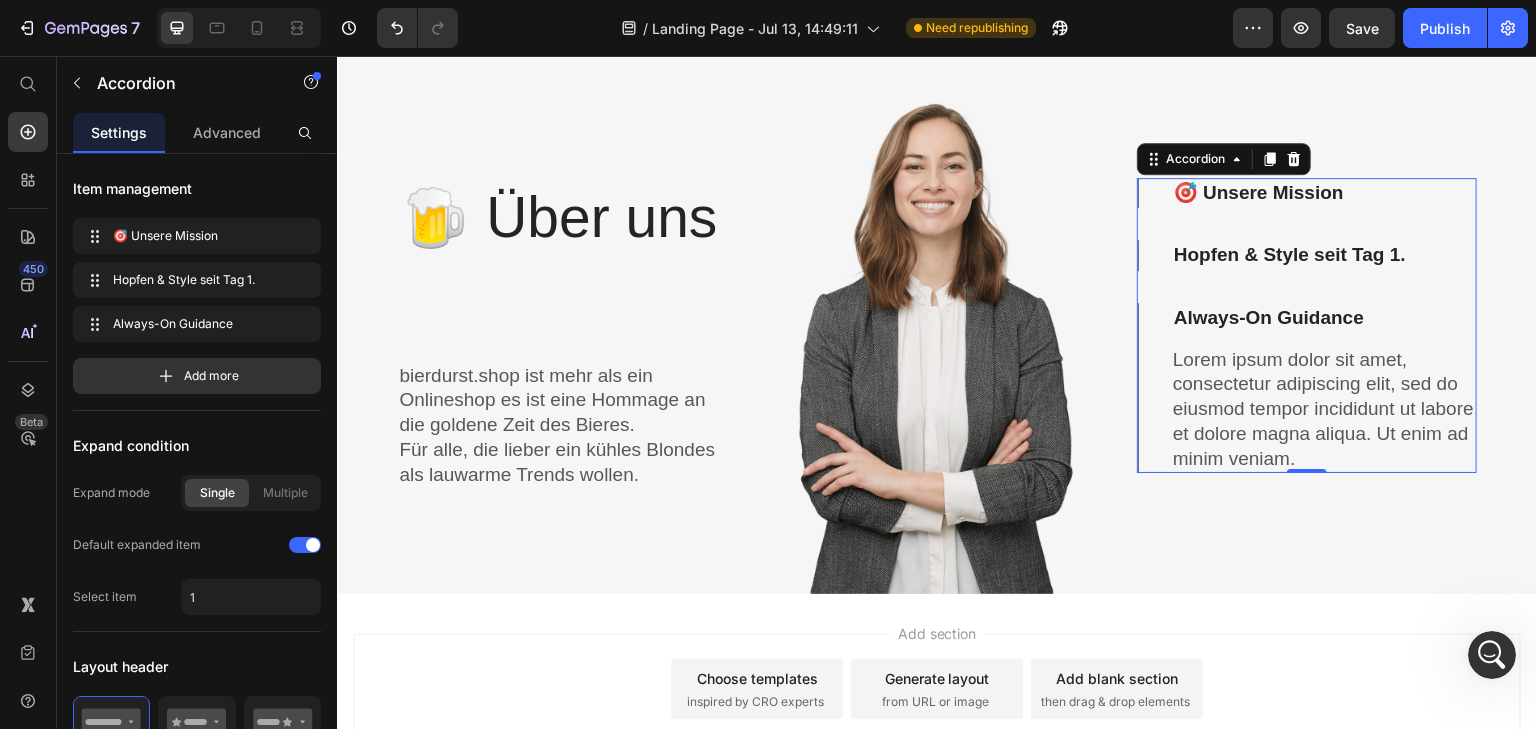 click on "Hopfen & Style seit Tag 1." at bounding box center (1290, 255) 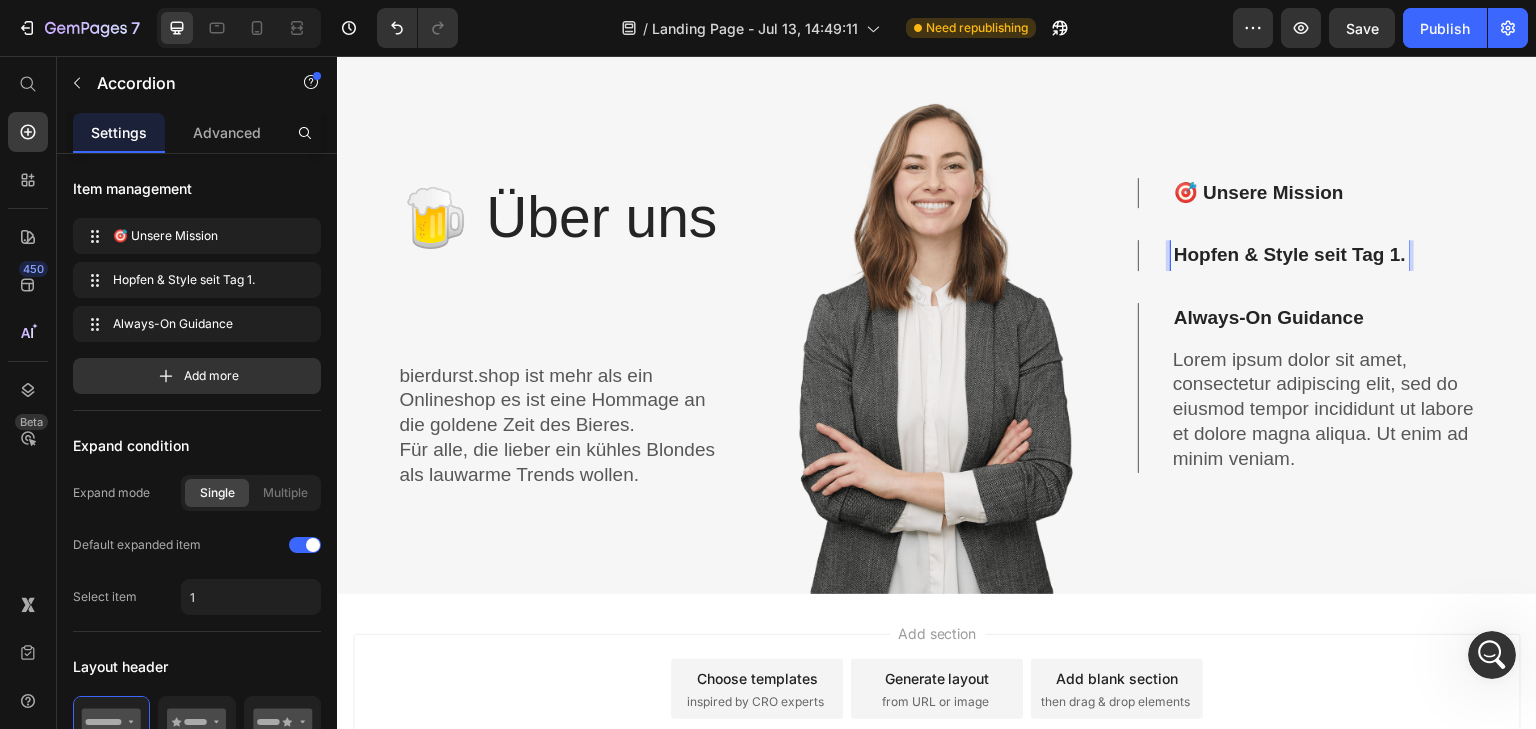 click on "🎯 Unsere Mission
Hopfen & Style seit Tag 1.
Always-On Guidance Lorem ipsum dolor sit amet, consectetur adipiscing elit, sed do eiusmod tempor incididunt ut labore et dolore magna aliqua. Ut enim ad minim veniam. Text Block" at bounding box center [1307, 326] 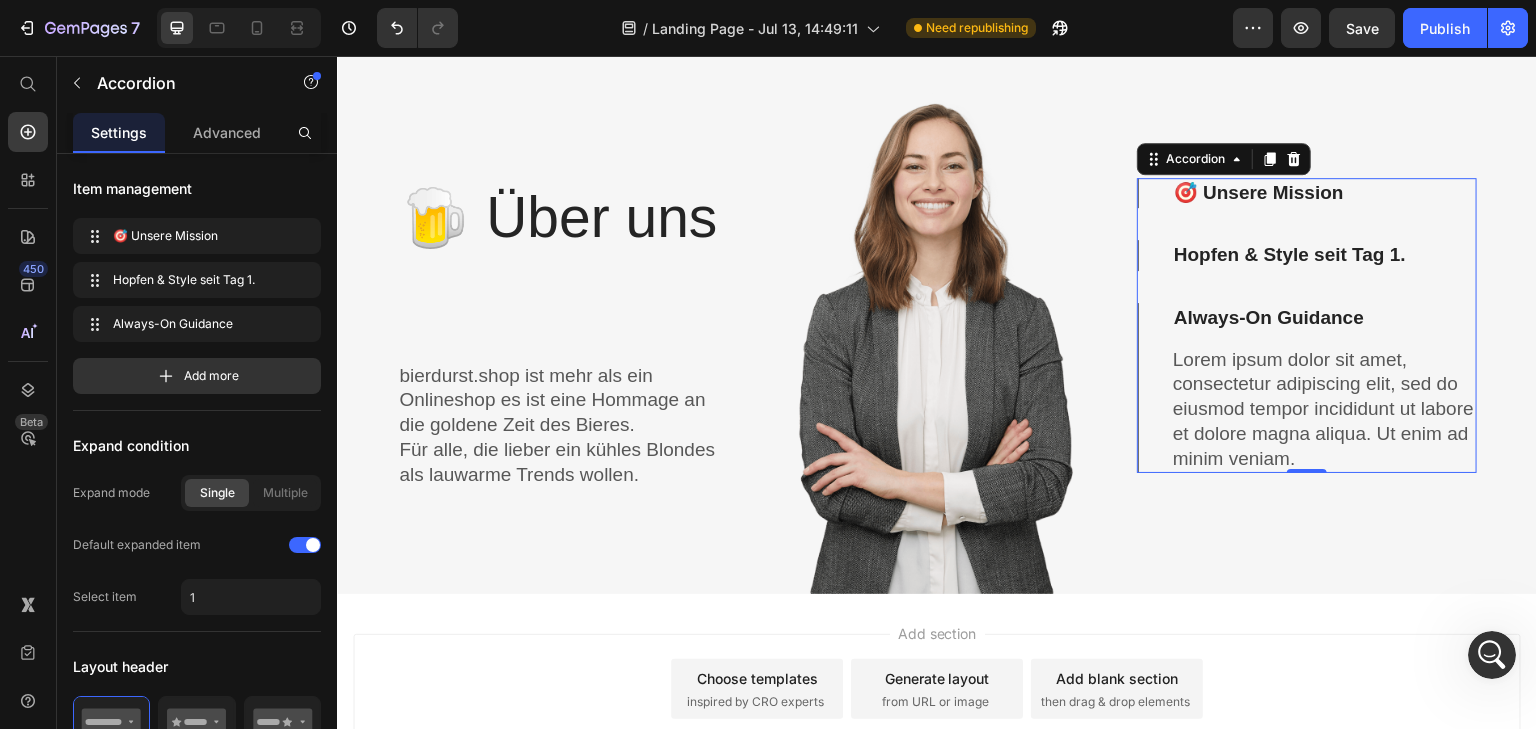 click at bounding box center [937, 311] 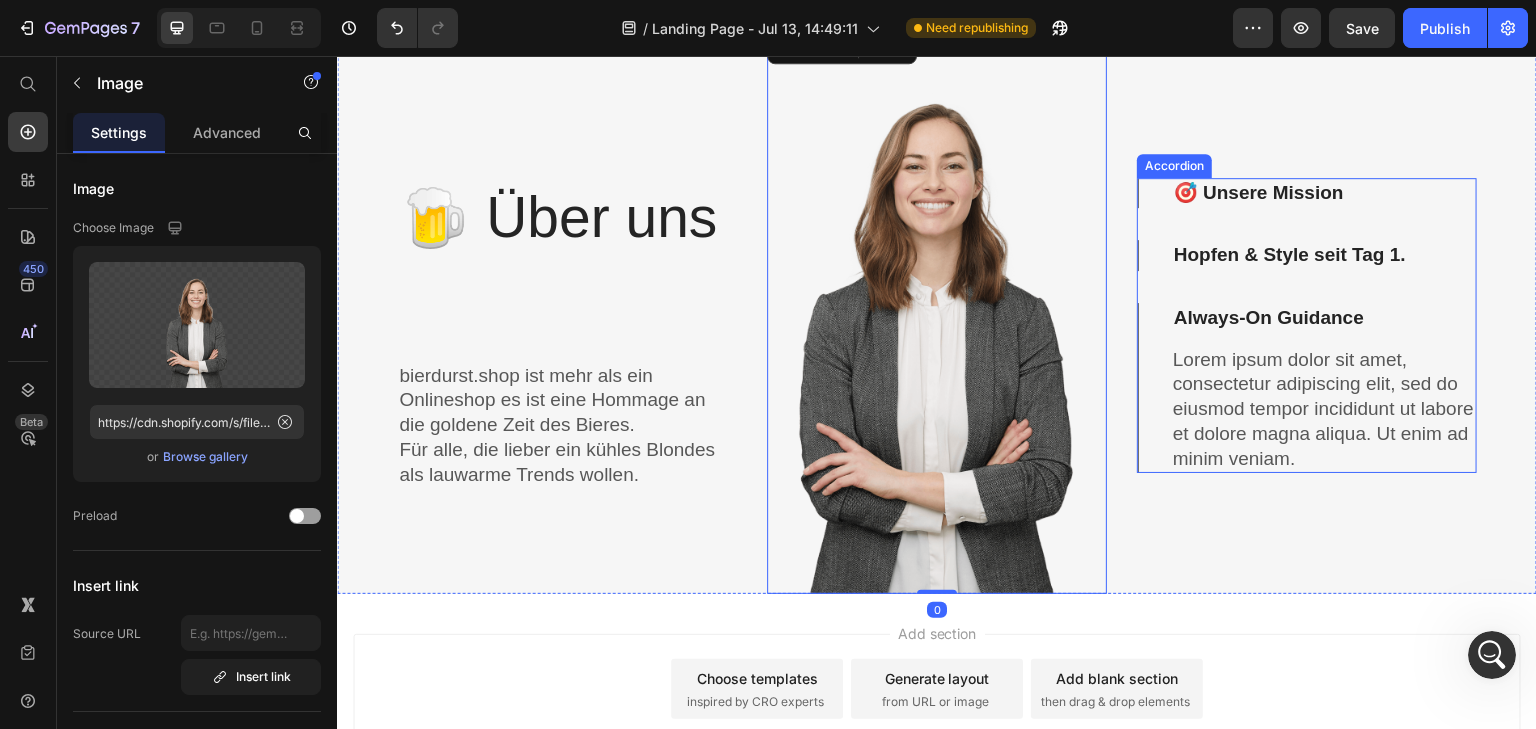 click on "🎯 Unsere Mission" at bounding box center (1307, 193) 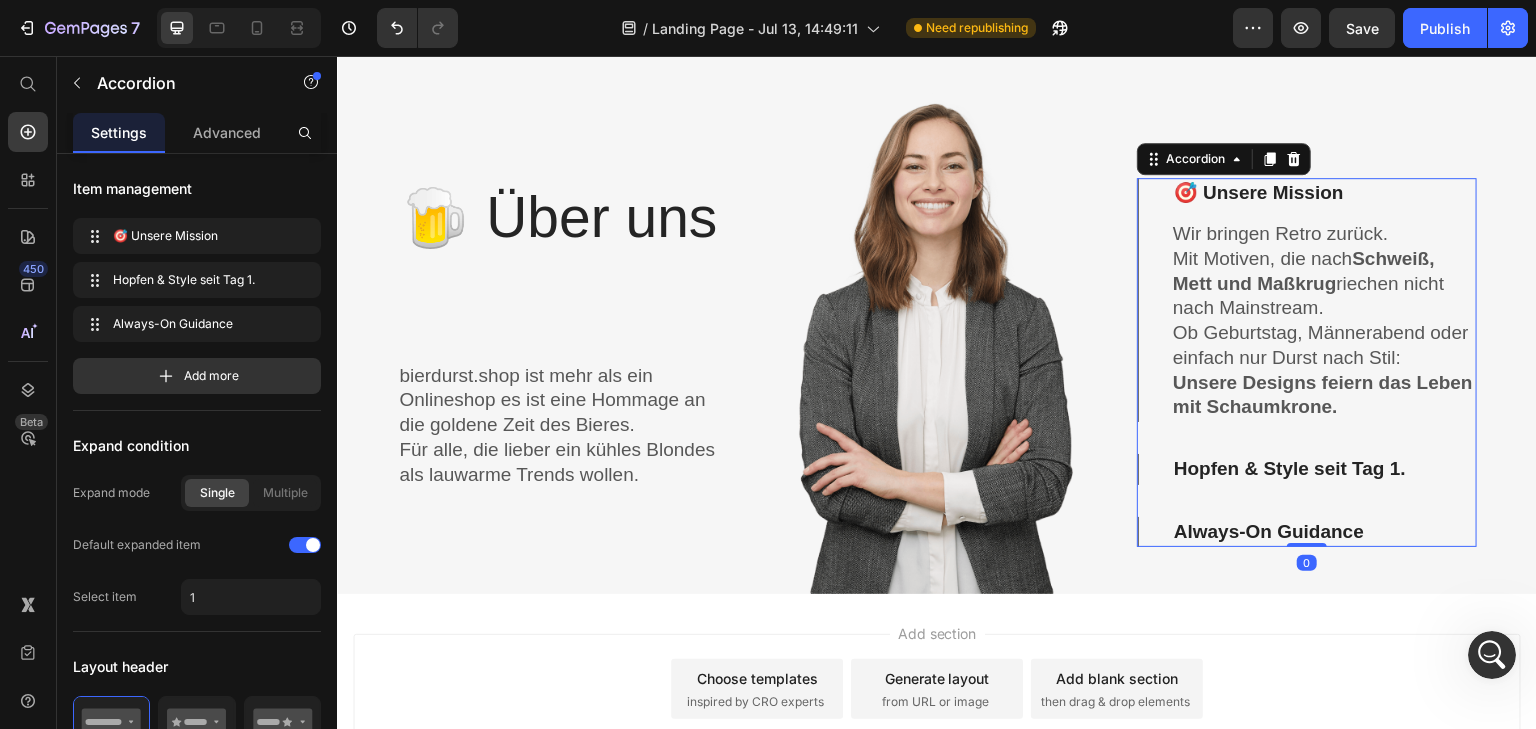 click on "Hopfen & Style seit Tag 1." at bounding box center (1307, 469) 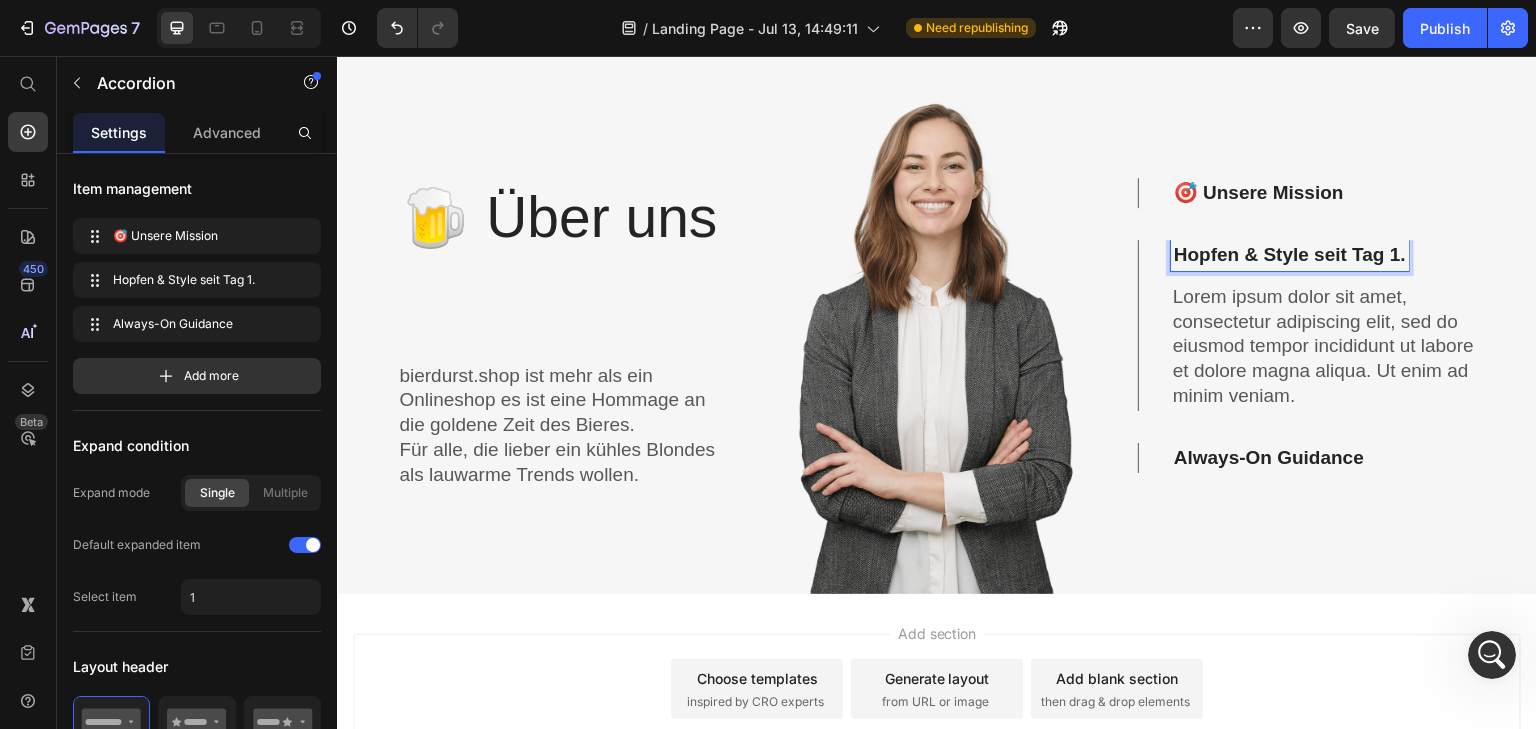 click on "Hopfen & Style seit Tag 1." at bounding box center [1290, 255] 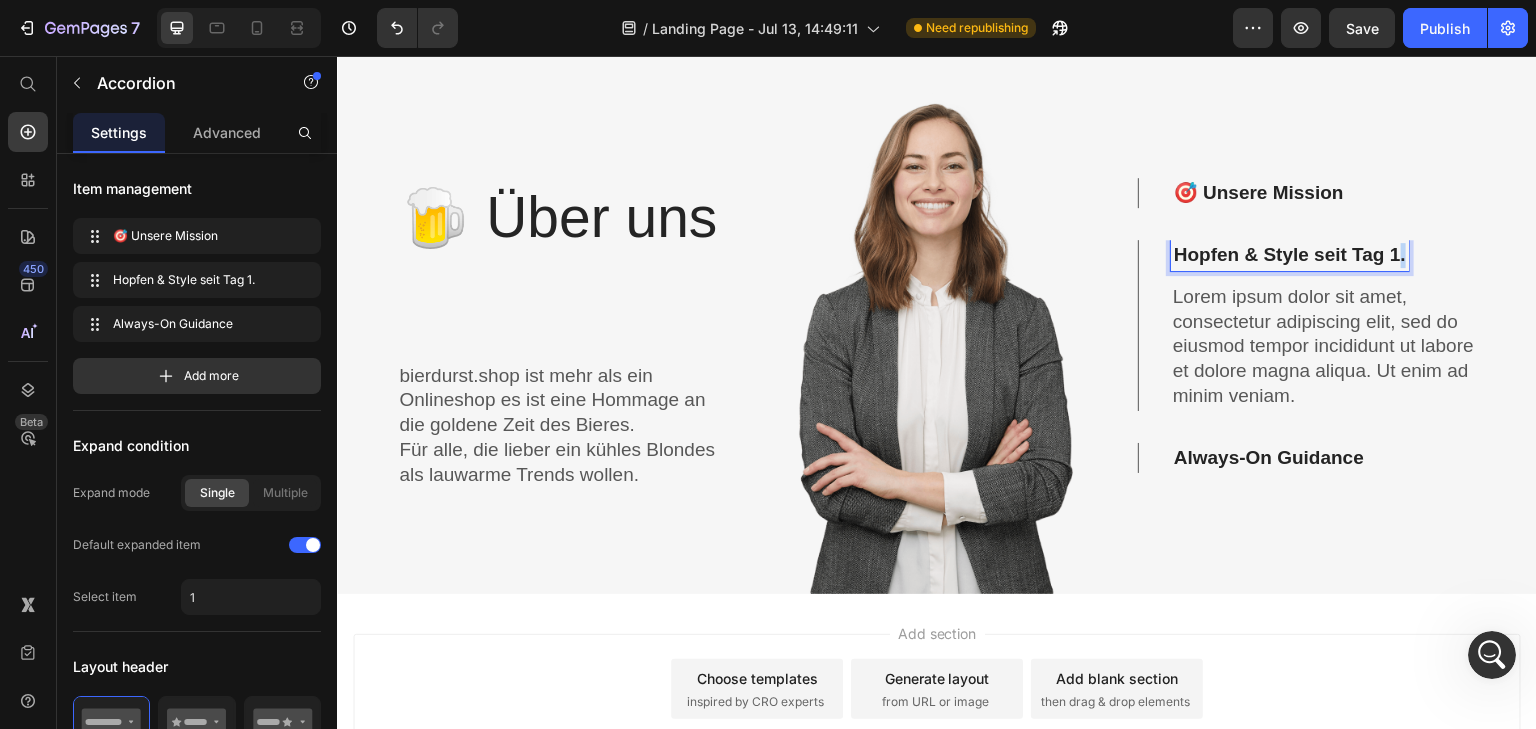 click on "Hopfen & Style seit Tag 1." at bounding box center [1290, 255] 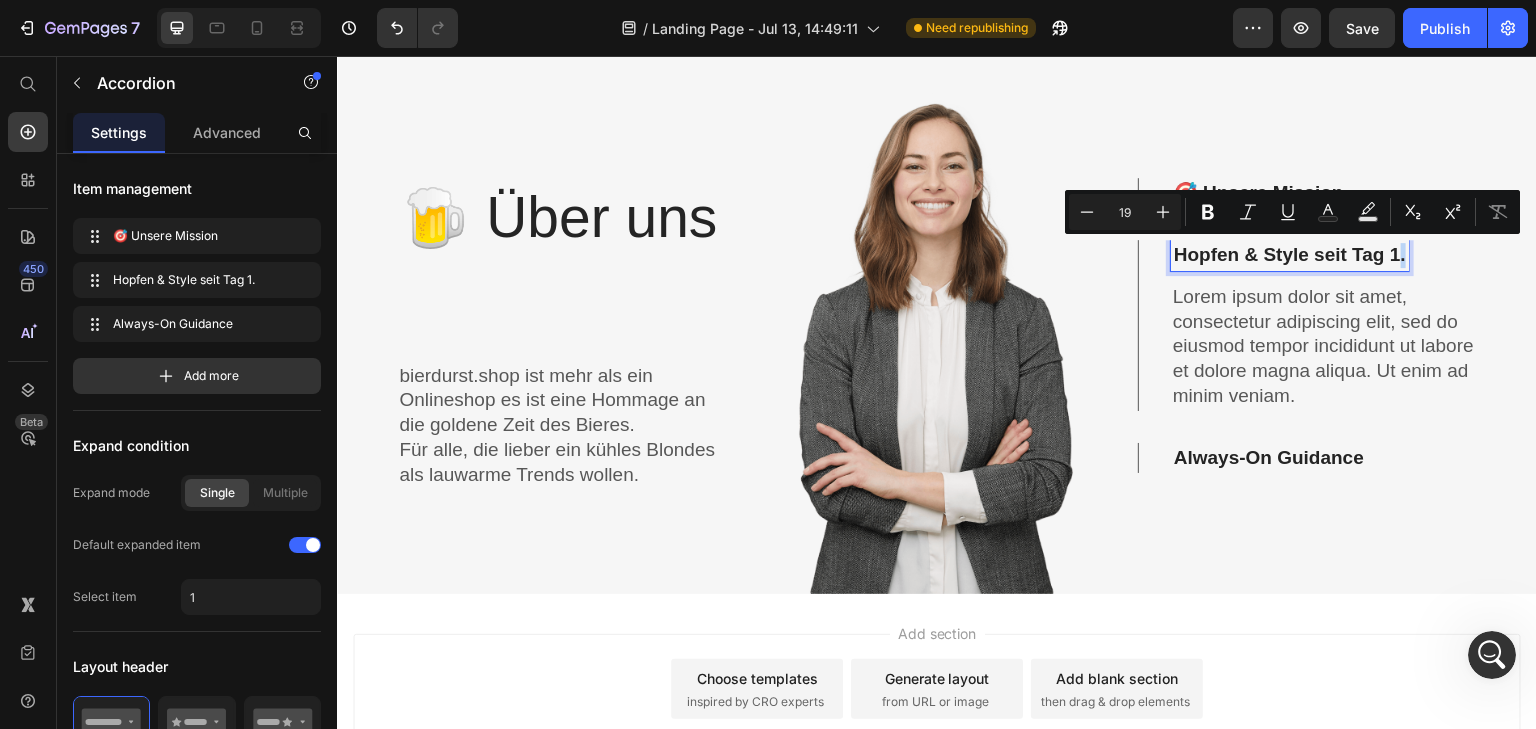 click on "Hopfen & Style seit Tag 1." at bounding box center (1290, 255) 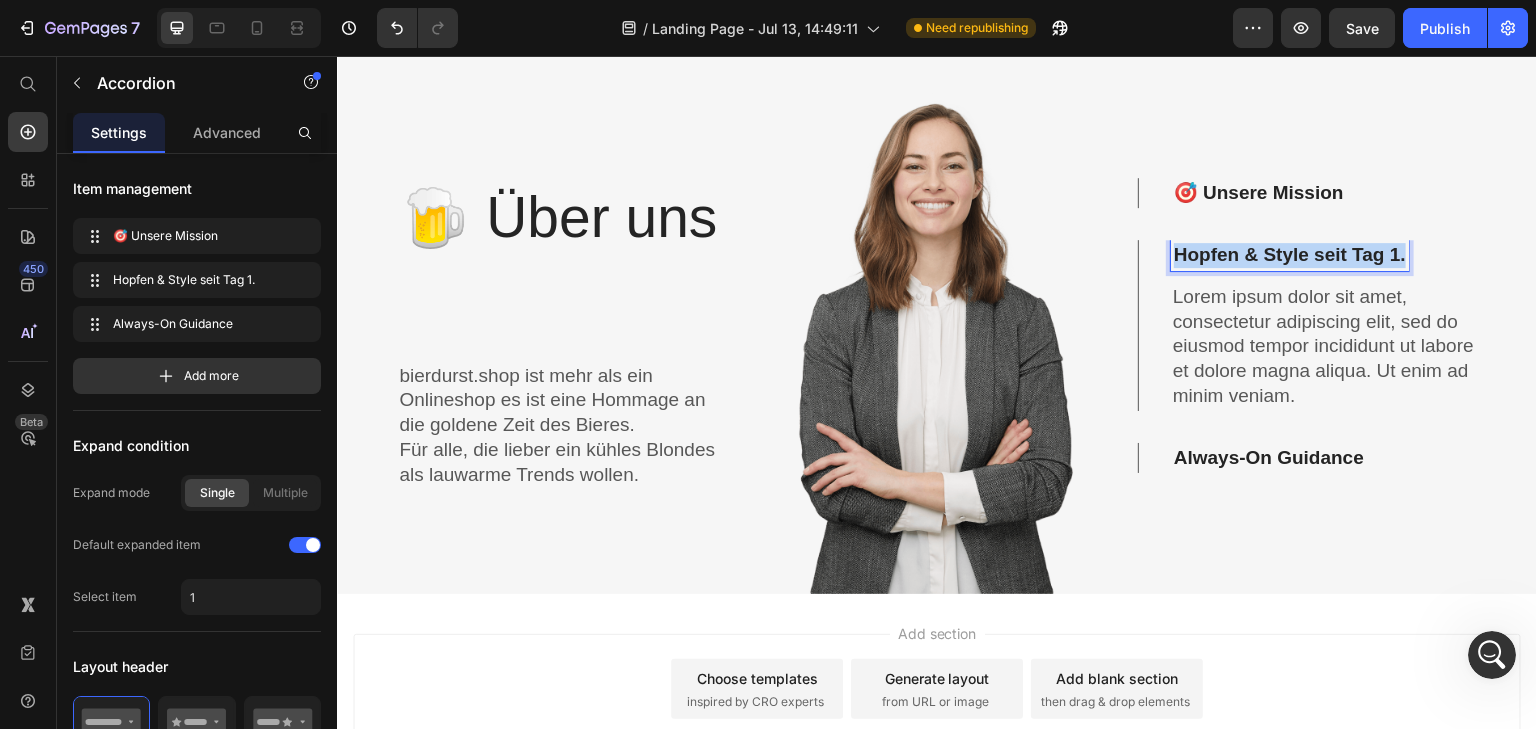 drag, startPoint x: 1393, startPoint y: 252, endPoint x: 1164, endPoint y: 245, distance: 229.10696 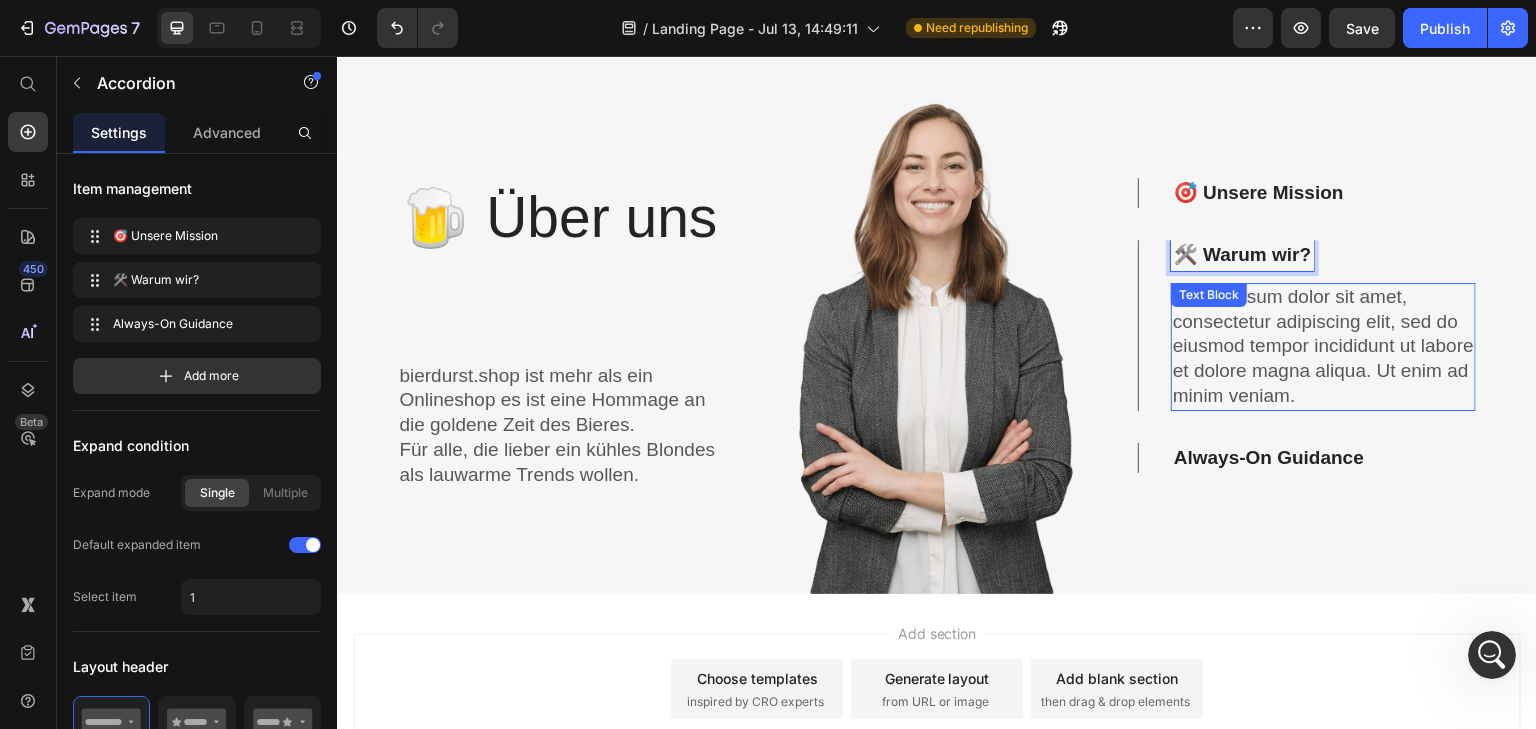click on "Lorem ipsum dolor sit amet, consectetur adipiscing elit, sed do eiusmod tempor incididunt ut labore et dolore magna aliqua. Ut enim ad minim veniam." at bounding box center (1323, 347) 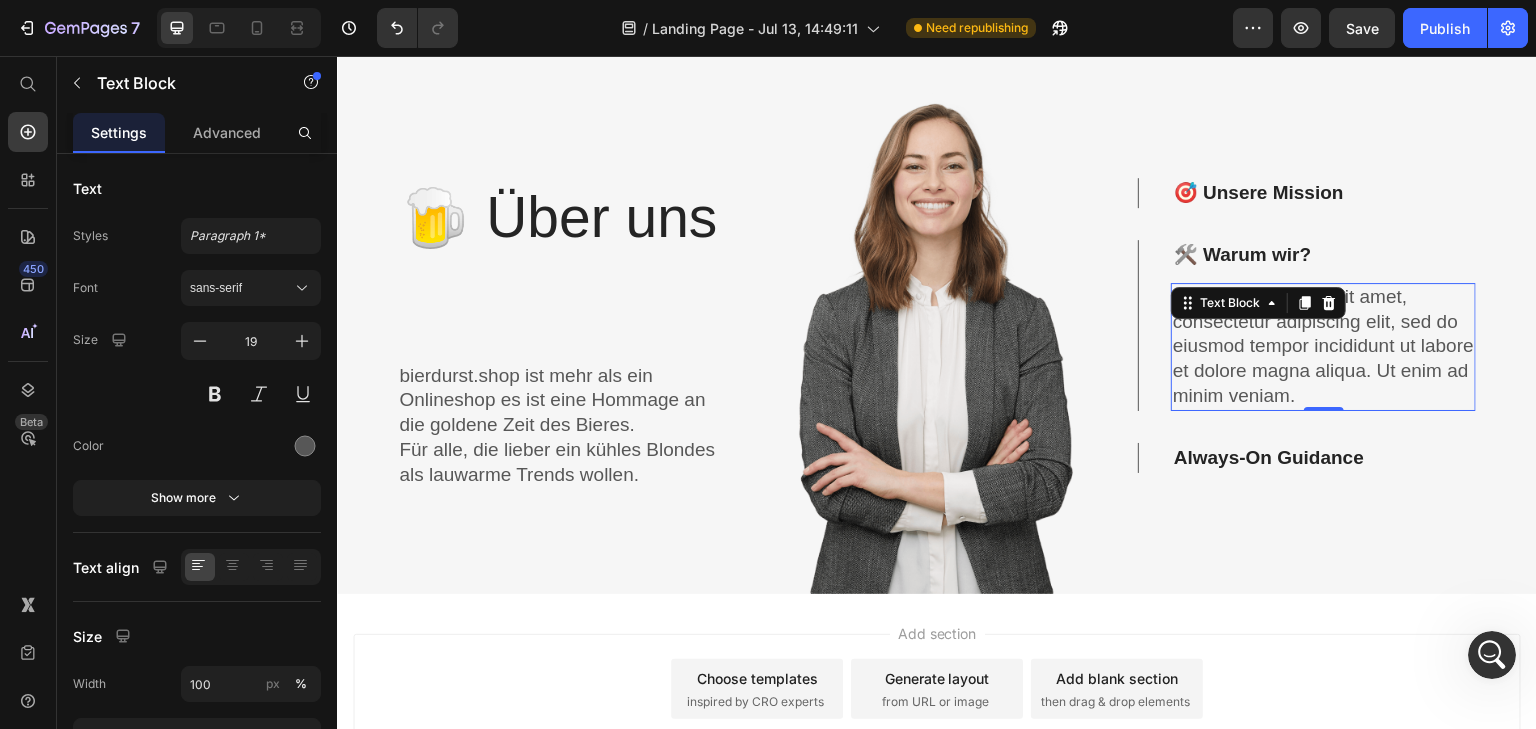 click on "Lorem ipsum dolor sit amet, consectetur adipiscing elit, sed do eiusmod tempor incididunt ut labore et dolore magna aliqua. Ut enim ad minim veniam." at bounding box center [1323, 347] 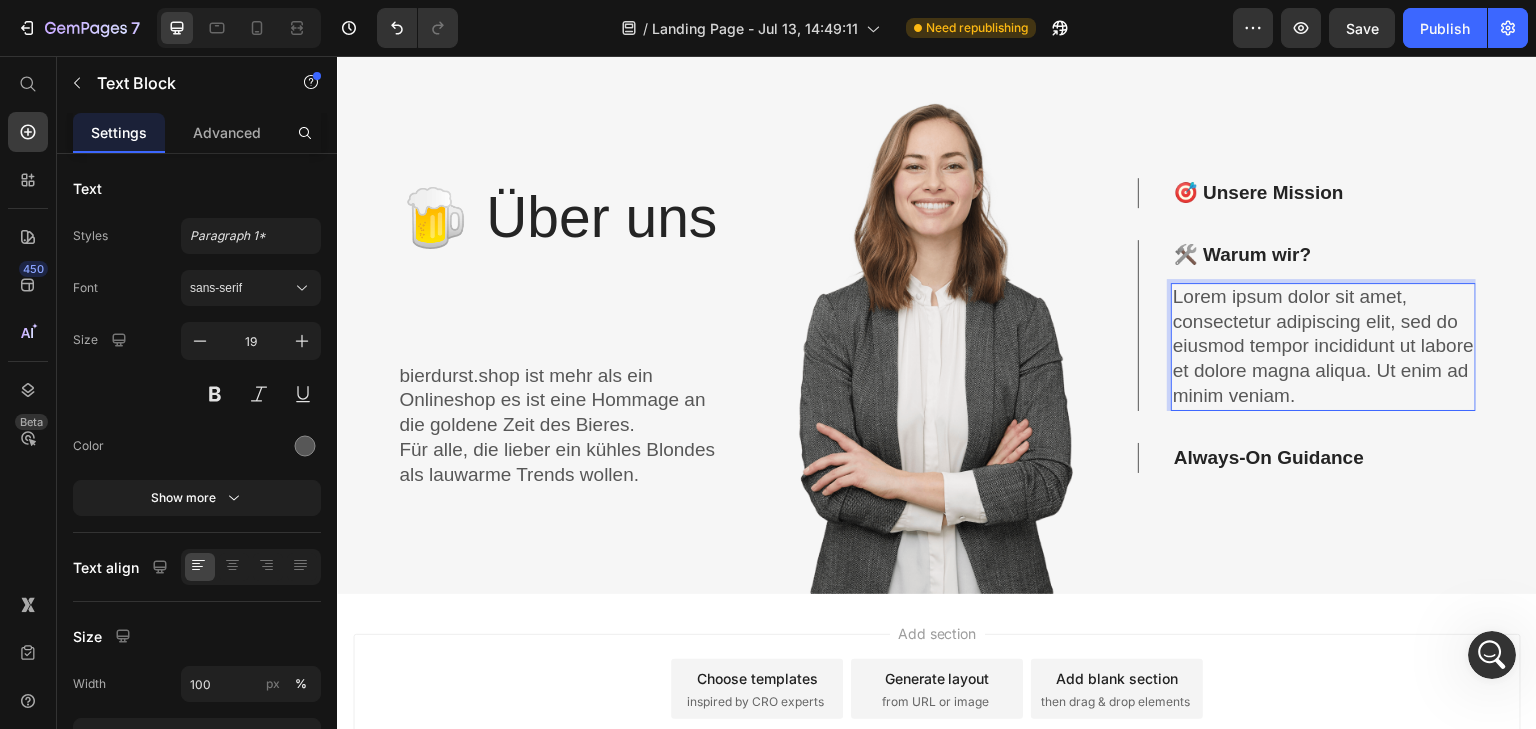 click on "Lorem ipsum dolor sit amet, consectetur adipiscing elit, sed do eiusmod tempor incididunt ut labore et dolore magna aliqua. Ut enim ad minim veniam." at bounding box center (1323, 347) 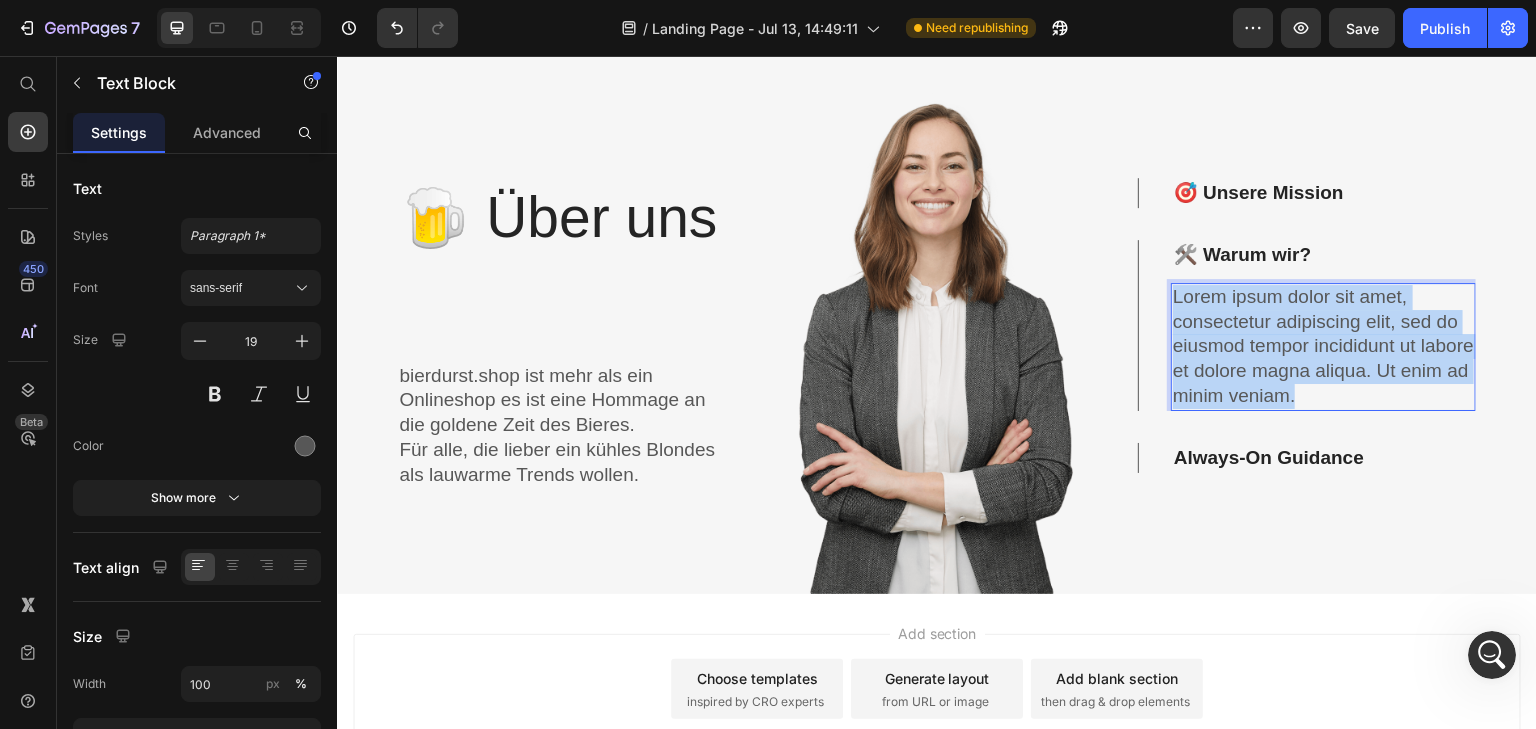 click on "Lorem ipsum dolor sit amet, consectetur adipiscing elit, sed do eiusmod tempor incididunt ut labore et dolore magna aliqua. Ut enim ad minim veniam." at bounding box center (1323, 347) 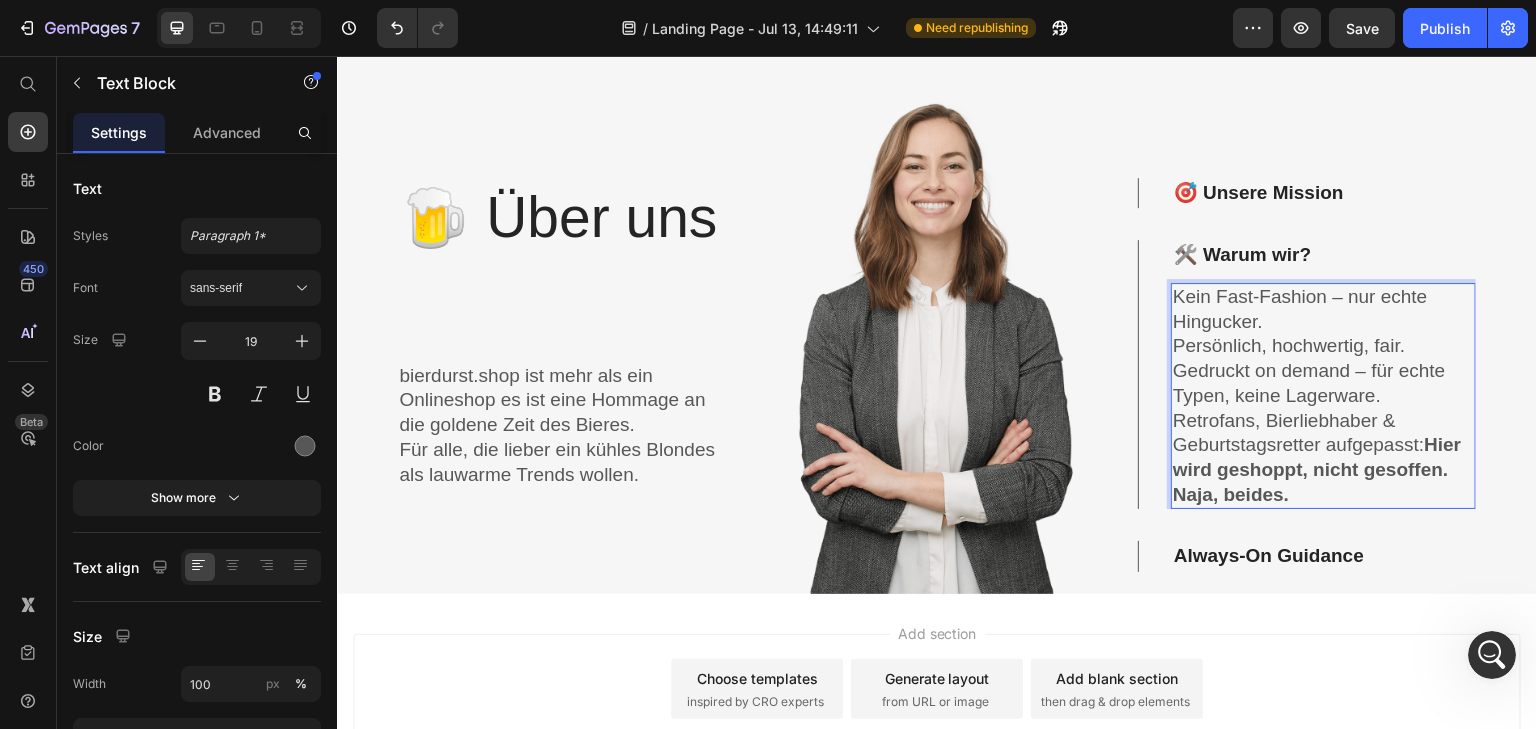 click on "Kein Fast-Fashion – nur echte Hingucker." at bounding box center [1323, 309] 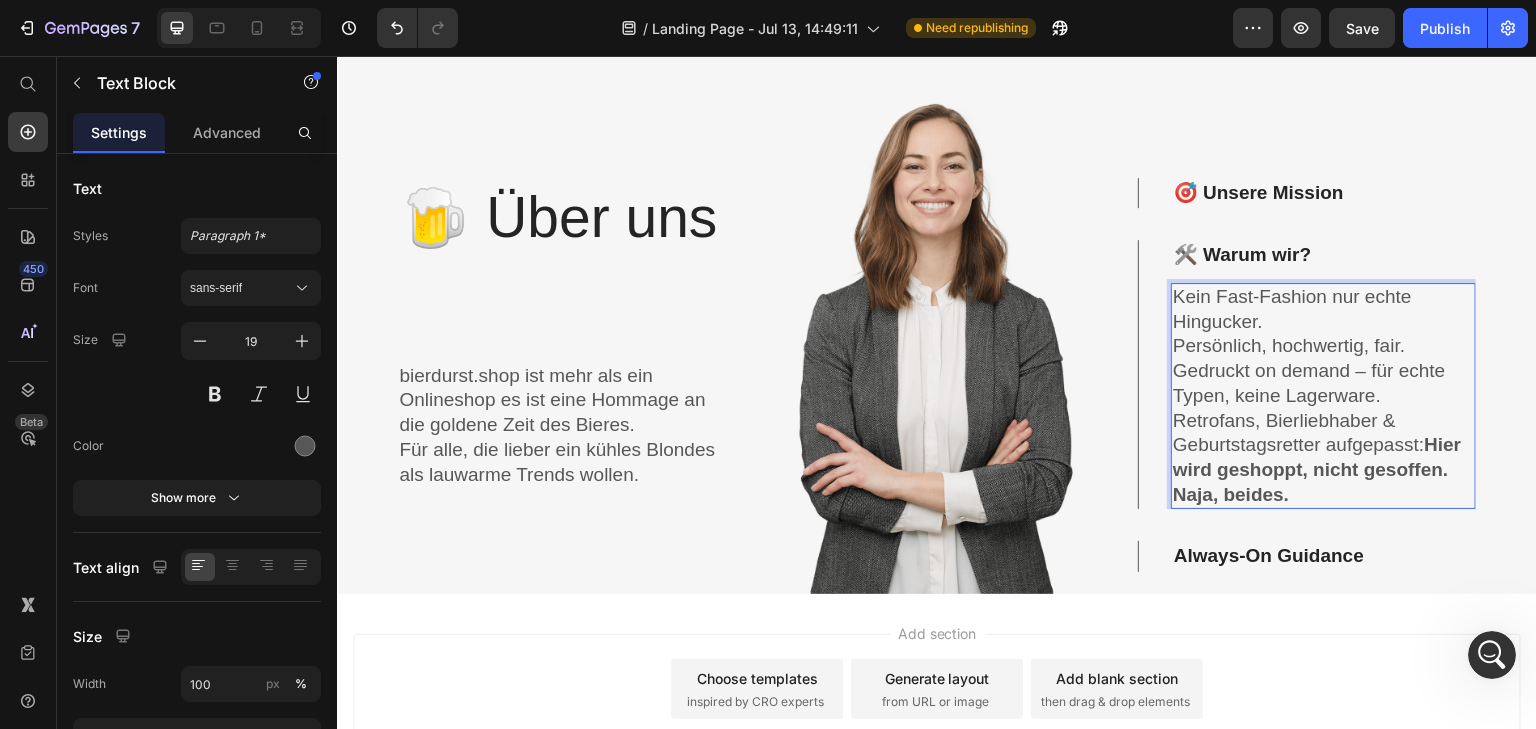 click on "Kein Fast-Fashion nur echte Hingucker. Persönlich, hochwertig, fair. Gedruckt on demand – für echte Typen, keine Lagerware. Retrofans, Bierliebhaber & Geburtstagsretter aufgepasst: Hier wird geshoppt, nicht gesoffen. Naja, beides." at bounding box center (1323, 396) 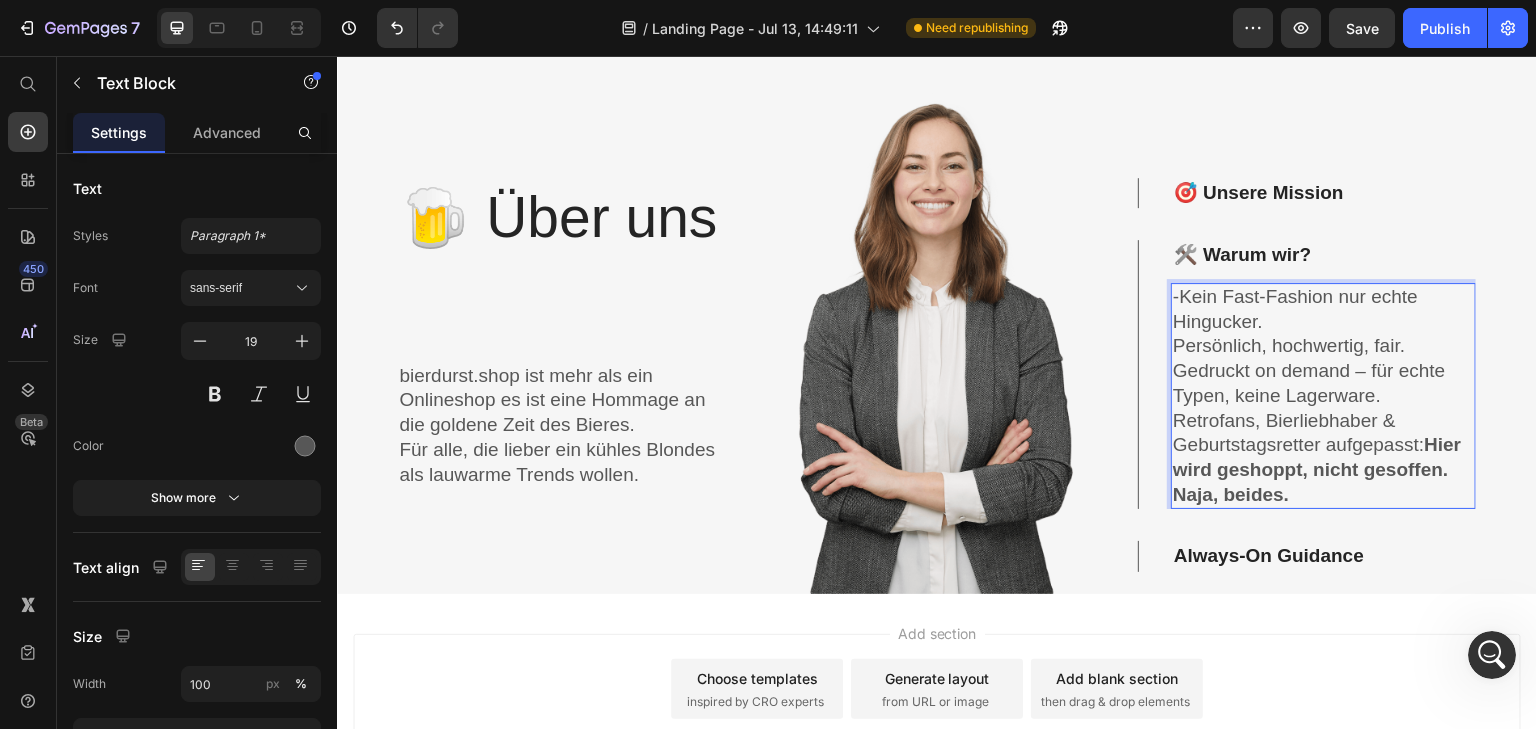 click on "Persönlich, hochwertig, fair." at bounding box center (1323, 346) 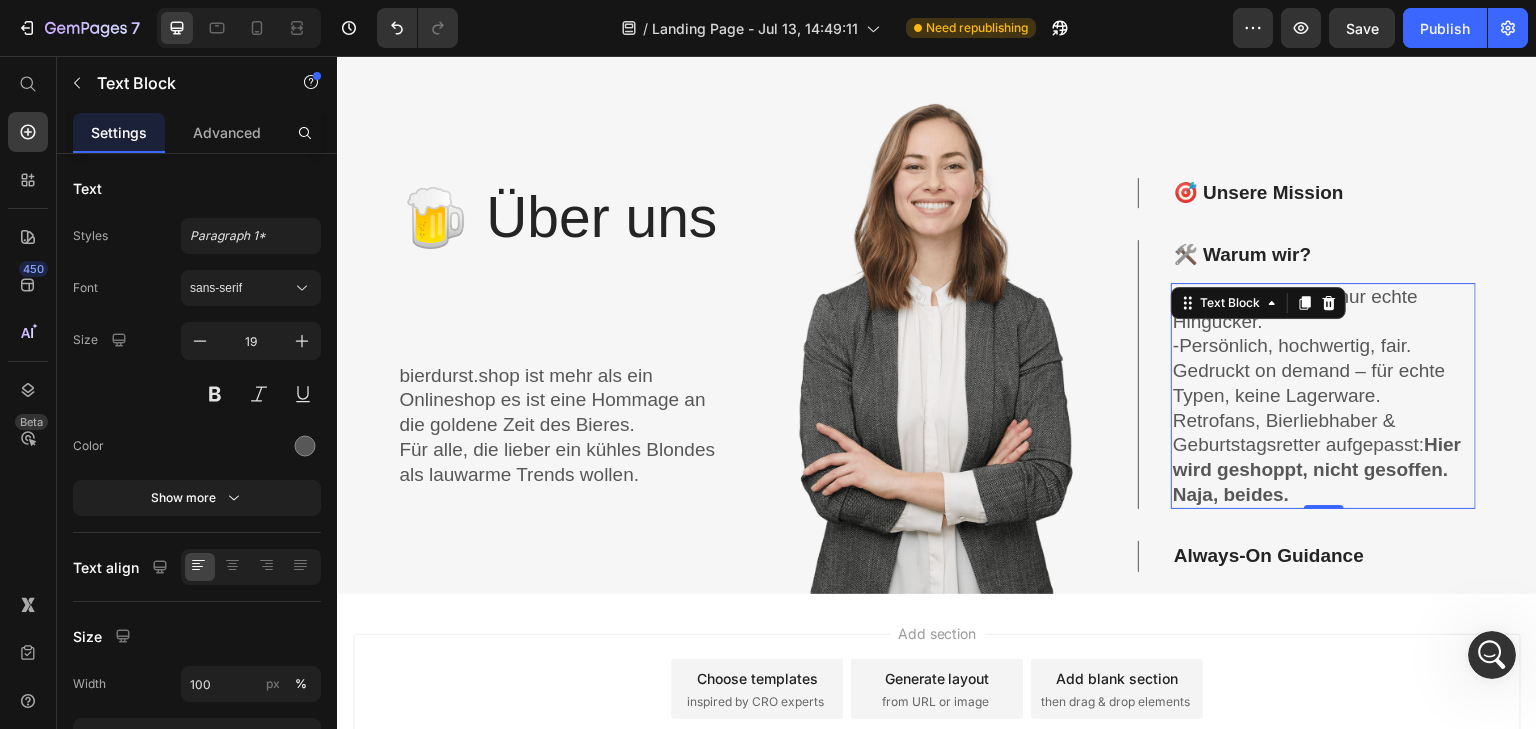 click on "-Persönlich, hochwertig, fair." at bounding box center (1323, 346) 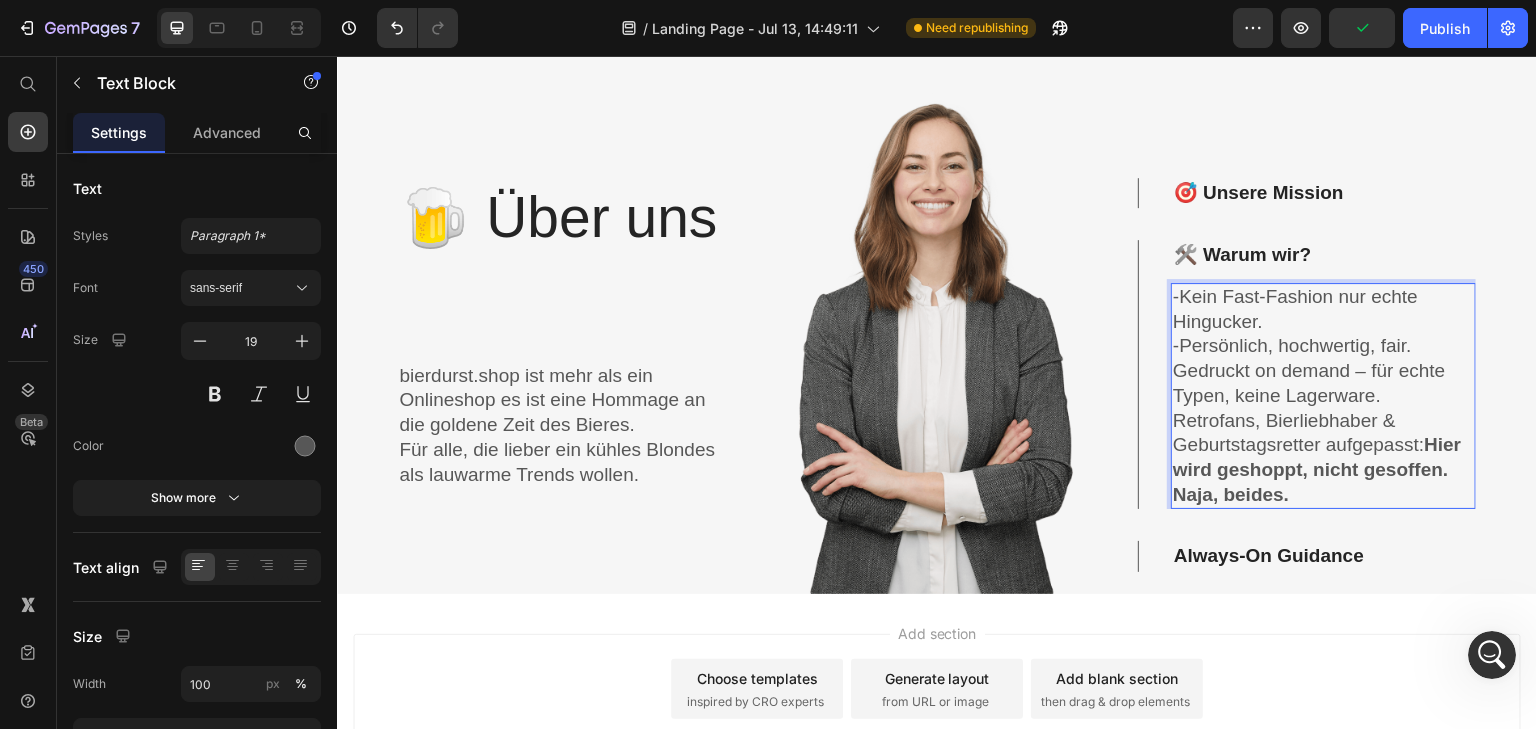 click on "Retrofans, Bierliebhaber & Geburtstagsretter aufgepasst:  Hier wird geshoppt, nicht gesoffen. Naja, beides." at bounding box center [1323, 458] 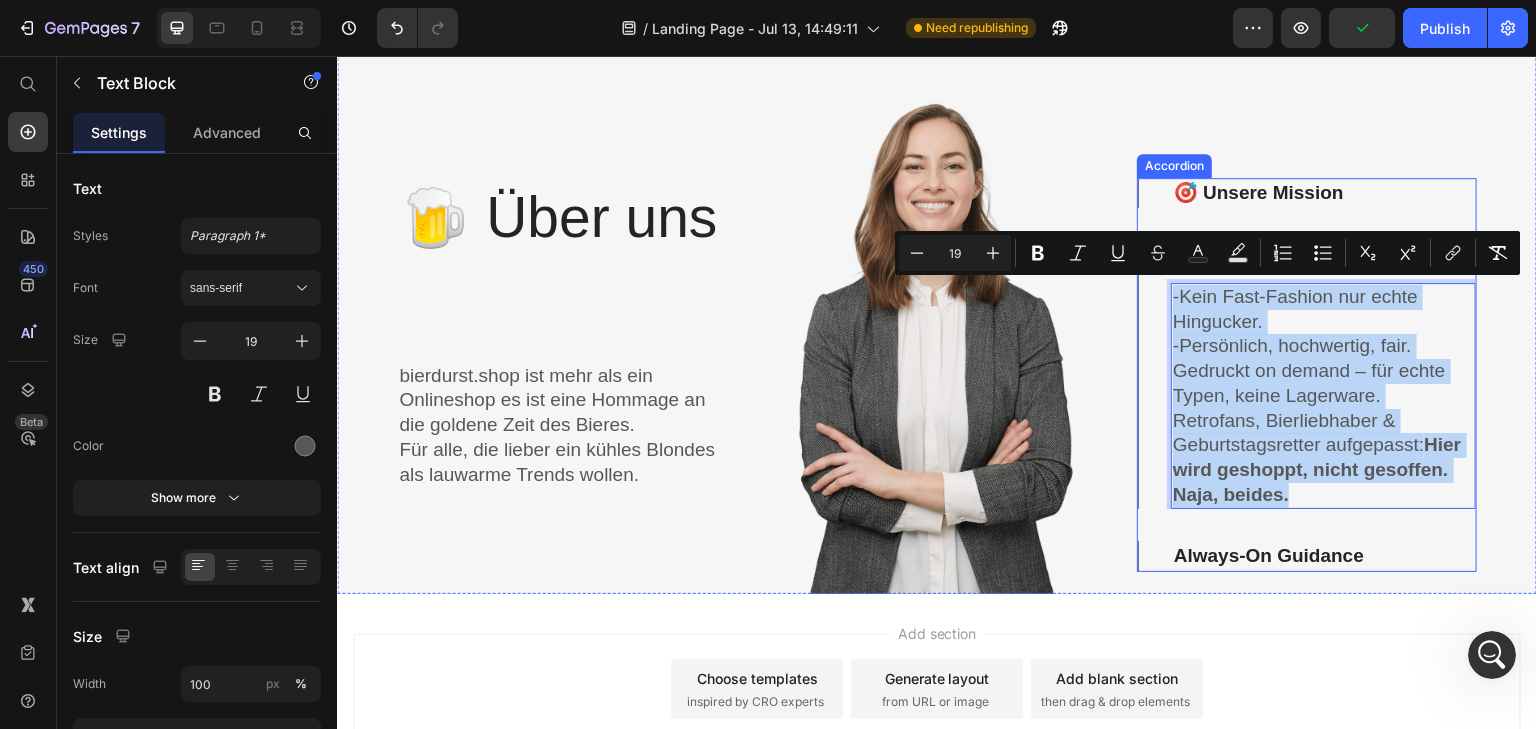drag, startPoint x: 1310, startPoint y: 492, endPoint x: 1128, endPoint y: 295, distance: 268.20328 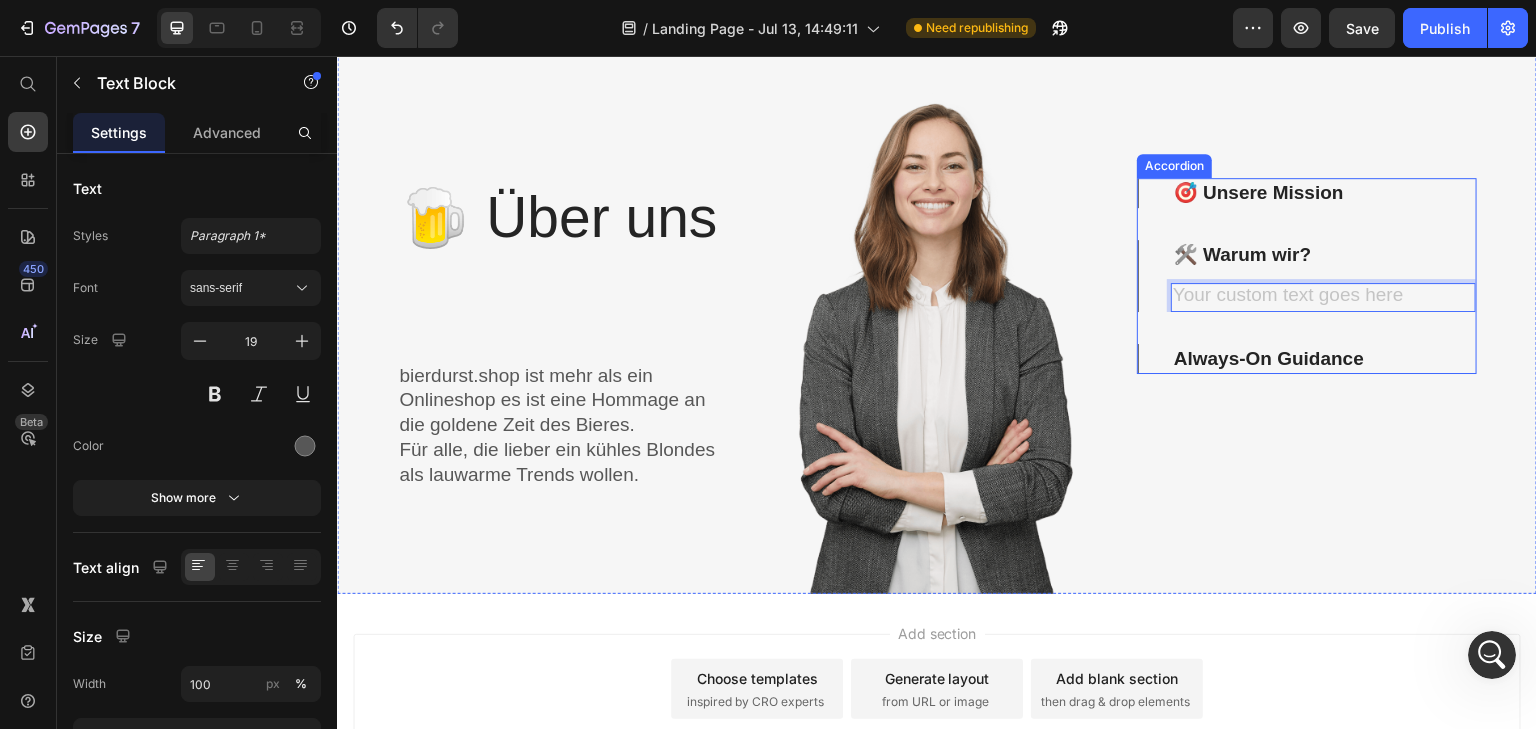 click on "🎯 Unsere Mission
🛠️ Warum wir? Text Block   0
Always-On Guidance" at bounding box center (1307, 276) 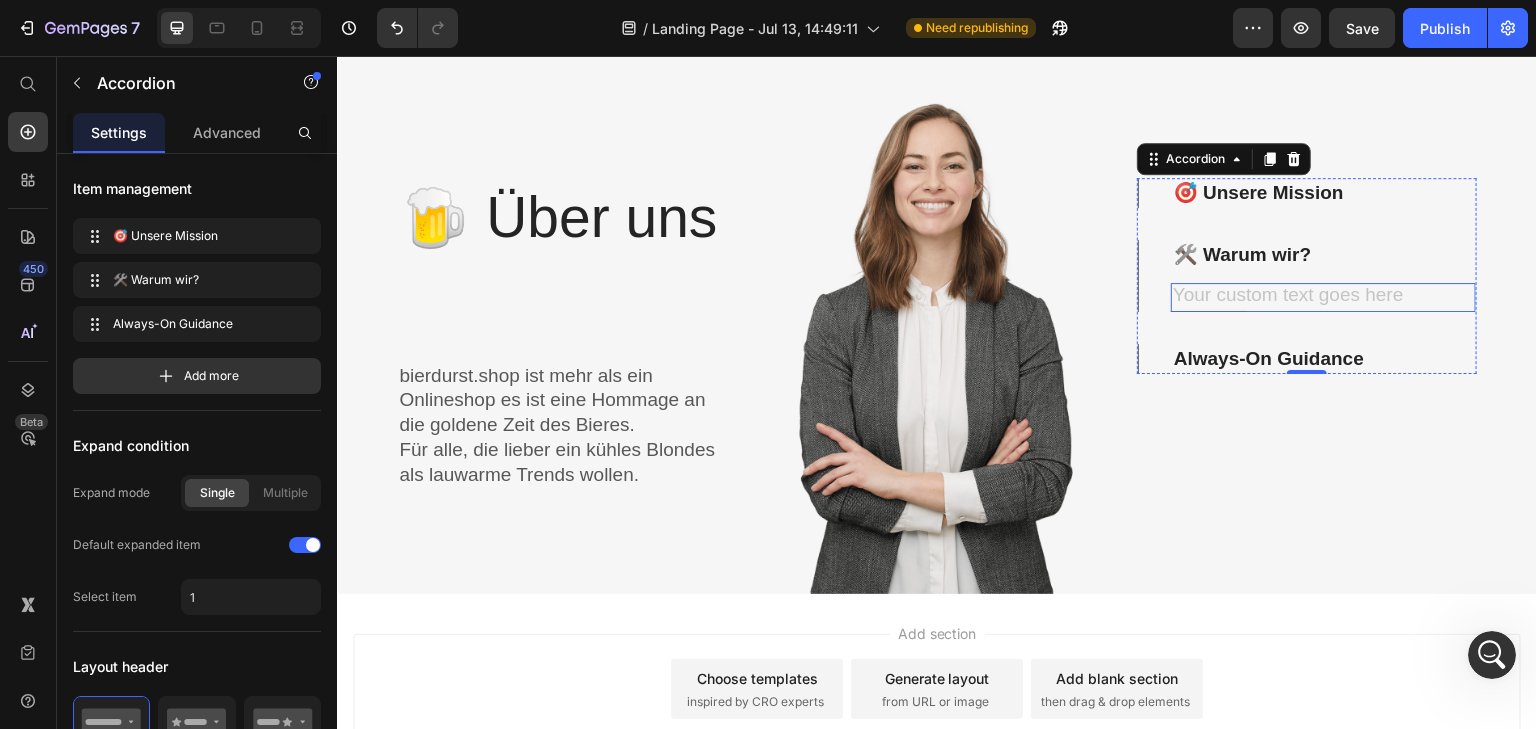click at bounding box center [1323, 297] 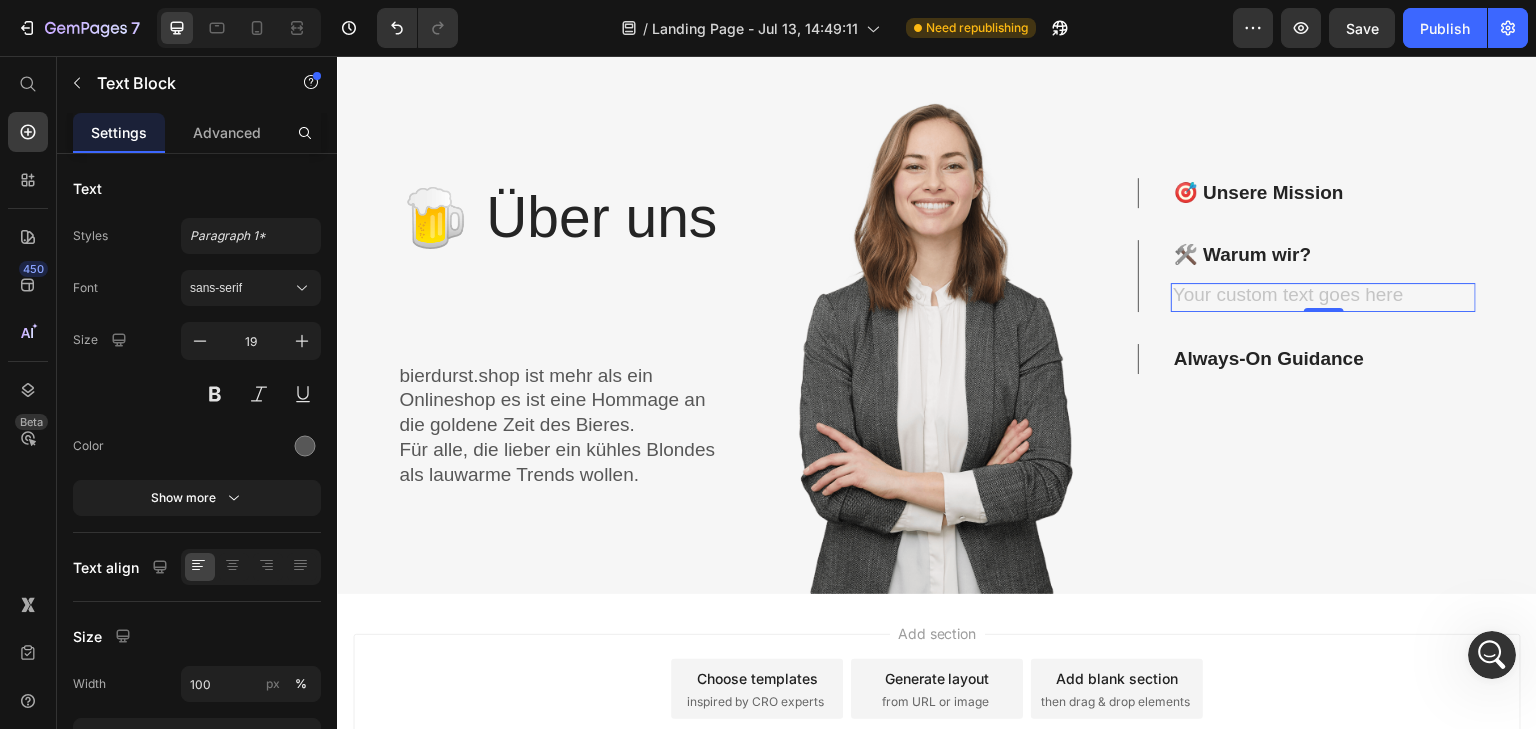 click at bounding box center (1323, 297) 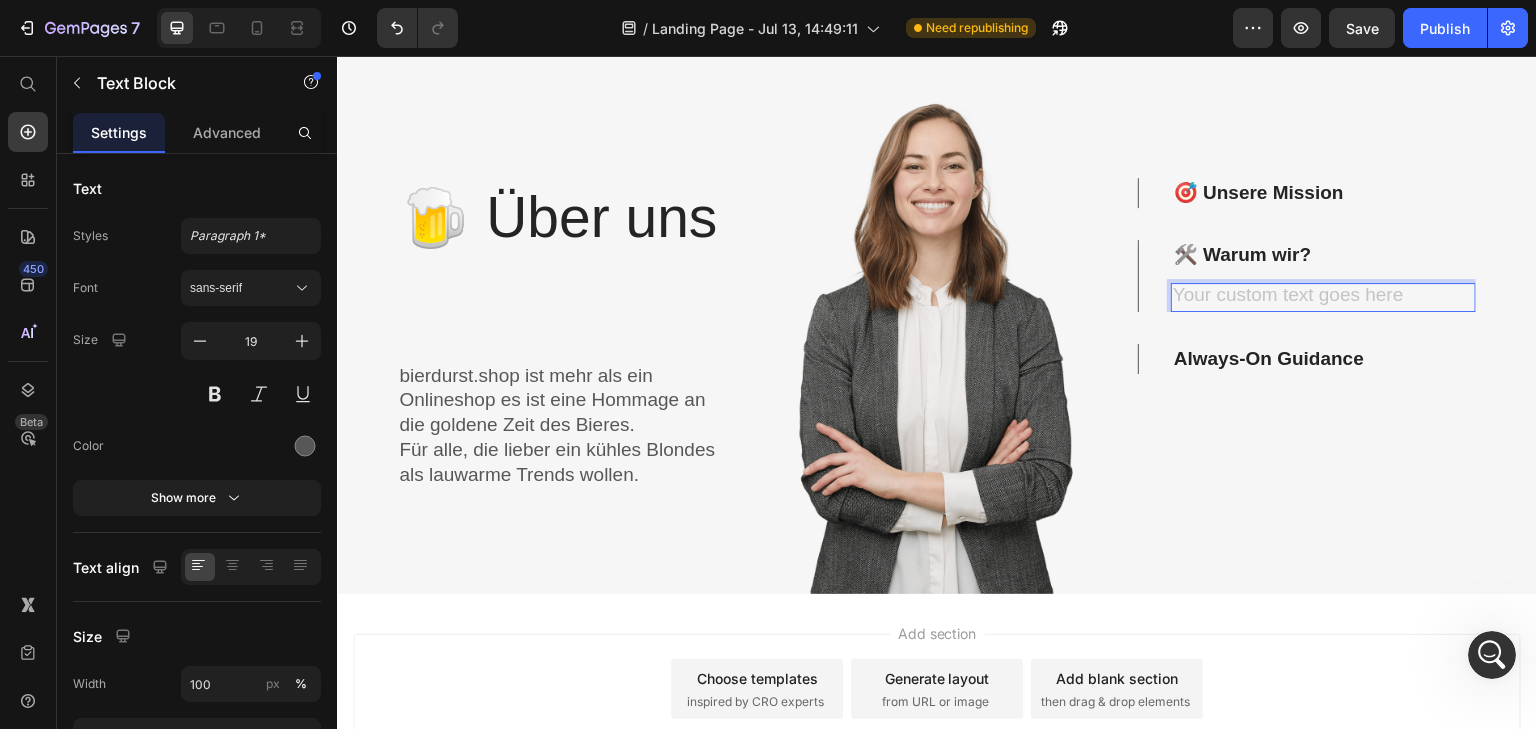 click at bounding box center [1323, 297] 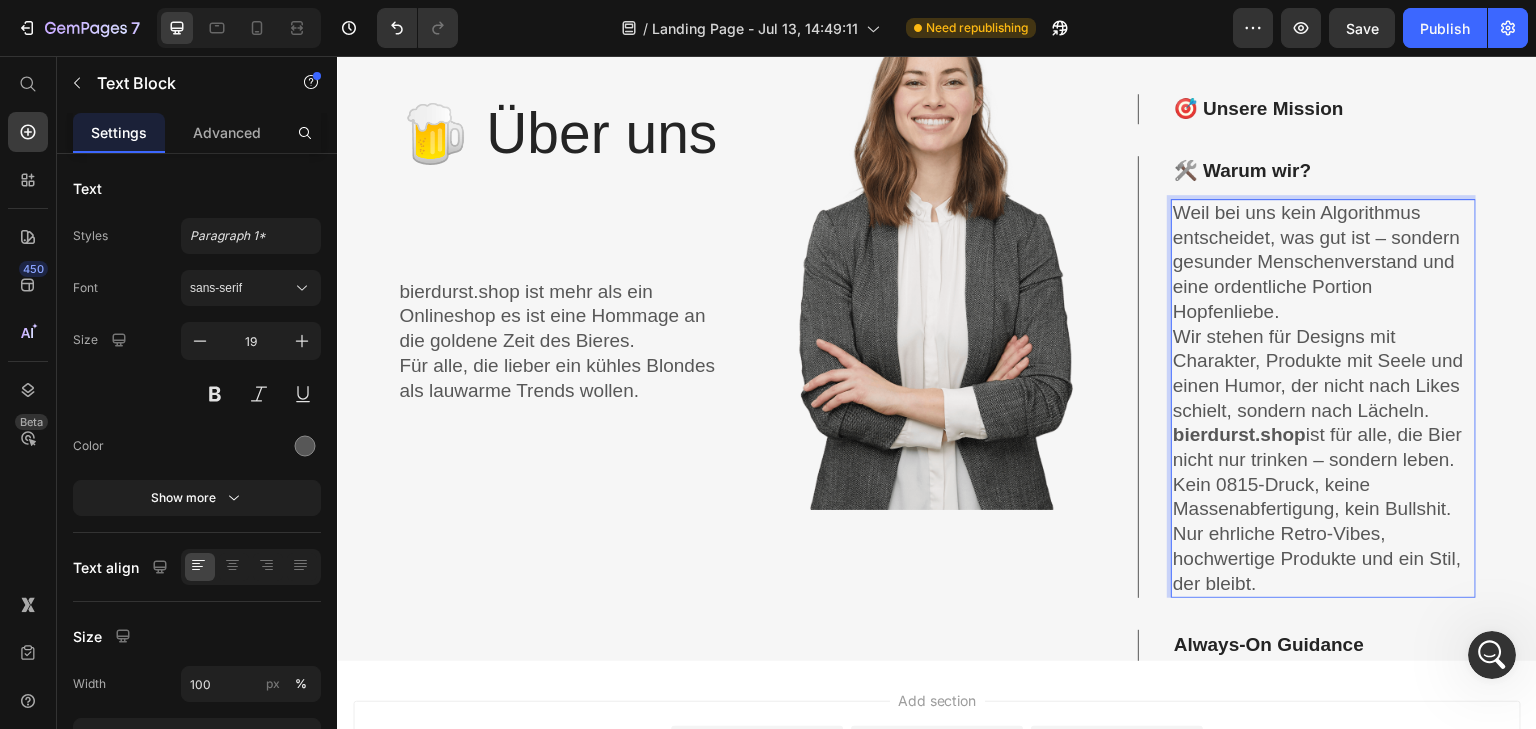 scroll, scrollTop: 2612, scrollLeft: 0, axis: vertical 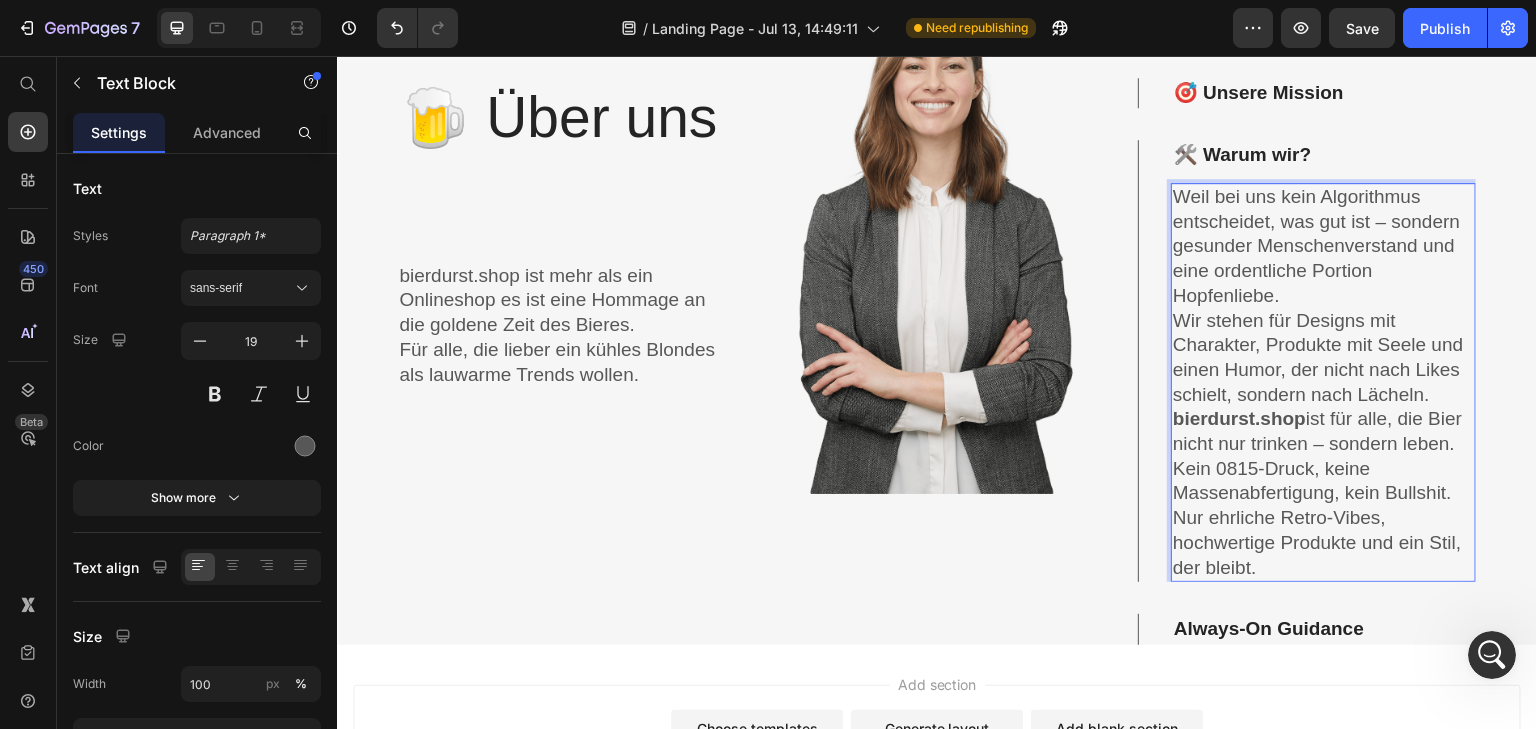 click on "bierdurst.shop  ist für alle, die Bier nicht nur trinken – sondern leben. Kein 0815-Druck, keine Massenabfertigung, kein Bullshit. Nur ehrliche Retro-Vibes, hochwertige Produkte und ein Stil, der bleibt." at bounding box center (1323, 493) 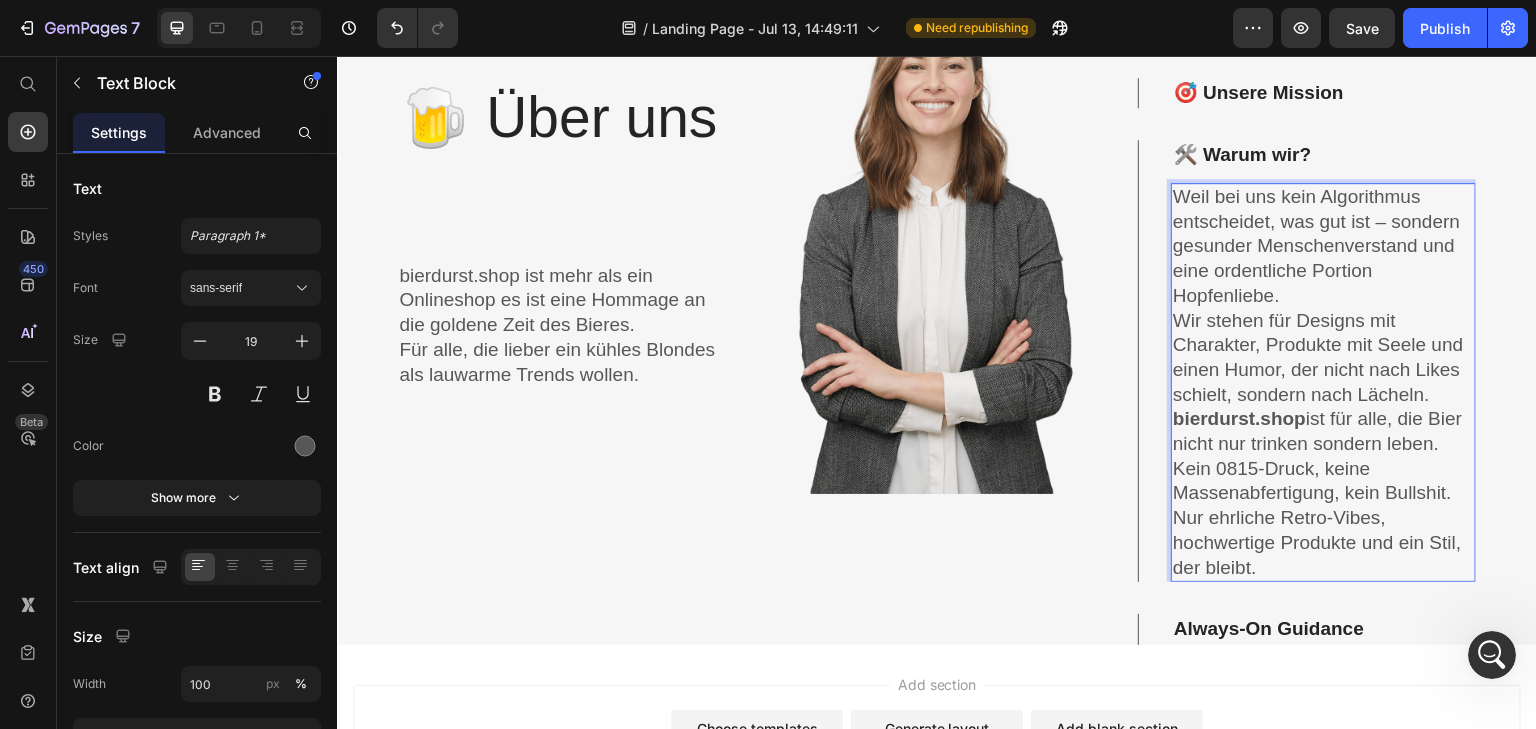 click on "Weil bei uns kein Algorithmus entscheidet, was gut ist – sondern gesunder Menschenverstand und eine ordentliche Portion Hopfenliebe. Wir stehen für Designs mit Charakter, Produkte mit Seele und einen Humor, der nicht nach Likes schielt, sondern nach Lächeln." at bounding box center (1323, 296) 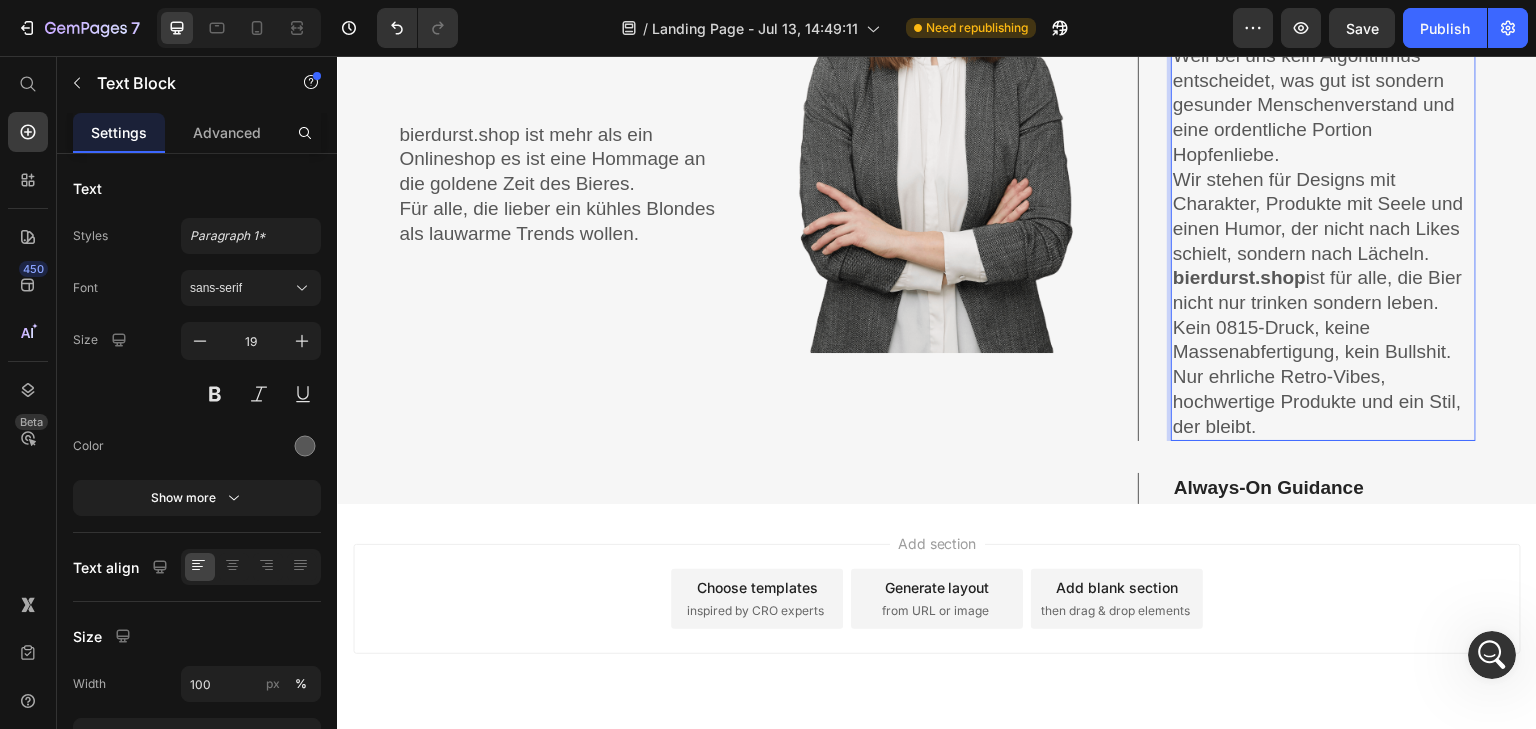 scroll, scrollTop: 2812, scrollLeft: 0, axis: vertical 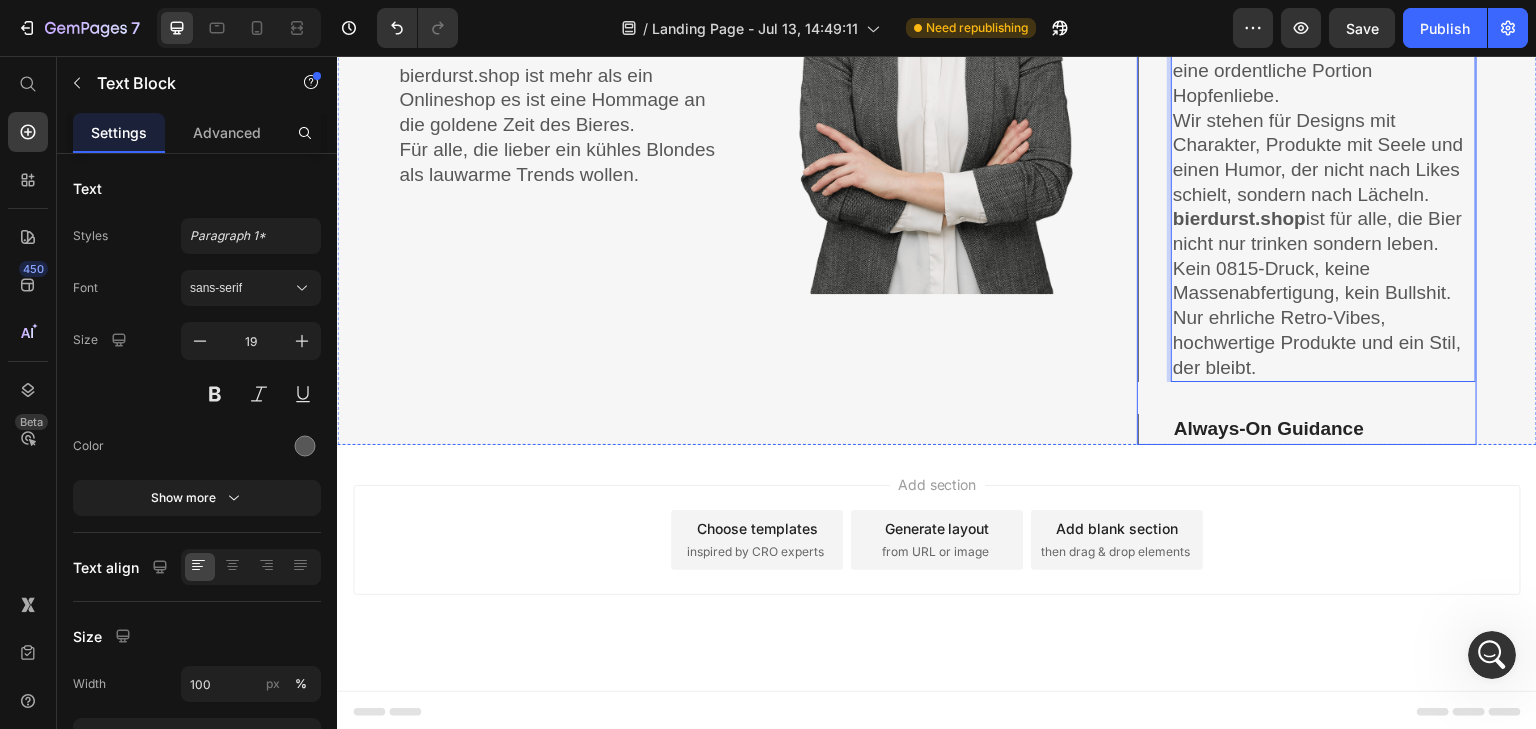 click on "Always-On Guidance" at bounding box center (1269, 429) 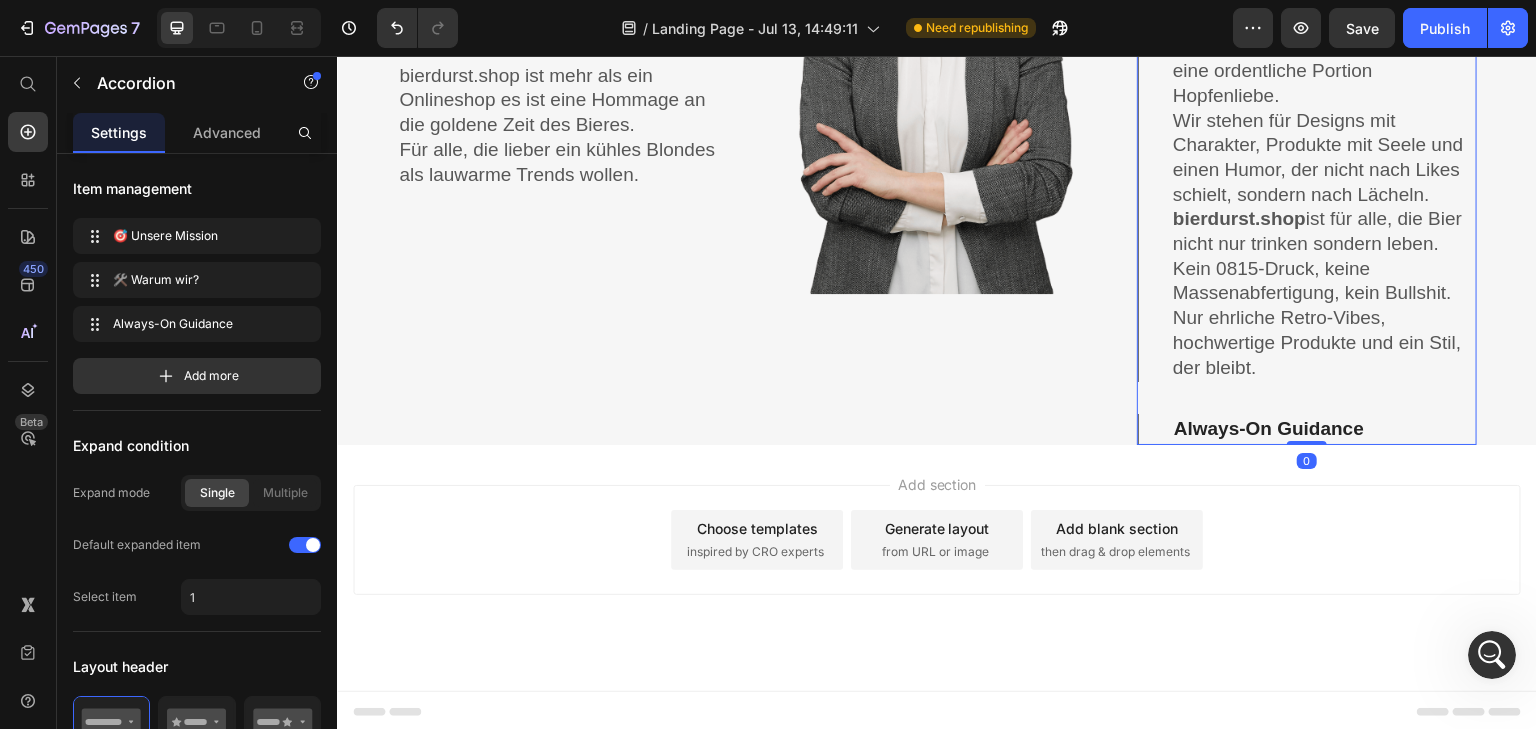click on "Always-On Guidance" at bounding box center (1307, 429) 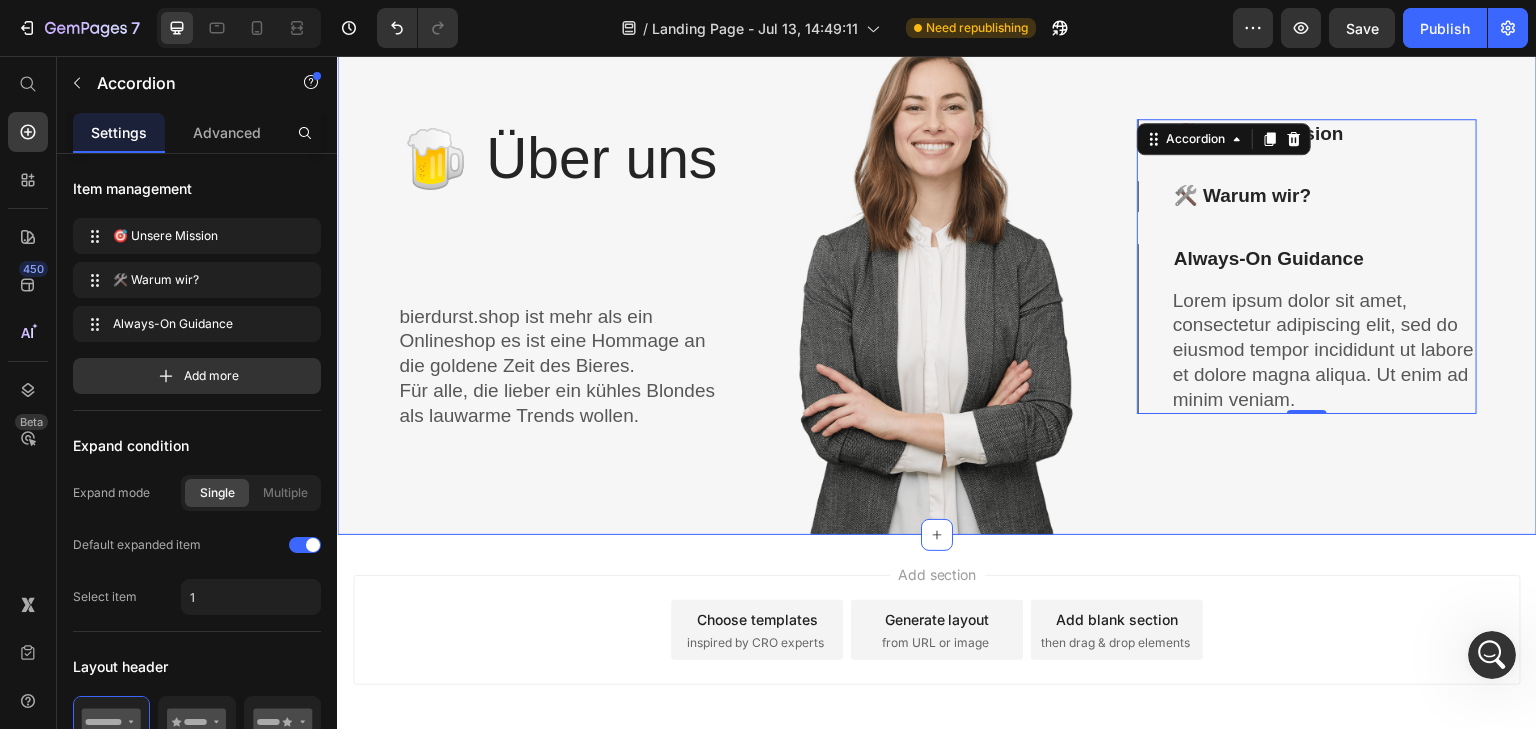 scroll, scrollTop: 2554, scrollLeft: 0, axis: vertical 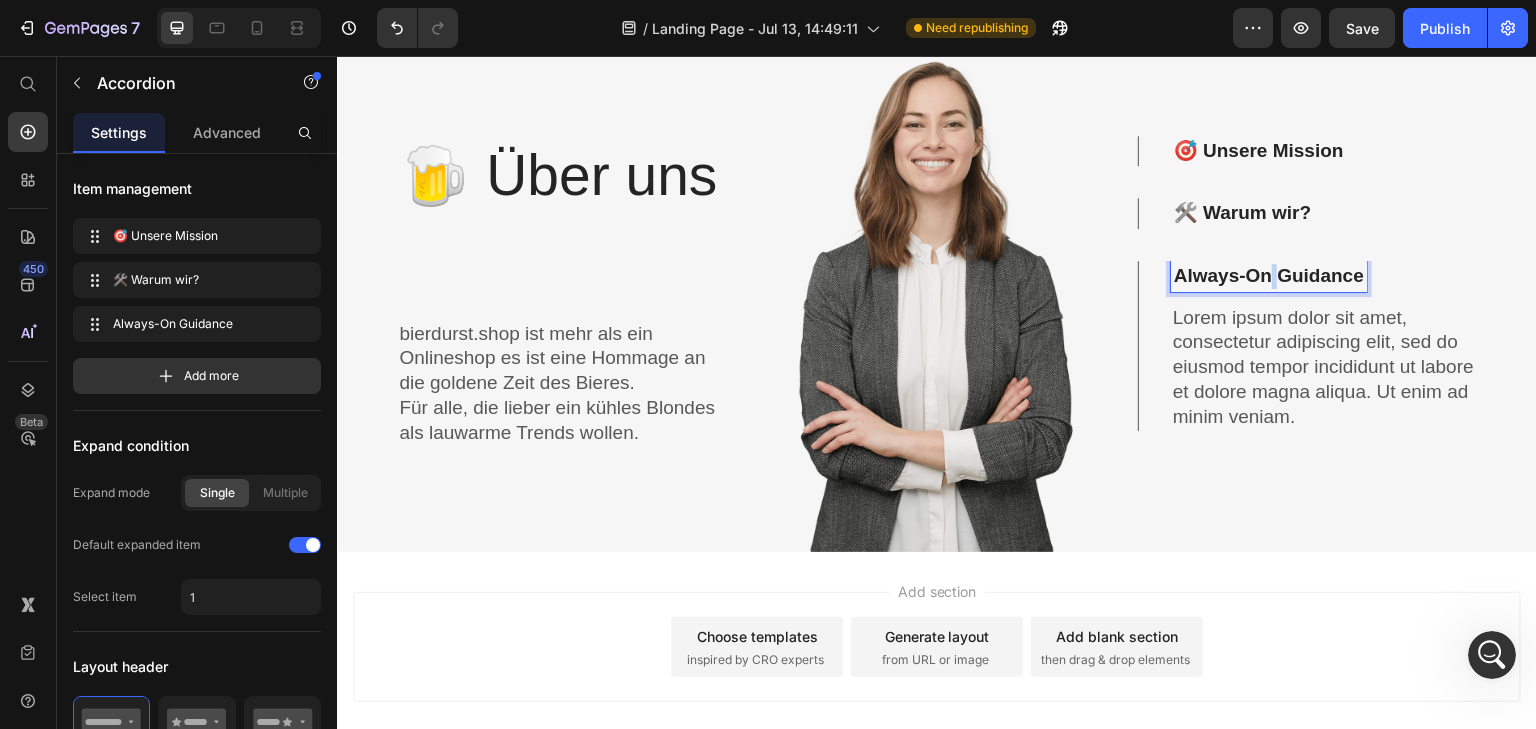 click on "Always-On Guidance" at bounding box center (1269, 276) 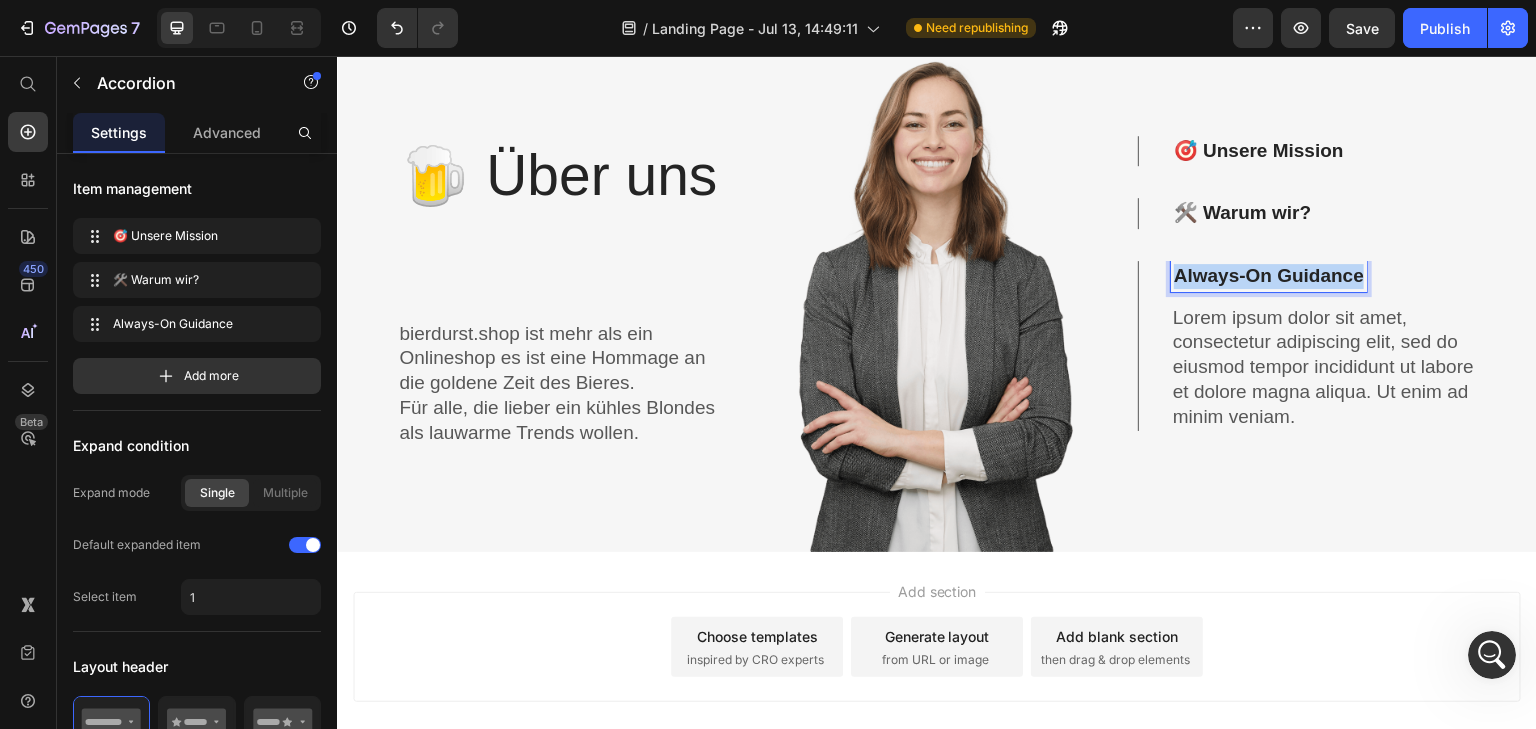 click on "Always-On Guidance" at bounding box center (1269, 276) 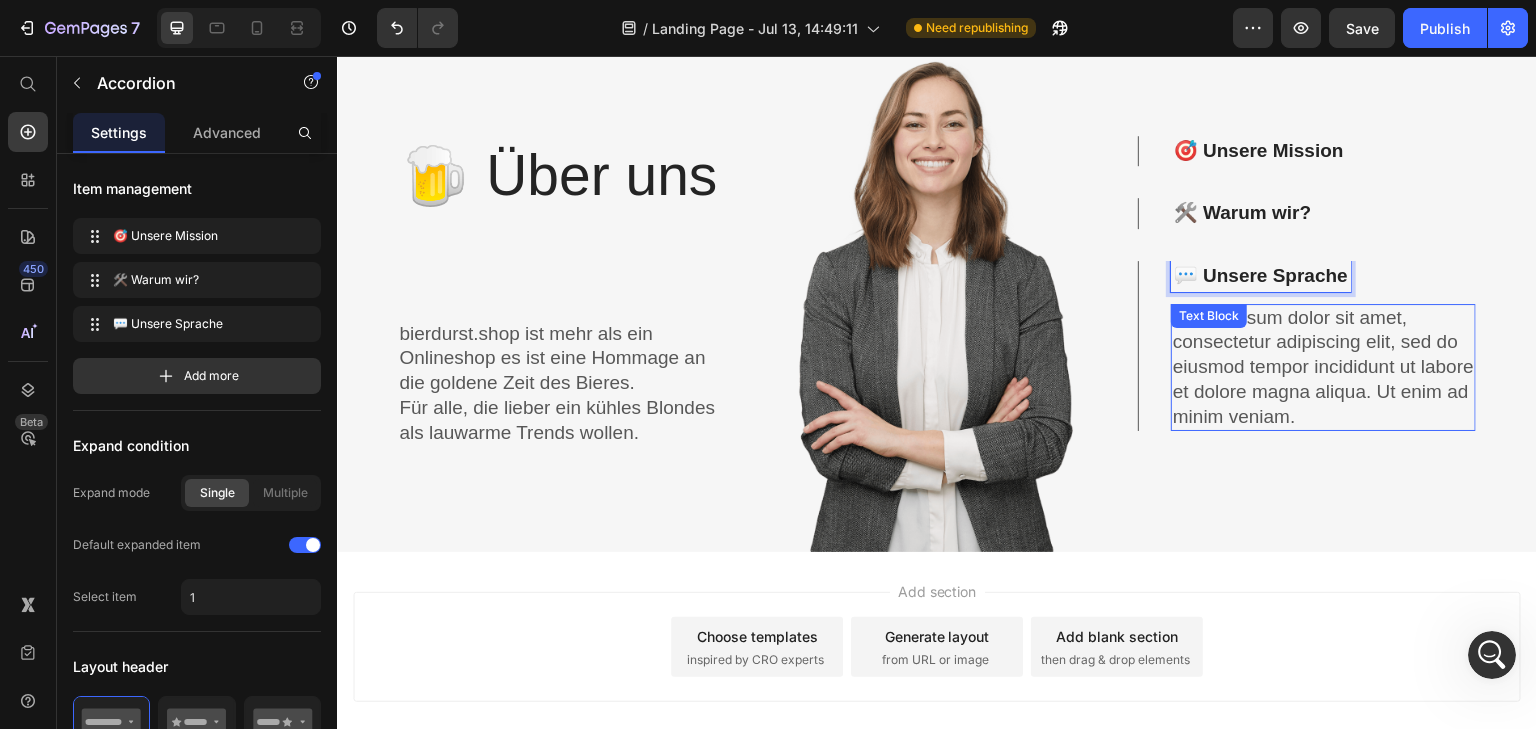 click on "Lorem ipsum dolor sit amet, consectetur adipiscing elit, sed do eiusmod tempor incididunt ut labore et dolore magna aliqua. Ut enim ad minim veniam." at bounding box center [1323, 368] 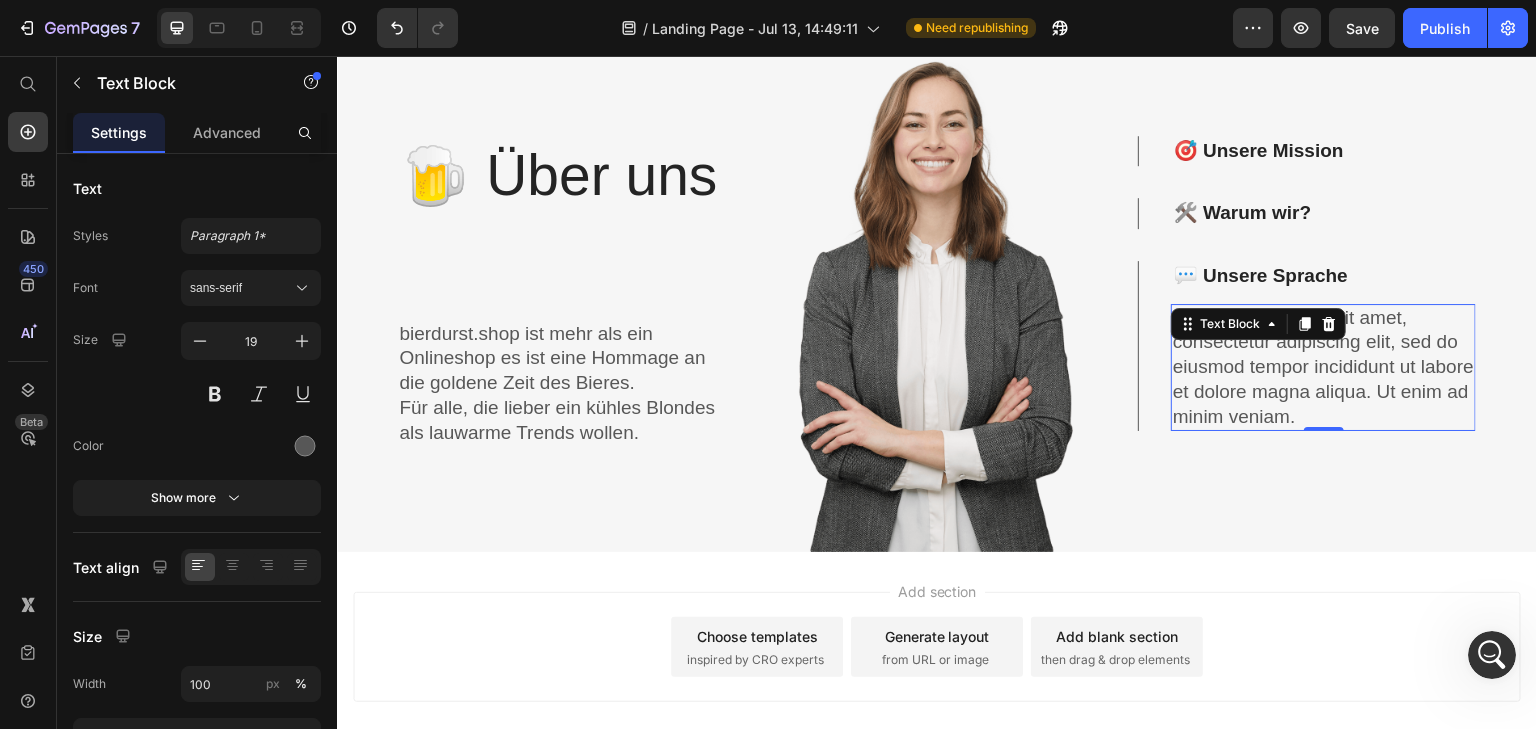 click on "Lorem ipsum dolor sit amet, consectetur adipiscing elit, sed do eiusmod tempor incididunt ut labore et dolore magna aliqua. Ut enim ad minim veniam." at bounding box center [1323, 368] 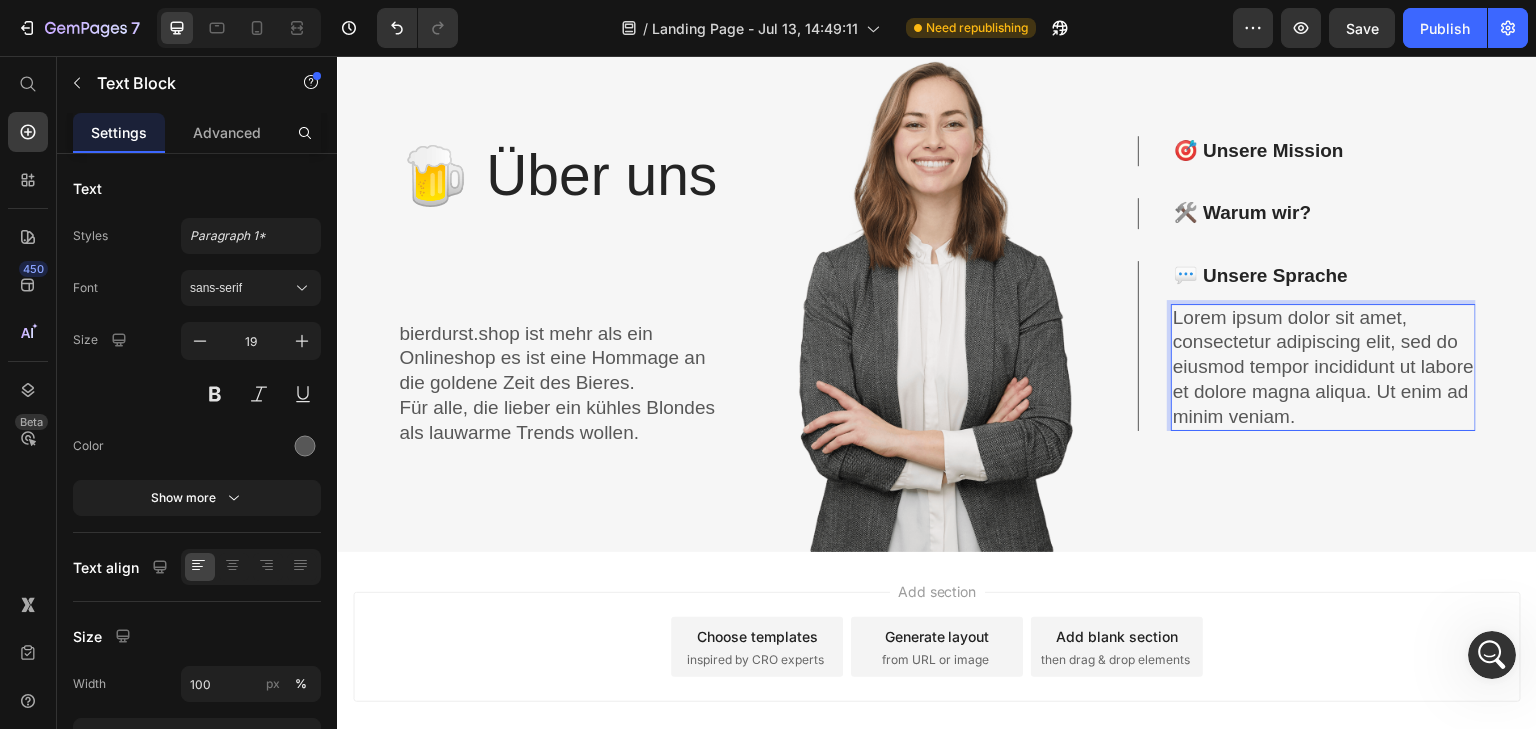 click on "Lorem ipsum dolor sit amet, consectetur adipiscing elit, sed do eiusmod tempor incididunt ut labore et dolore magna aliqua. Ut enim ad minim veniam." at bounding box center (1323, 368) 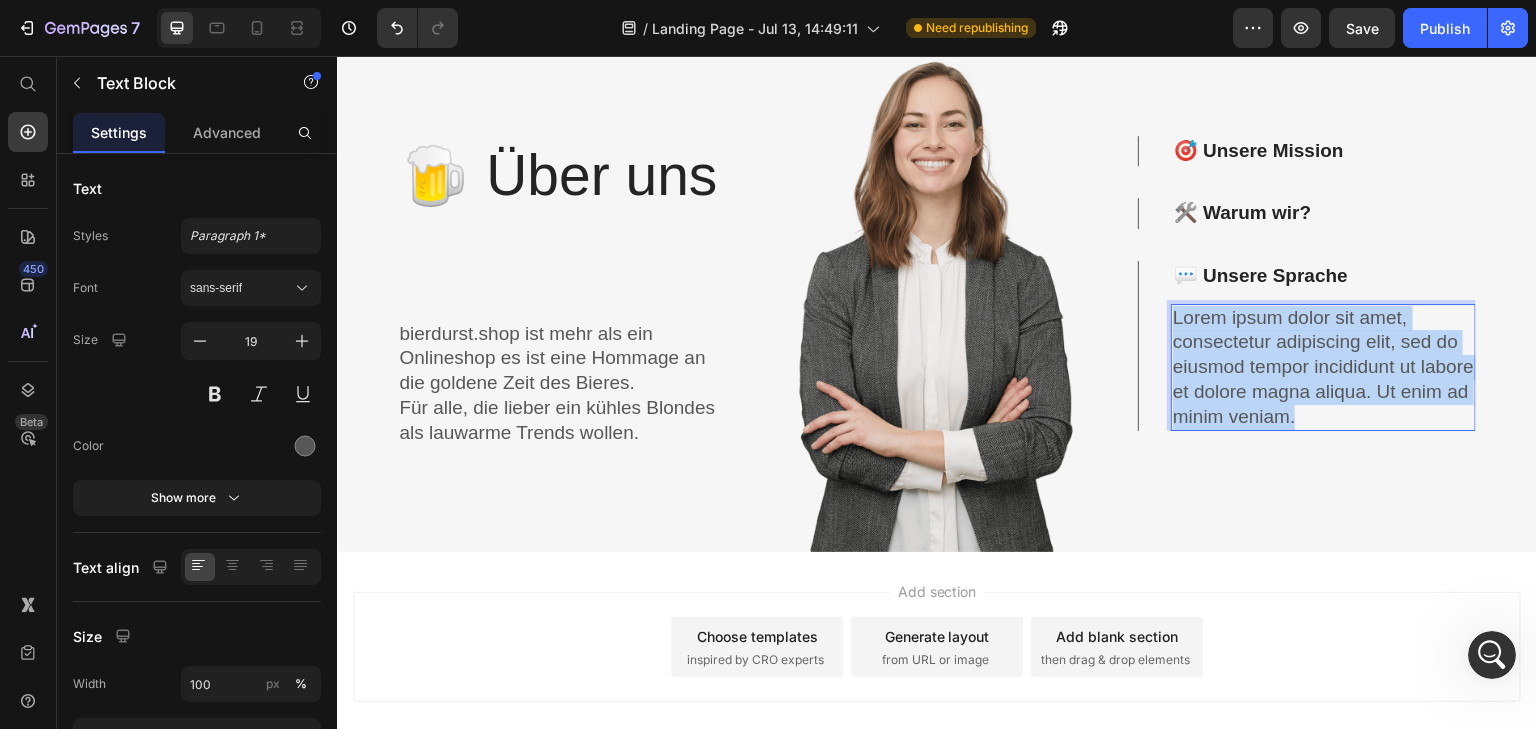 click on "Lorem ipsum dolor sit amet, consectetur adipiscing elit, sed do eiusmod tempor incididunt ut labore et dolore magna aliqua. Ut enim ad minim veniam." at bounding box center [1323, 368] 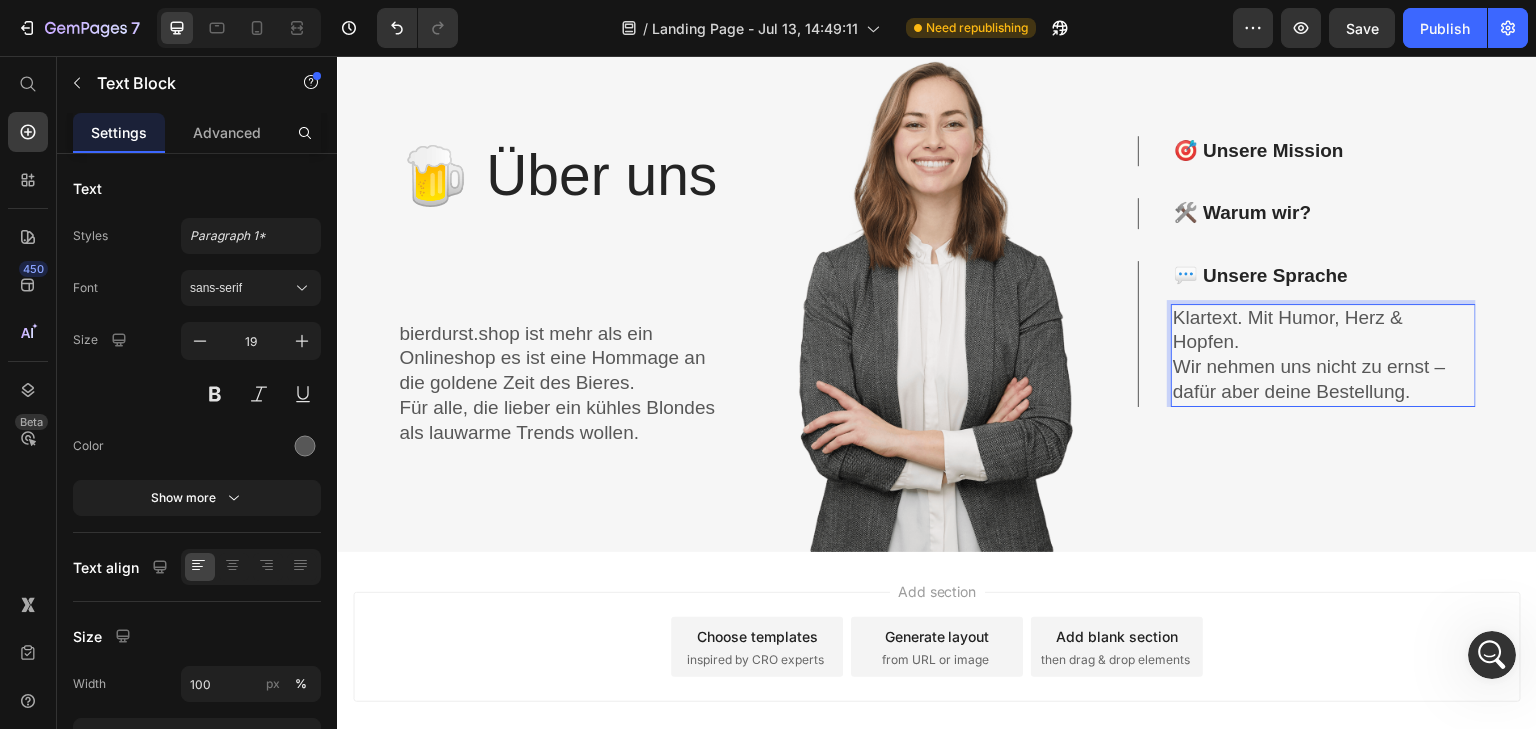 click on "Klartext. Mit Humor, Herz & Hopfen. Wir nehmen uns nicht zu ernst – dafür aber deine Bestellung." at bounding box center [1323, 355] 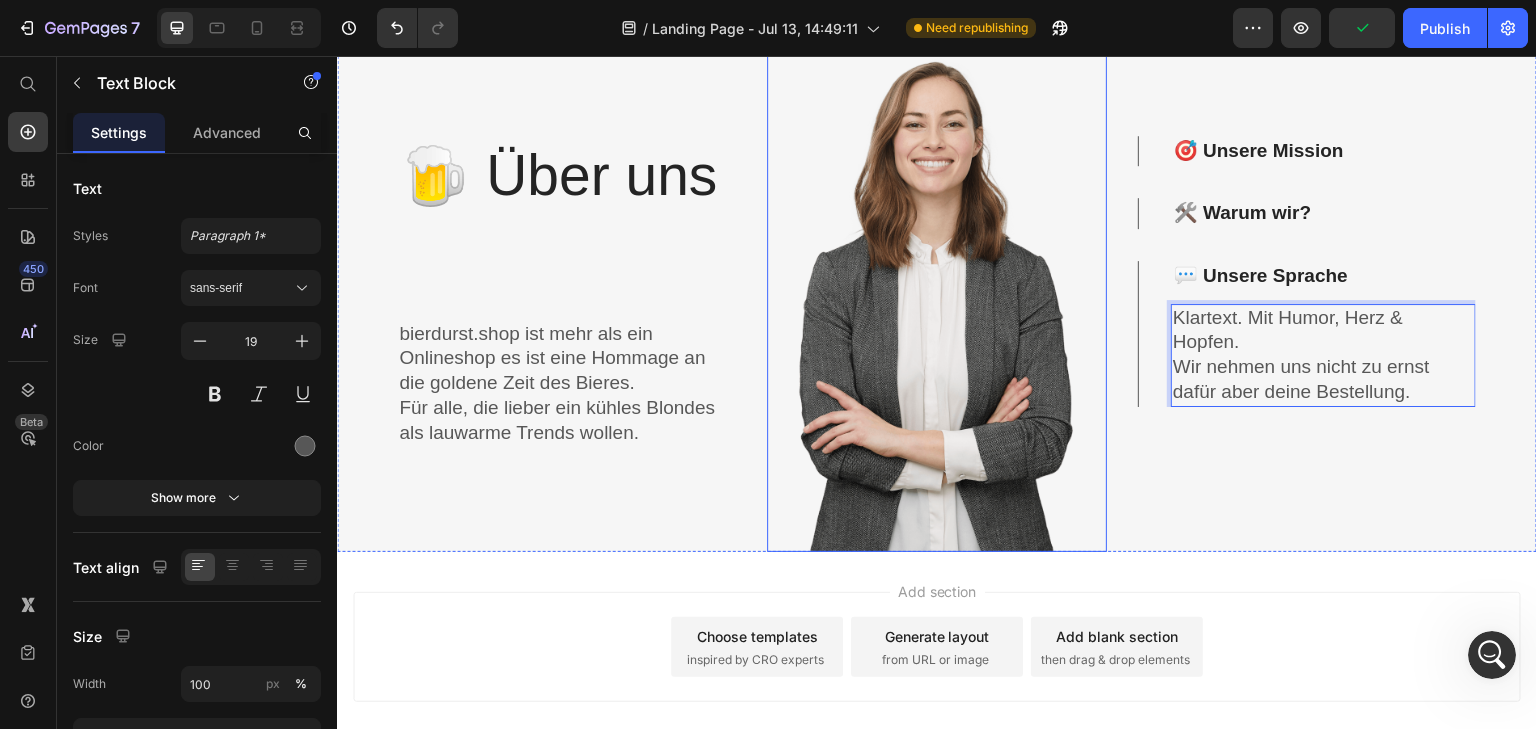 click at bounding box center [937, 269] 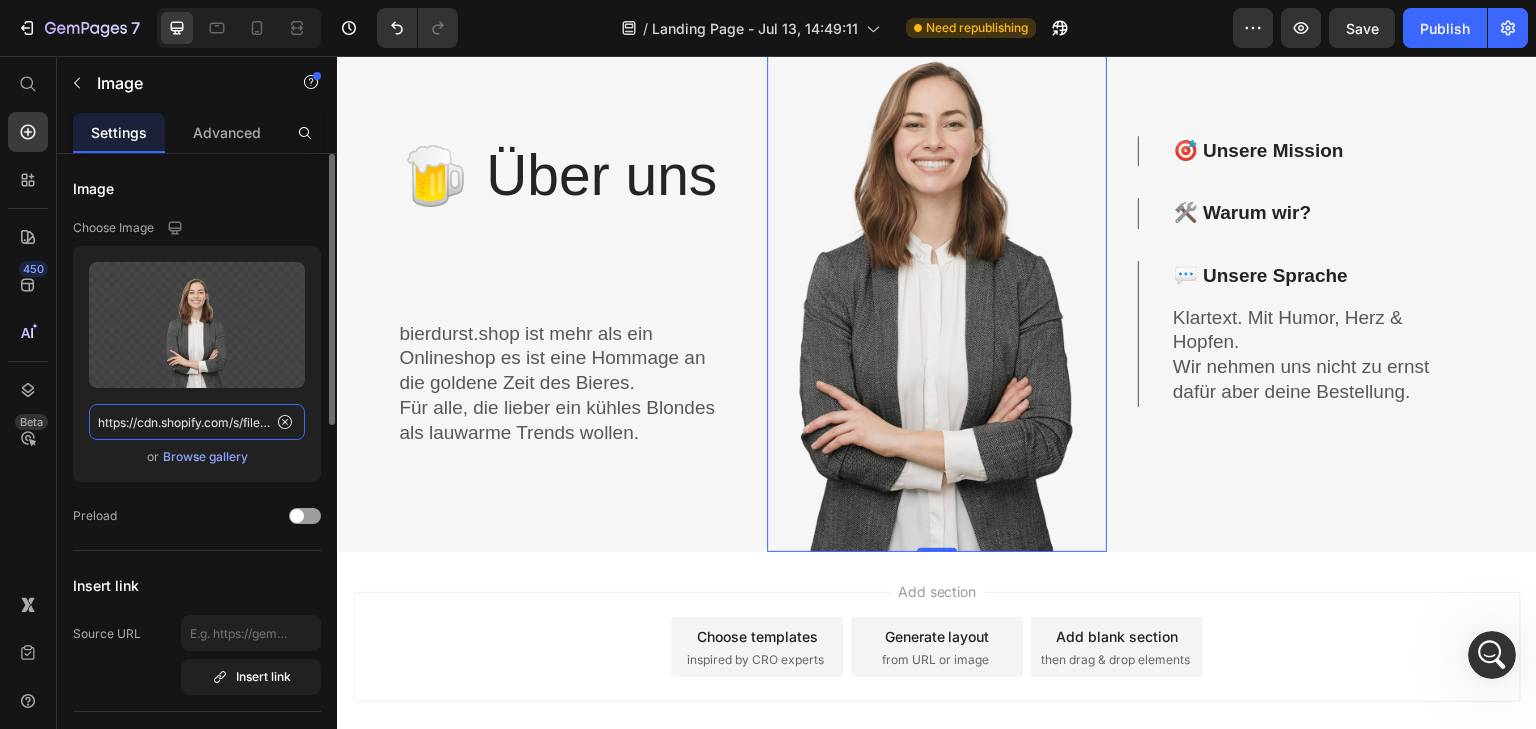 click on "https://cdn.shopify.com/s/files/1/0912/5416/1790/files/gempages_575258510527300127-13ea1888-8655-43f9-ae21-c1a3b33805bb.png" 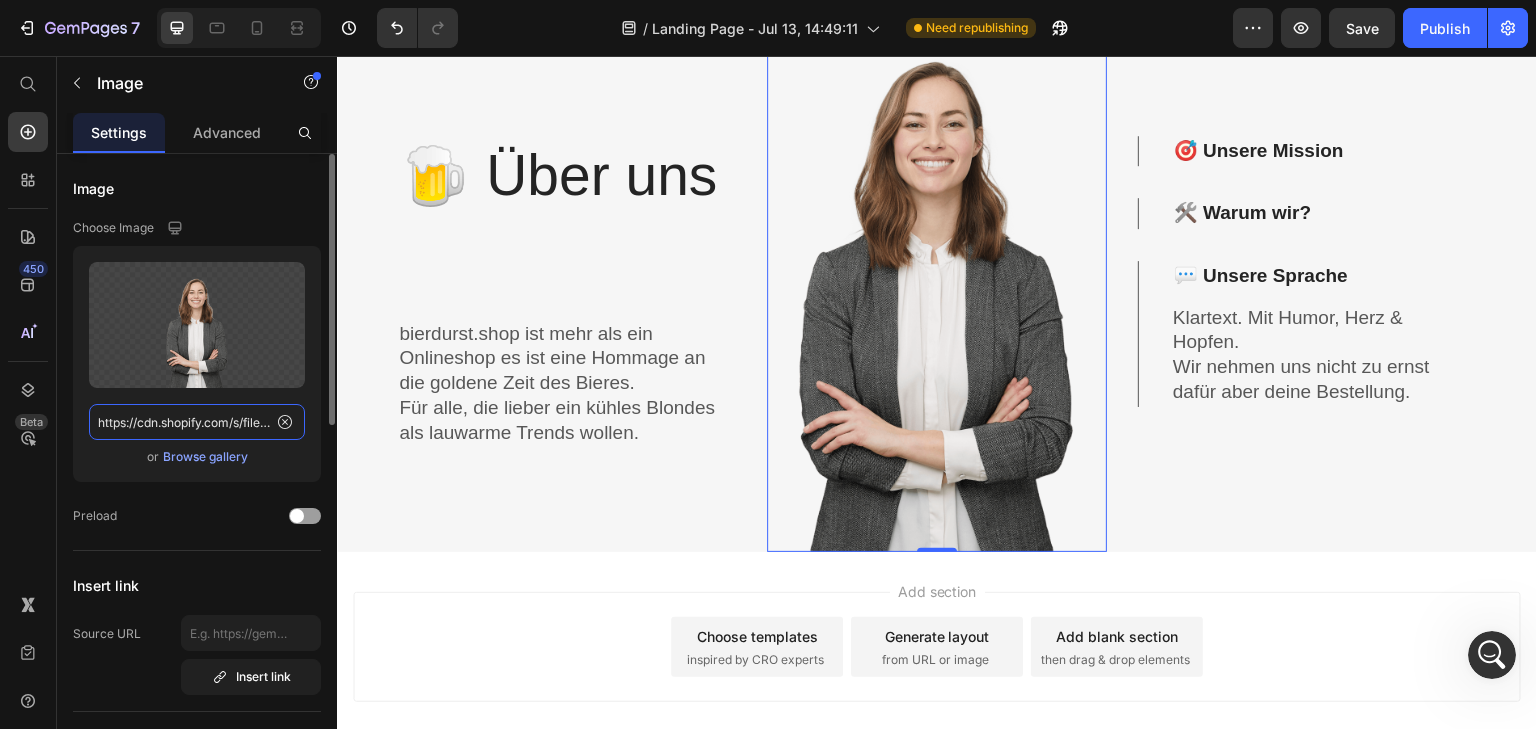 scroll, scrollTop: 0, scrollLeft: 271, axis: horizontal 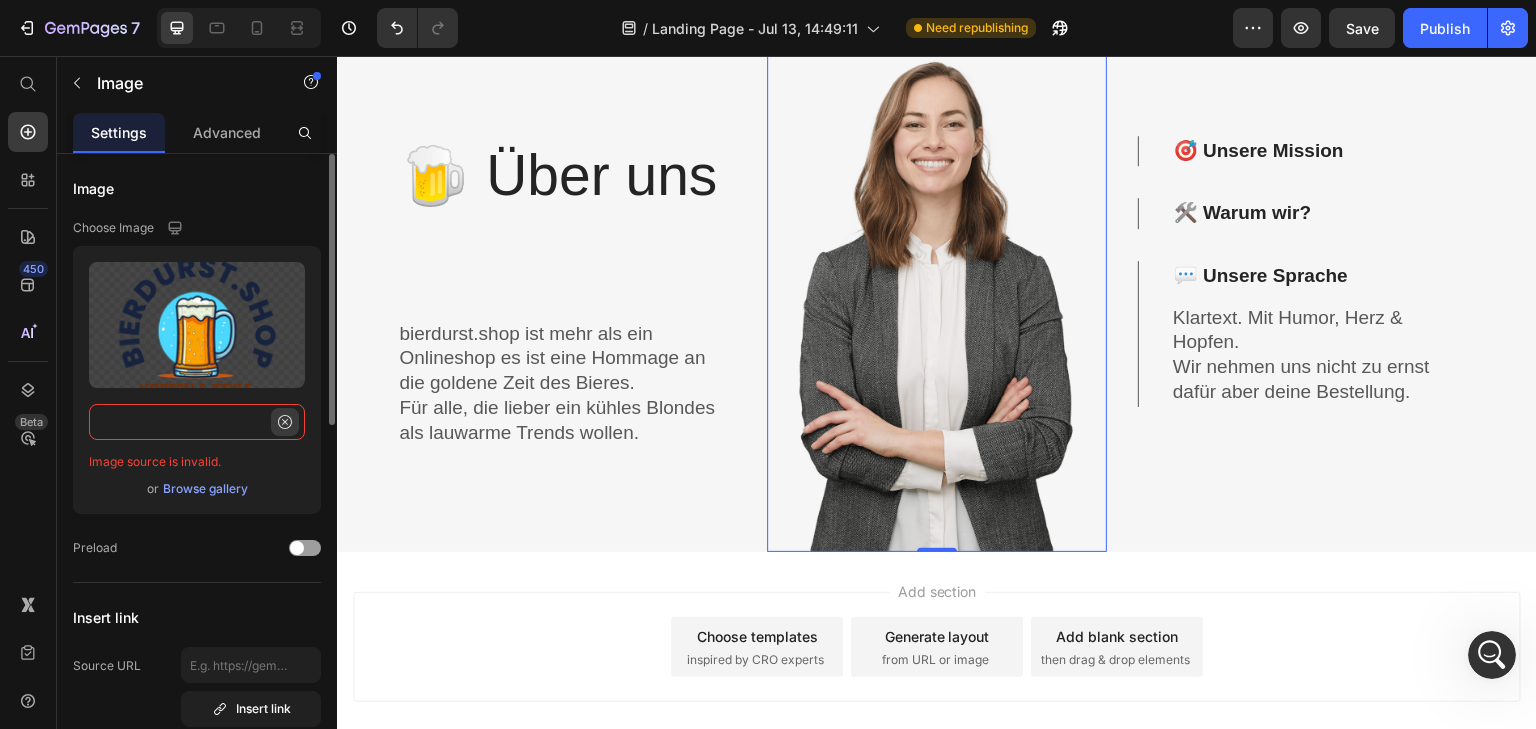 type on "https://cdn.shopify.com/s/files/1/0912/5416/1790/files/logo.png?v=1751227247" 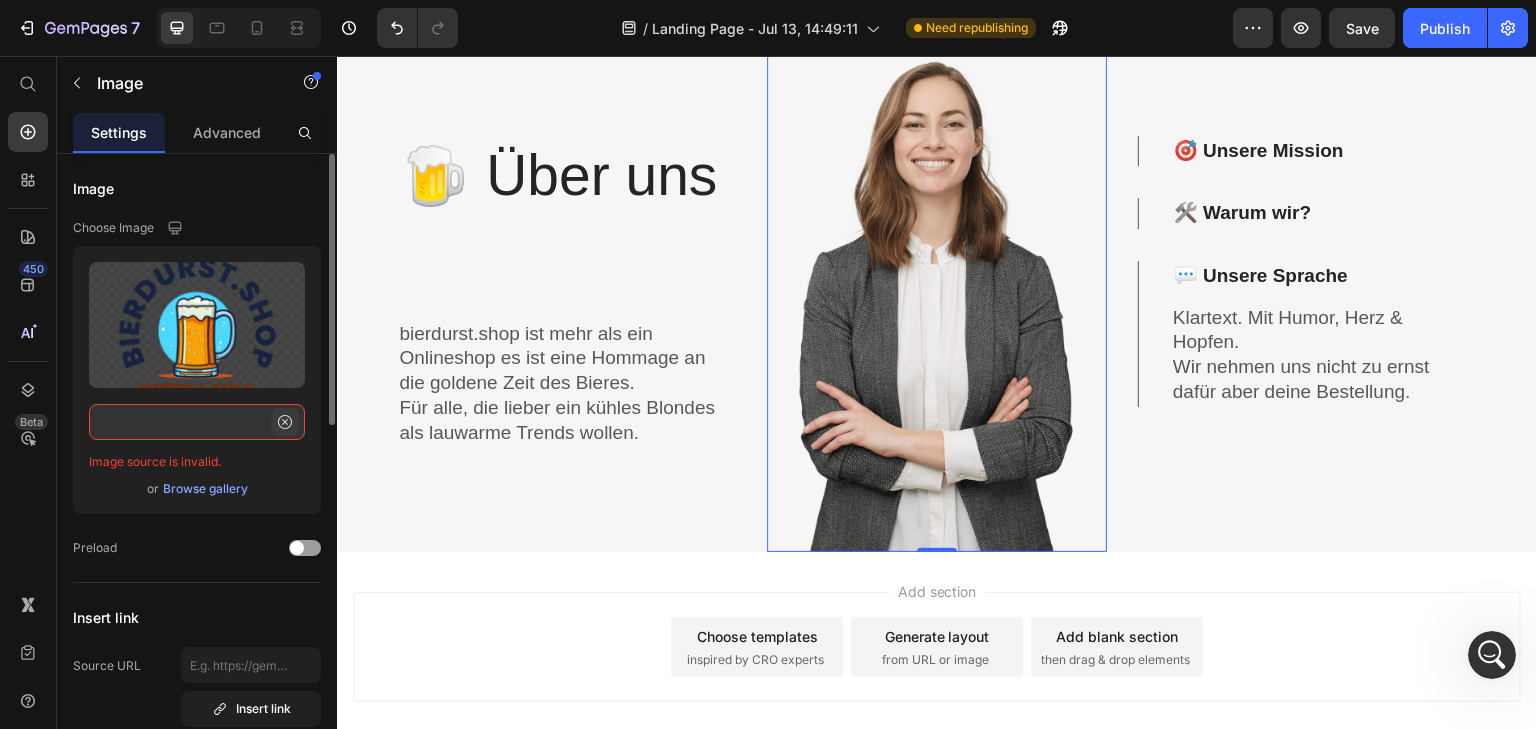 click 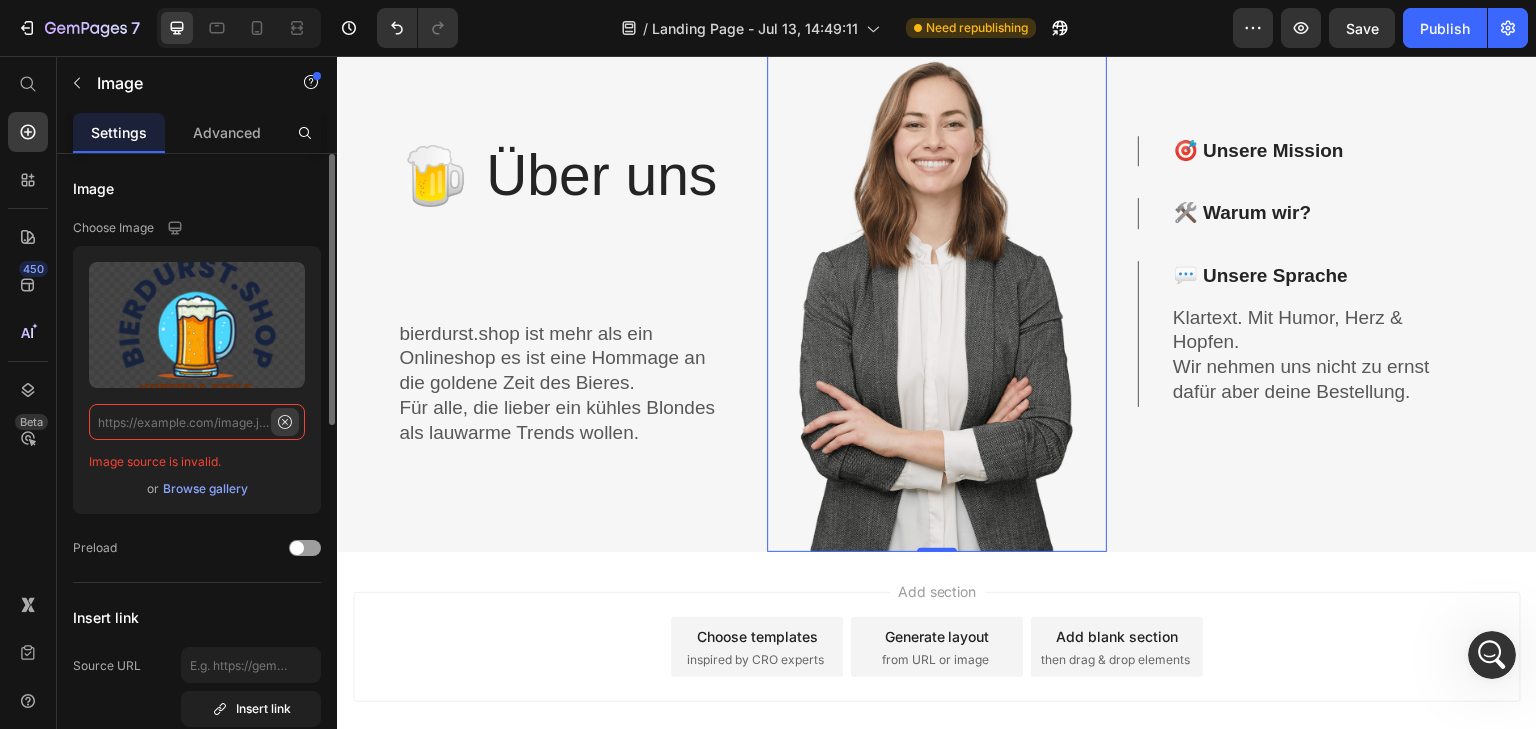 scroll, scrollTop: 0, scrollLeft: 0, axis: both 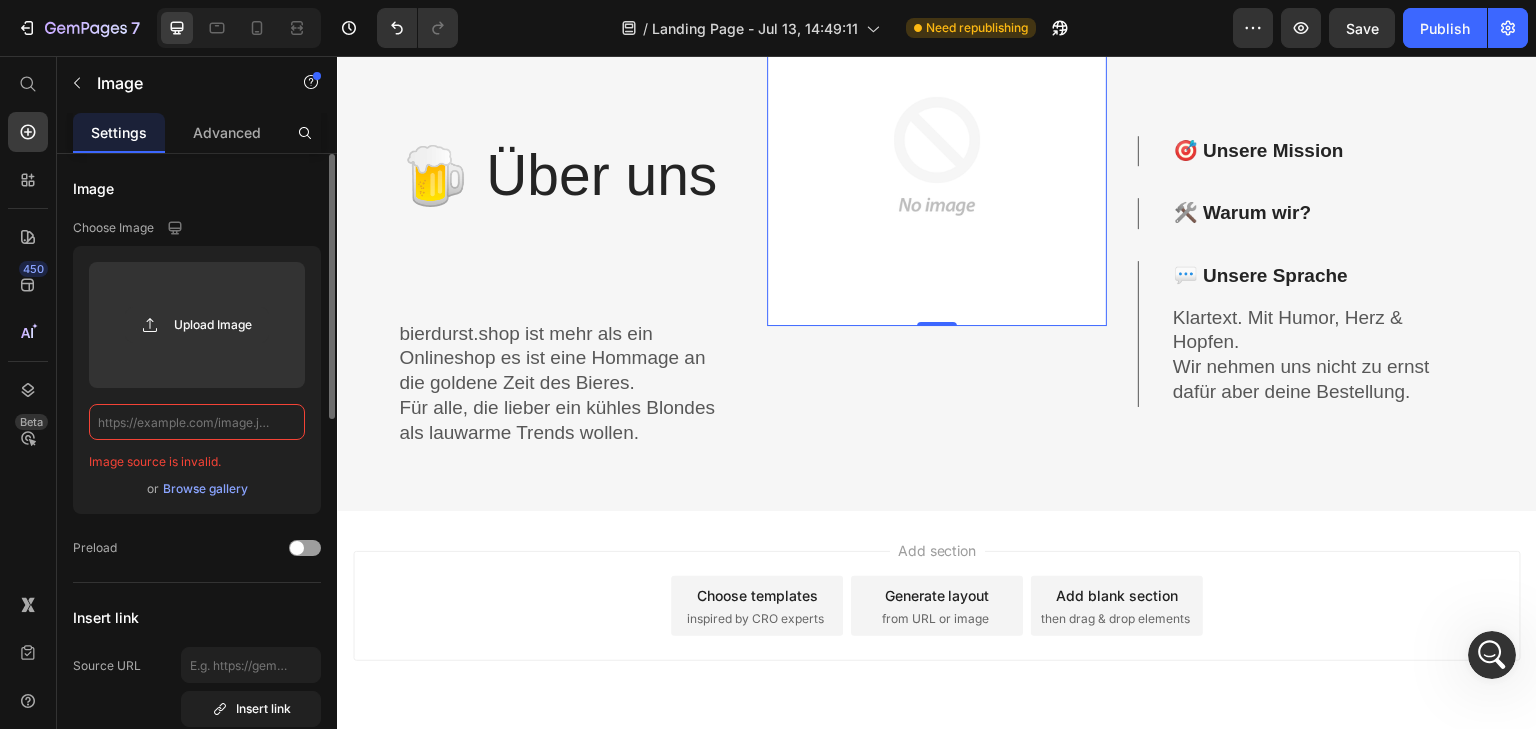 paste on "https://cdn.shopify.com/s/files/1/0912/5416/1790/files/logo.png?v=1751227247" 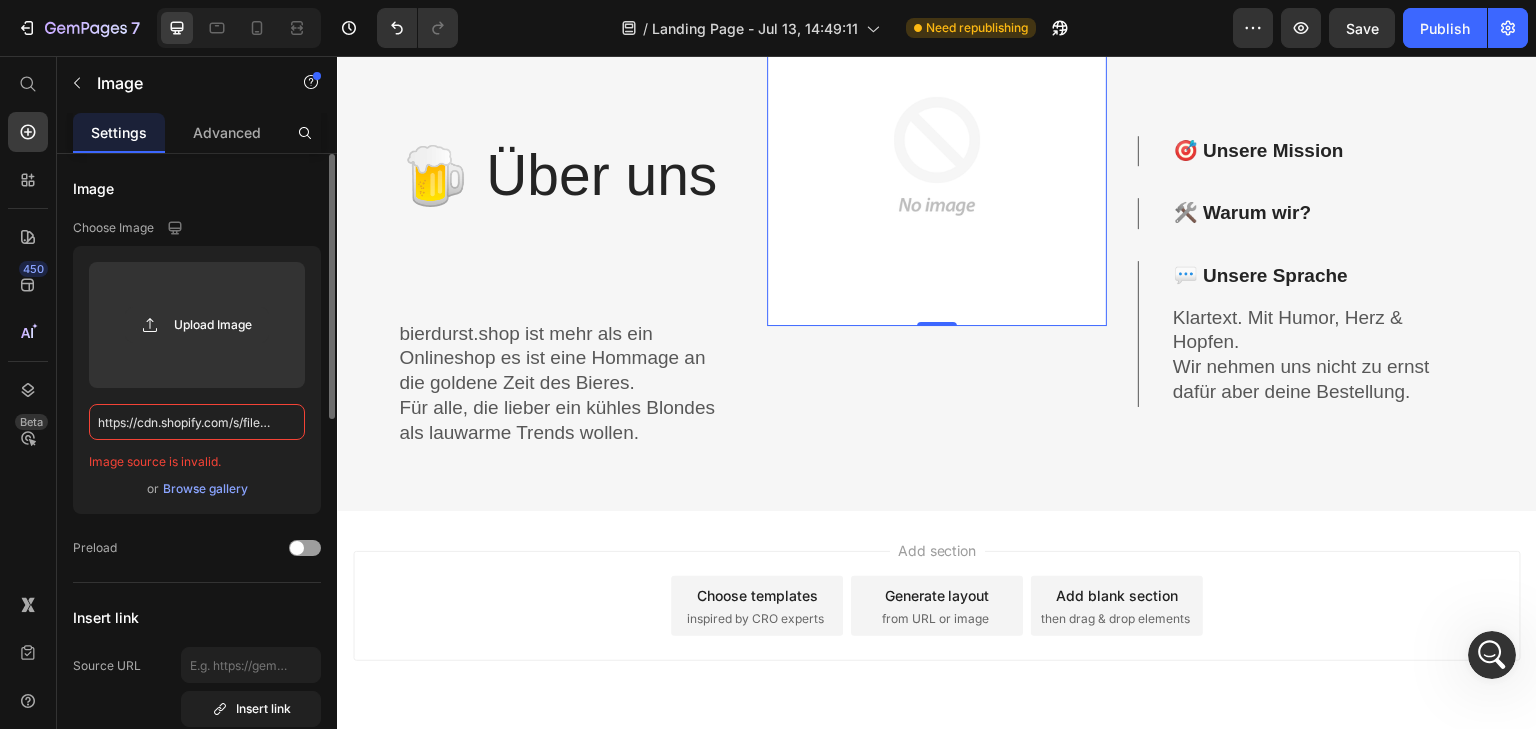 scroll, scrollTop: 0, scrollLeft: 271, axis: horizontal 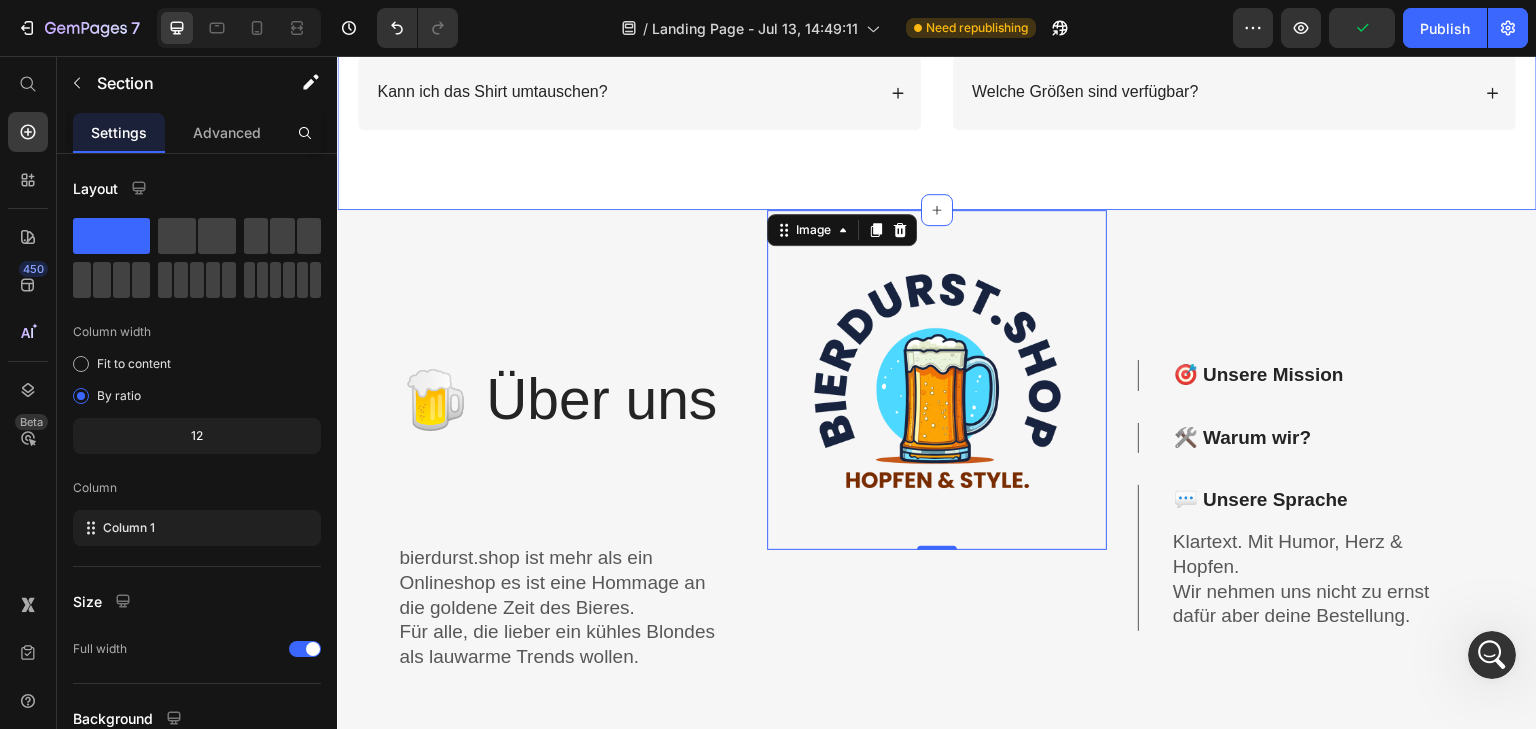 click on "FAQs Heading Personalisiertes Bierdurst-Shirt Text Block Row
Wie funktioniert die Personalisierung?
Kann ich das Shirt umtauschen? Accordion
Wie lange dauert der Versand?
Welche Größen sind verfügbar? Accordion Row Section 3" at bounding box center (937, -42) 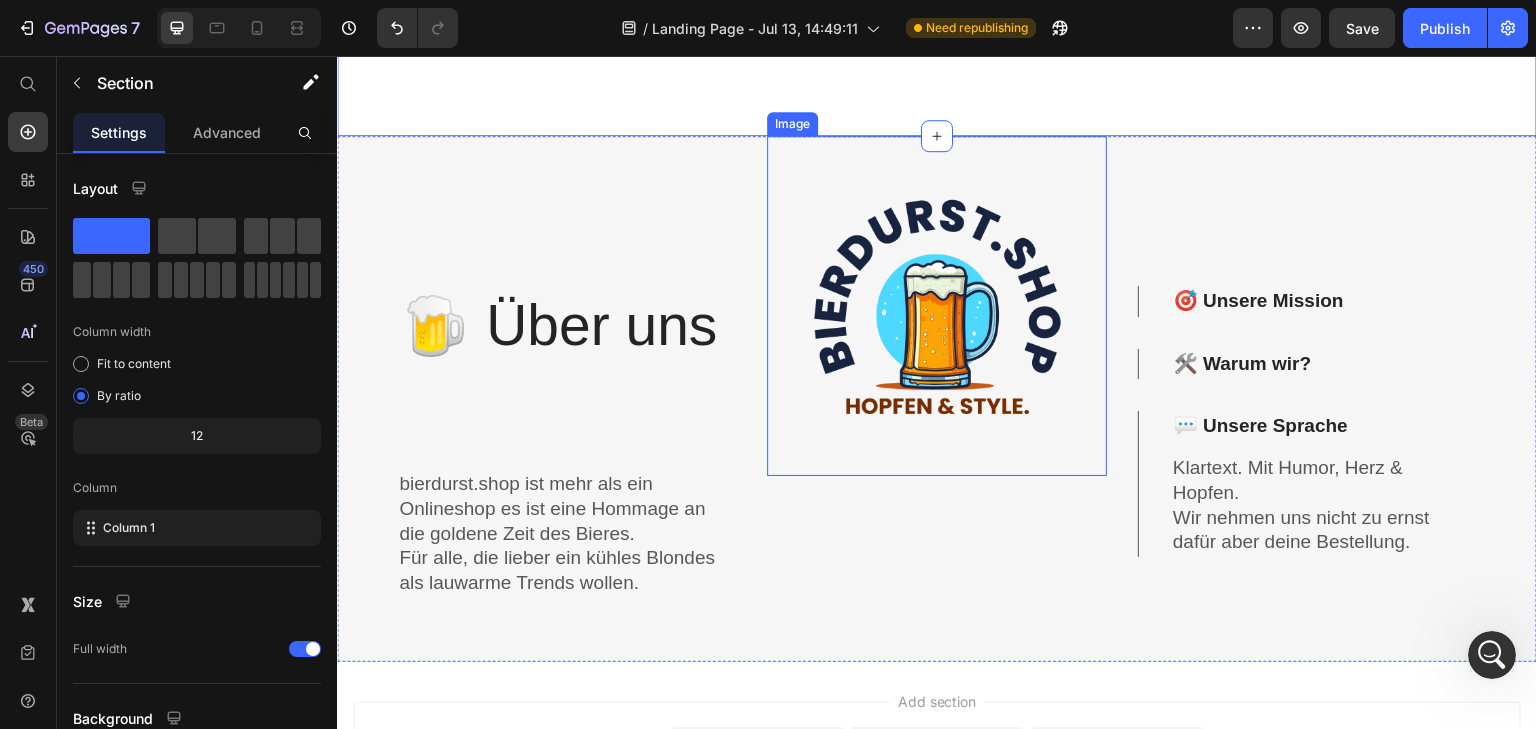 scroll, scrollTop: 2454, scrollLeft: 0, axis: vertical 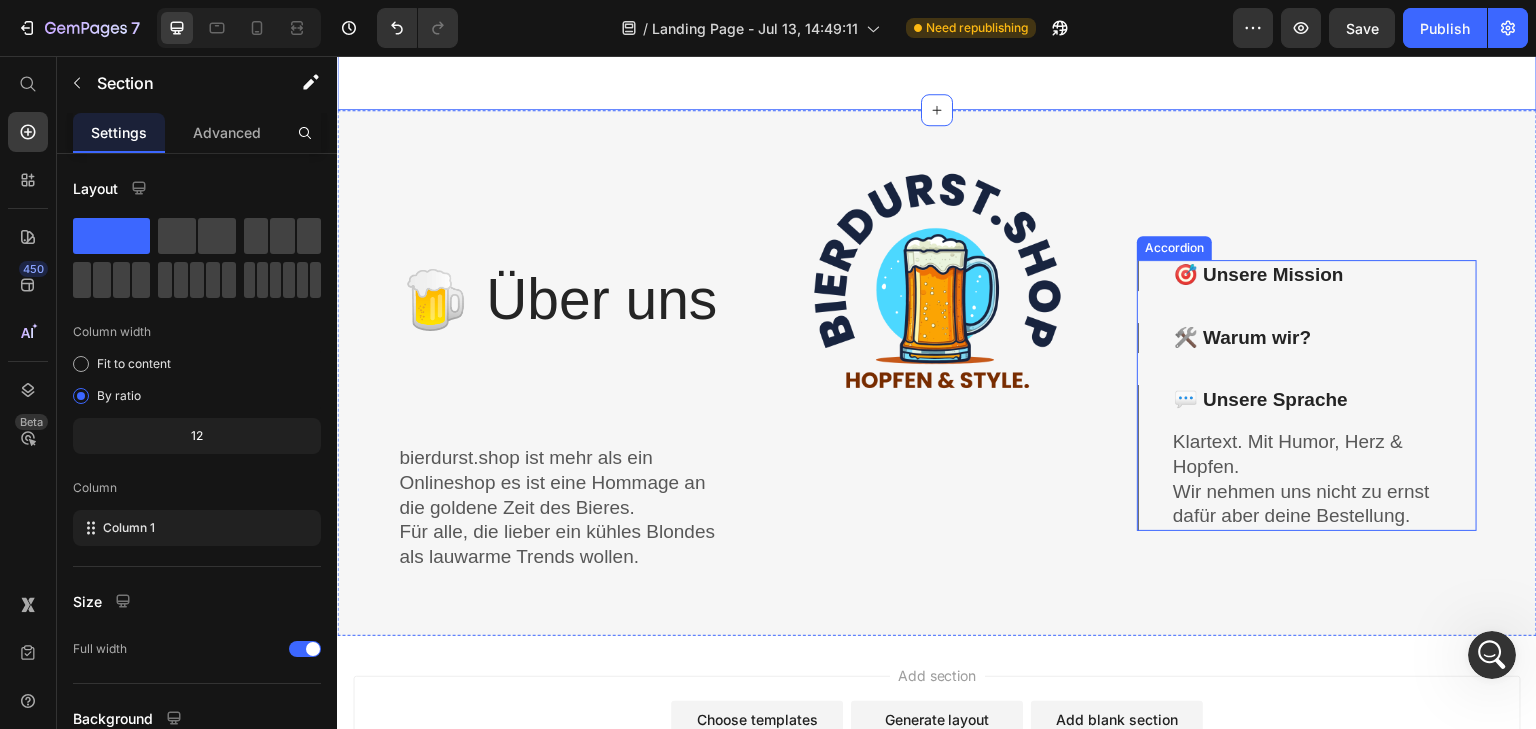 click on "💬 Unsere Sprache" at bounding box center [1307, 400] 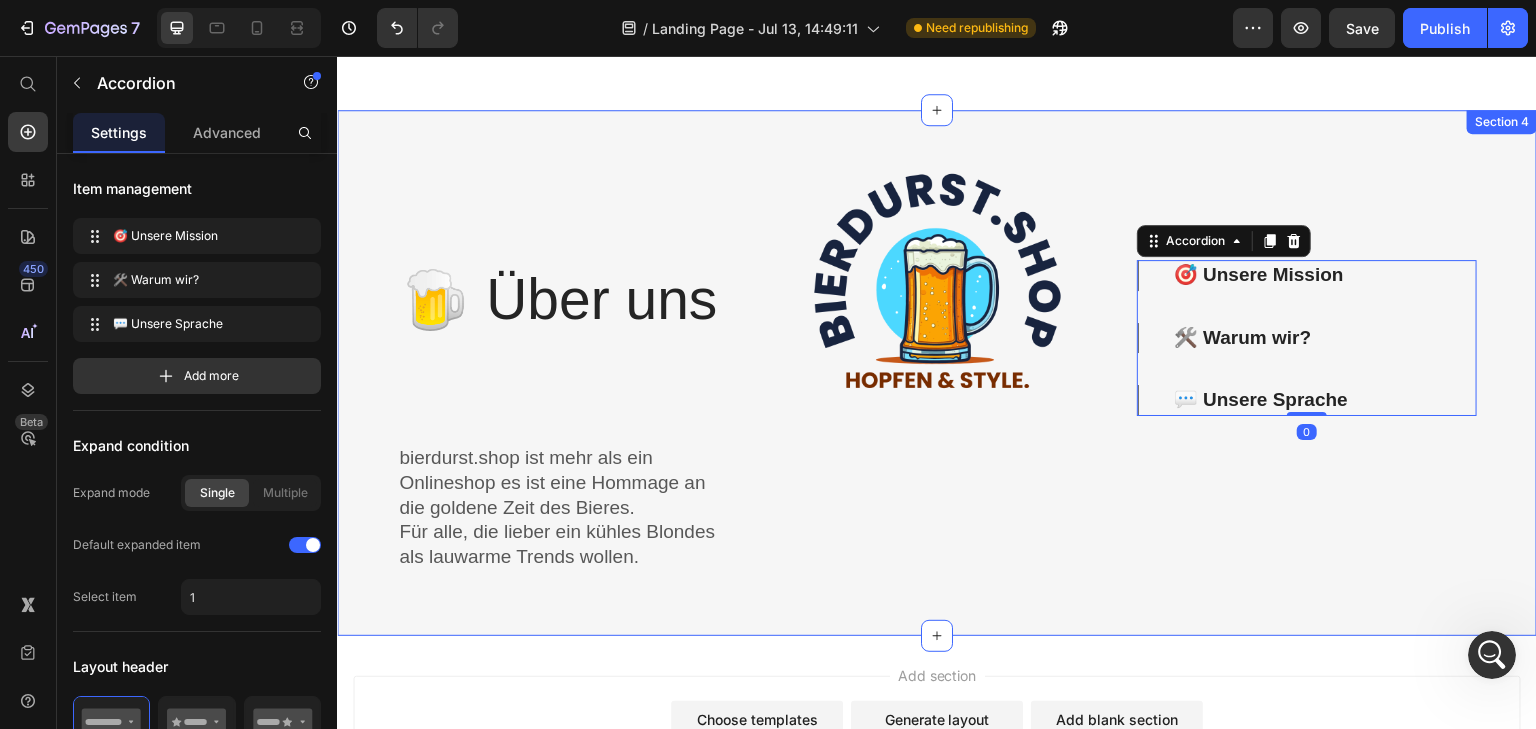 click on "Image" at bounding box center (937, 373) 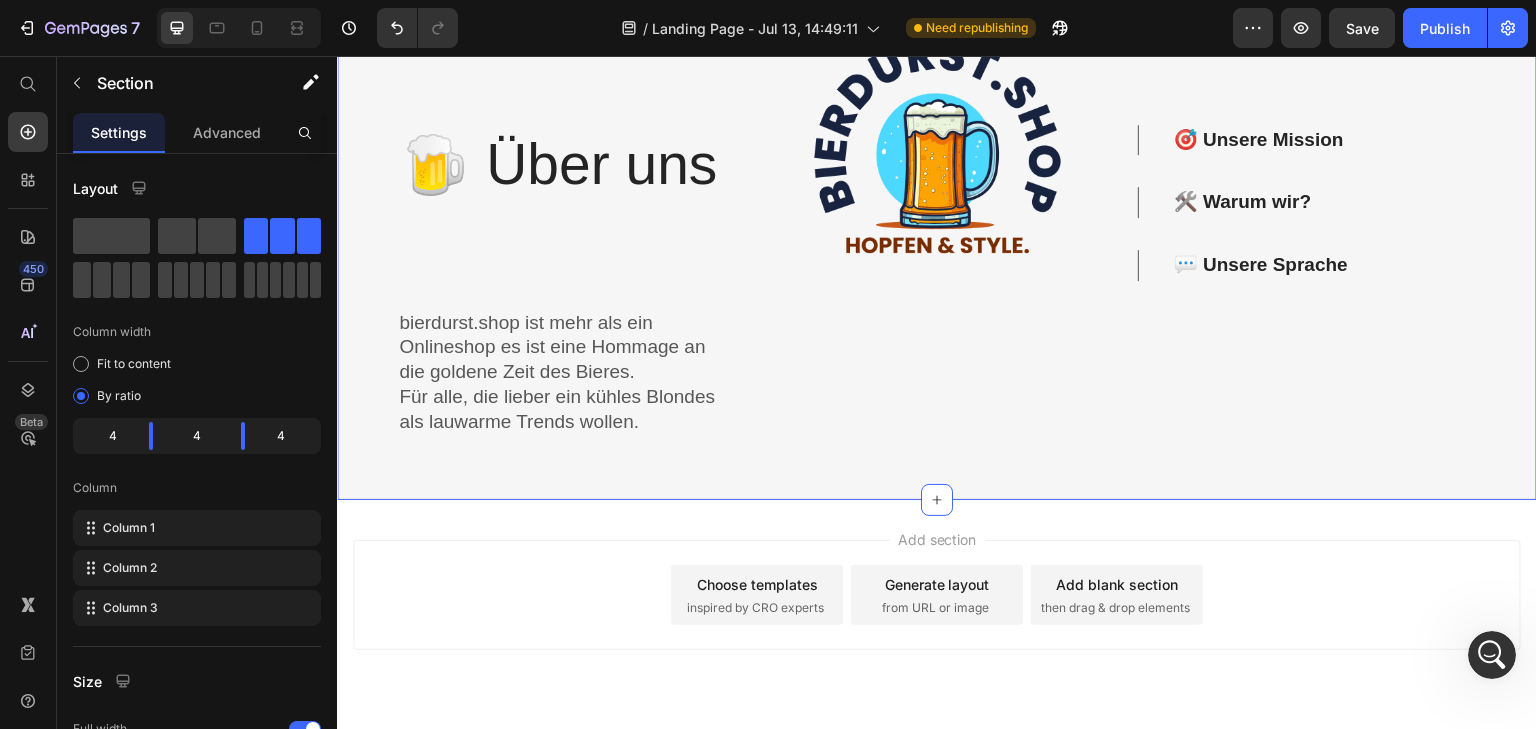 scroll, scrollTop: 2622, scrollLeft: 0, axis: vertical 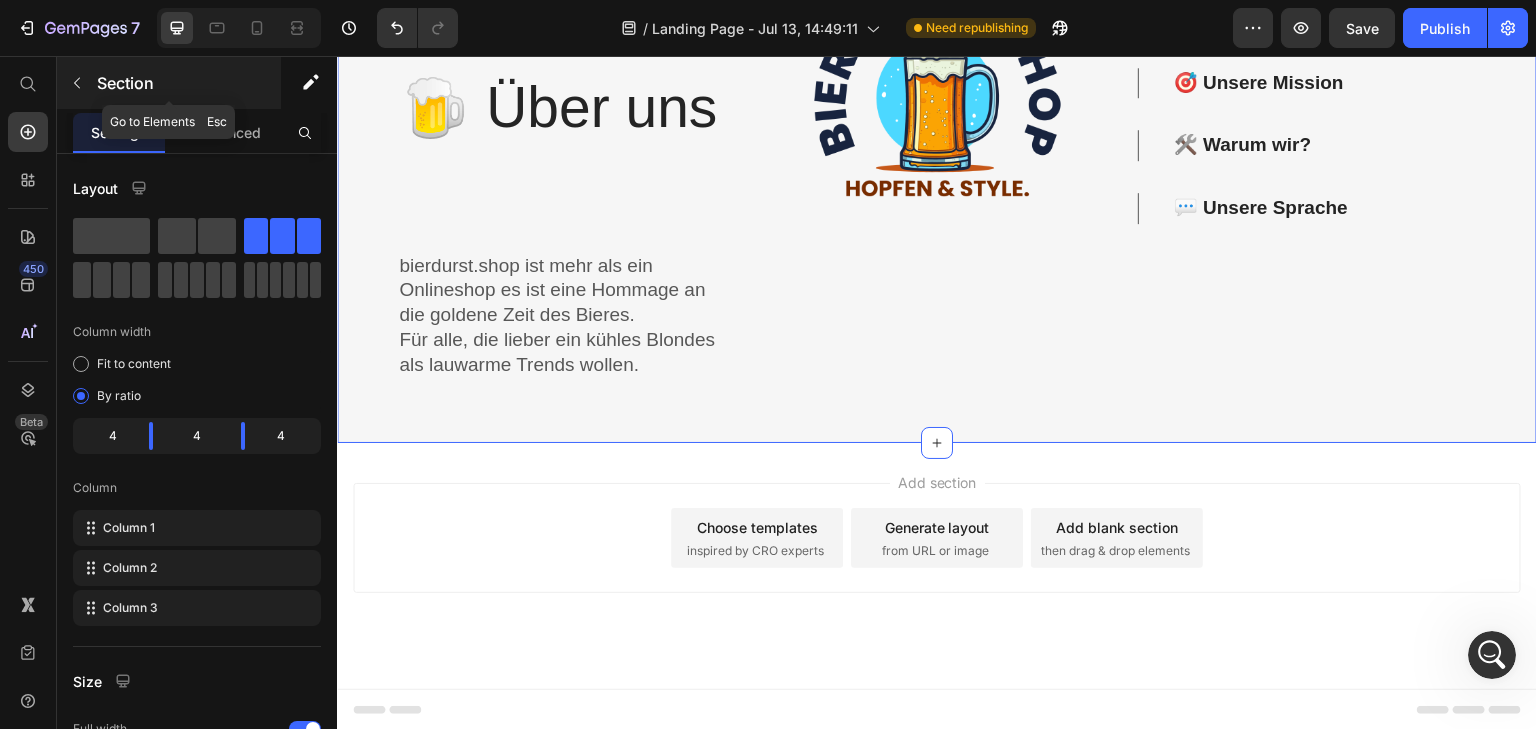 click at bounding box center (77, 83) 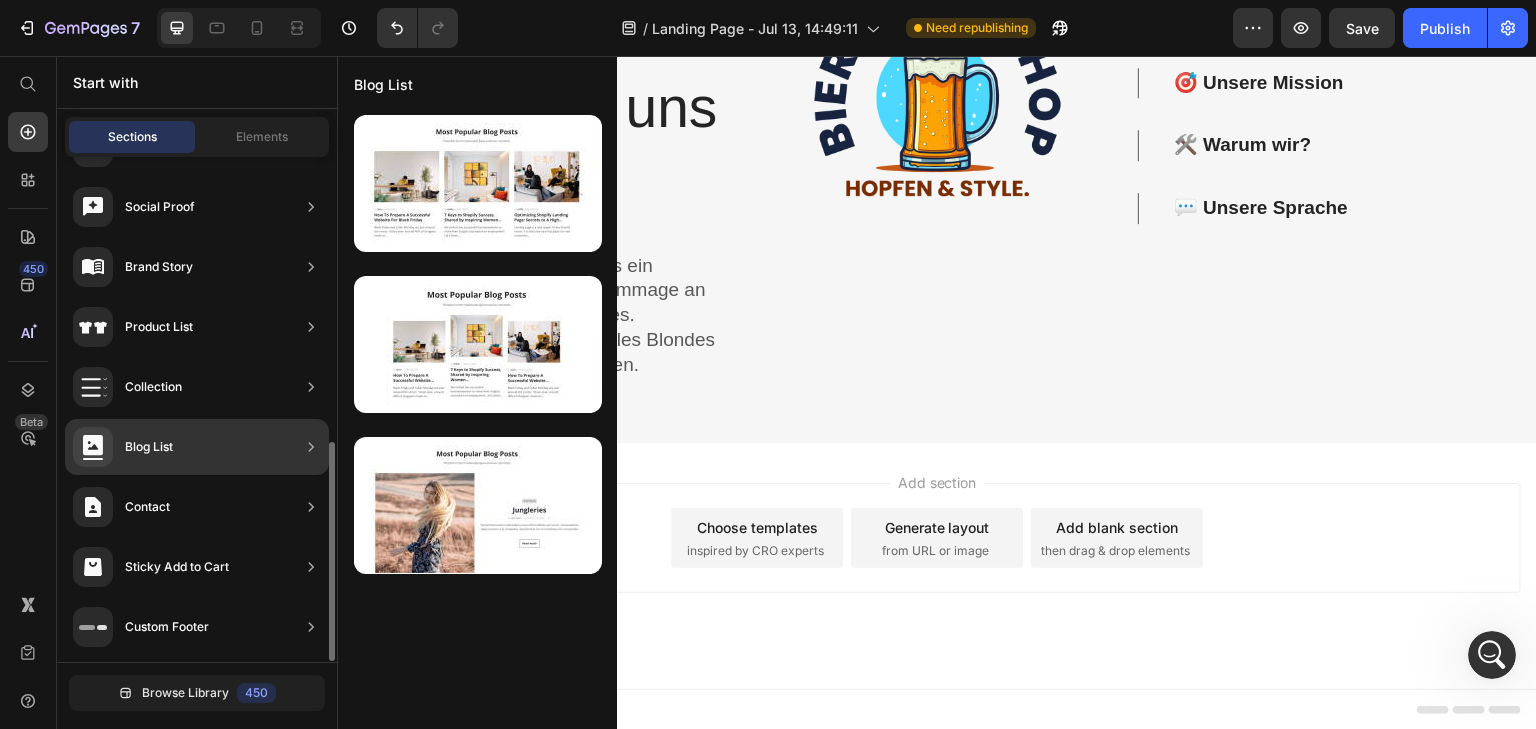 scroll, scrollTop: 0, scrollLeft: 0, axis: both 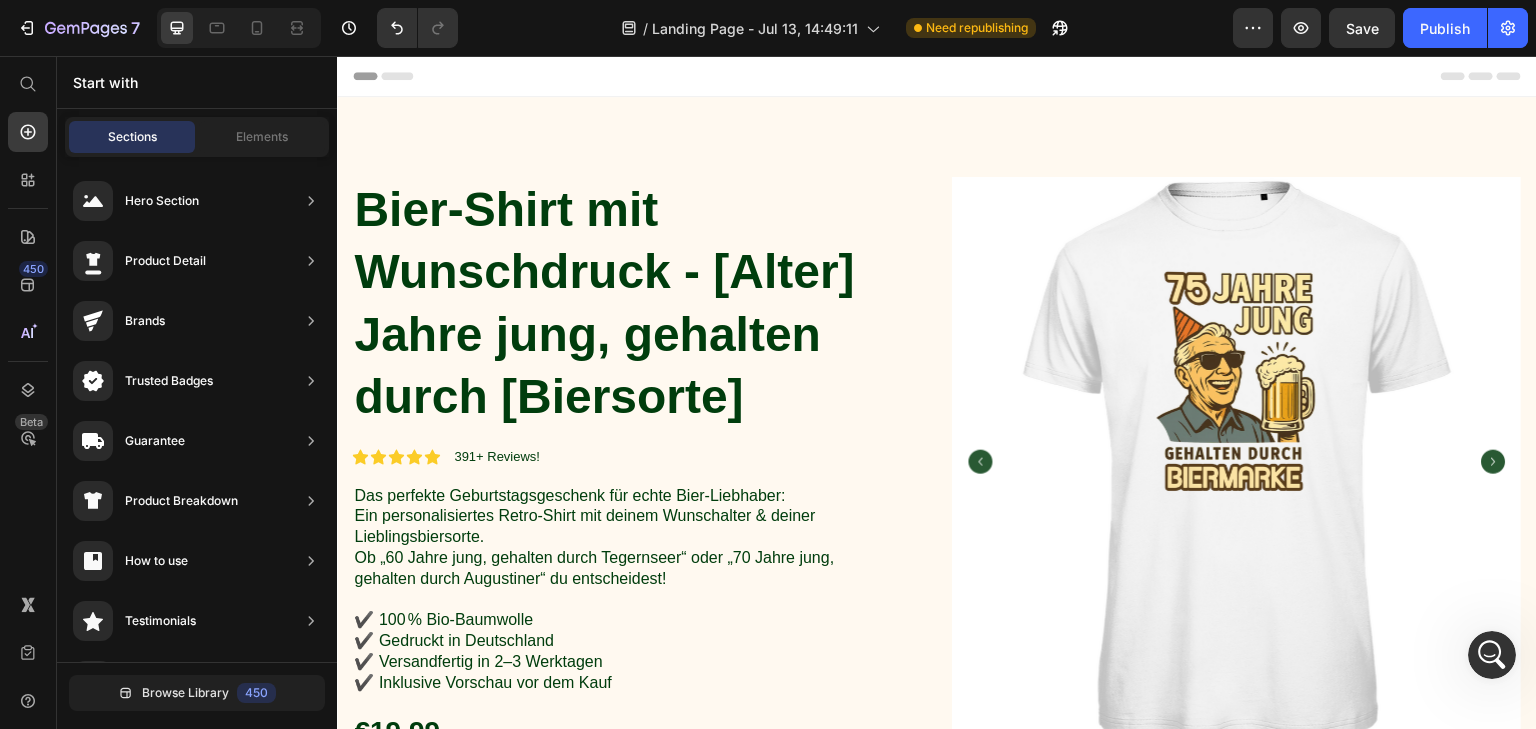 click 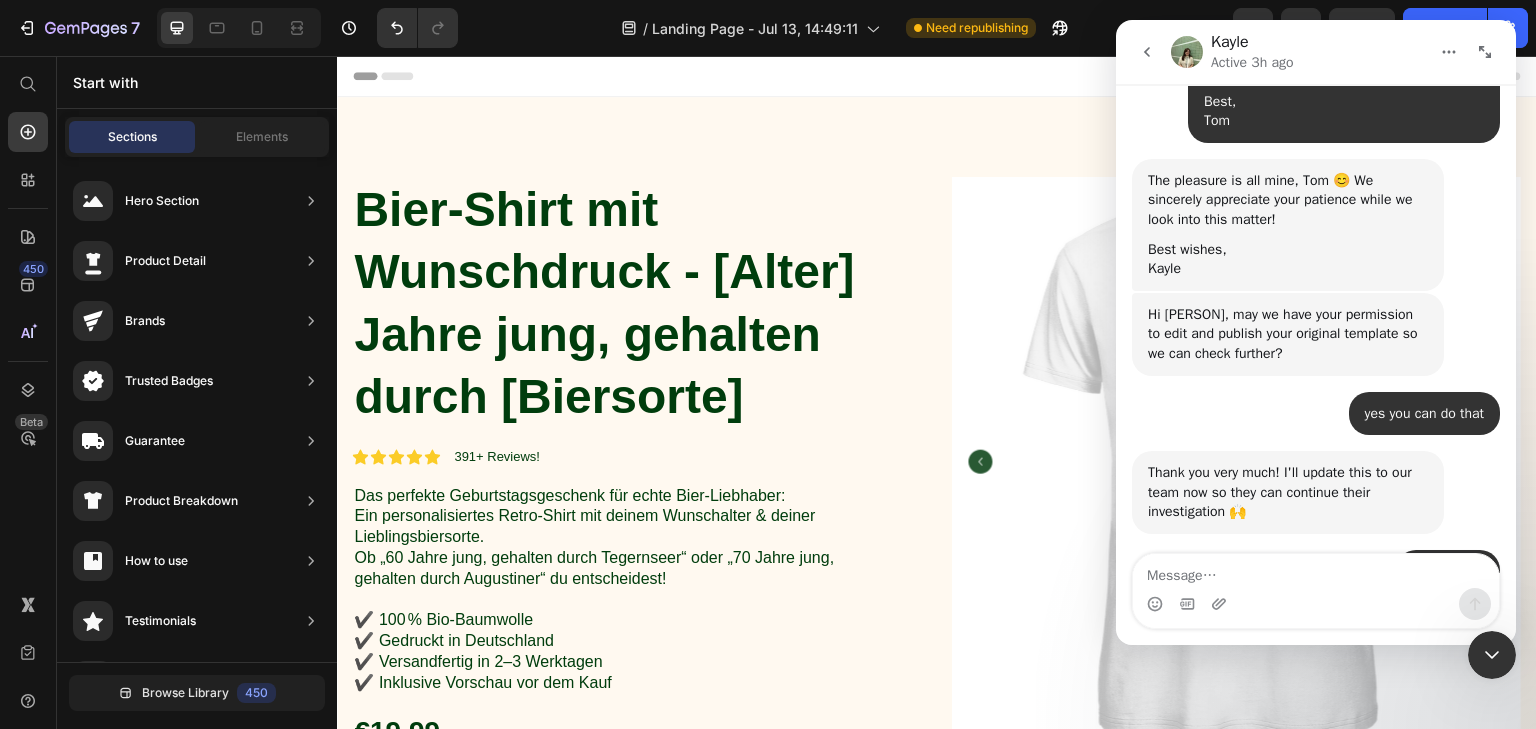scroll, scrollTop: 3850, scrollLeft: 0, axis: vertical 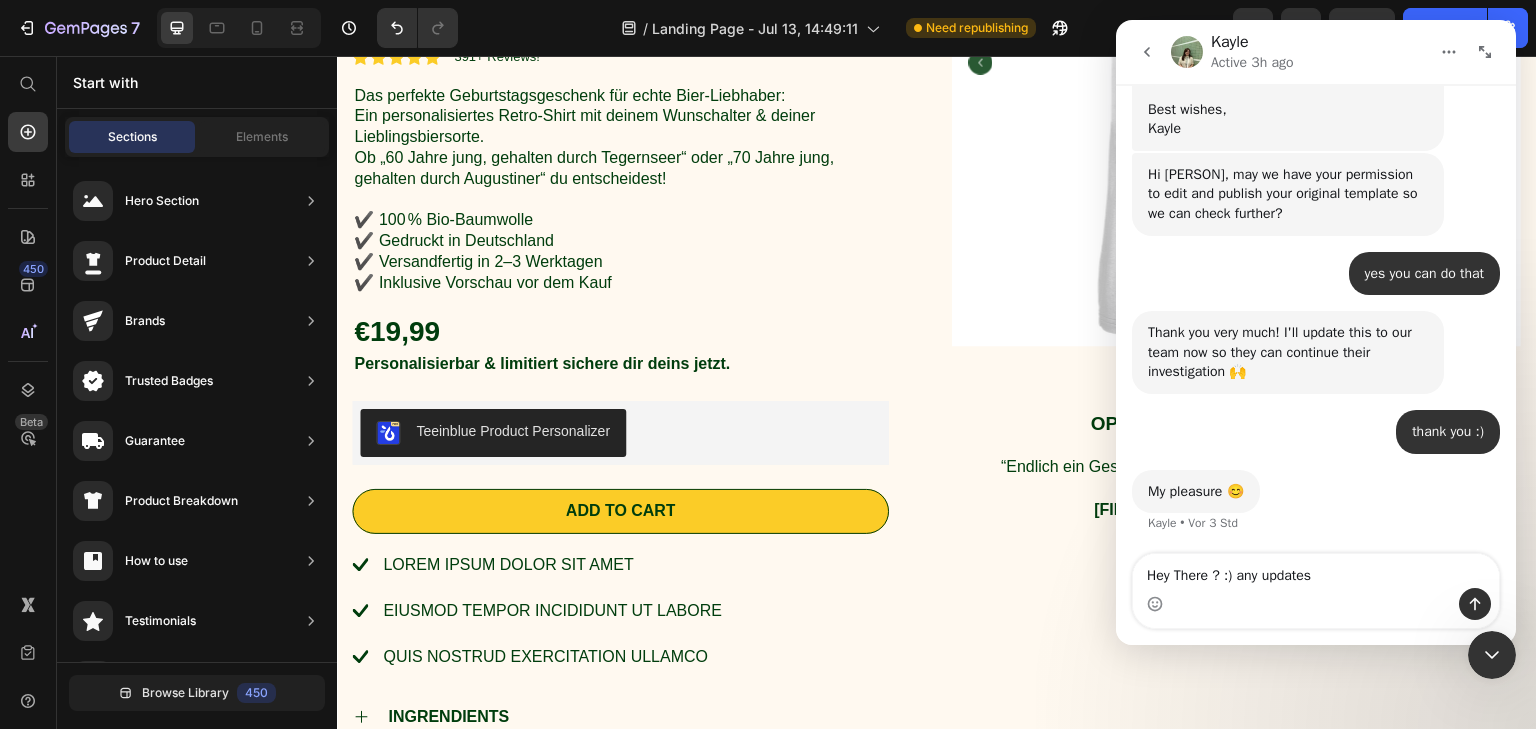 type on "Hey There ? :) any updates ?" 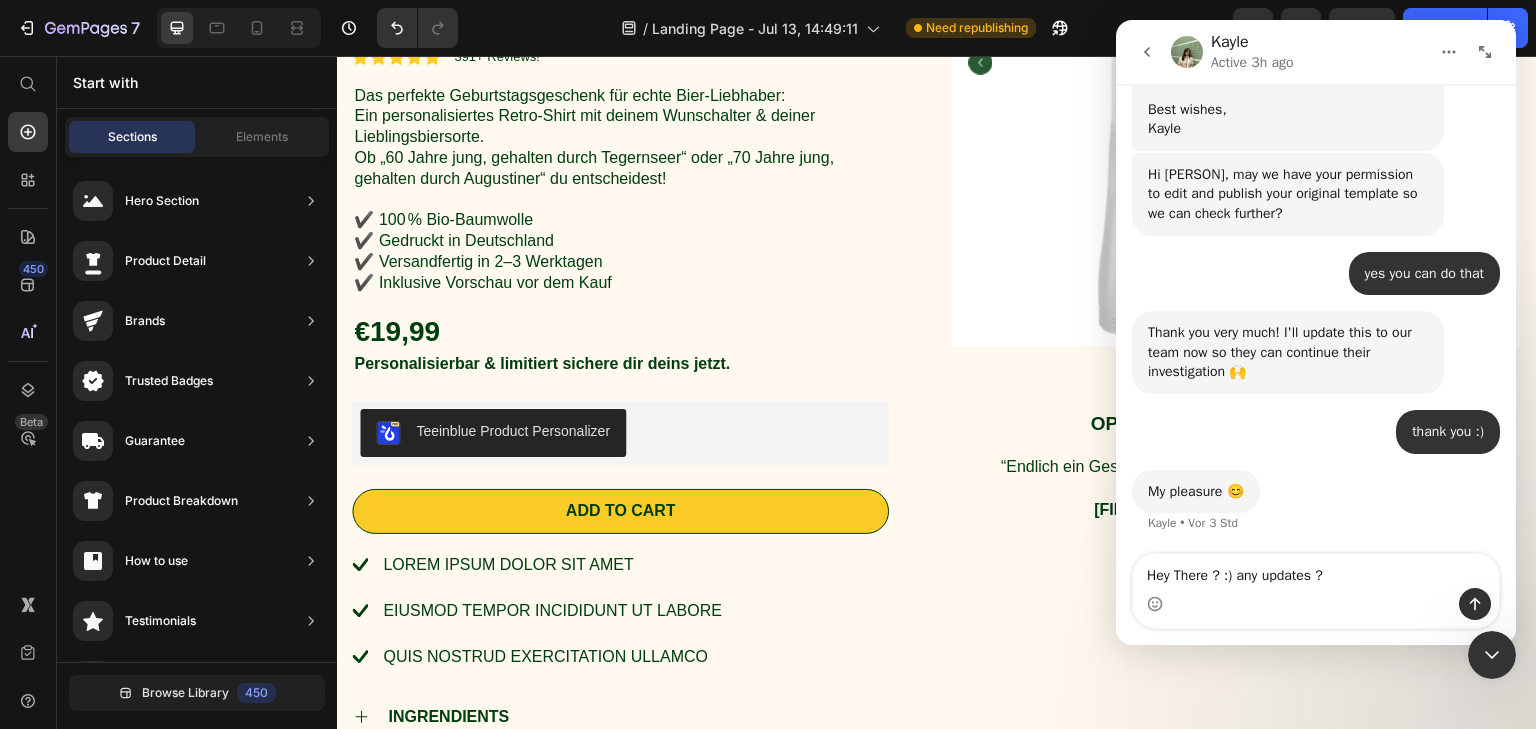 type 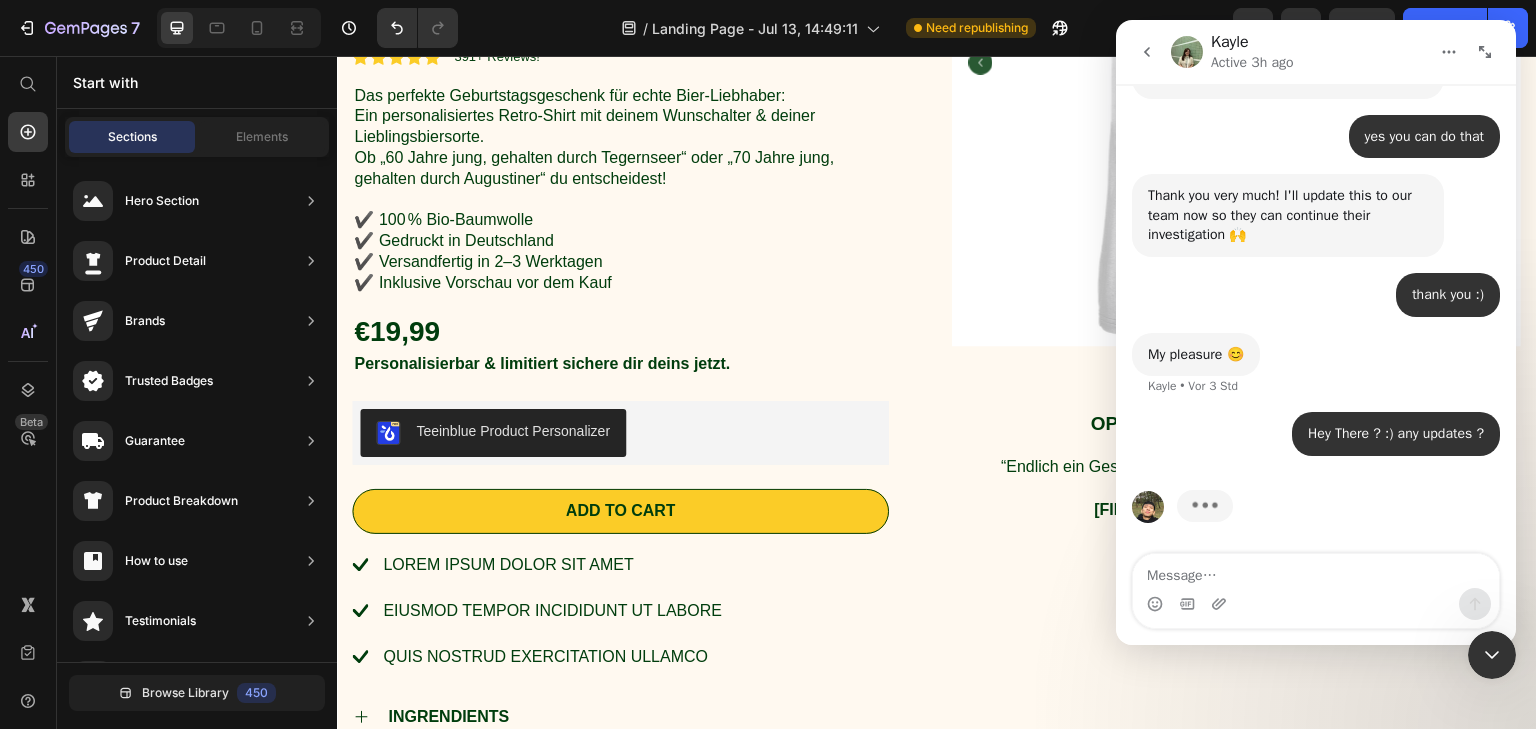 scroll, scrollTop: 3910, scrollLeft: 0, axis: vertical 